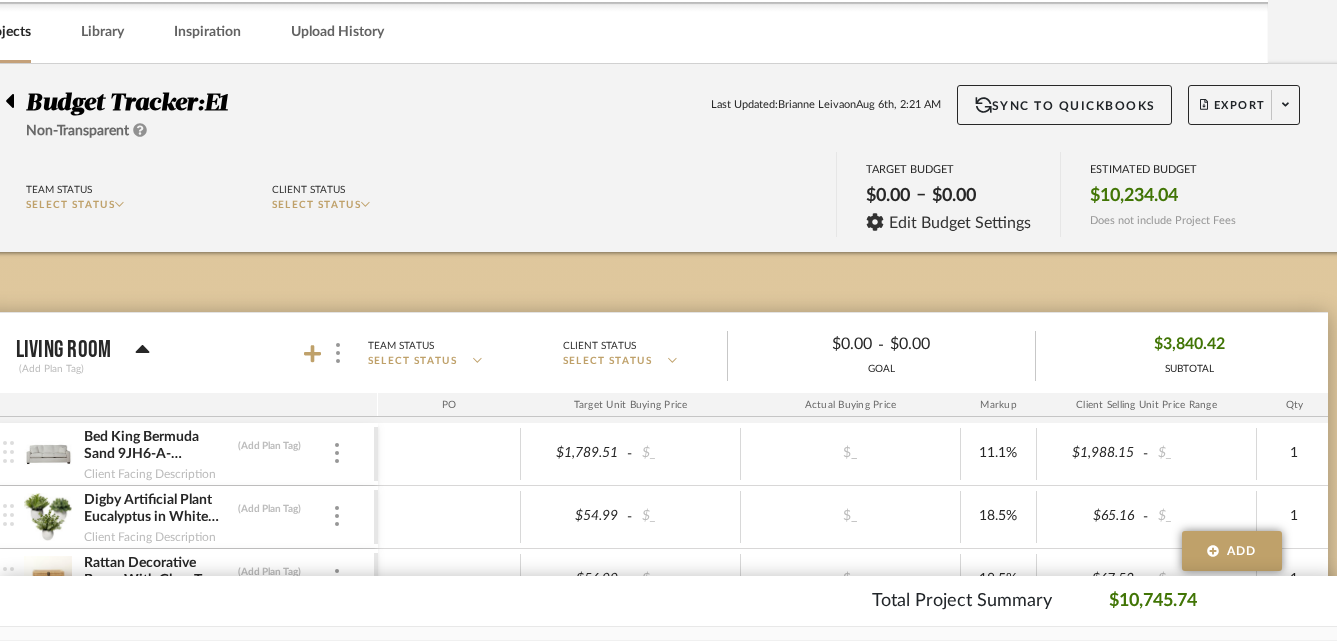 scroll, scrollTop: 0, scrollLeft: 0, axis: both 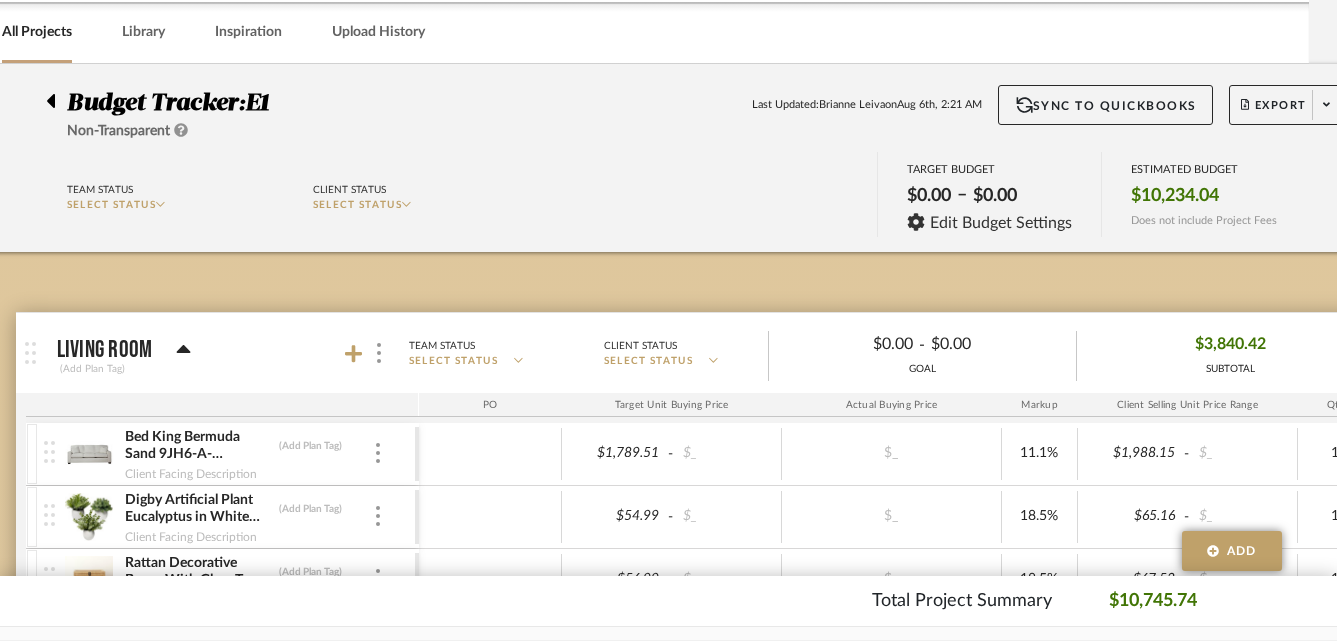 click 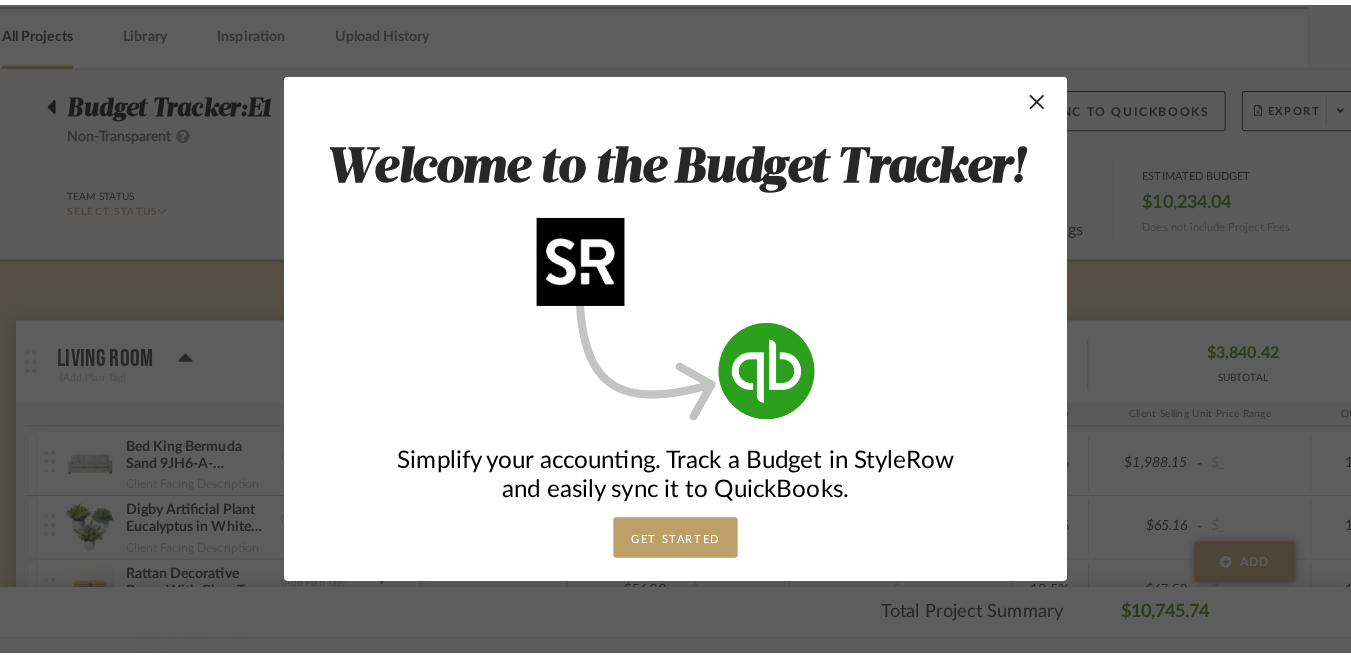 scroll, scrollTop: 0, scrollLeft: 0, axis: both 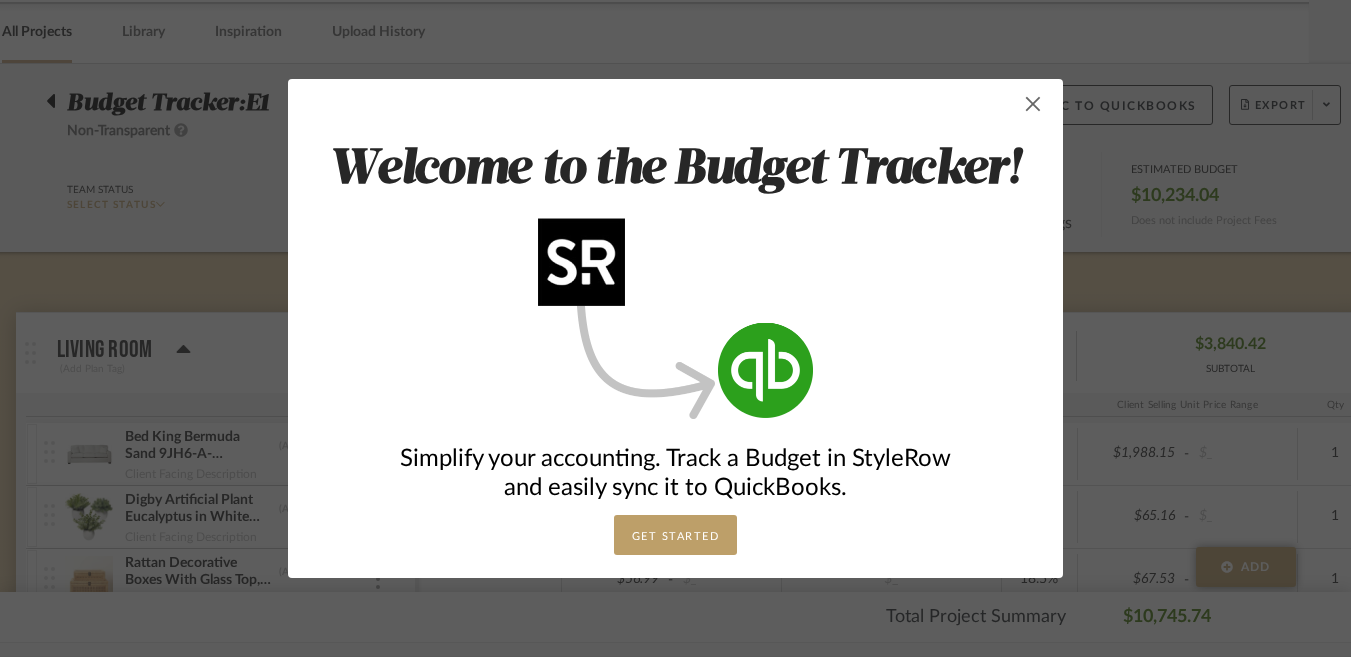 click at bounding box center [1033, 104] 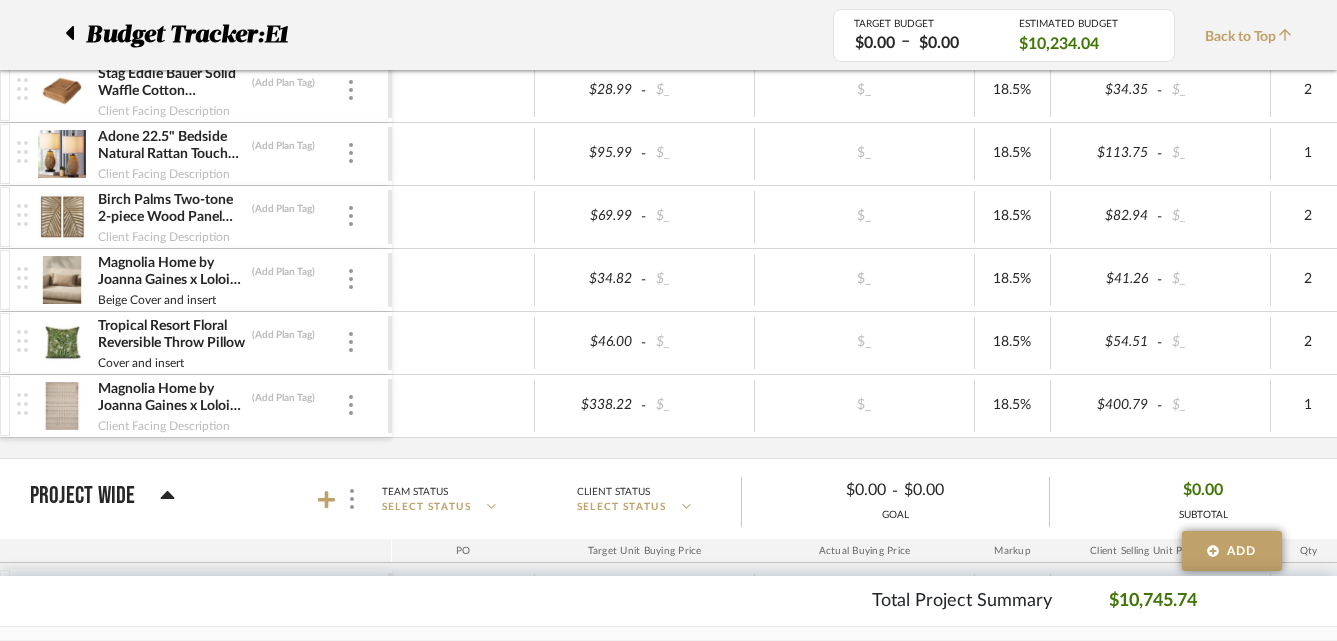 scroll, scrollTop: 2817, scrollLeft: 55, axis: both 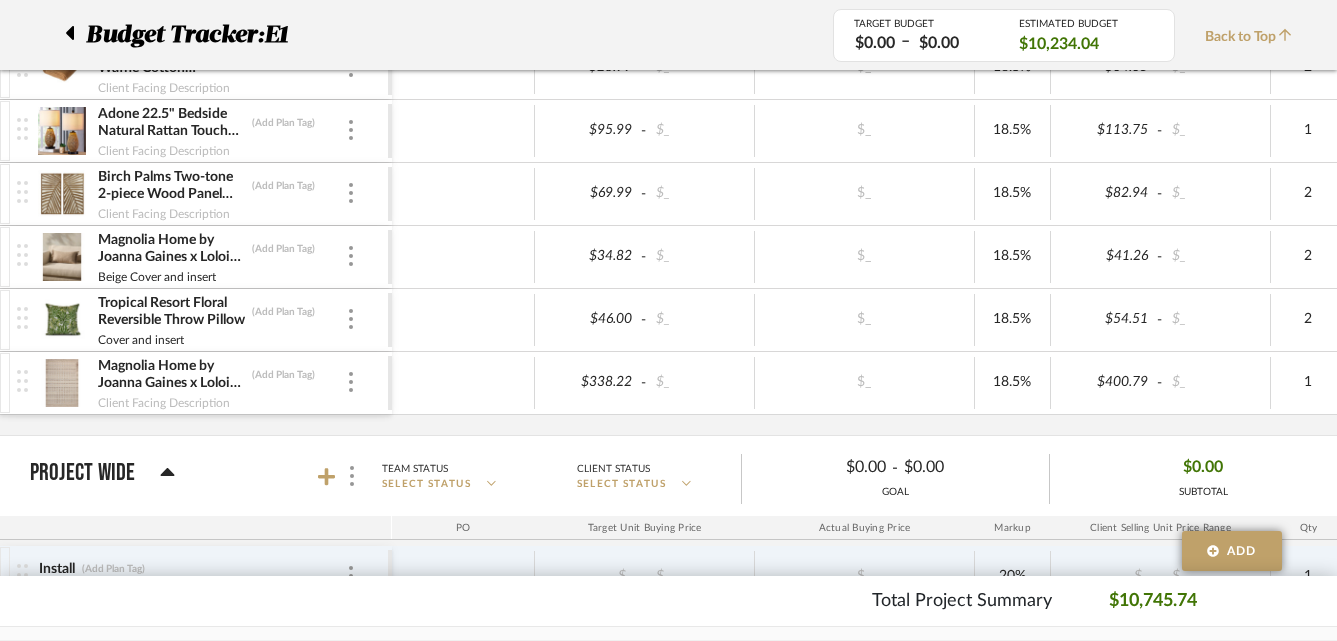 click at bounding box center [62, 320] 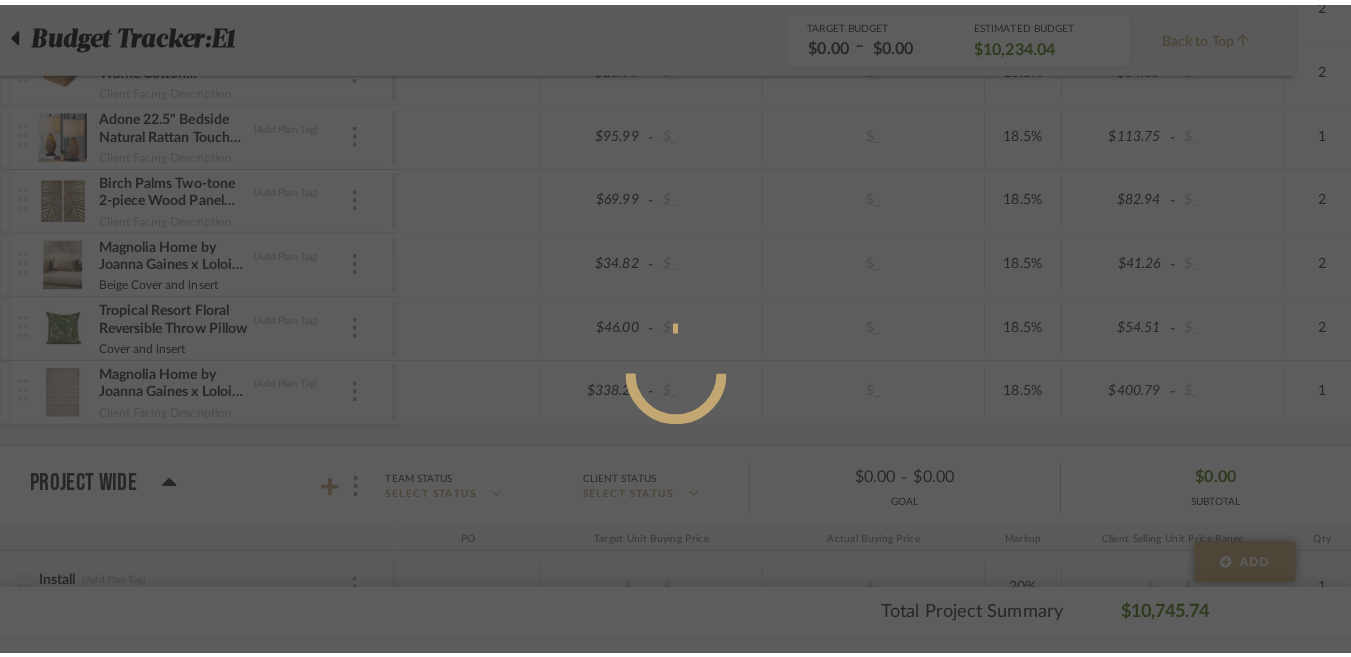 scroll, scrollTop: 0, scrollLeft: 0, axis: both 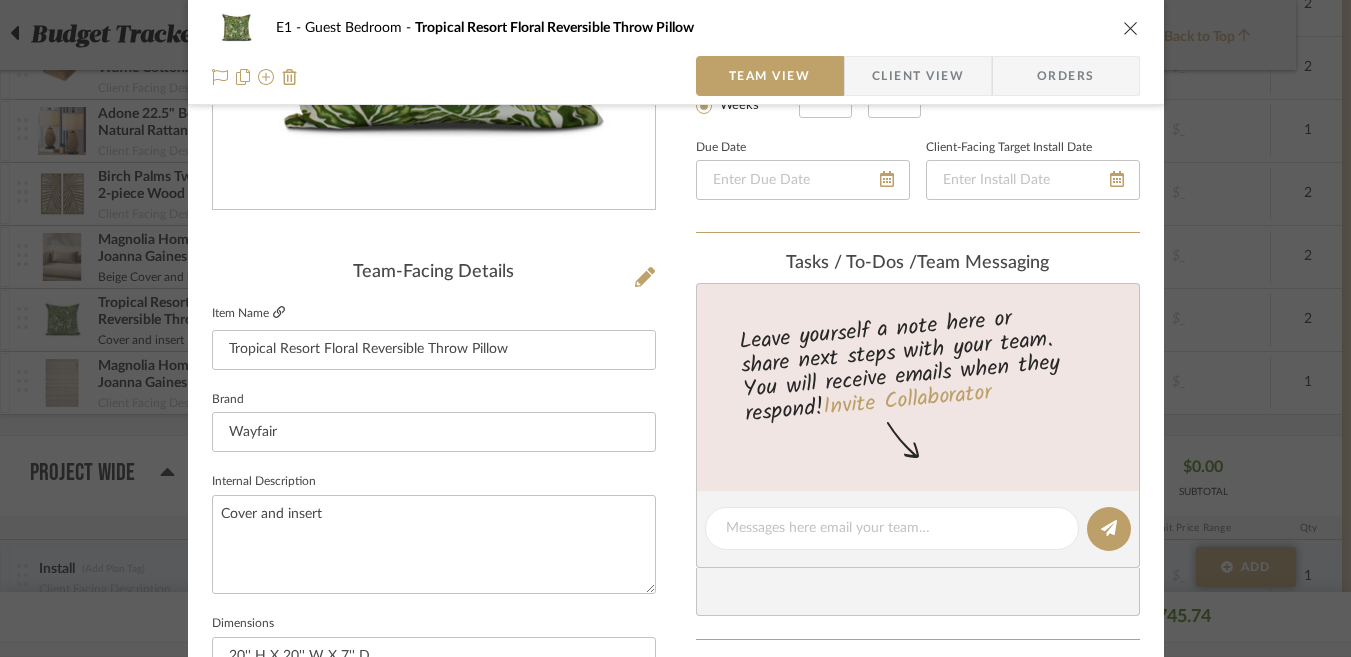 click 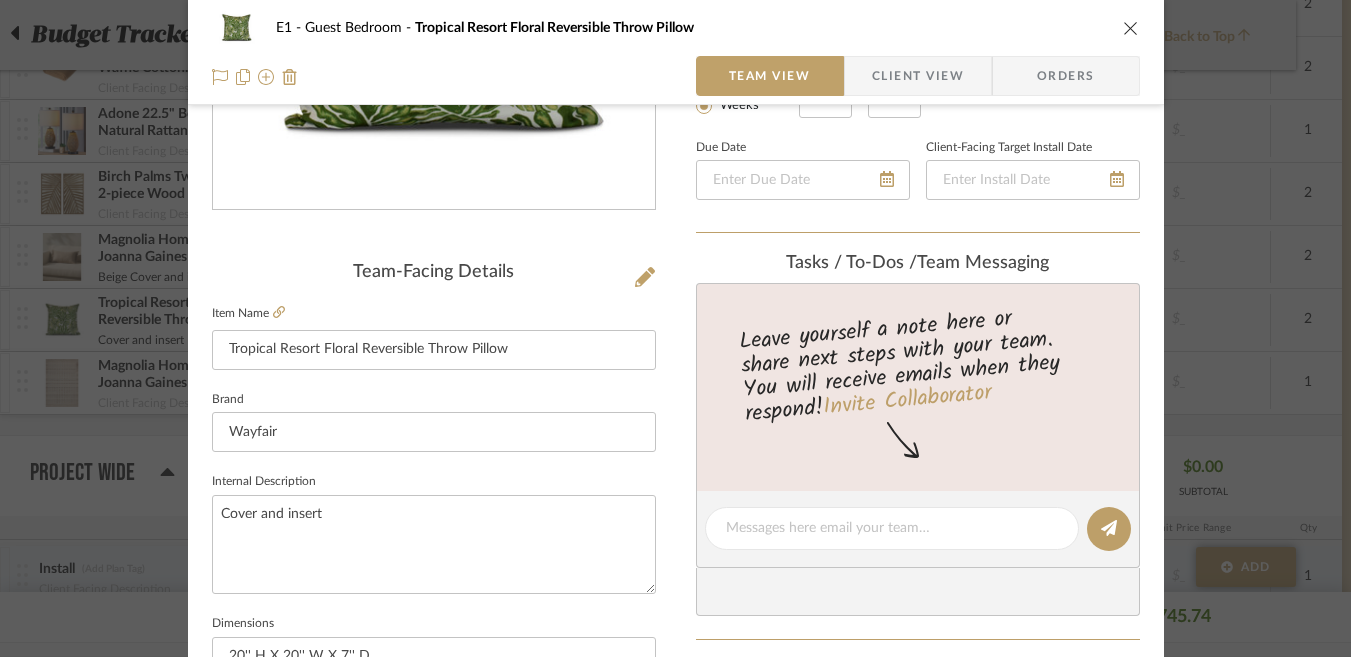 scroll, scrollTop: 57, scrollLeft: 0, axis: vertical 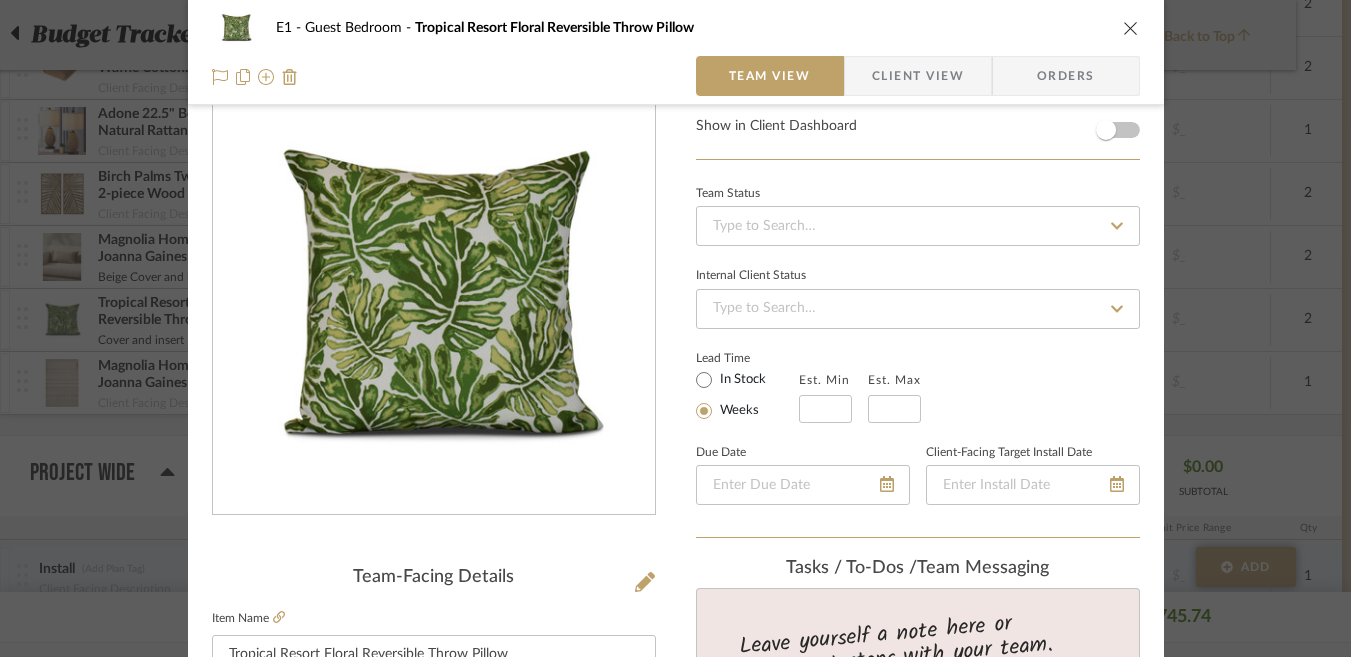 click at bounding box center [1131, 28] 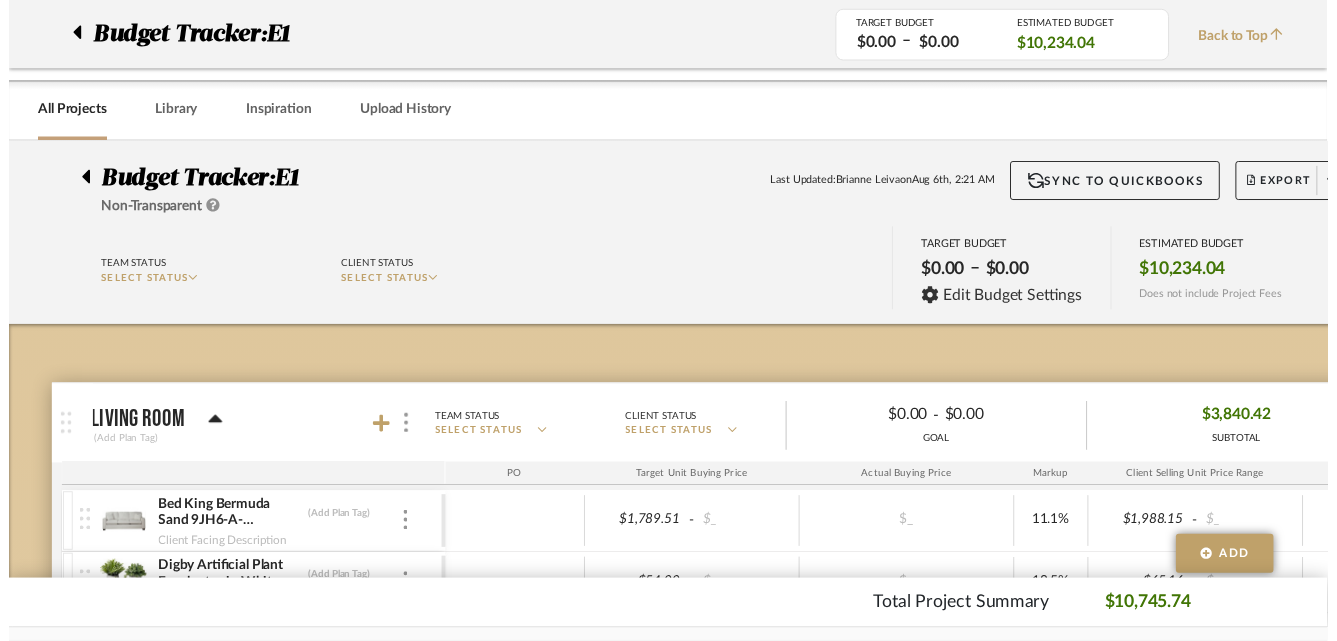 scroll, scrollTop: 2817, scrollLeft: 55, axis: both 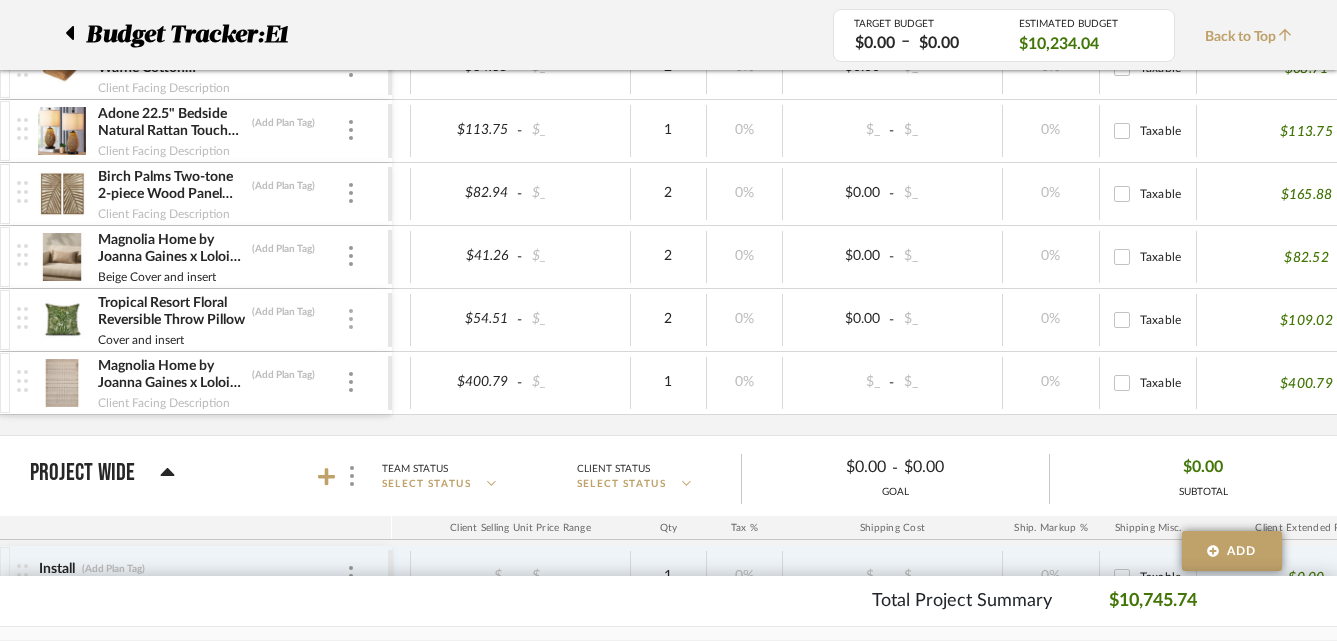 click at bounding box center [351, 320] 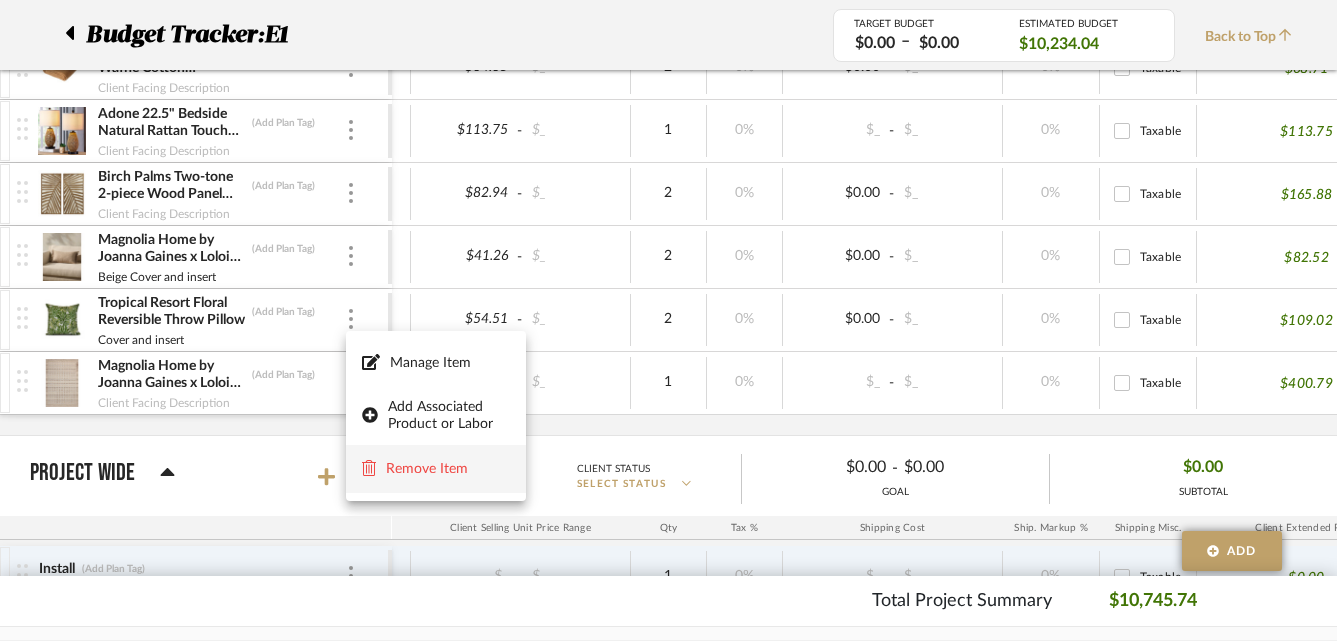 click on "Remove Item" at bounding box center (448, 469) 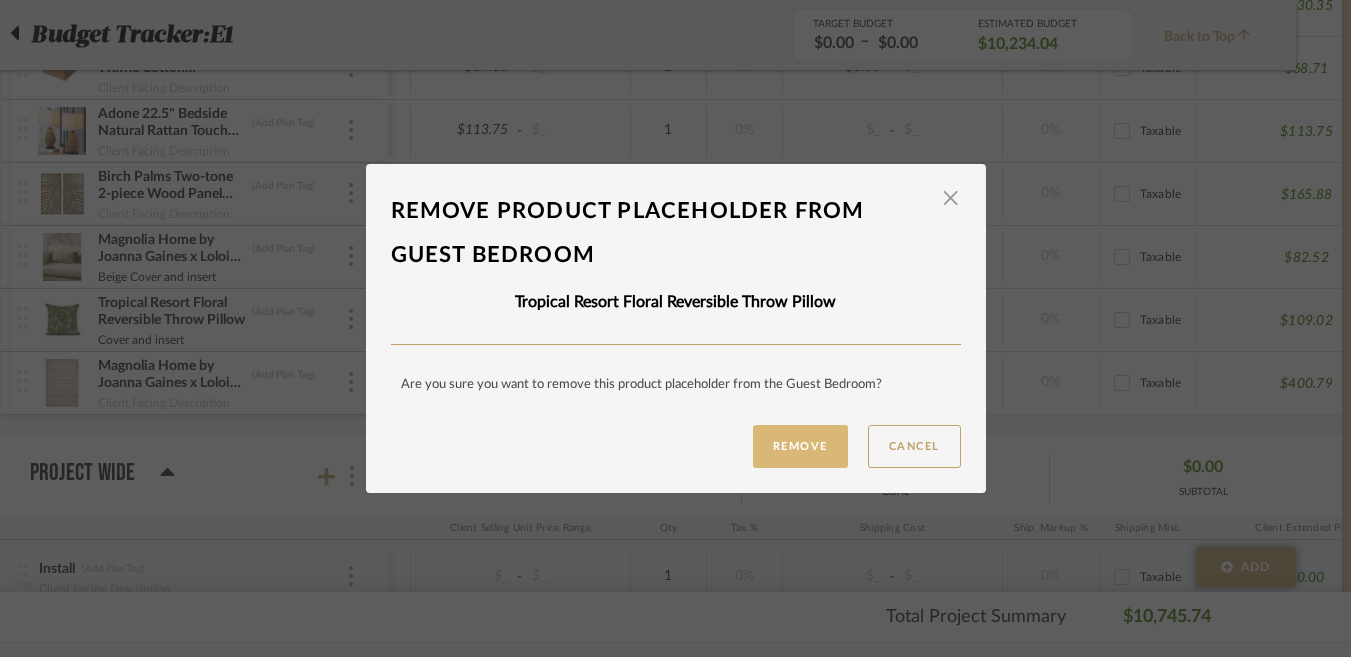 click on "Remove" at bounding box center [800, 446] 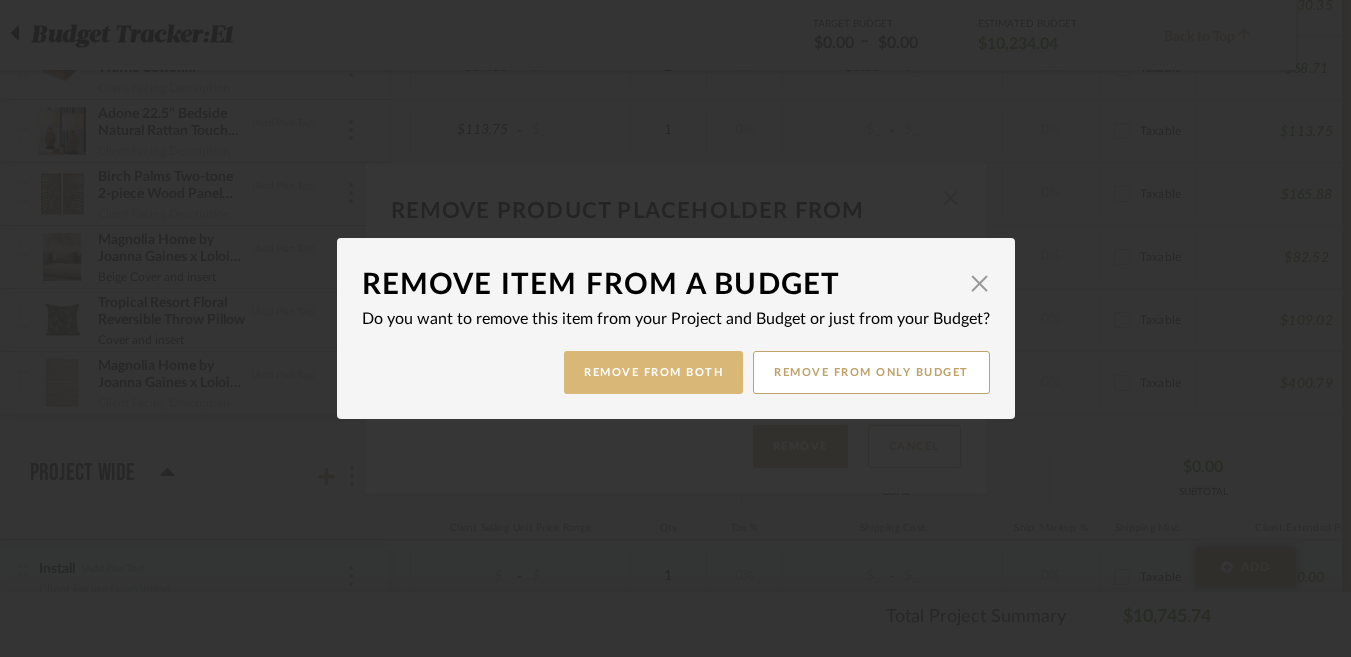 click on "Remove from Both" at bounding box center (653, 372) 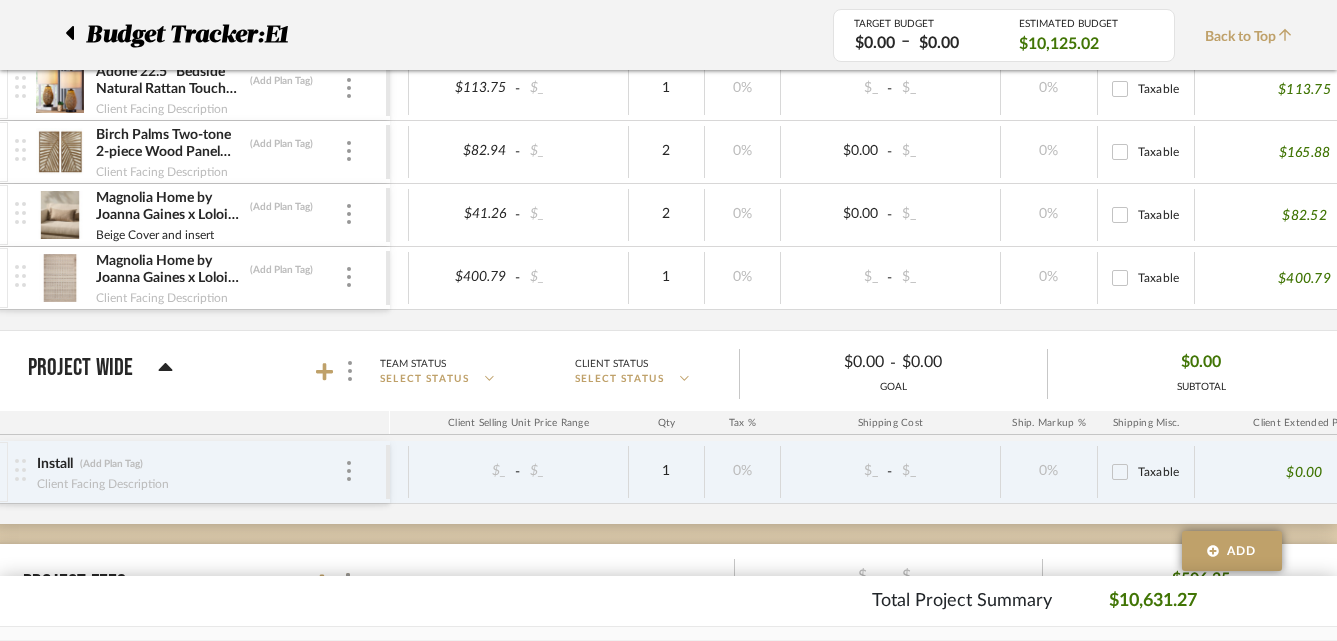 click at bounding box center (60, 278) 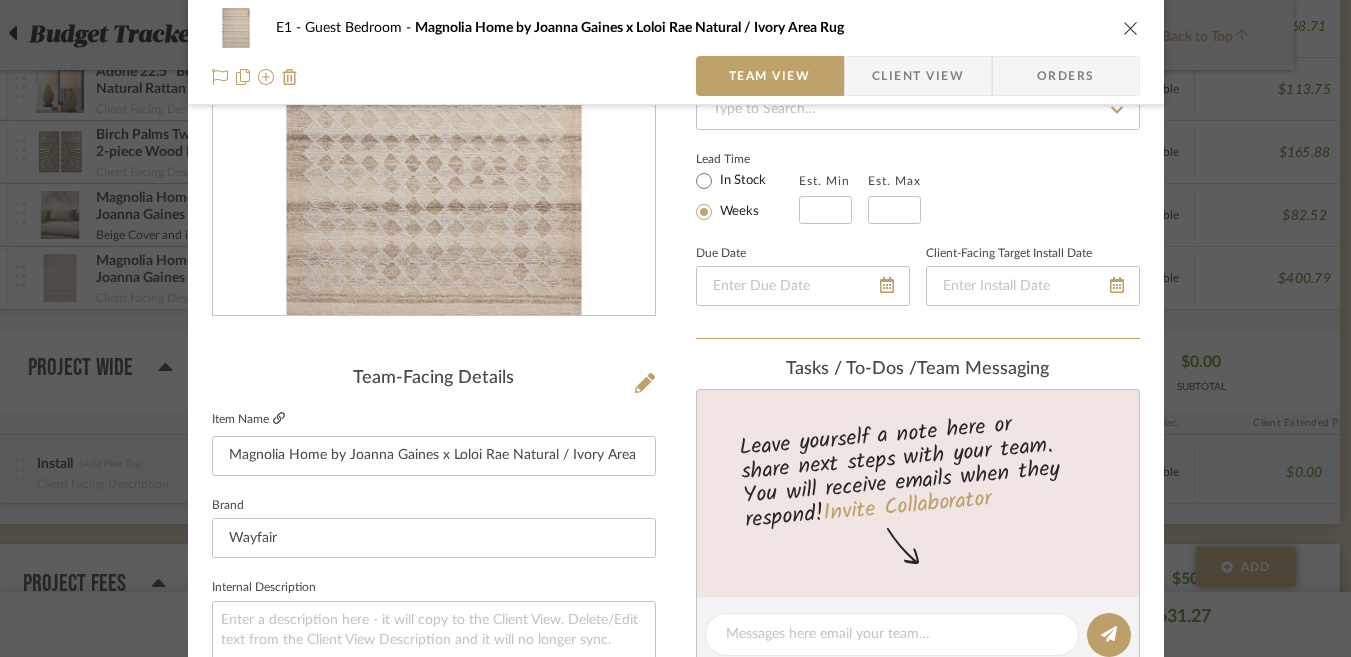 click 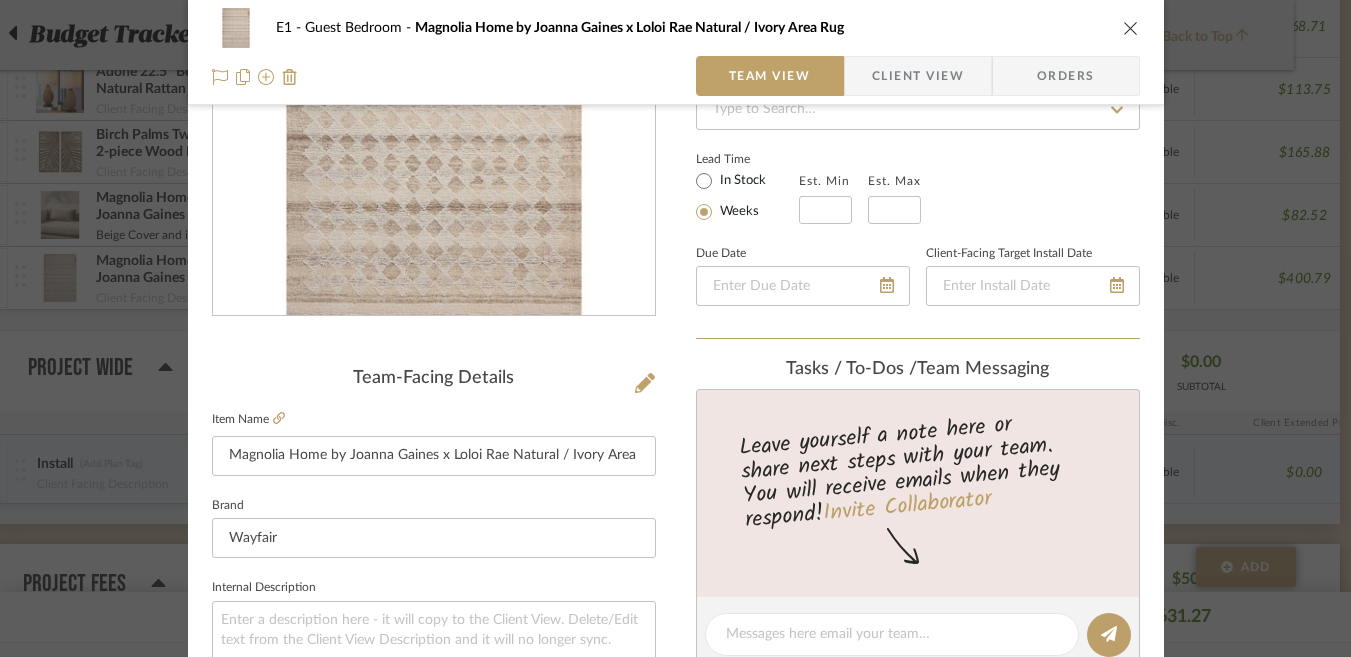 click at bounding box center (1131, 28) 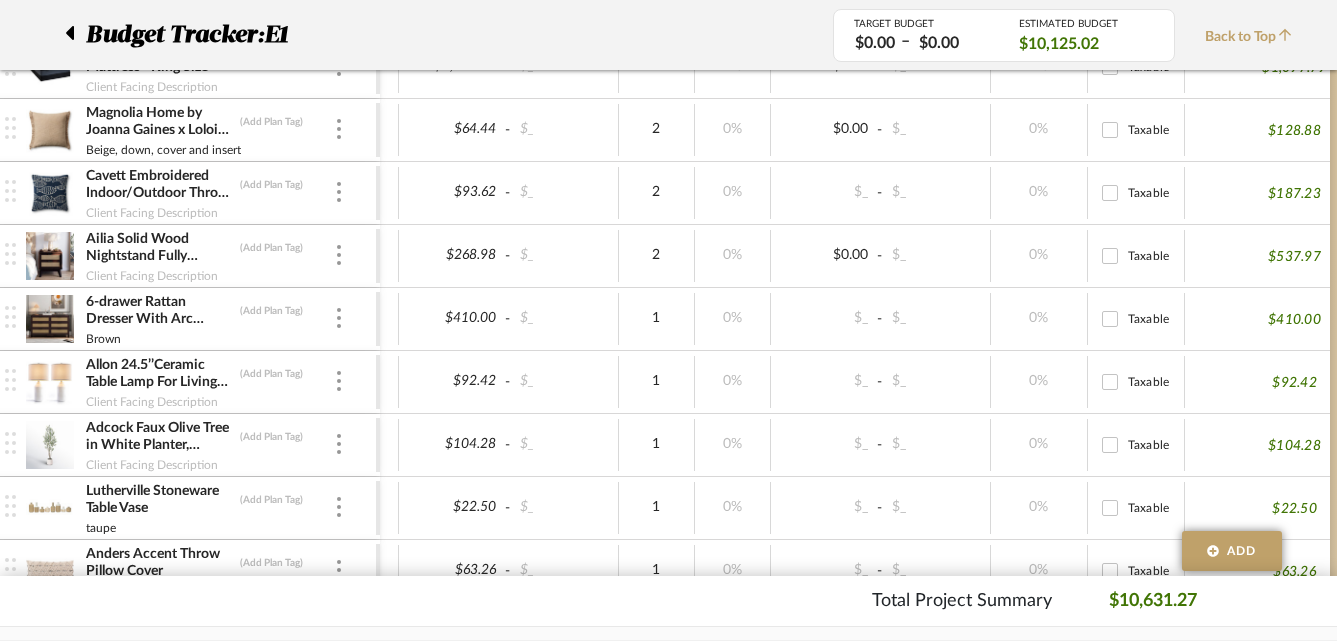 scroll, scrollTop: 1805, scrollLeft: 67, axis: both 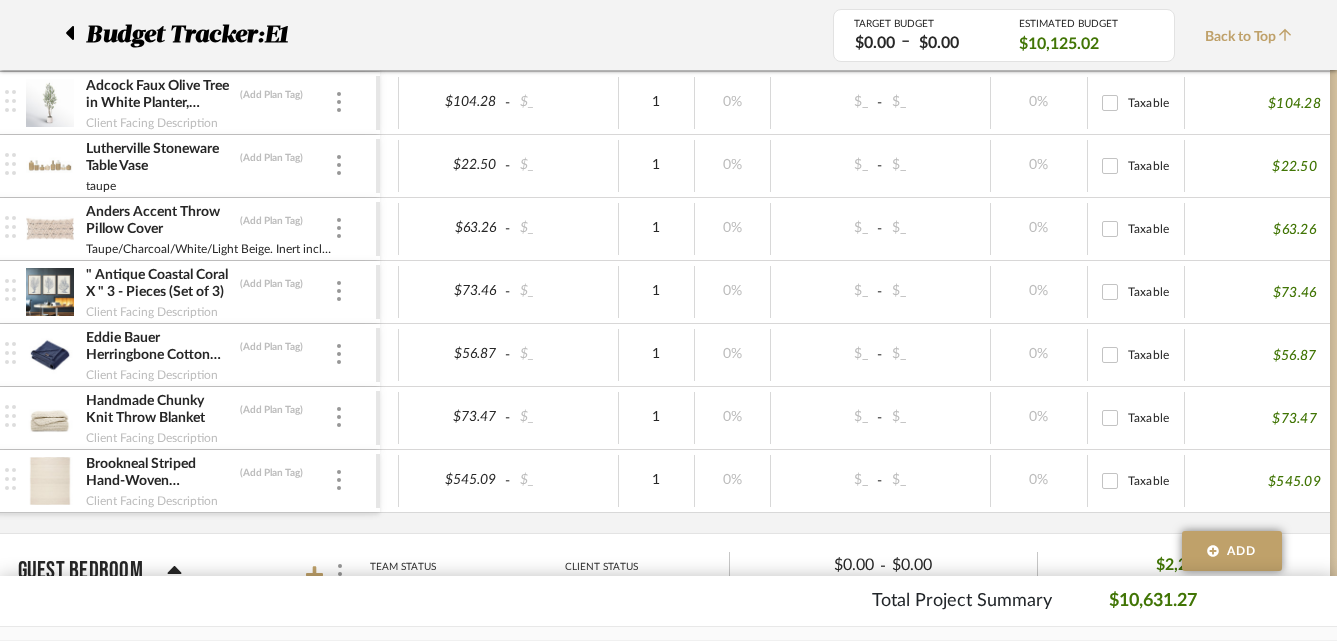 click at bounding box center (50, 355) 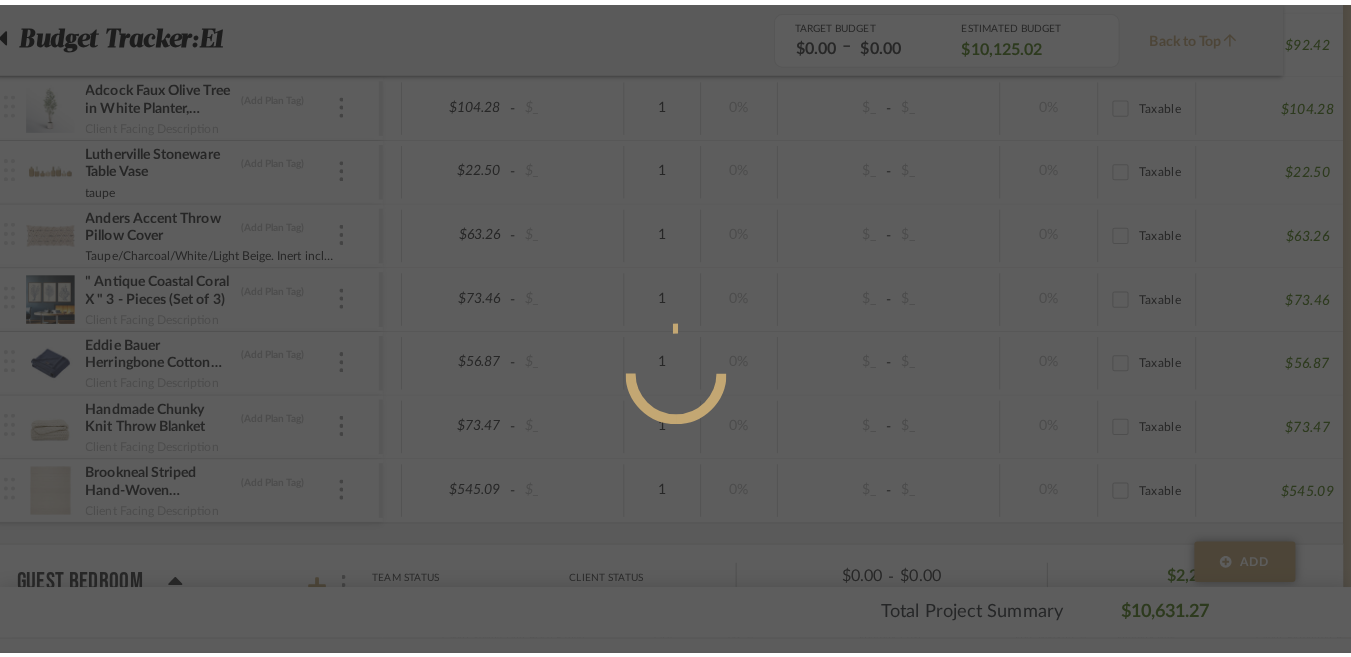 scroll, scrollTop: 0, scrollLeft: 0, axis: both 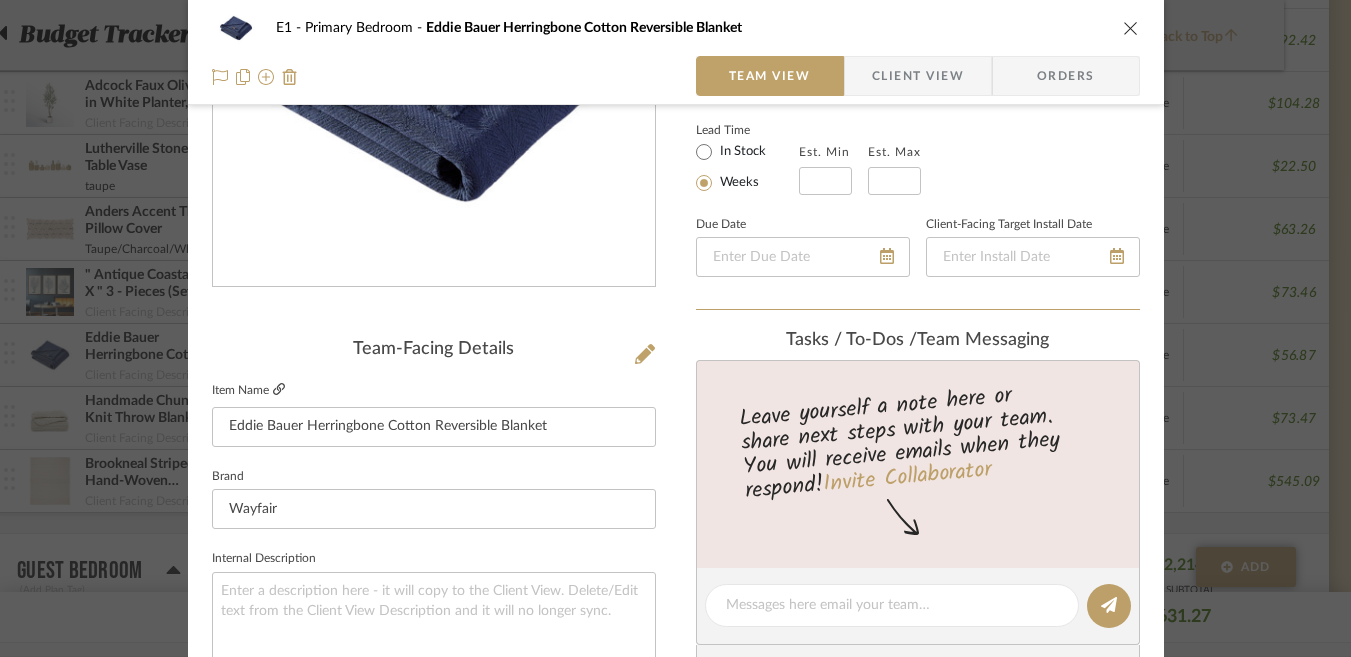 click 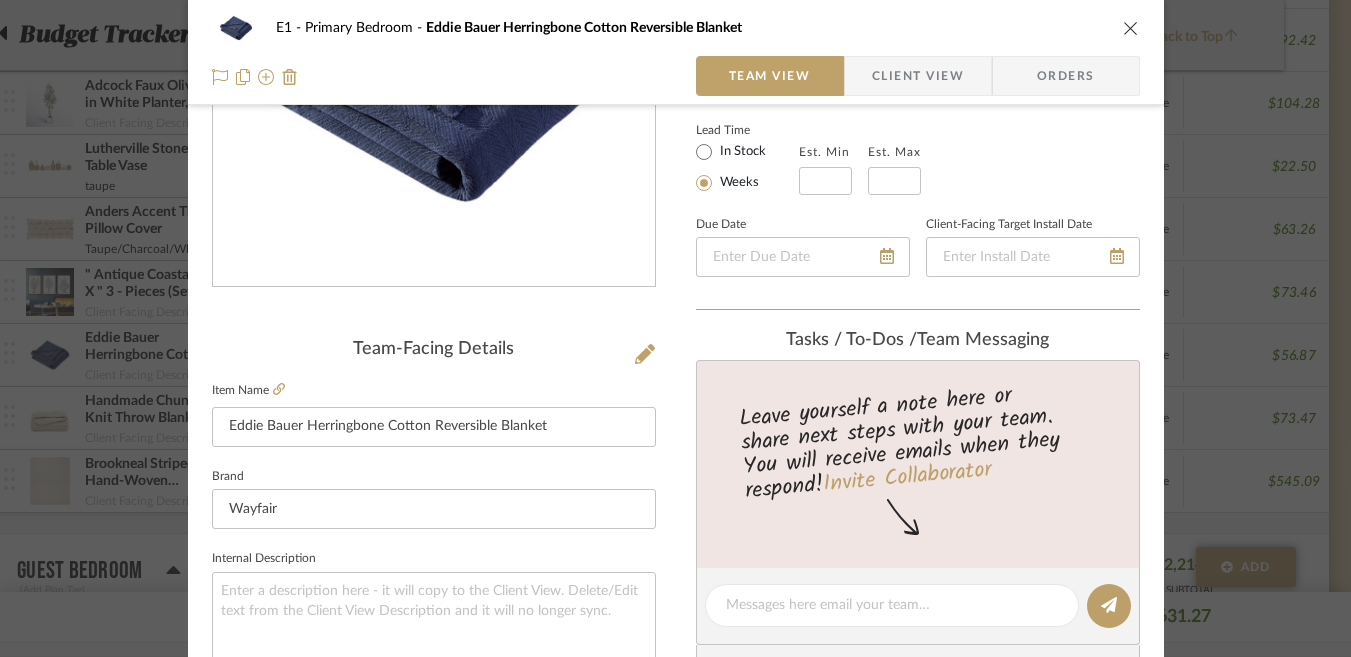 click at bounding box center (1131, 28) 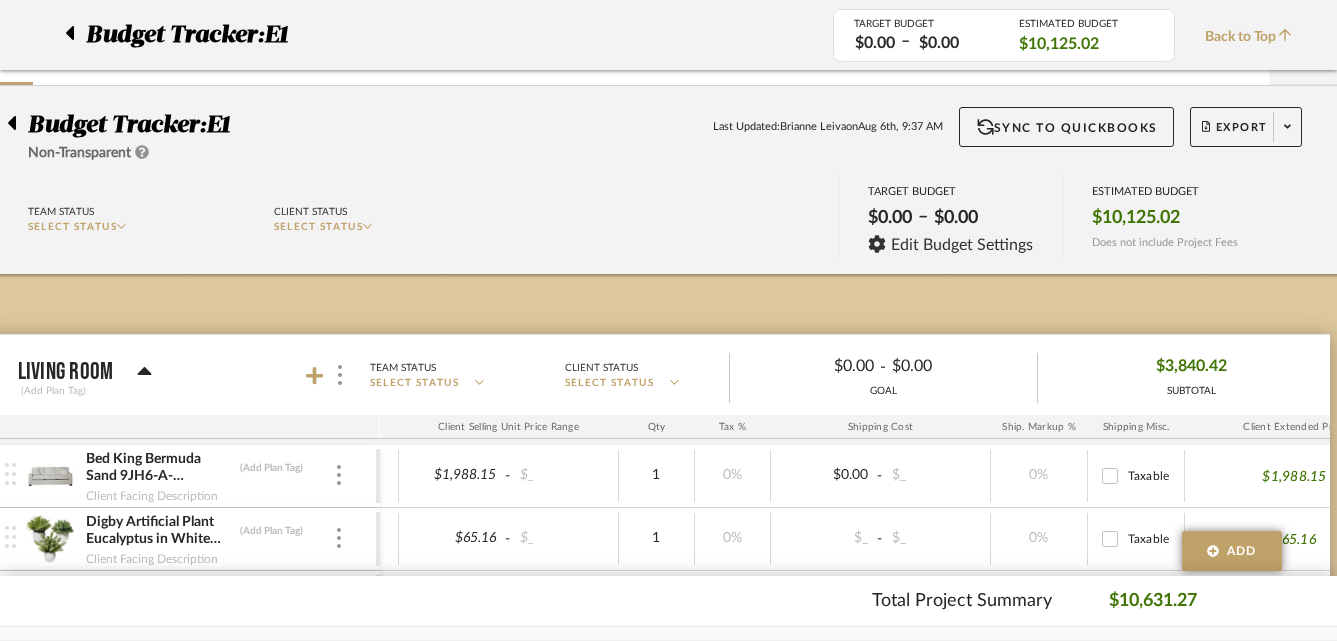 scroll, scrollTop: 0, scrollLeft: 67, axis: horizontal 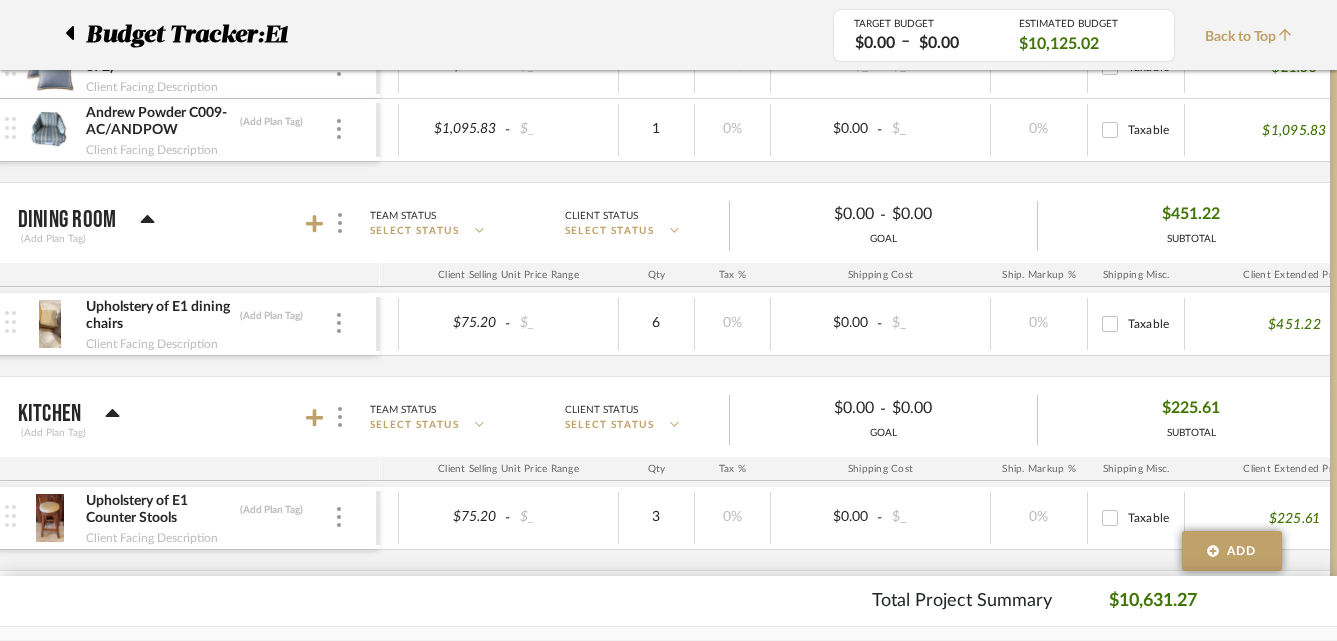 click at bounding box center [50, 324] 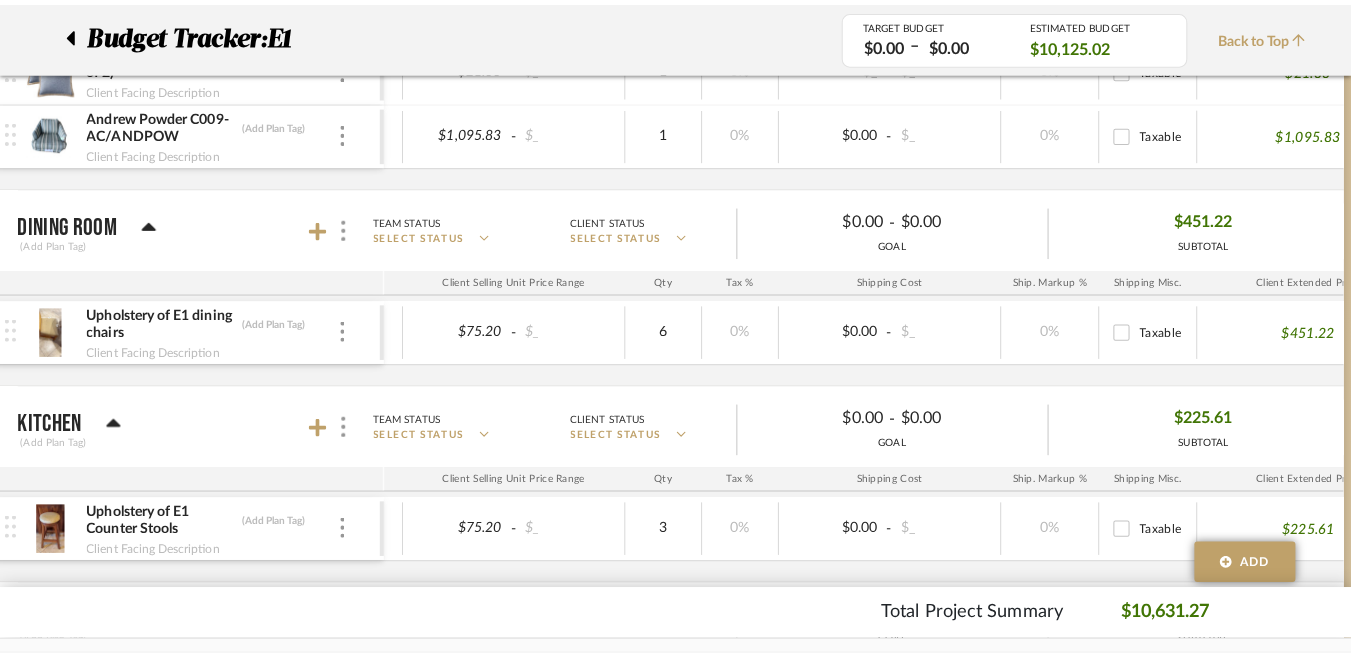 scroll, scrollTop: 0, scrollLeft: 0, axis: both 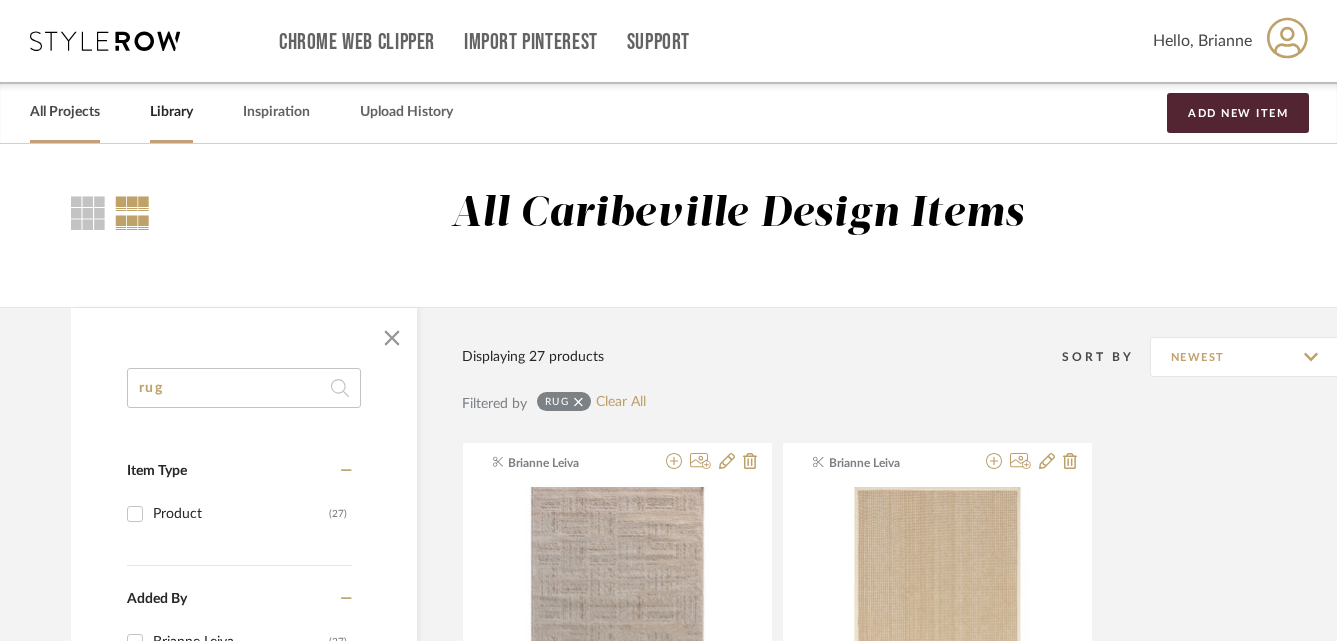 click on "All Projects" at bounding box center (65, 112) 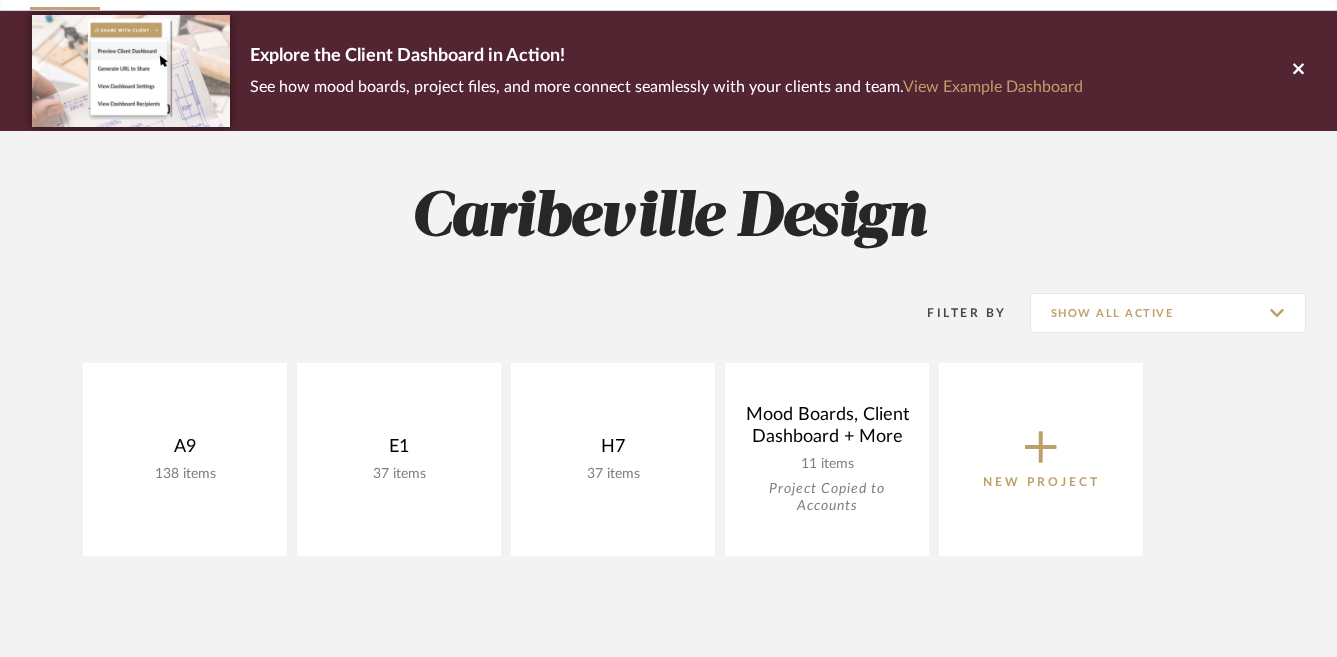 scroll, scrollTop: 286, scrollLeft: 0, axis: vertical 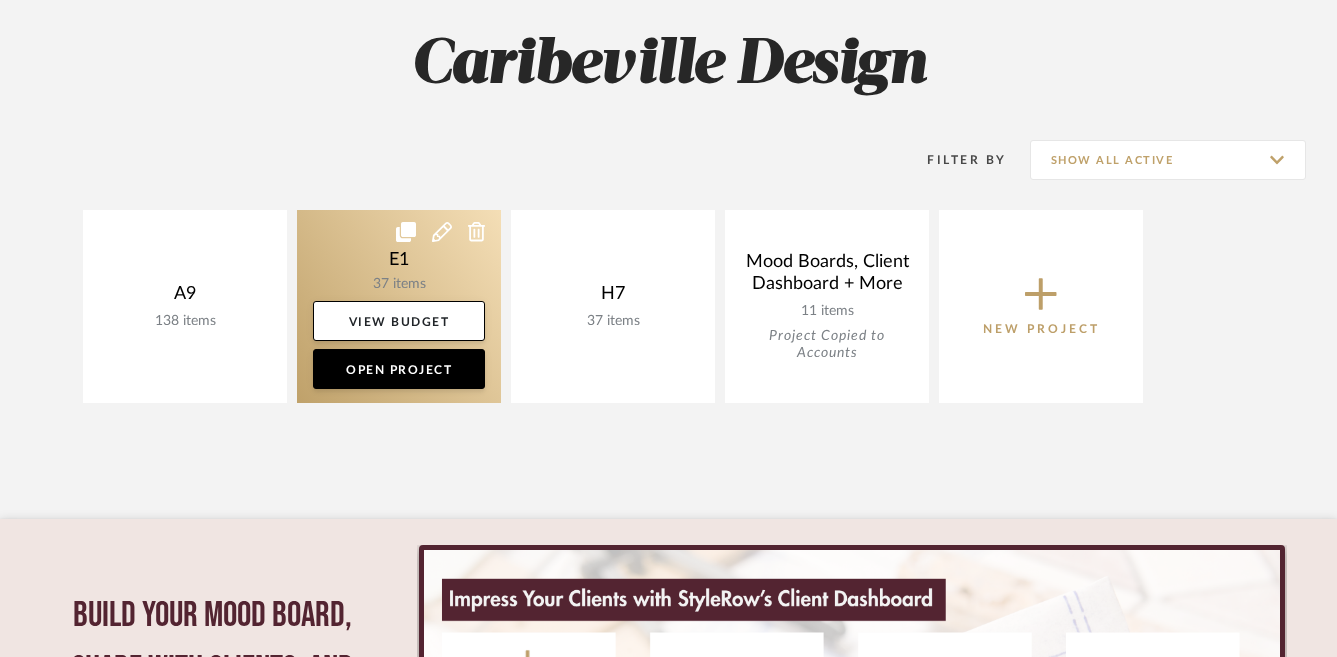 click 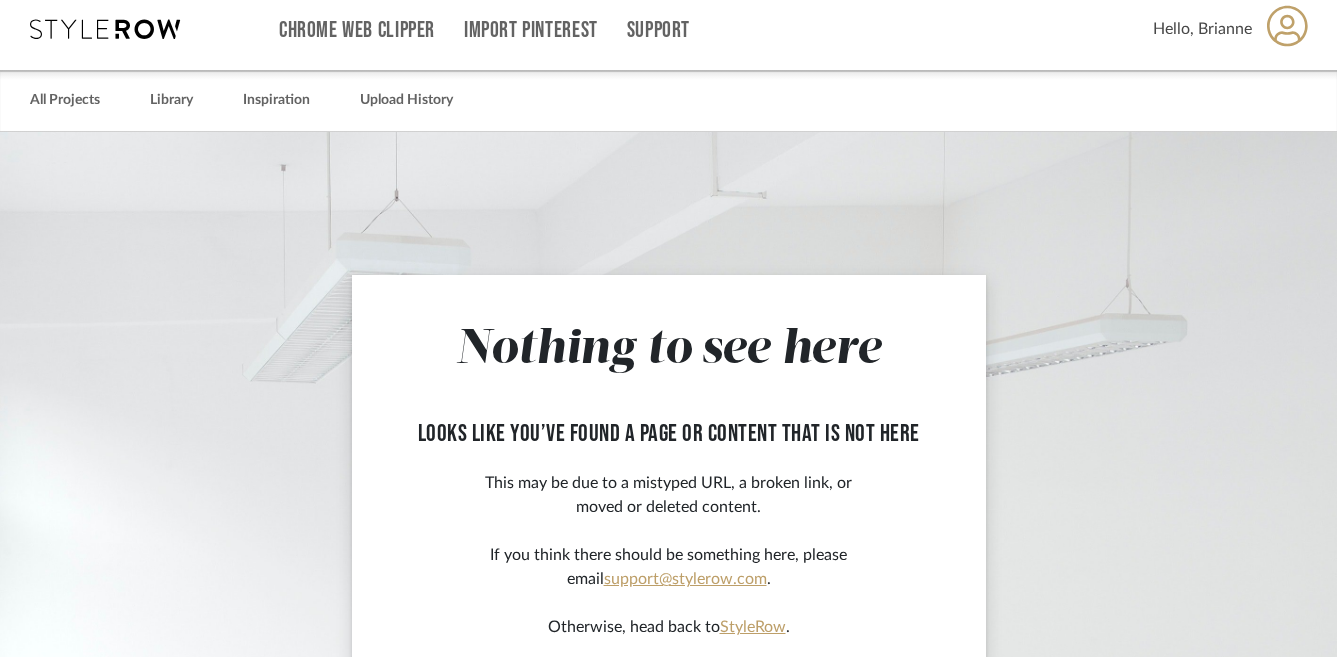 scroll, scrollTop: 0, scrollLeft: 0, axis: both 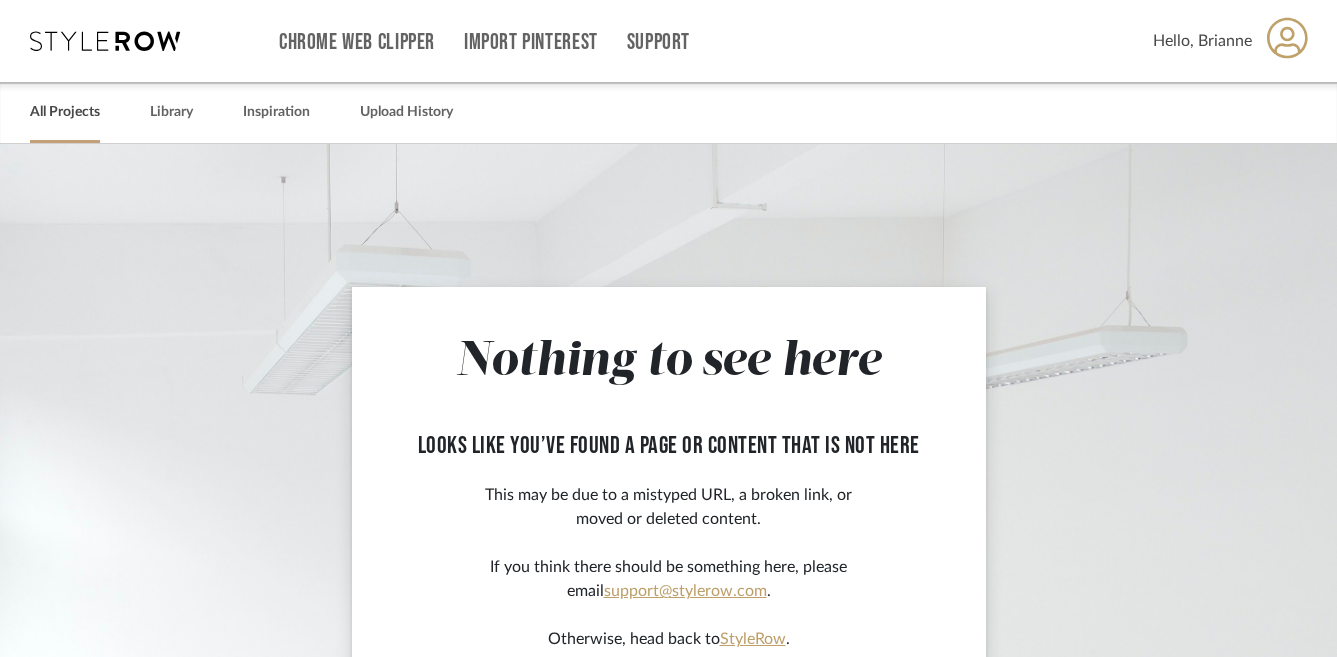 click on "All Projects" at bounding box center (65, 112) 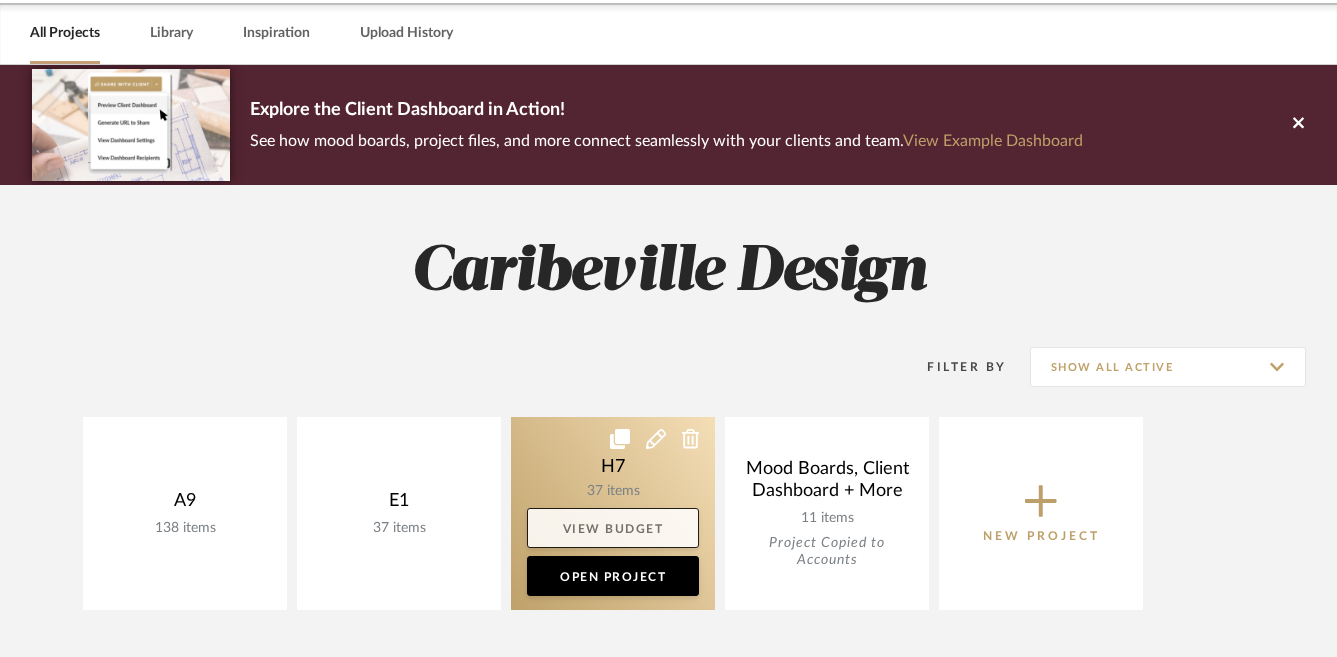 scroll, scrollTop: 97, scrollLeft: 0, axis: vertical 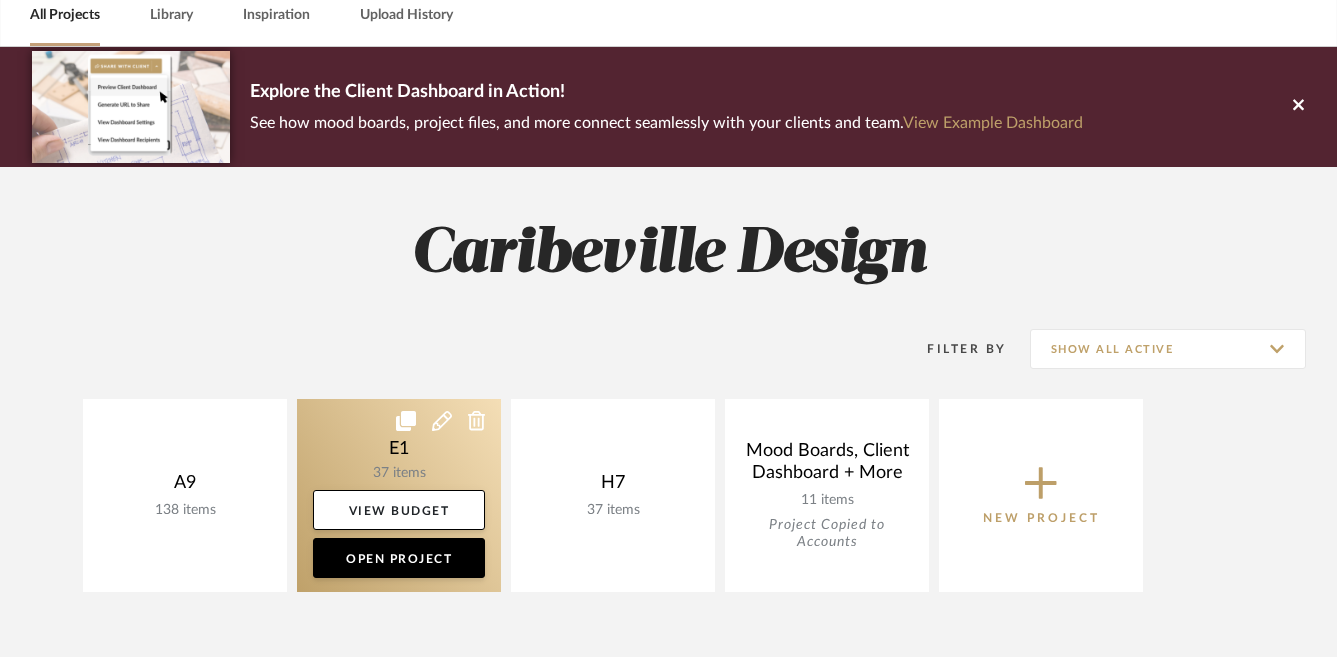 click 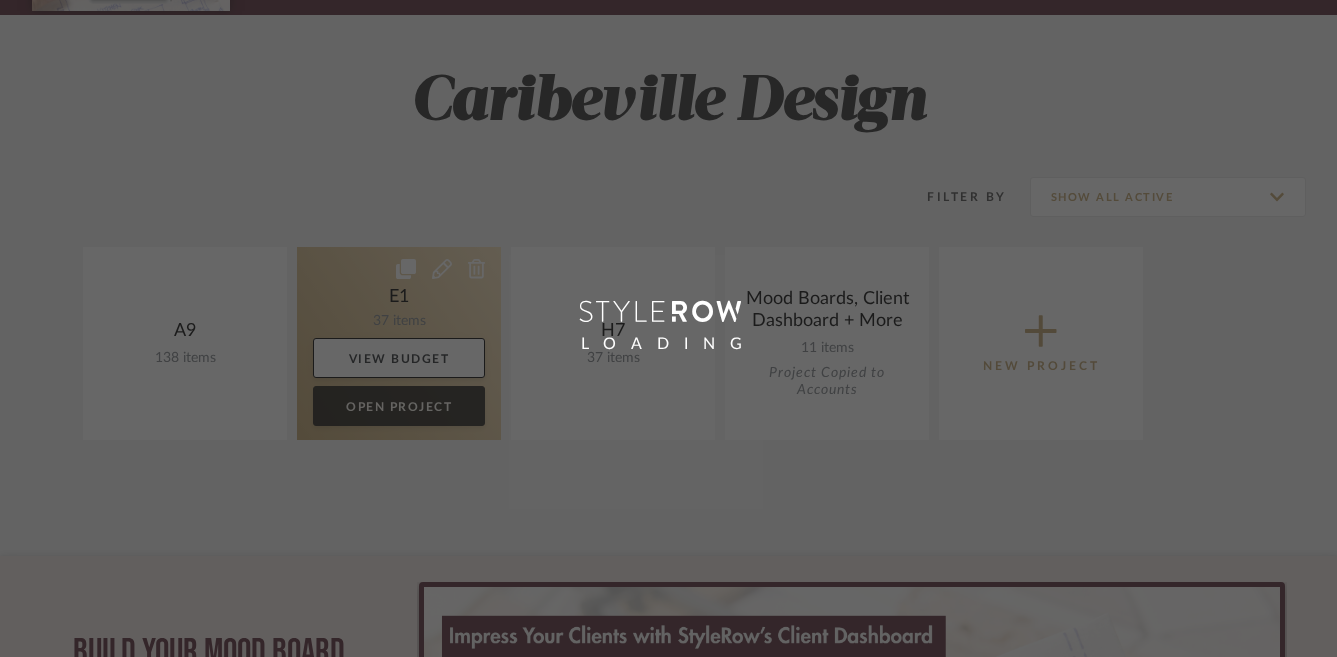 scroll, scrollTop: 257, scrollLeft: 0, axis: vertical 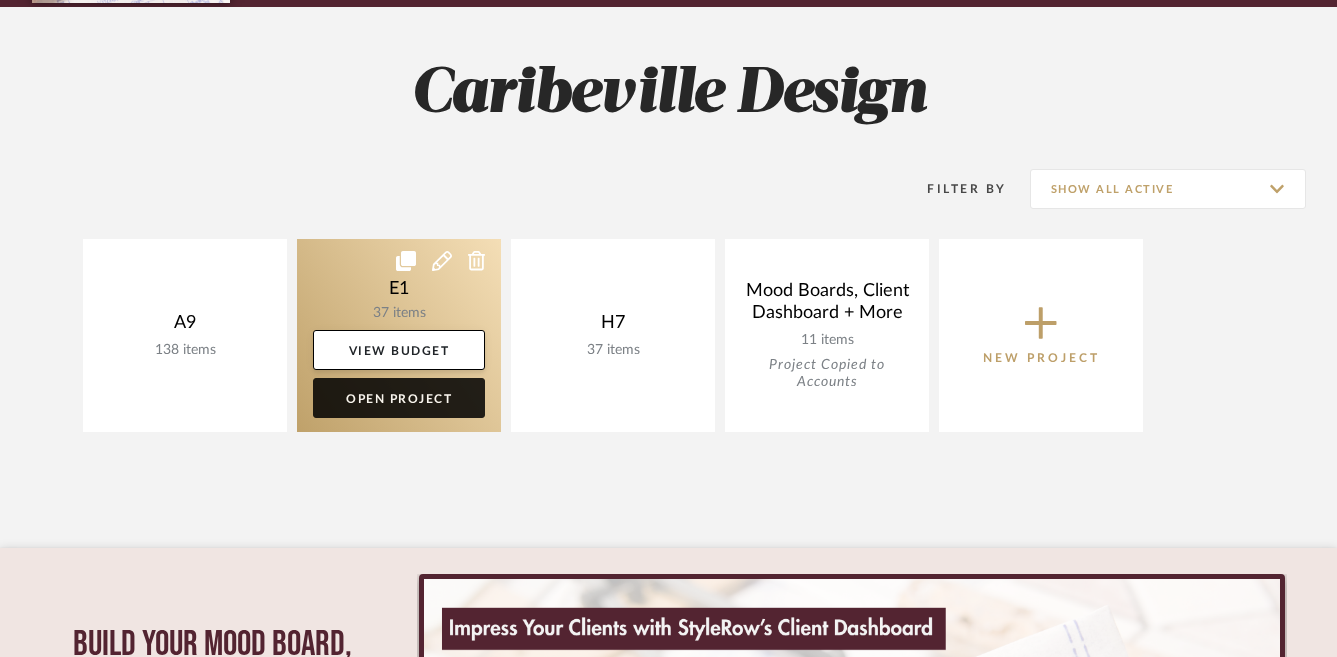 click on "Open Project" 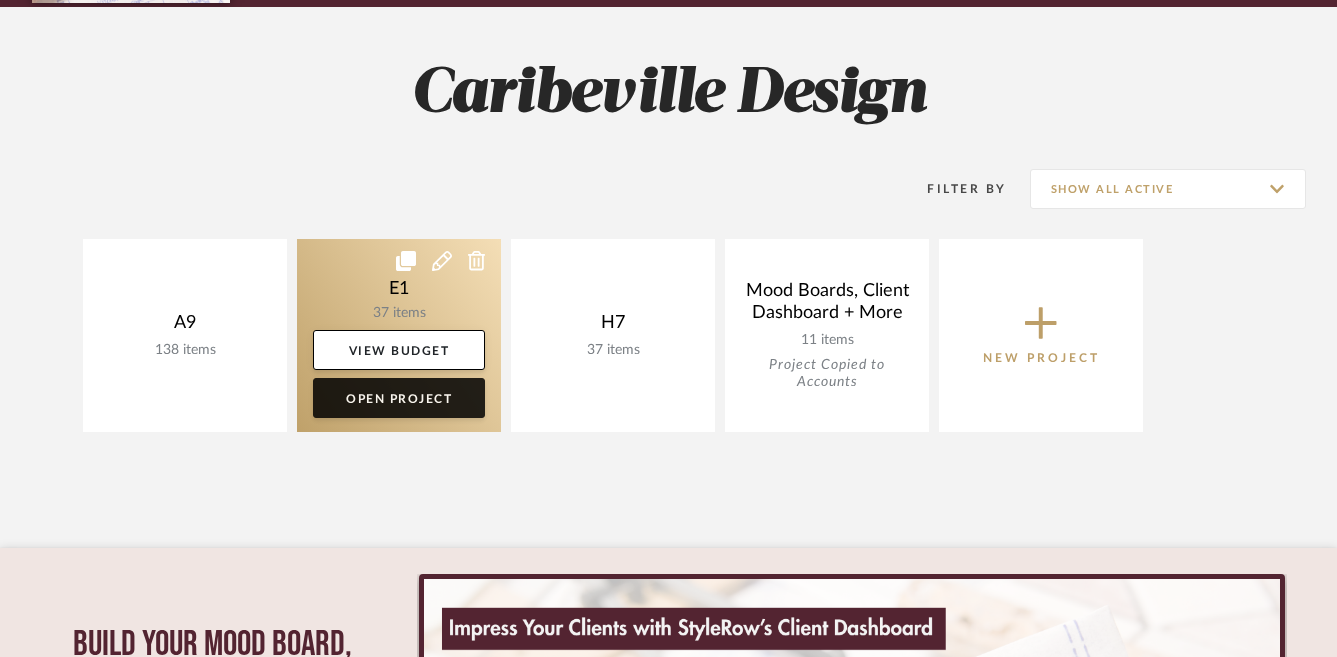 scroll, scrollTop: 113, scrollLeft: 0, axis: vertical 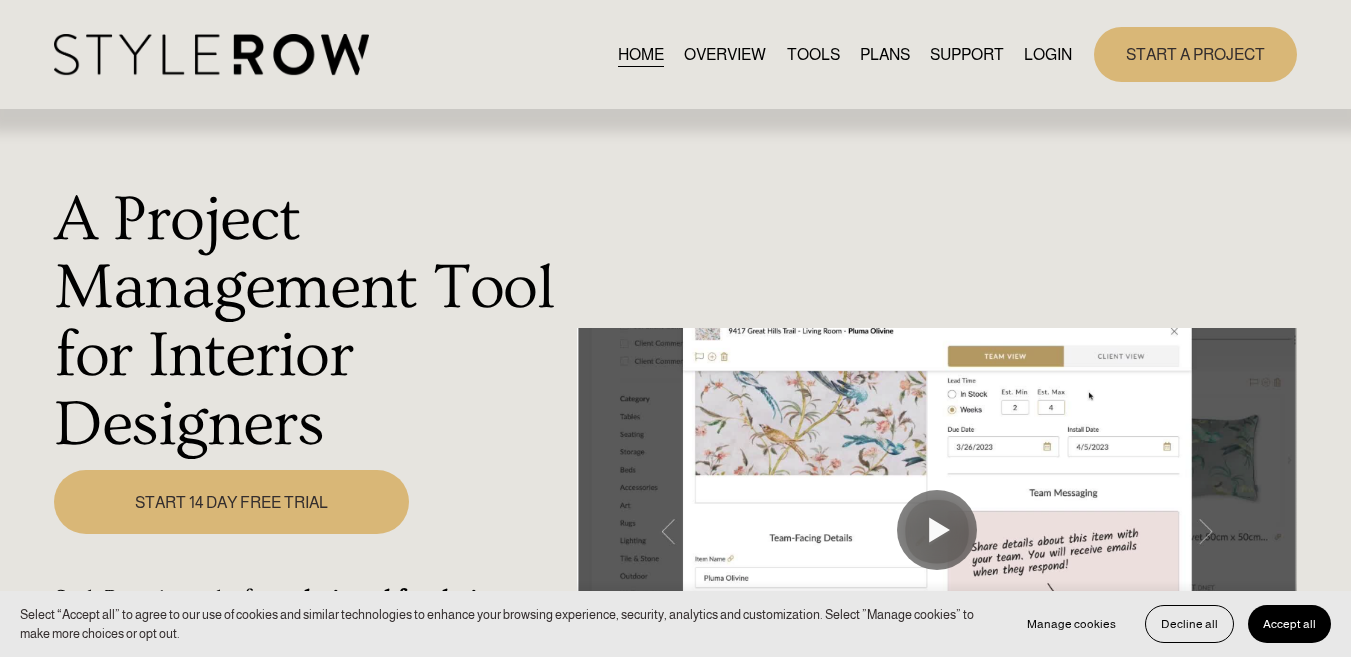 click on "LOGIN" at bounding box center (1048, 54) 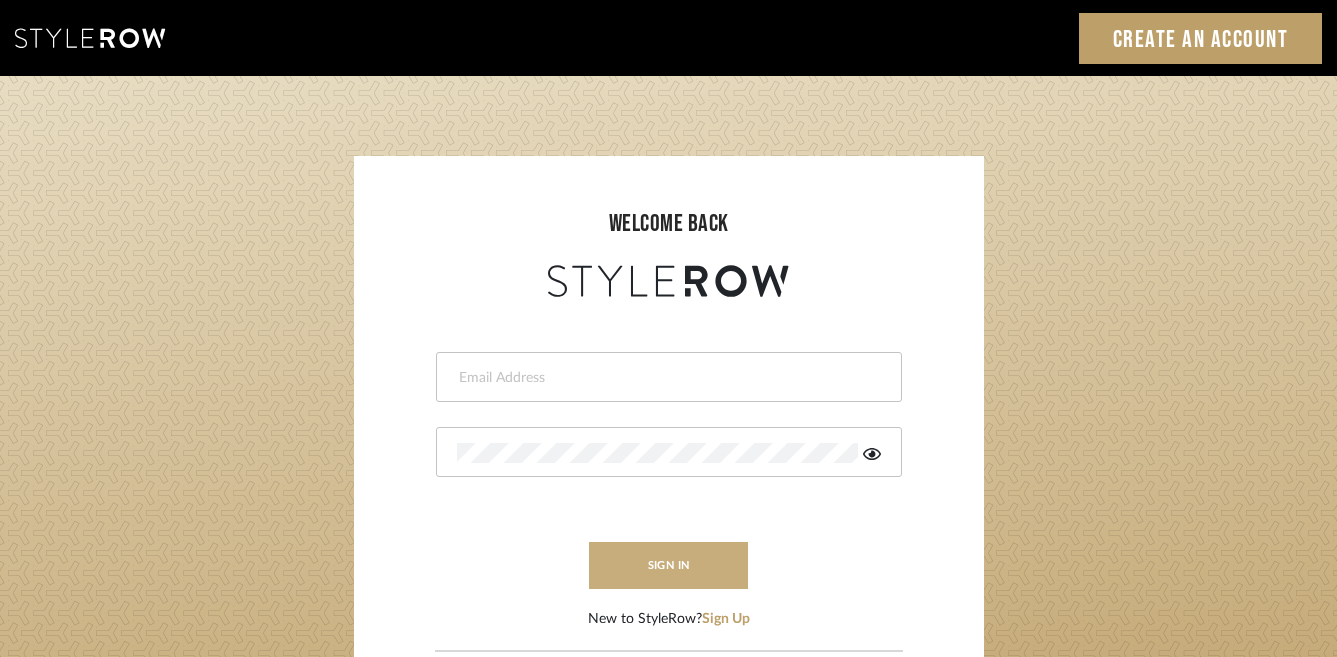 scroll, scrollTop: 0, scrollLeft: 0, axis: both 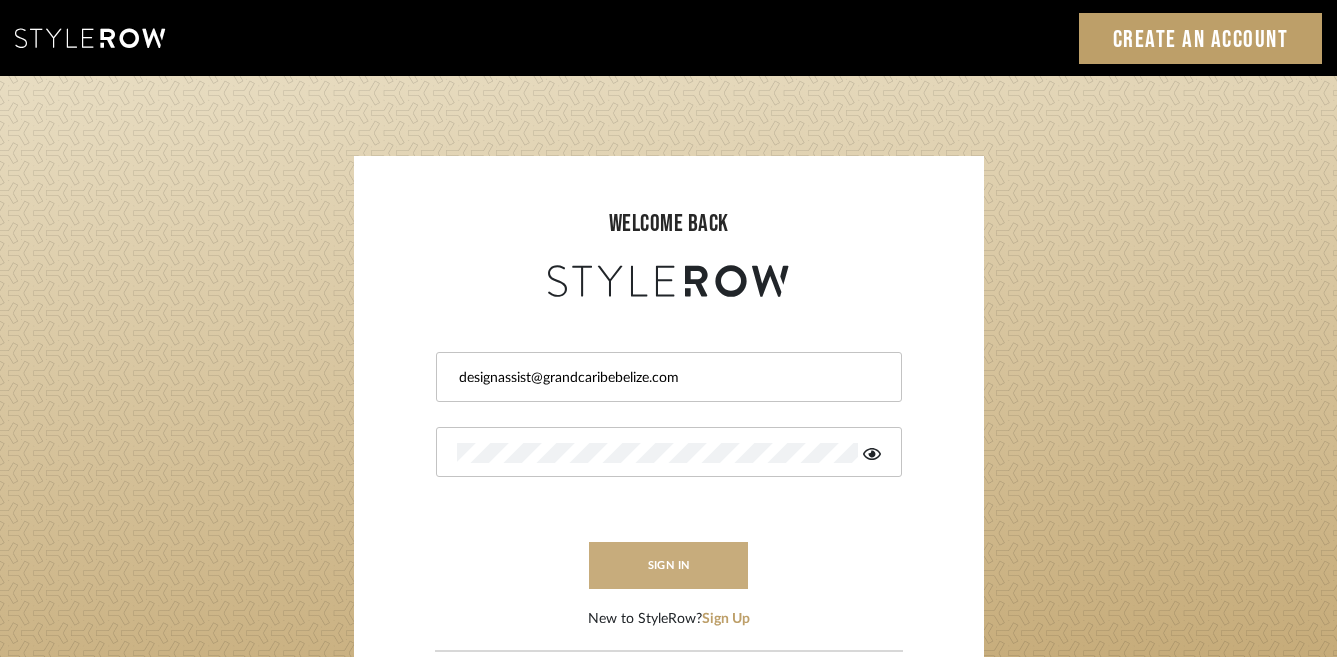 click on "sign in" at bounding box center (669, 565) 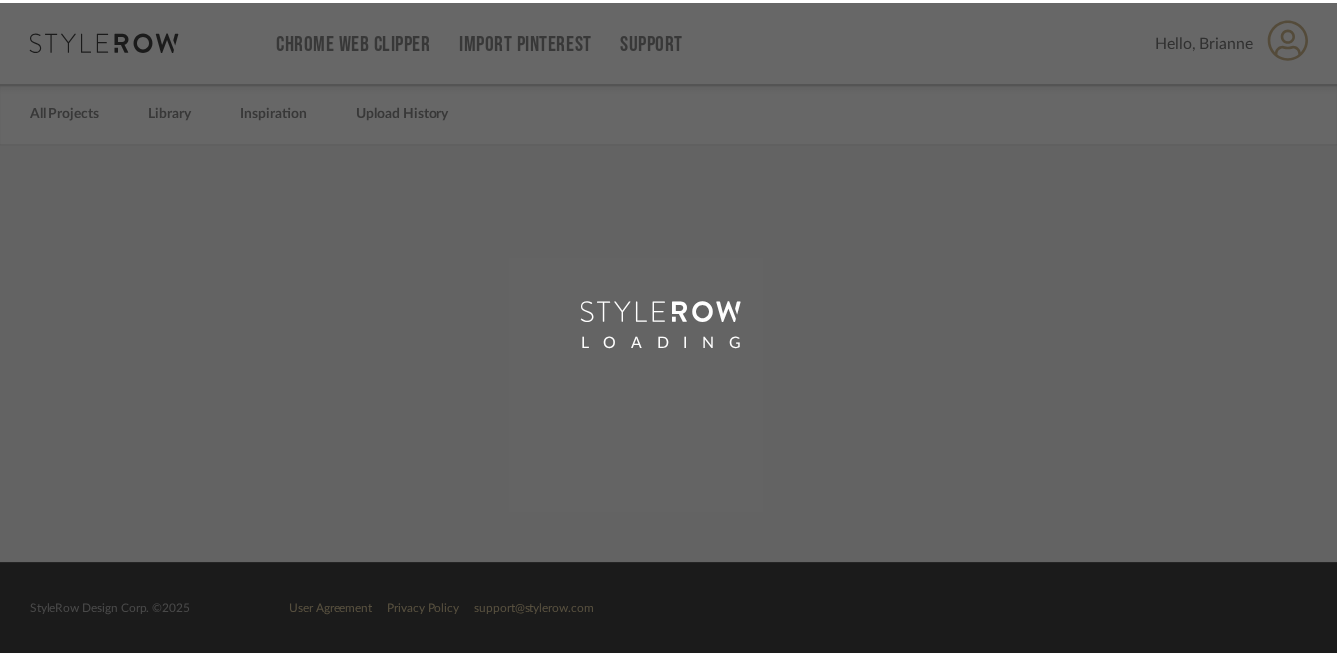 scroll, scrollTop: 0, scrollLeft: 0, axis: both 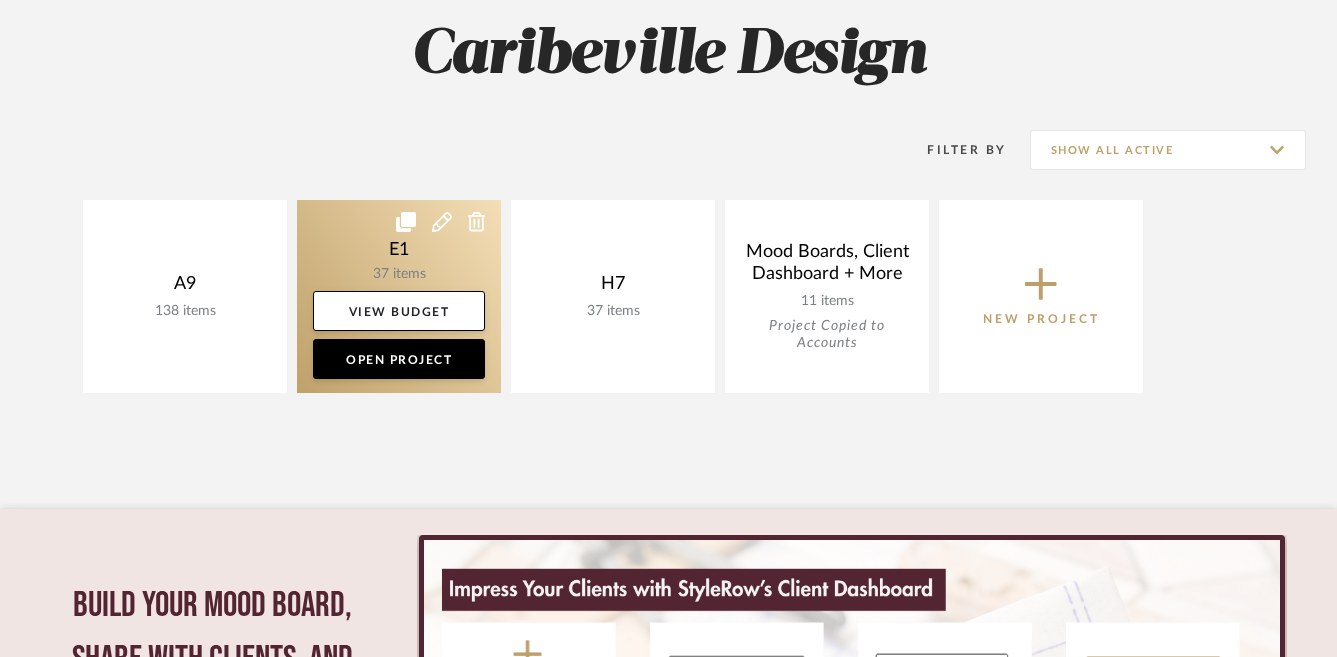 click 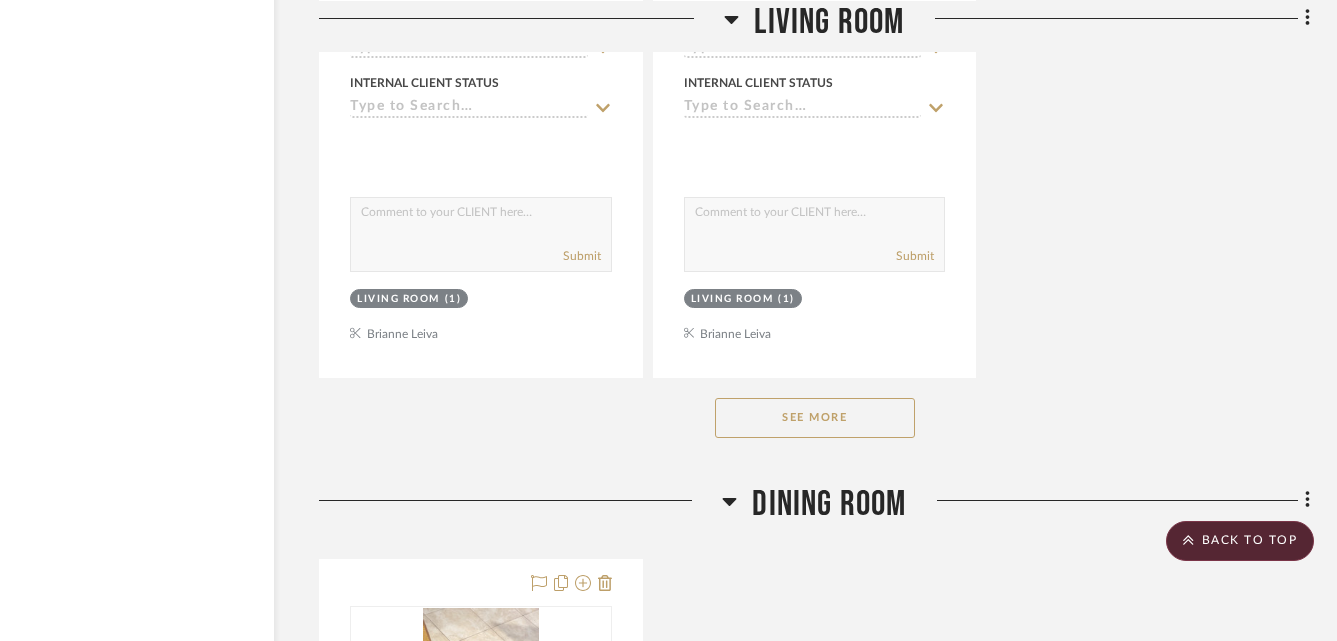scroll, scrollTop: 2853, scrollLeft: 103, axis: both 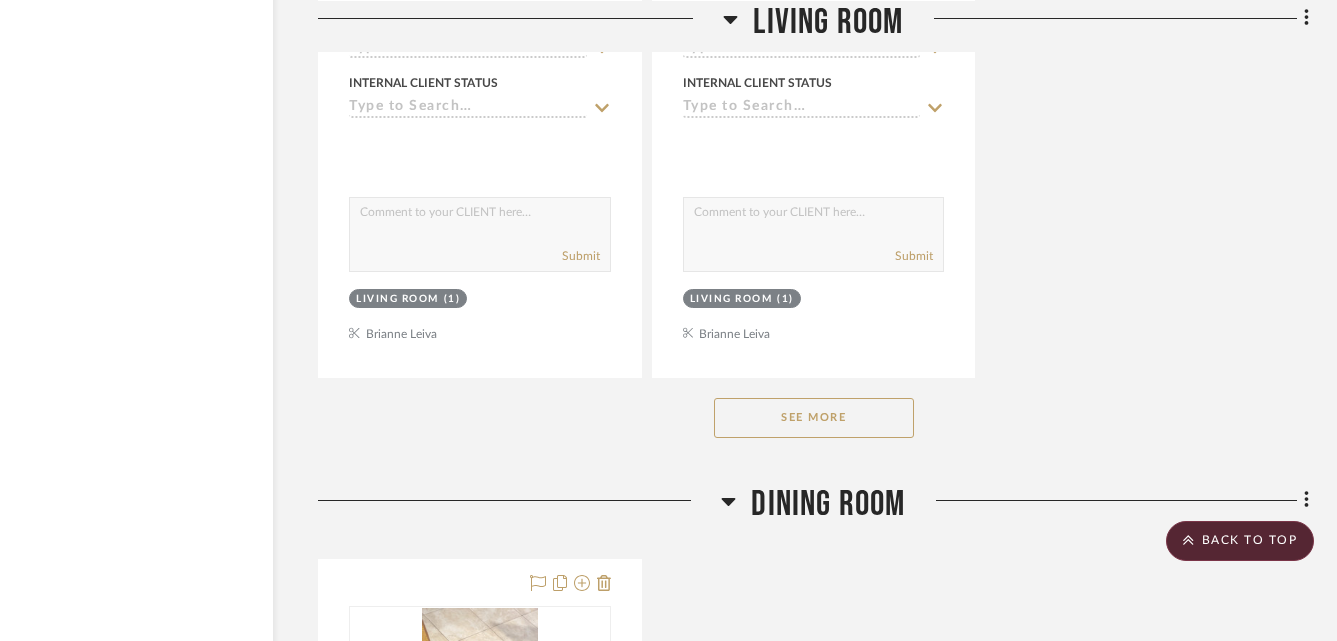 click on "See More" 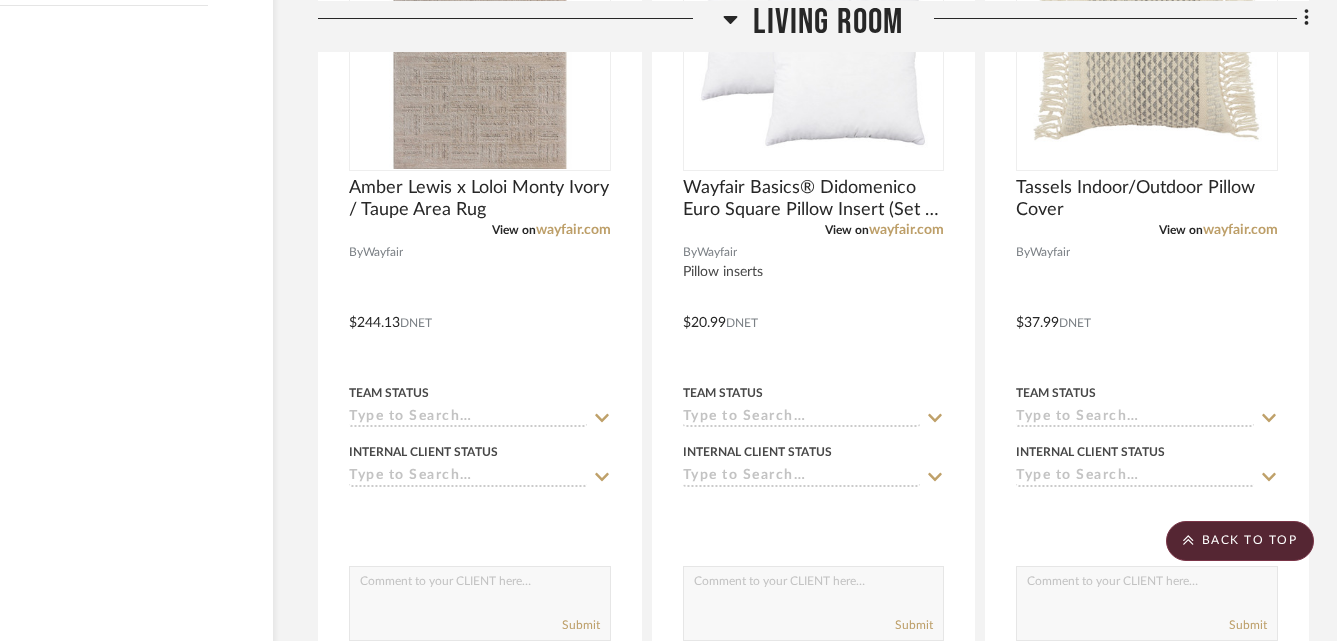 scroll, scrollTop: 2488, scrollLeft: 103, axis: both 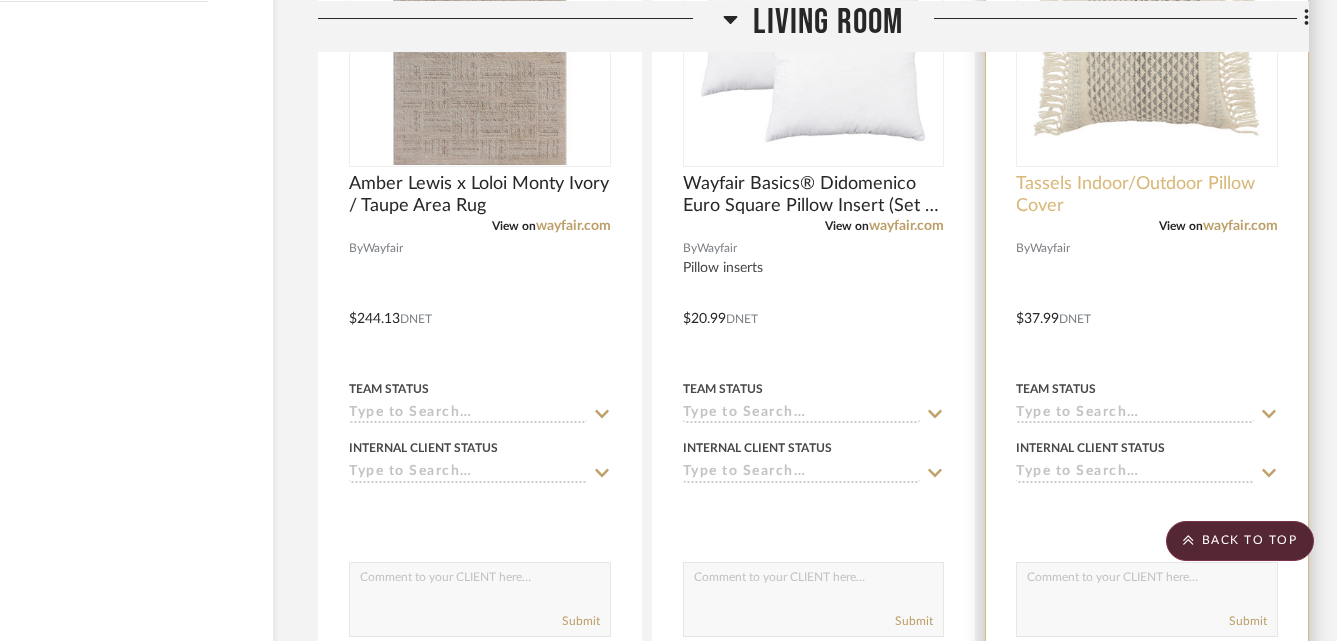 click on "Tassels Indoor/Outdoor Pillow Cover" at bounding box center (1147, 195) 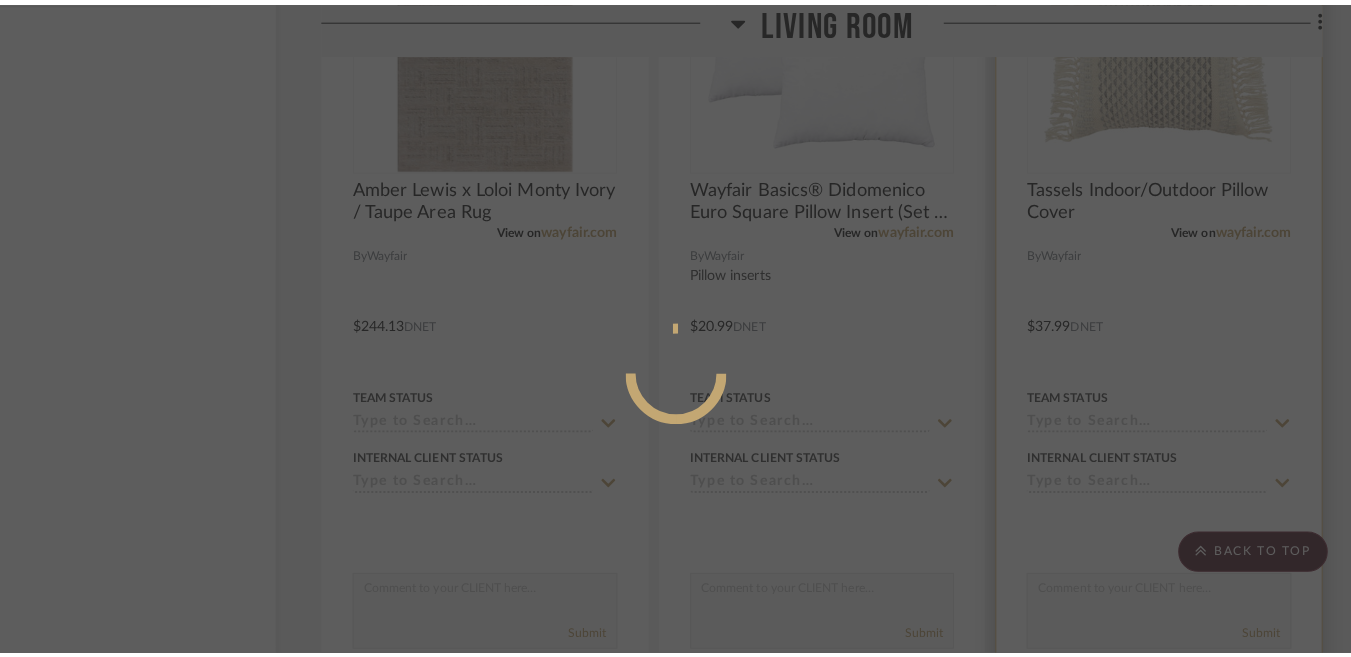 scroll, scrollTop: 0, scrollLeft: 0, axis: both 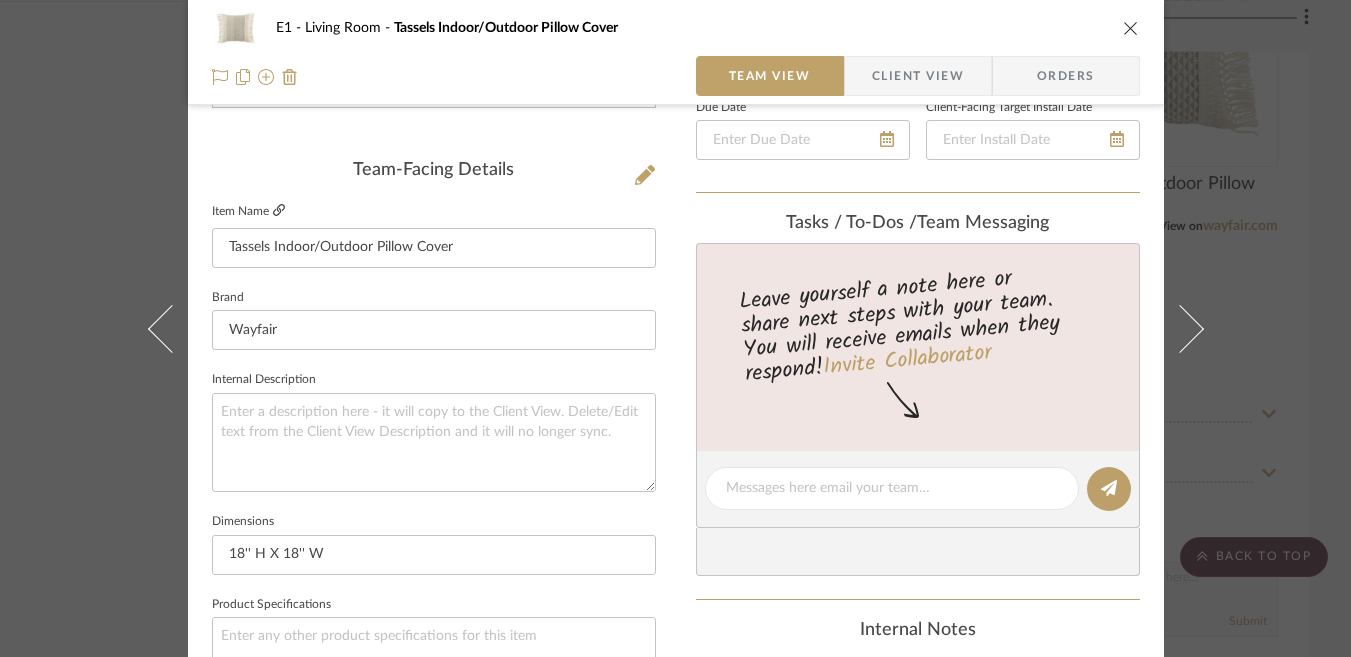 click 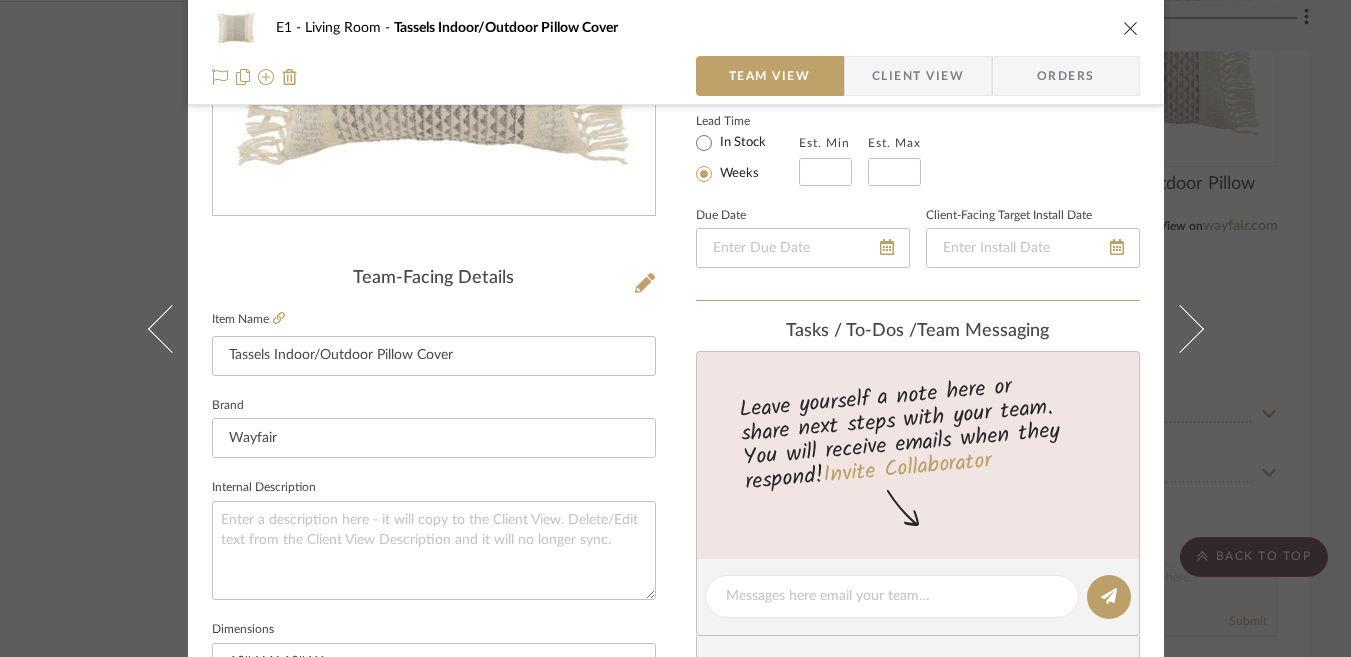 scroll, scrollTop: 350, scrollLeft: 0, axis: vertical 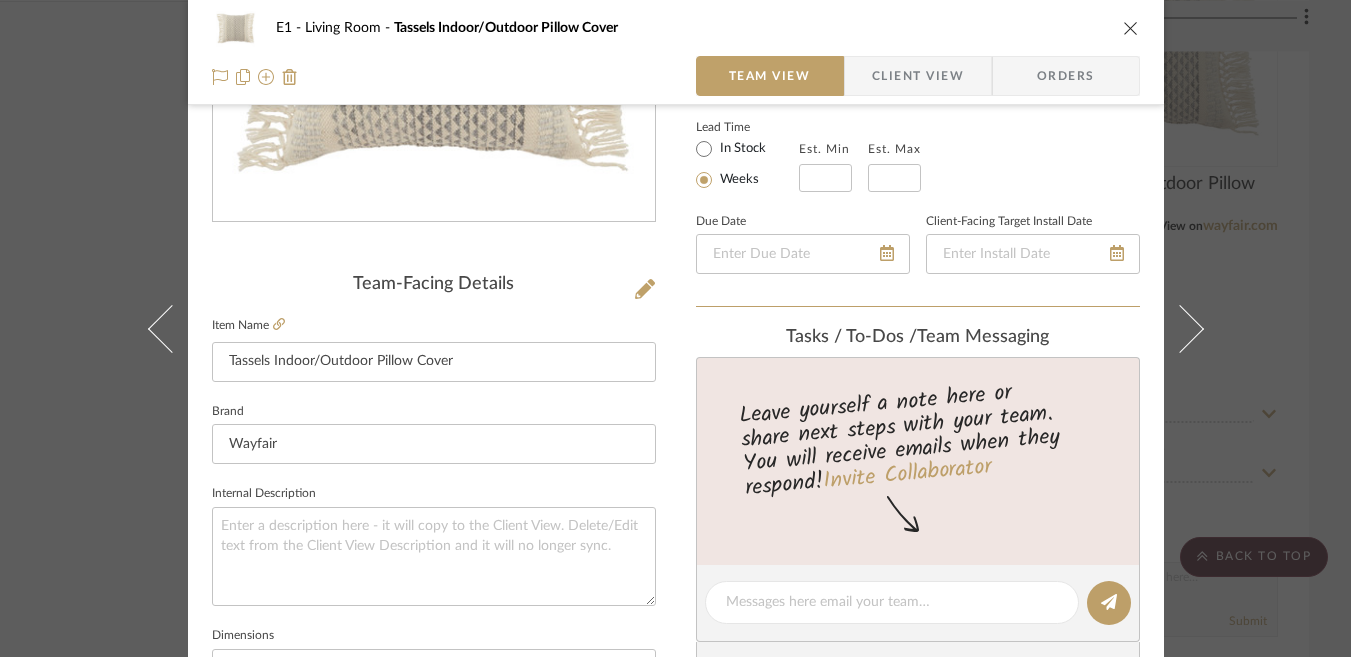 click on "E1 Living Room Tassels Indoor/Outdoor Pillow Cover" at bounding box center [676, 28] 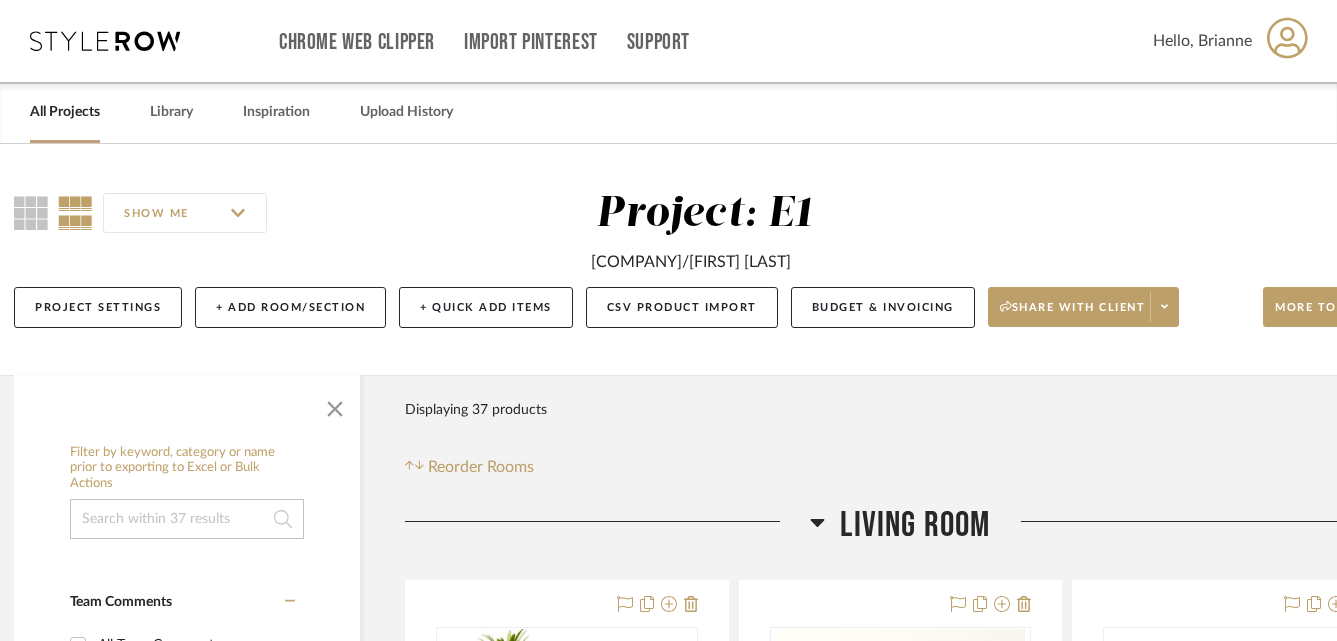 scroll, scrollTop: 0, scrollLeft: 0, axis: both 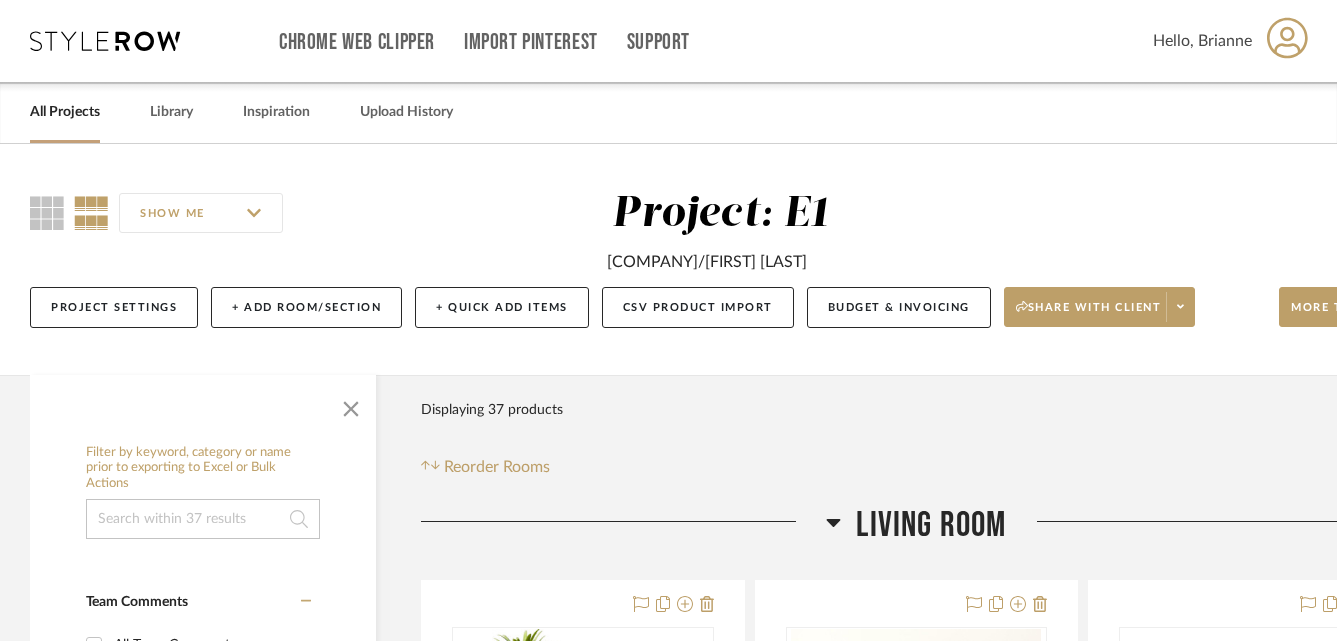 click 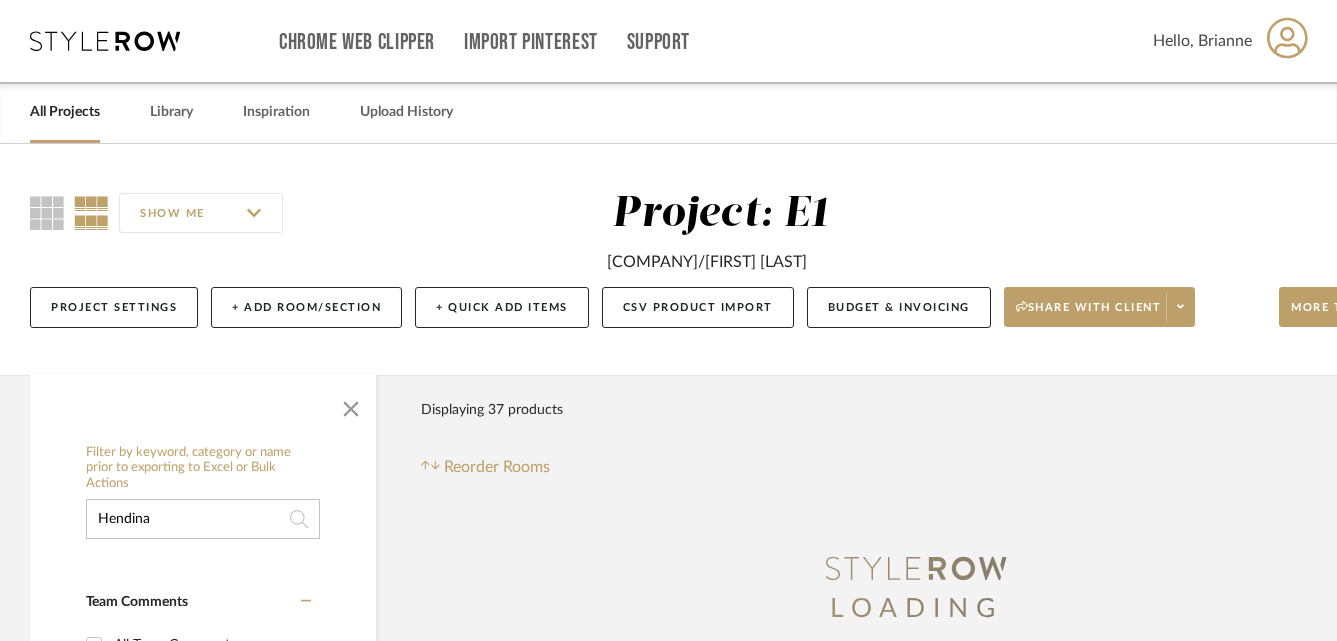 type on "Hendina" 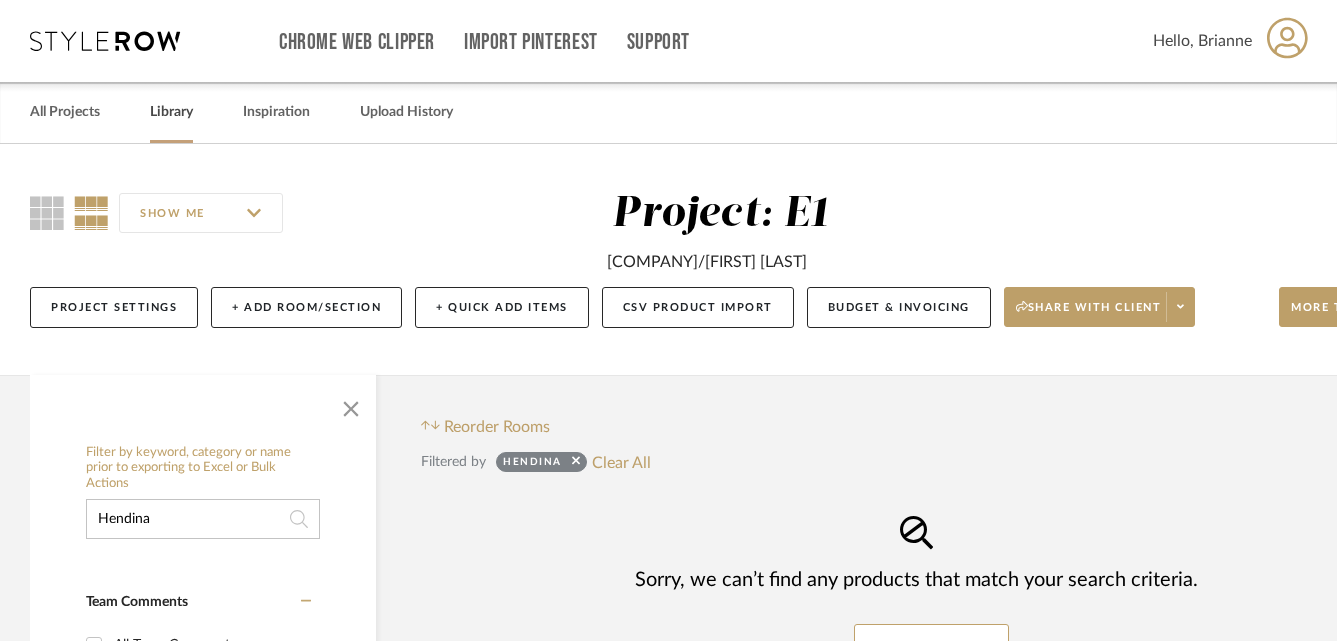 click on "Library" at bounding box center (171, 112) 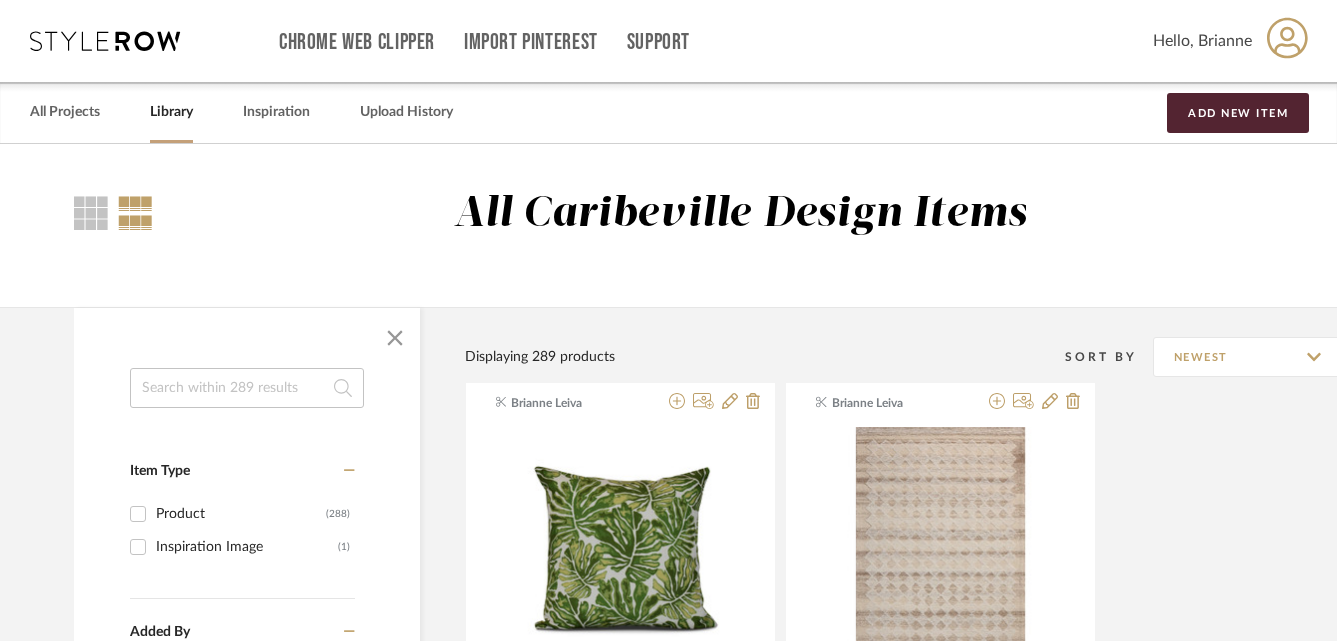 click 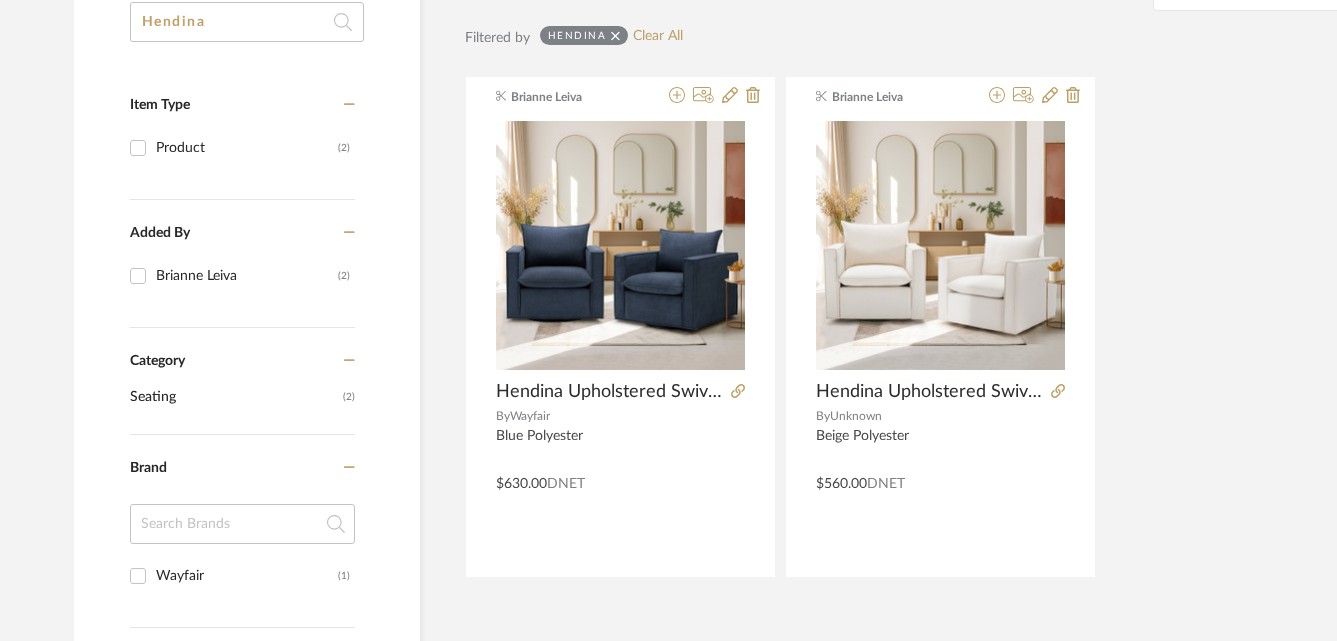 scroll, scrollTop: 405, scrollLeft: 0, axis: vertical 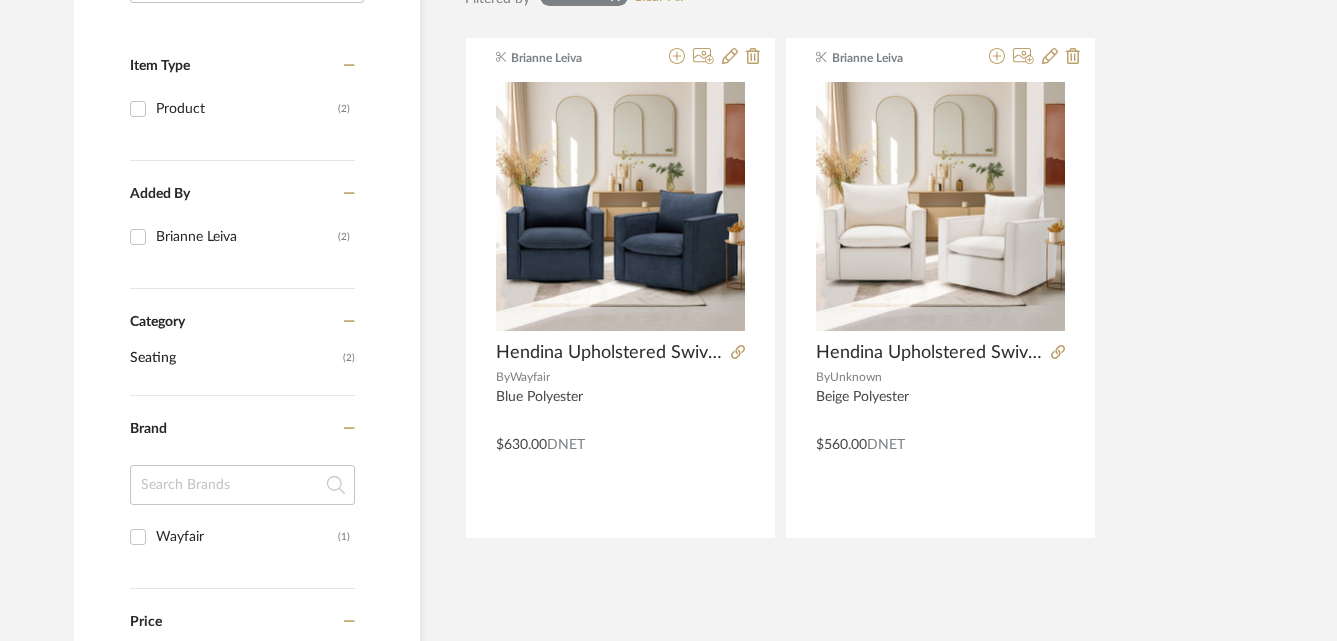 type on "Hendina" 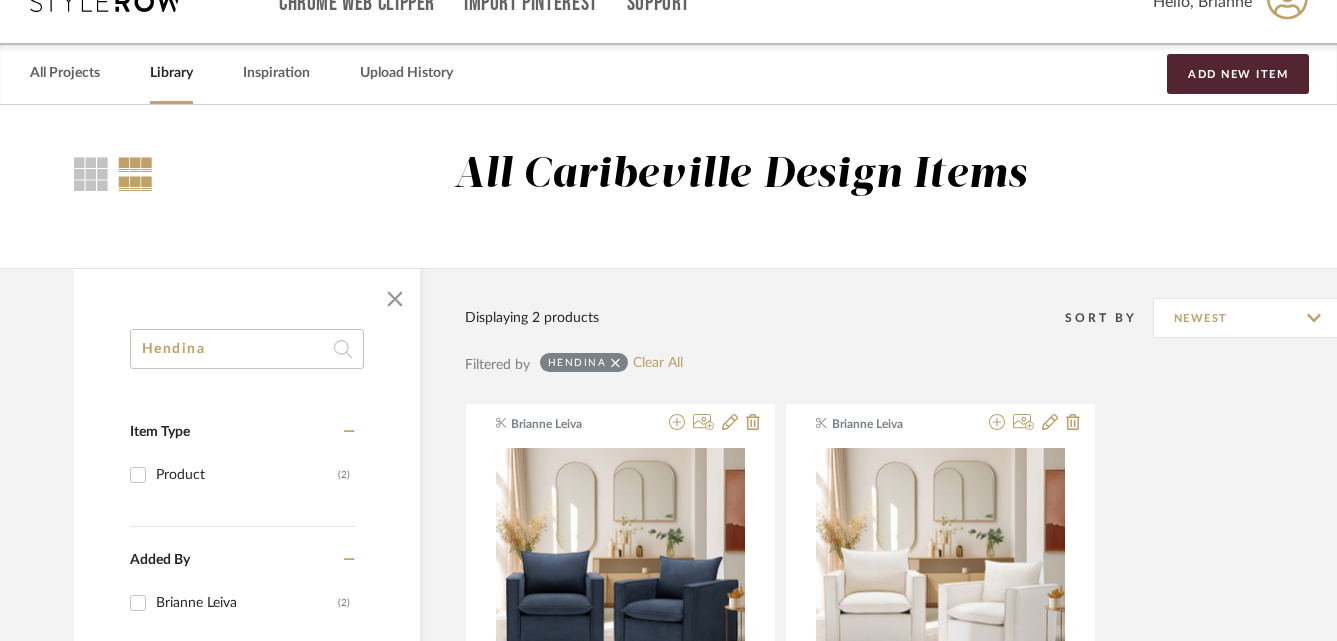 scroll, scrollTop: 15, scrollLeft: 0, axis: vertical 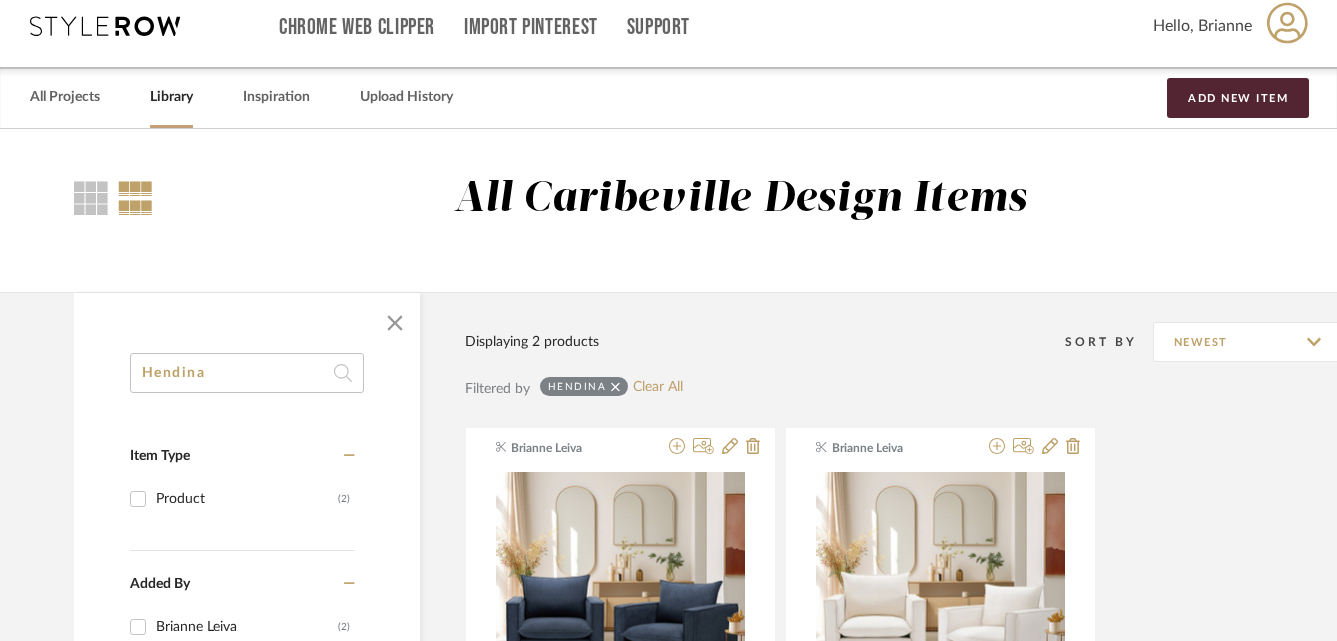 drag, startPoint x: 253, startPoint y: 381, endPoint x: 118, endPoint y: 377, distance: 135.05925 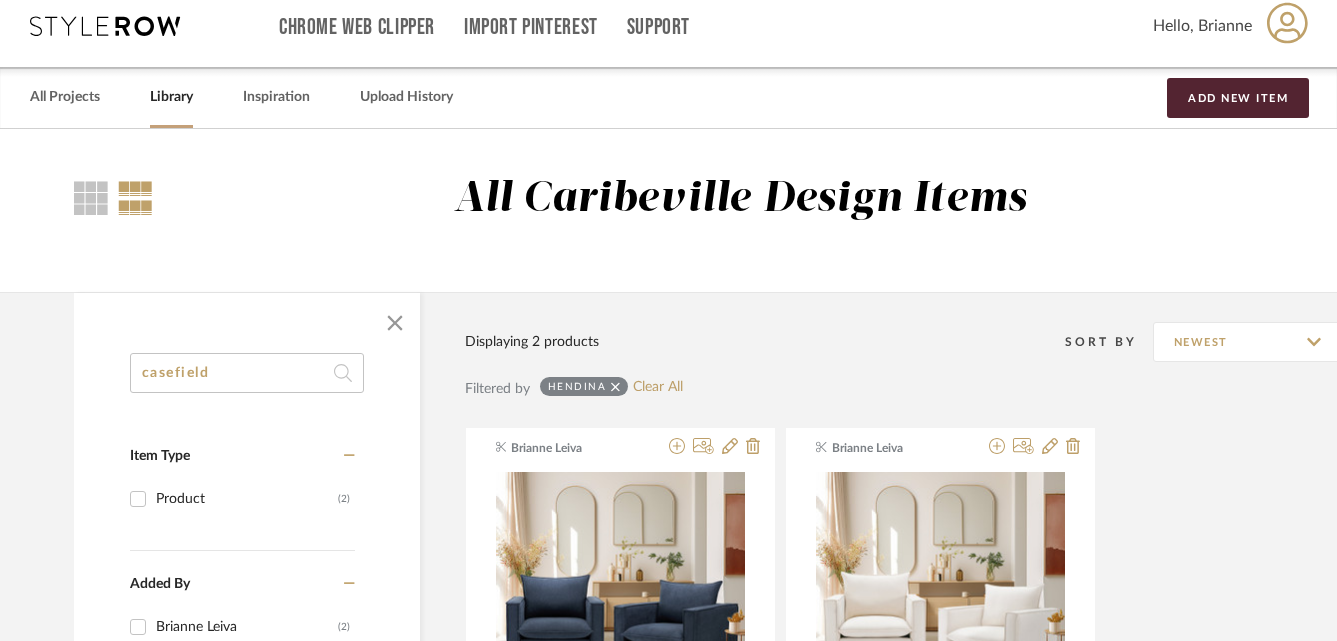 type on "casefield" 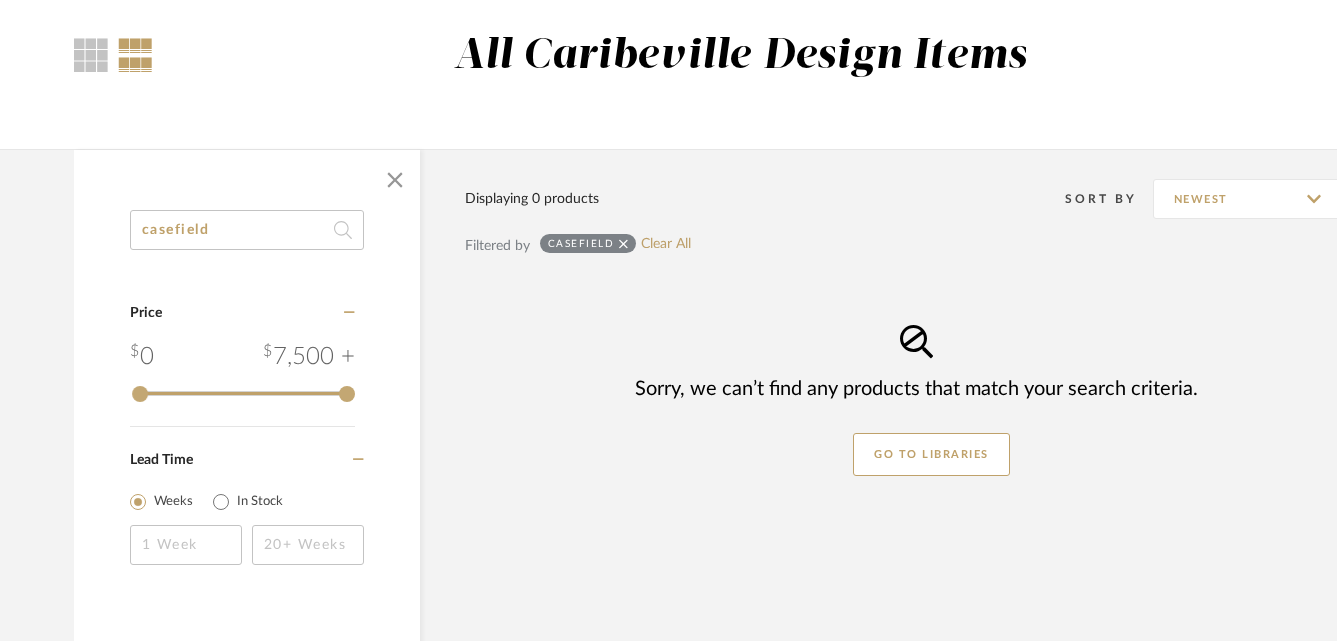 scroll, scrollTop: 159, scrollLeft: 3, axis: both 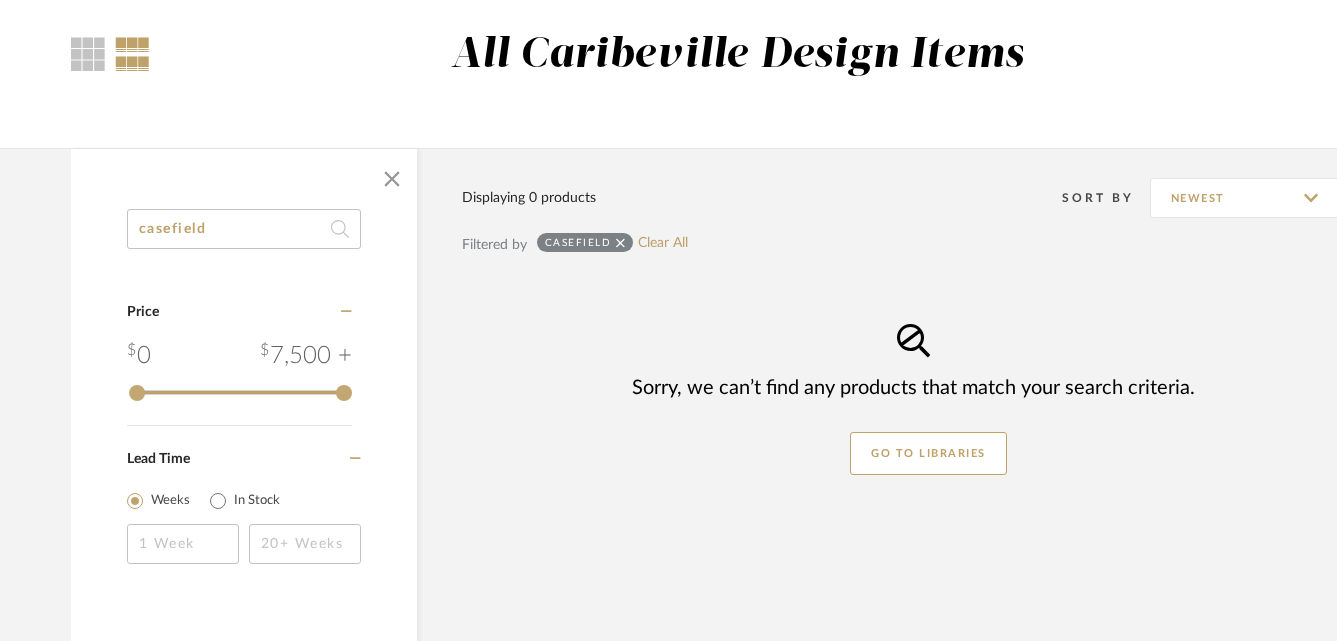 drag, startPoint x: 244, startPoint y: 231, endPoint x: 68, endPoint y: 231, distance: 176 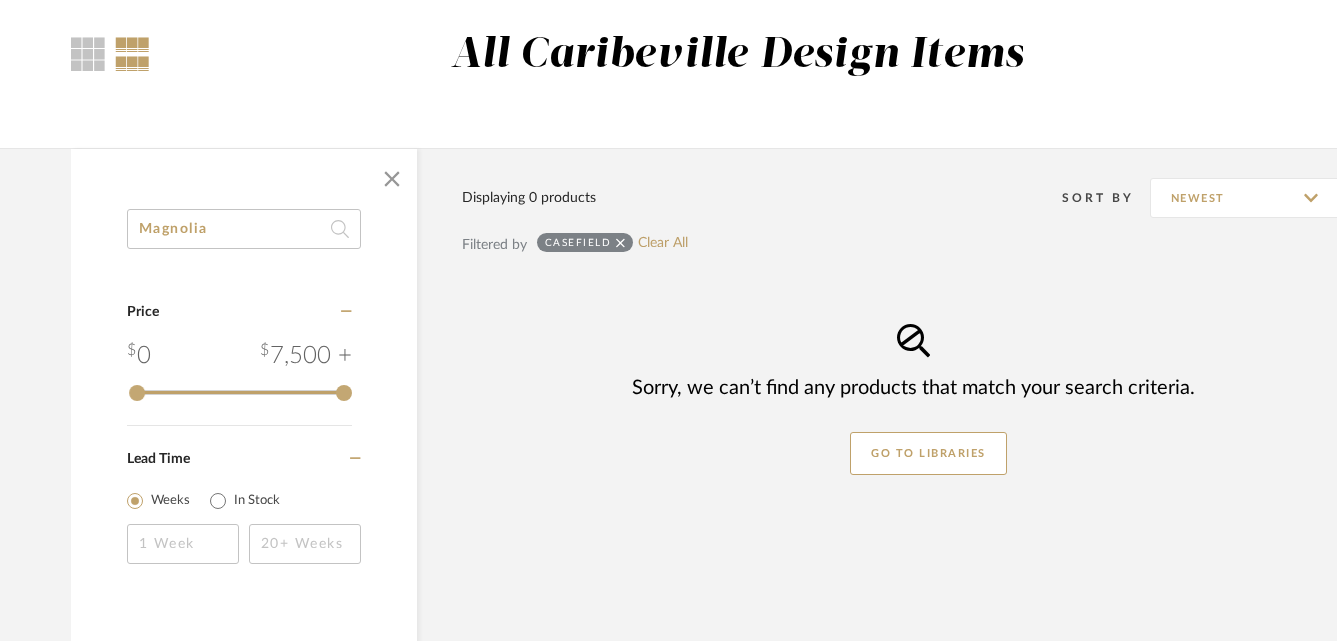 type on "Magnolia" 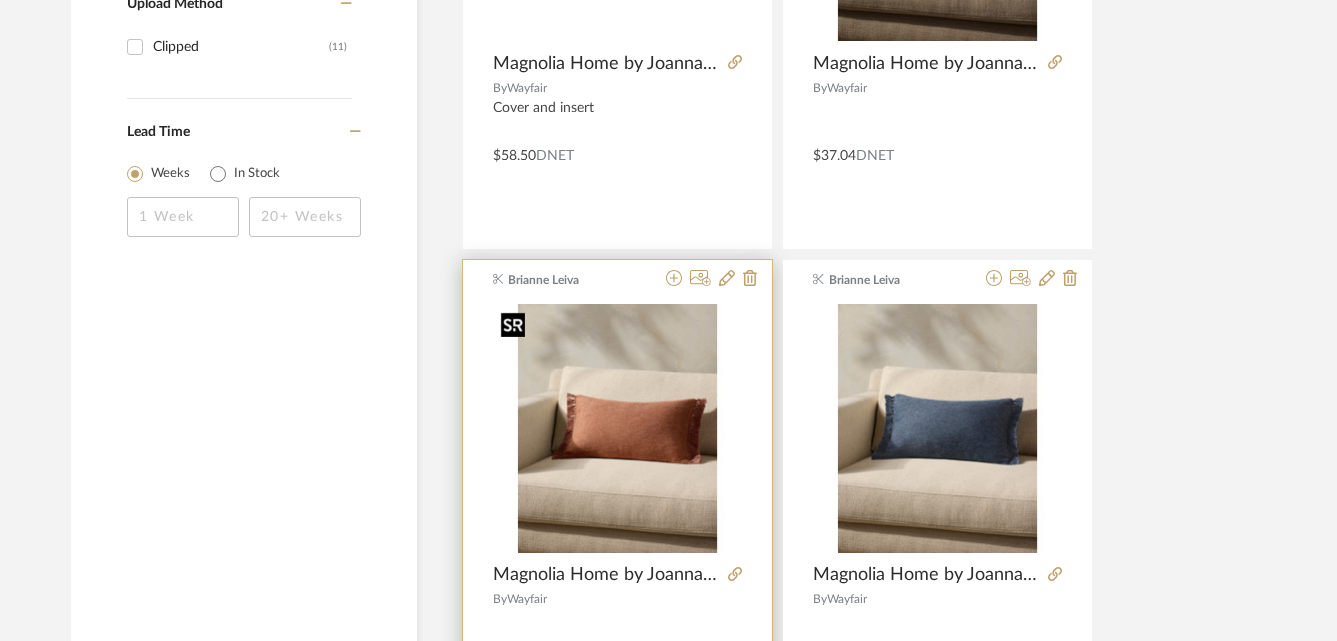 scroll, scrollTop: 1216, scrollLeft: 3, axis: both 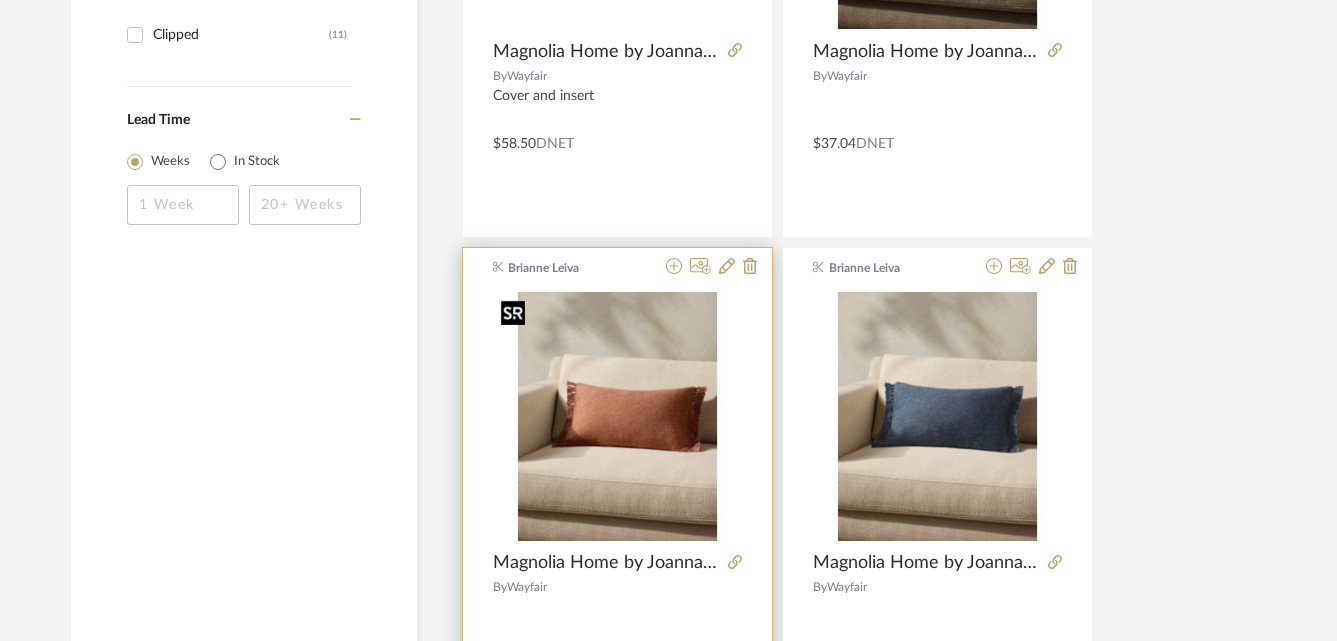 click at bounding box center (617, 416) 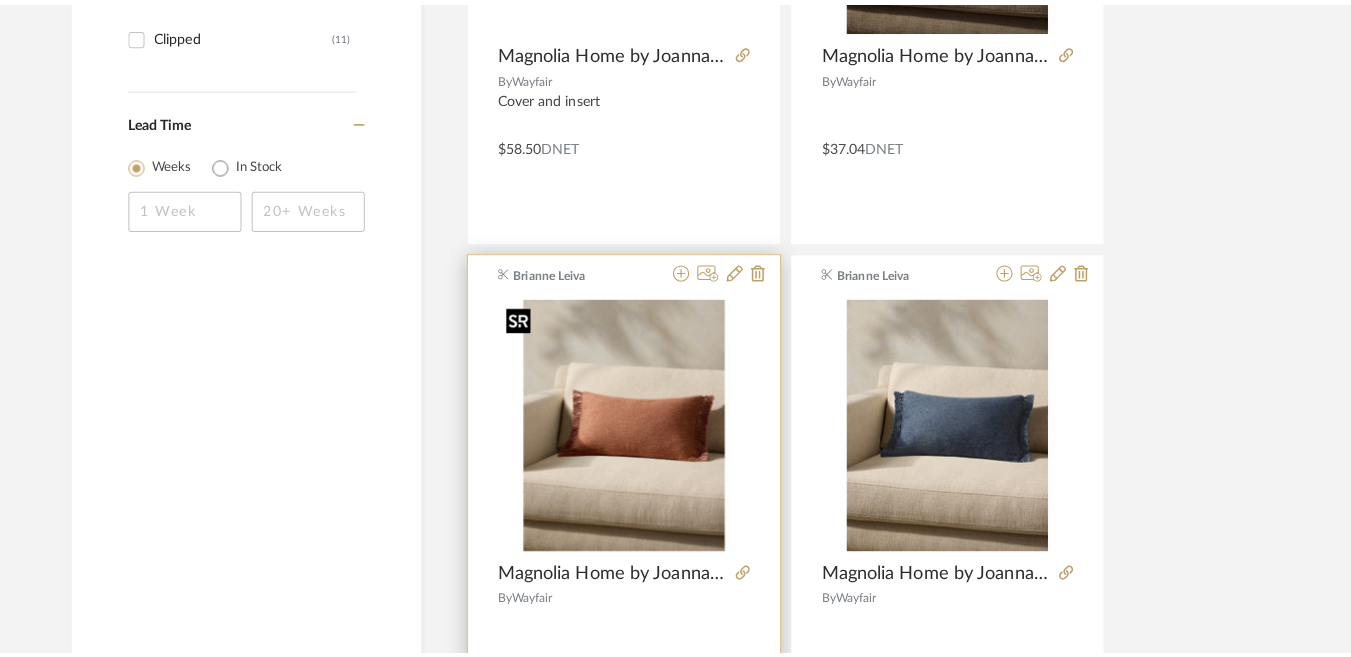scroll, scrollTop: 0, scrollLeft: 0, axis: both 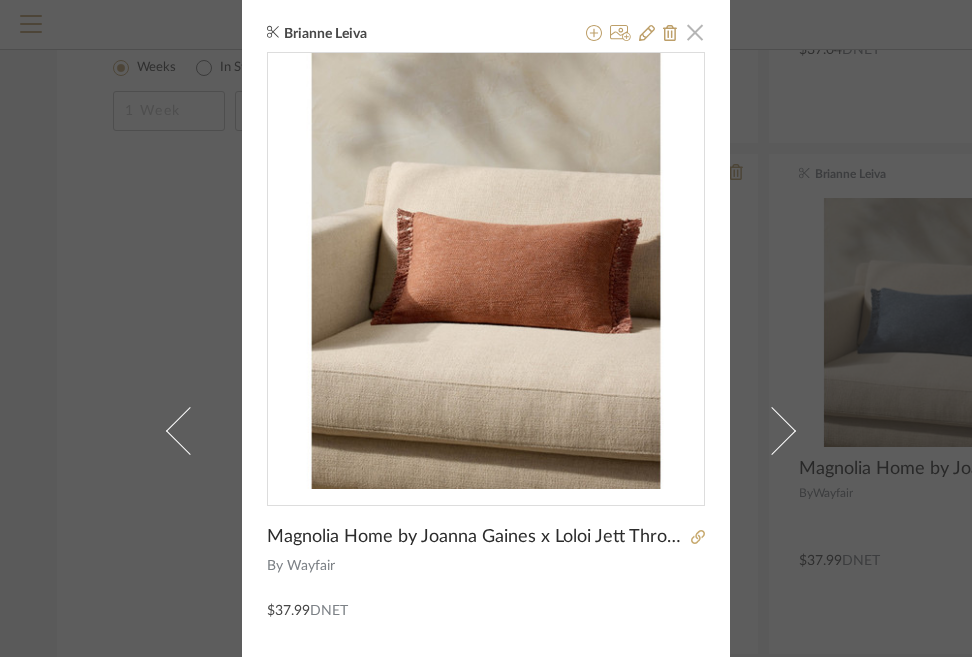 click 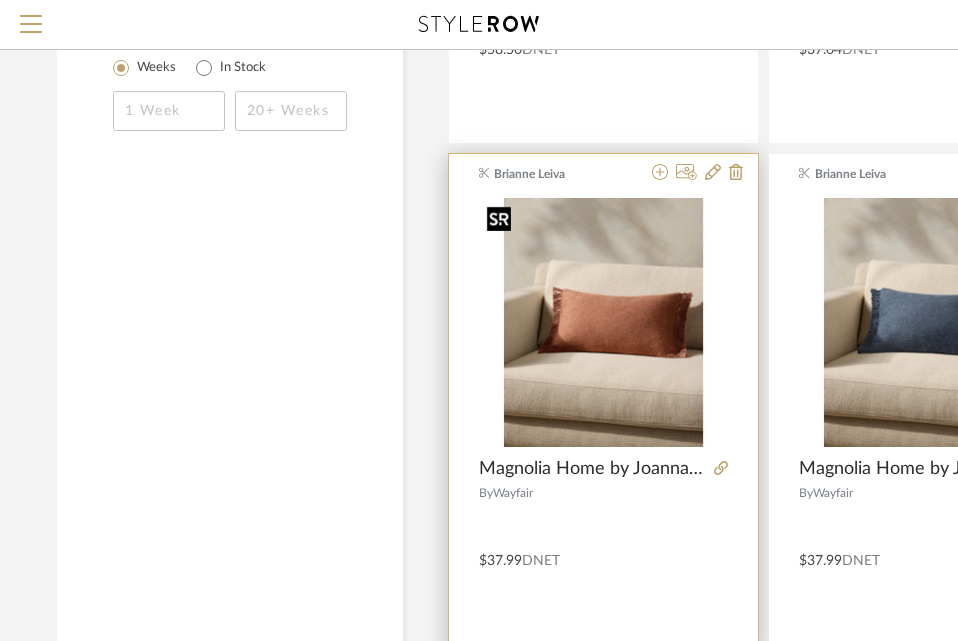 scroll, scrollTop: 1051, scrollLeft: 3, axis: both 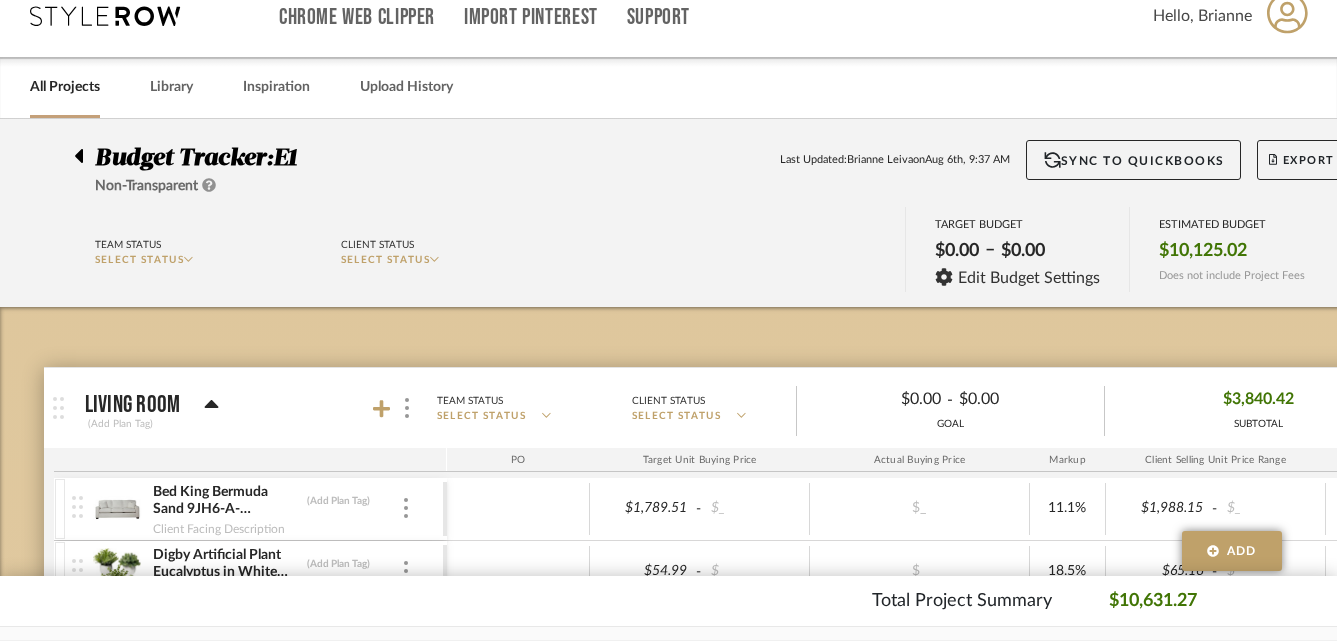 click on "All Projects" at bounding box center [65, 87] 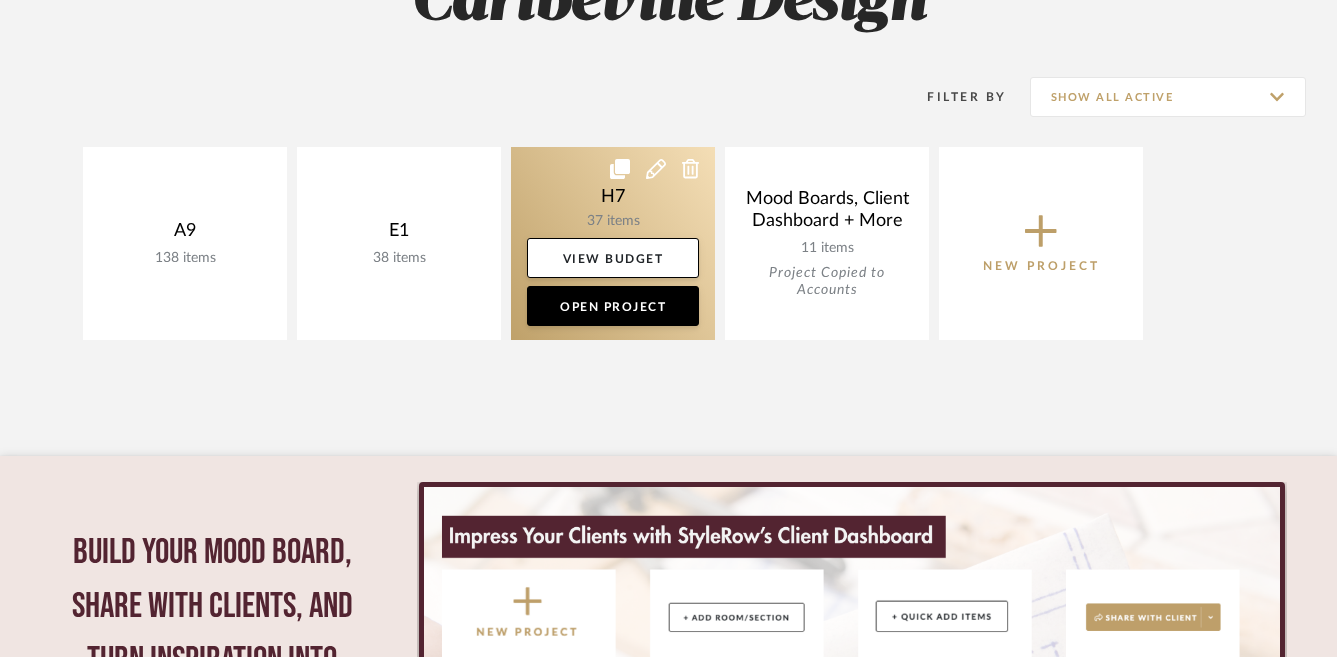 scroll, scrollTop: 336, scrollLeft: 0, axis: vertical 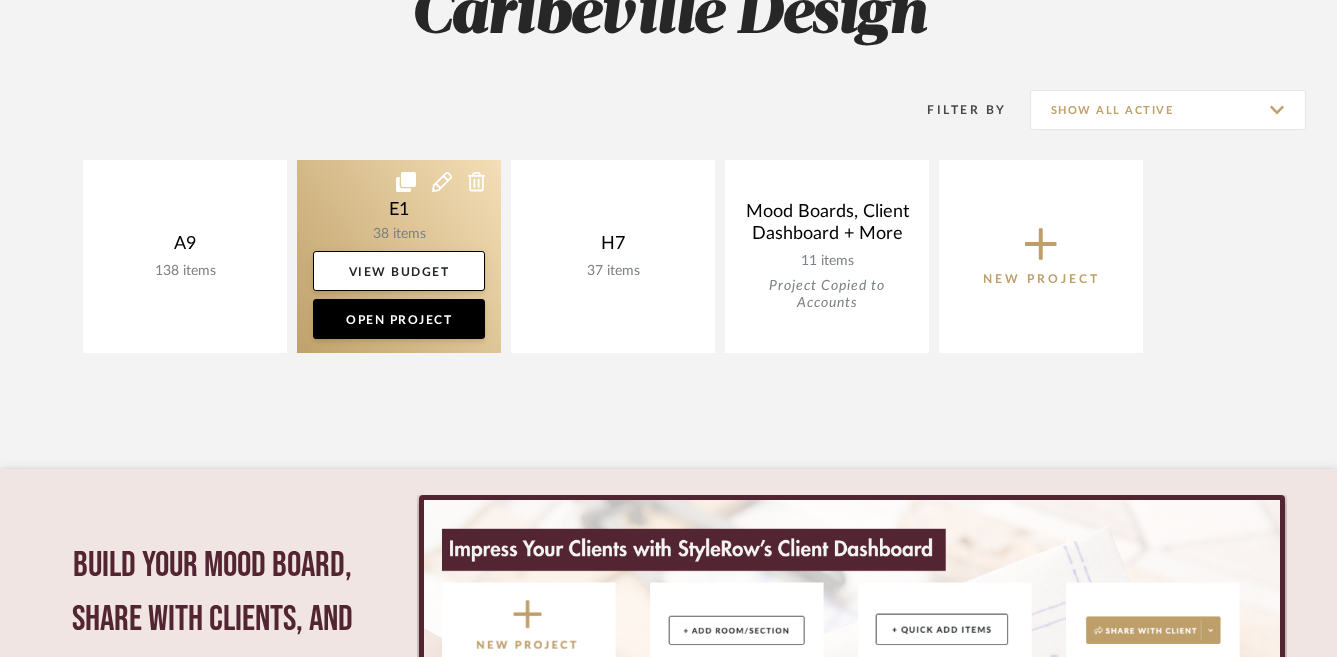 click 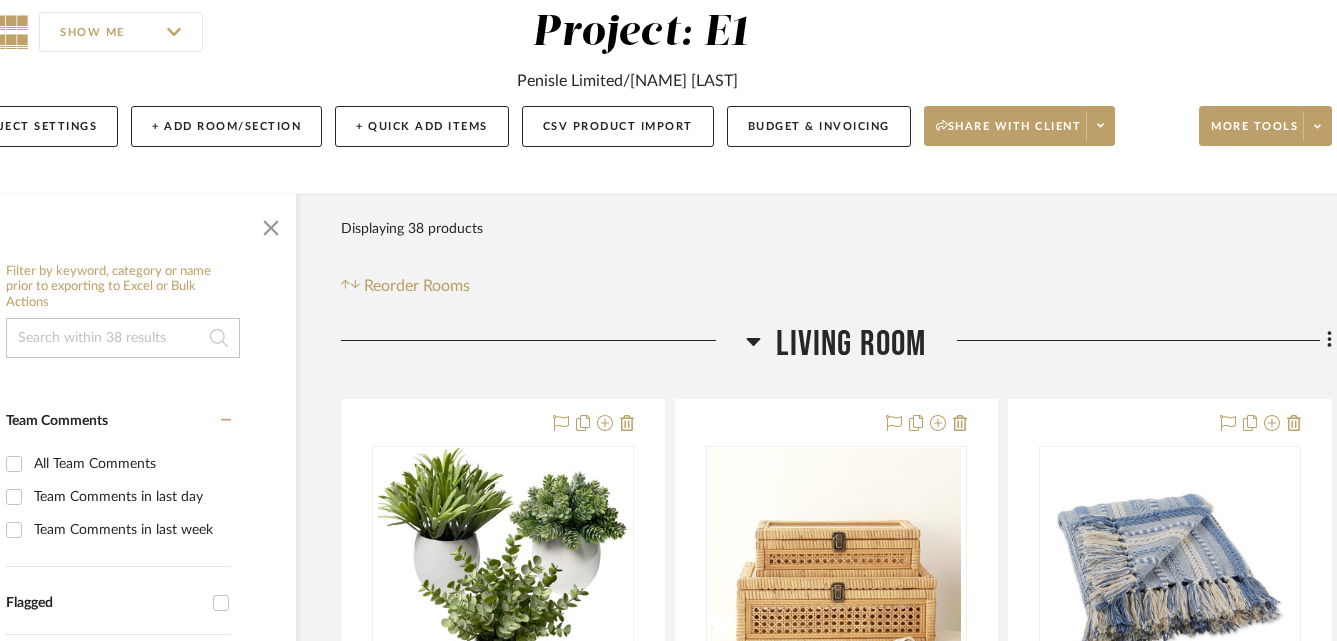 scroll, scrollTop: 181, scrollLeft: 103, axis: both 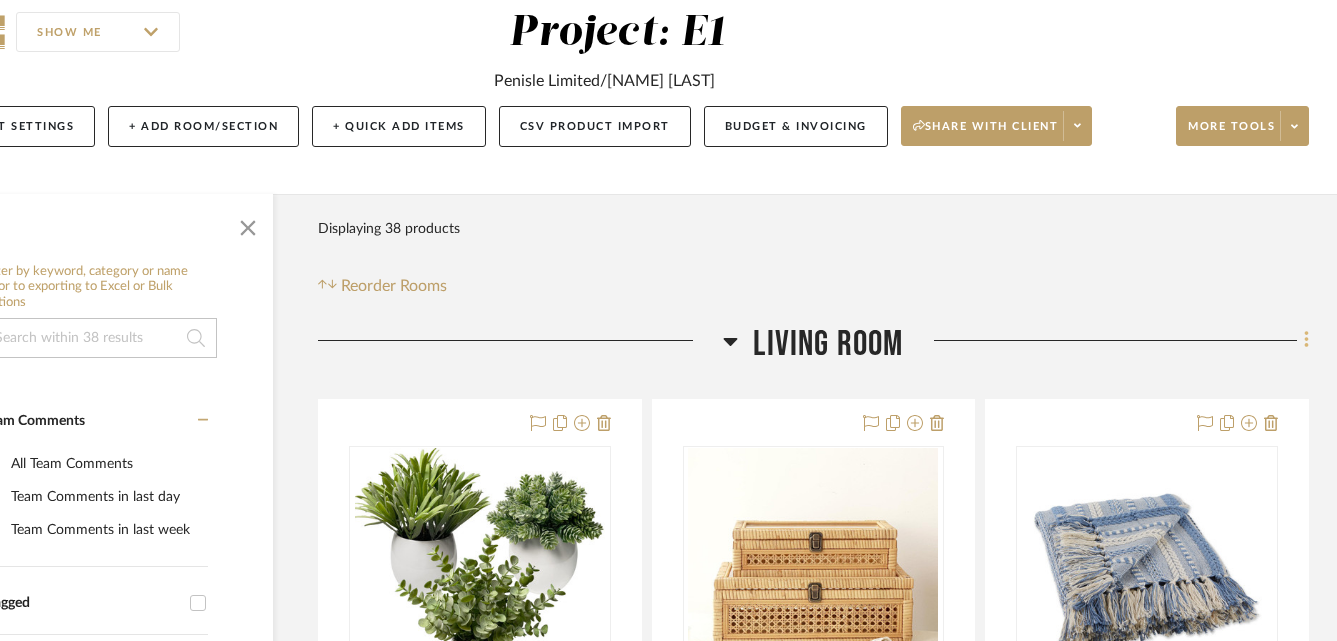 click 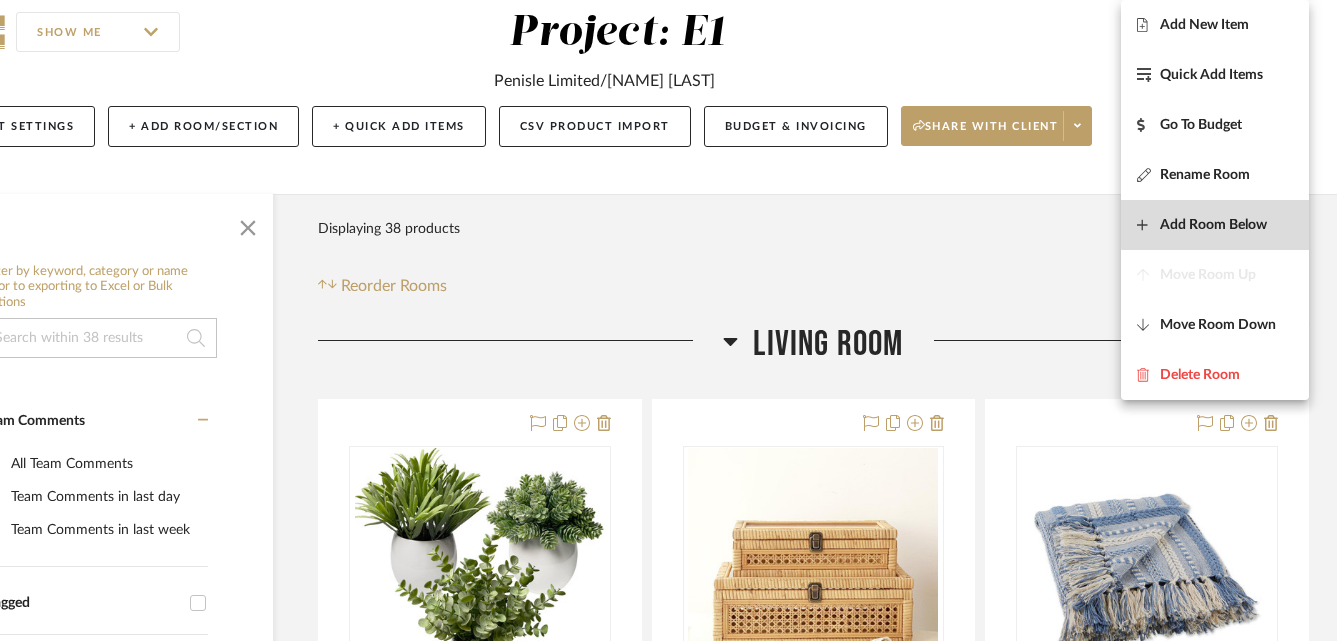 click on "Add Room Below" at bounding box center (1213, 225) 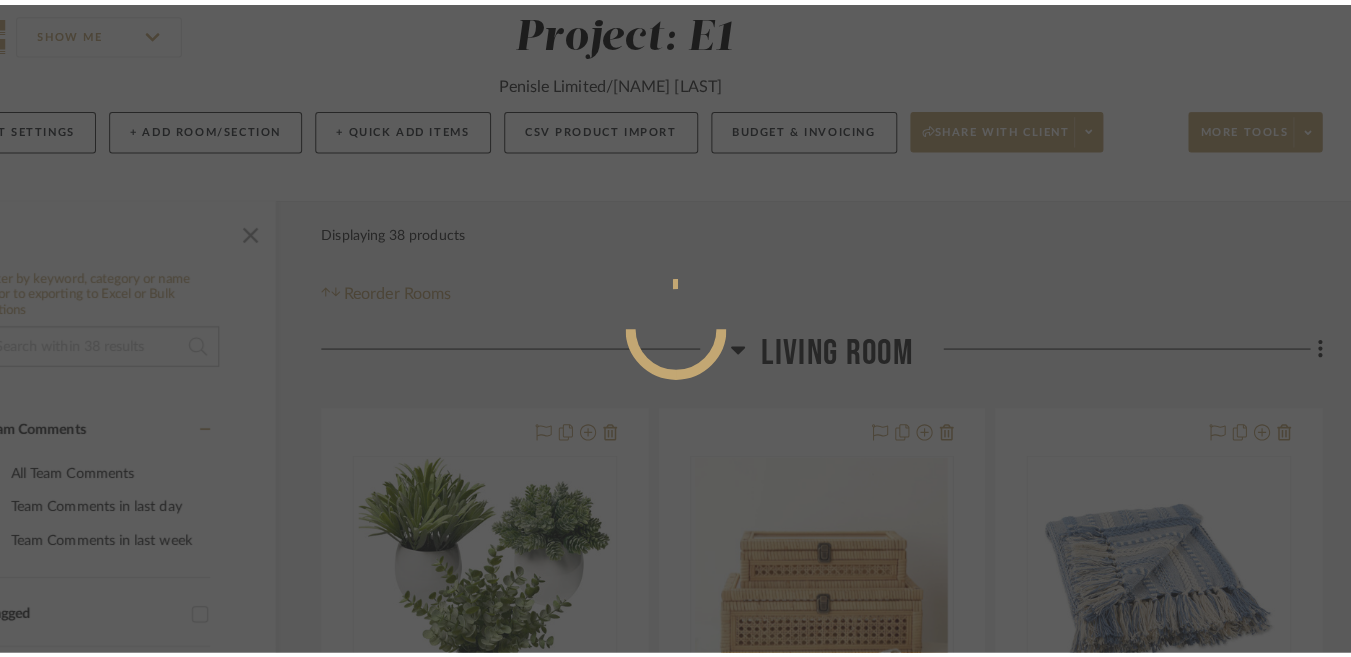 scroll, scrollTop: 0, scrollLeft: 0, axis: both 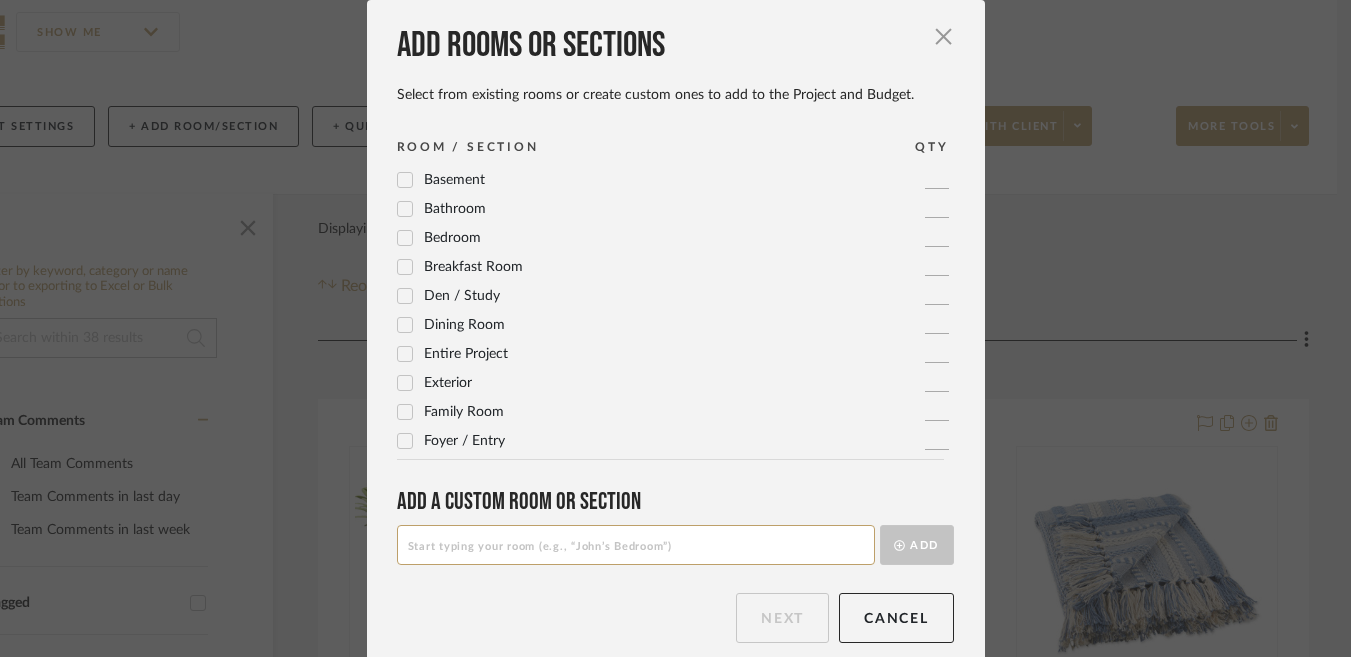 click at bounding box center [636, 545] 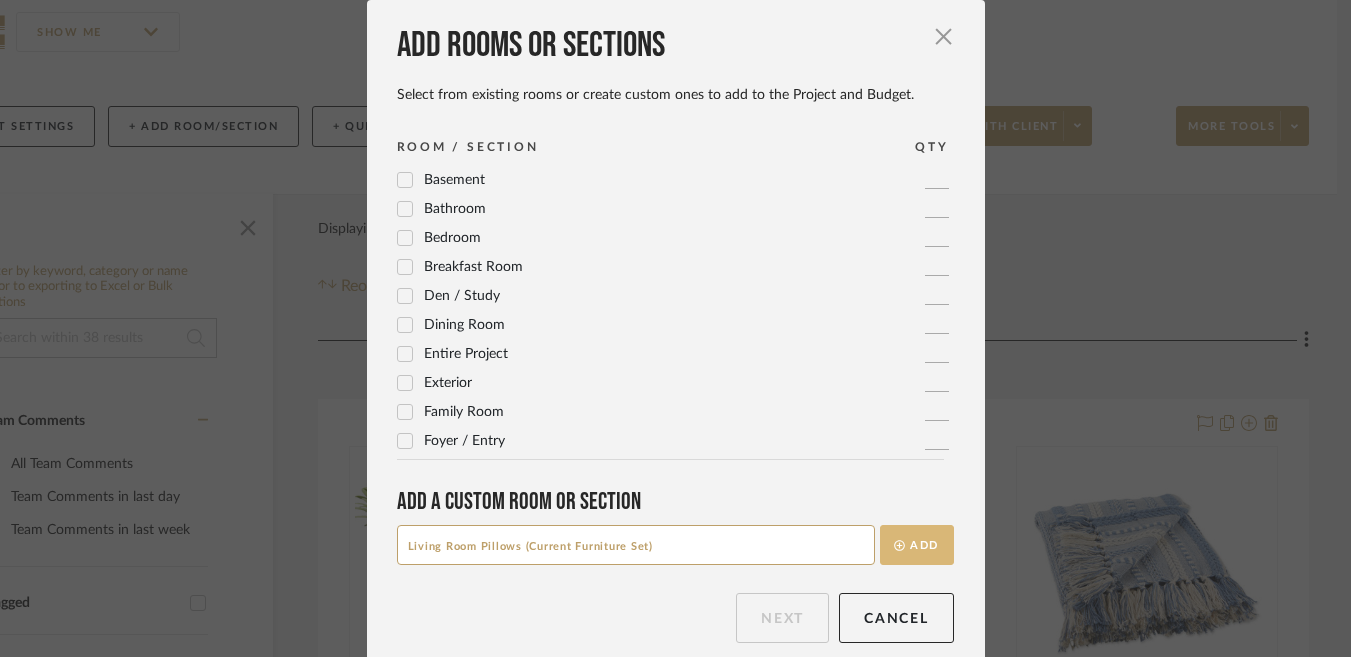 type on "Living Room Pillows (Current Furniture Set)" 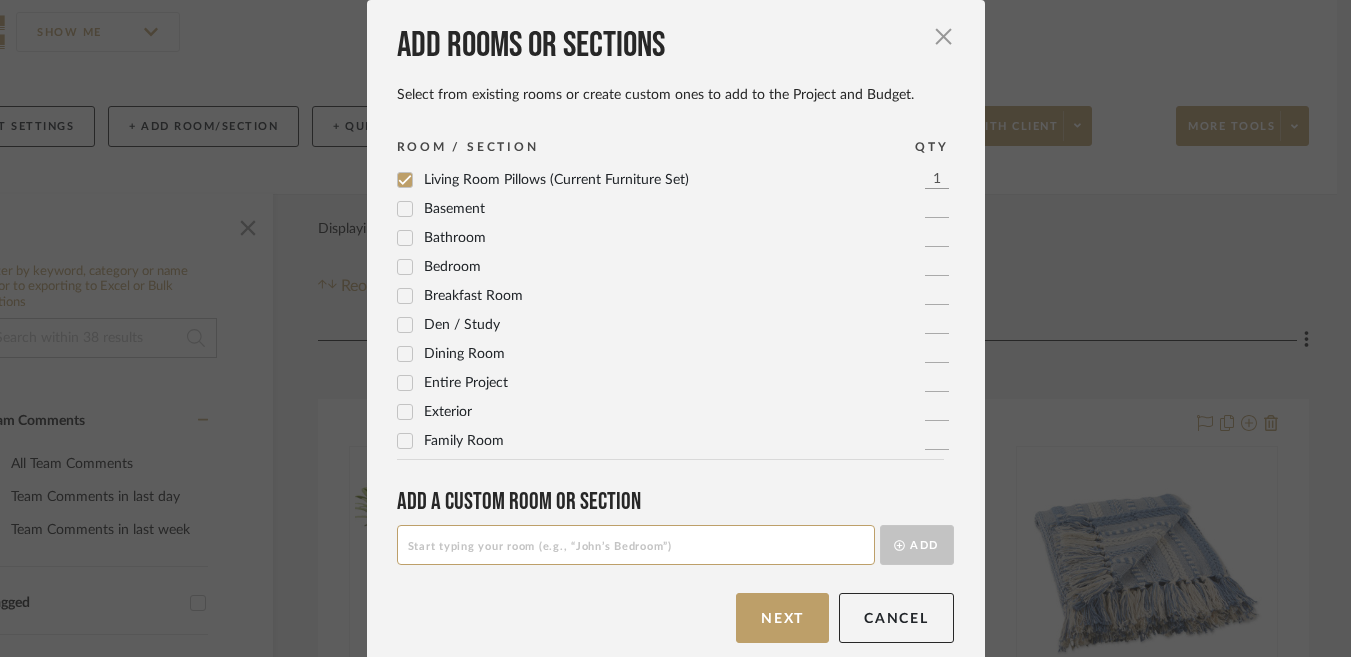 scroll, scrollTop: 19, scrollLeft: 0, axis: vertical 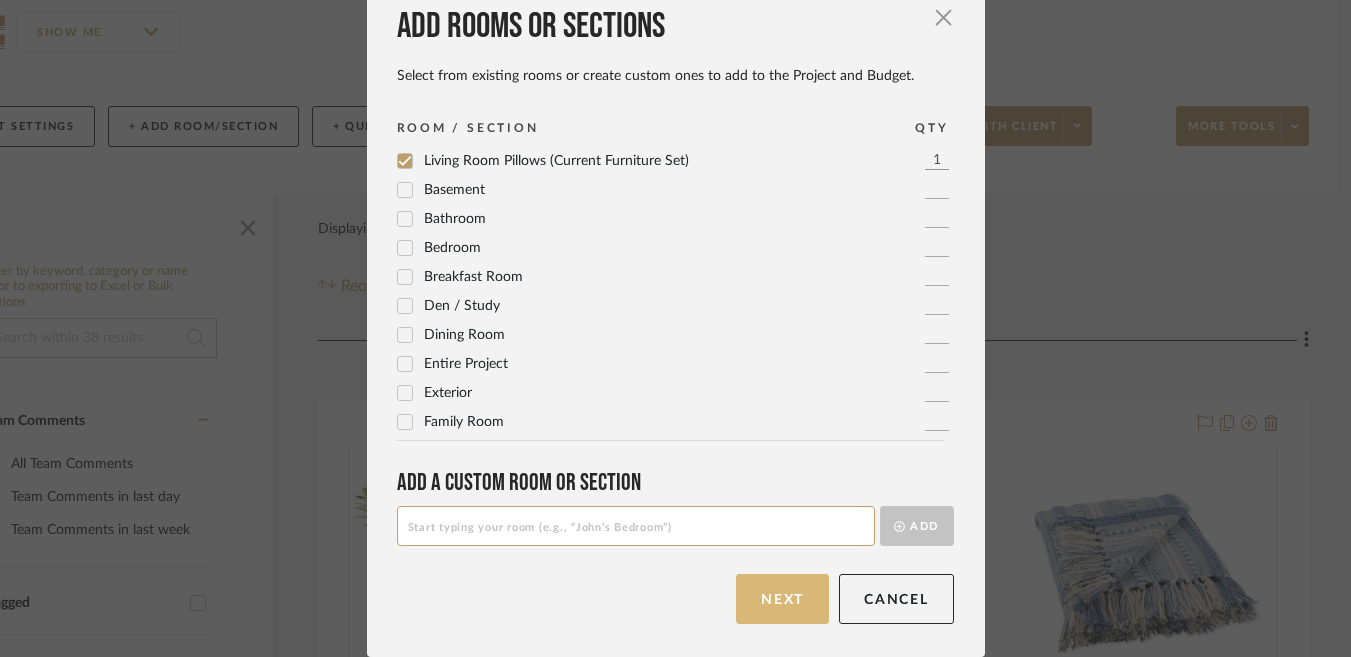 click on "Next" at bounding box center [782, 599] 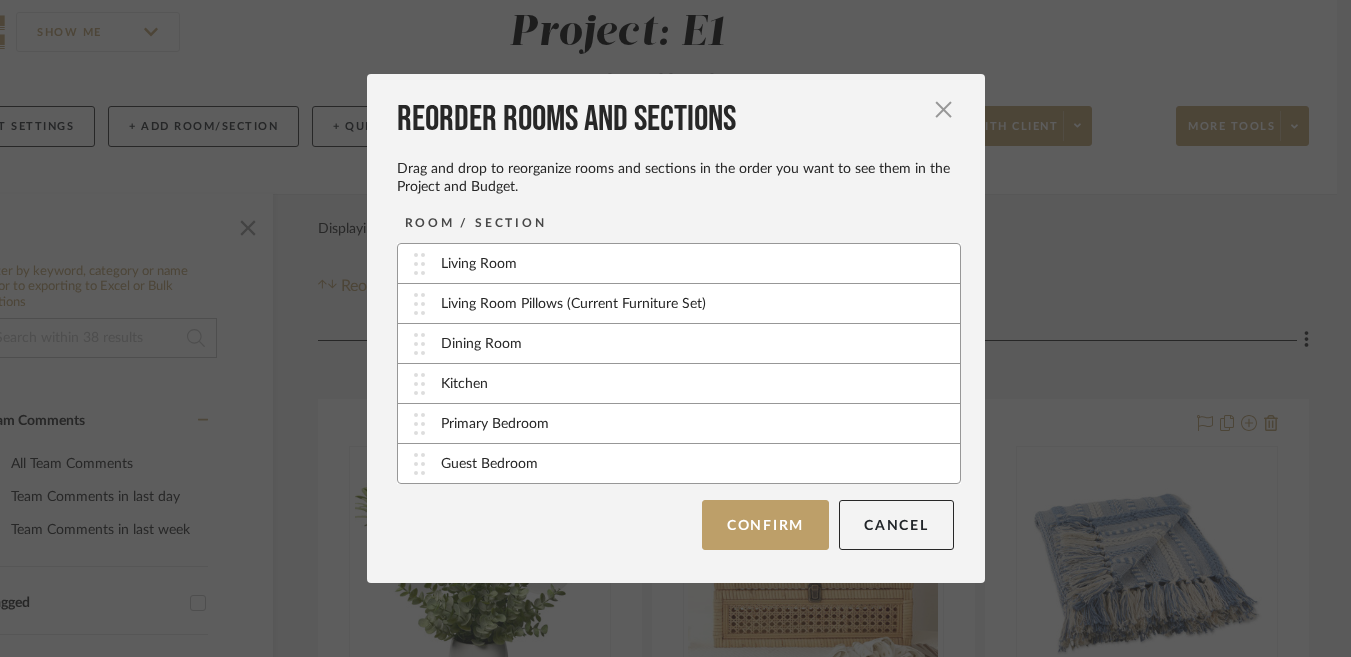 type 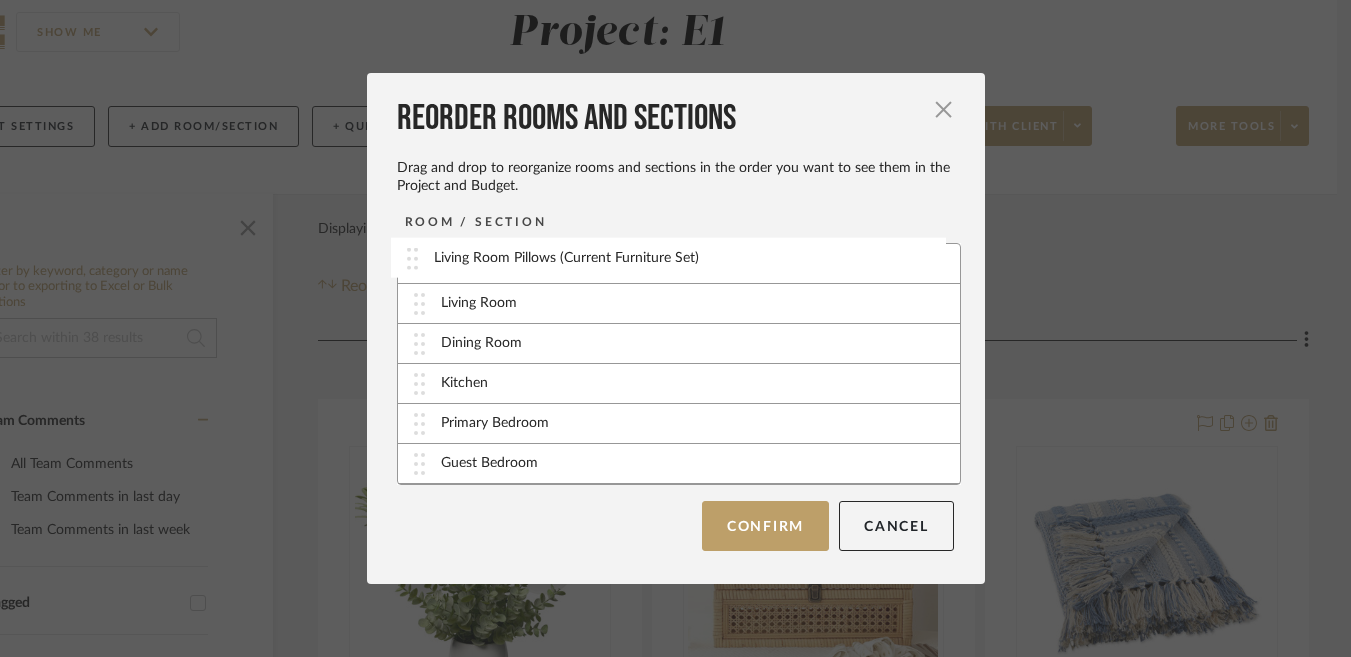 drag, startPoint x: 415, startPoint y: 305, endPoint x: 414, endPoint y: 259, distance: 46.010868 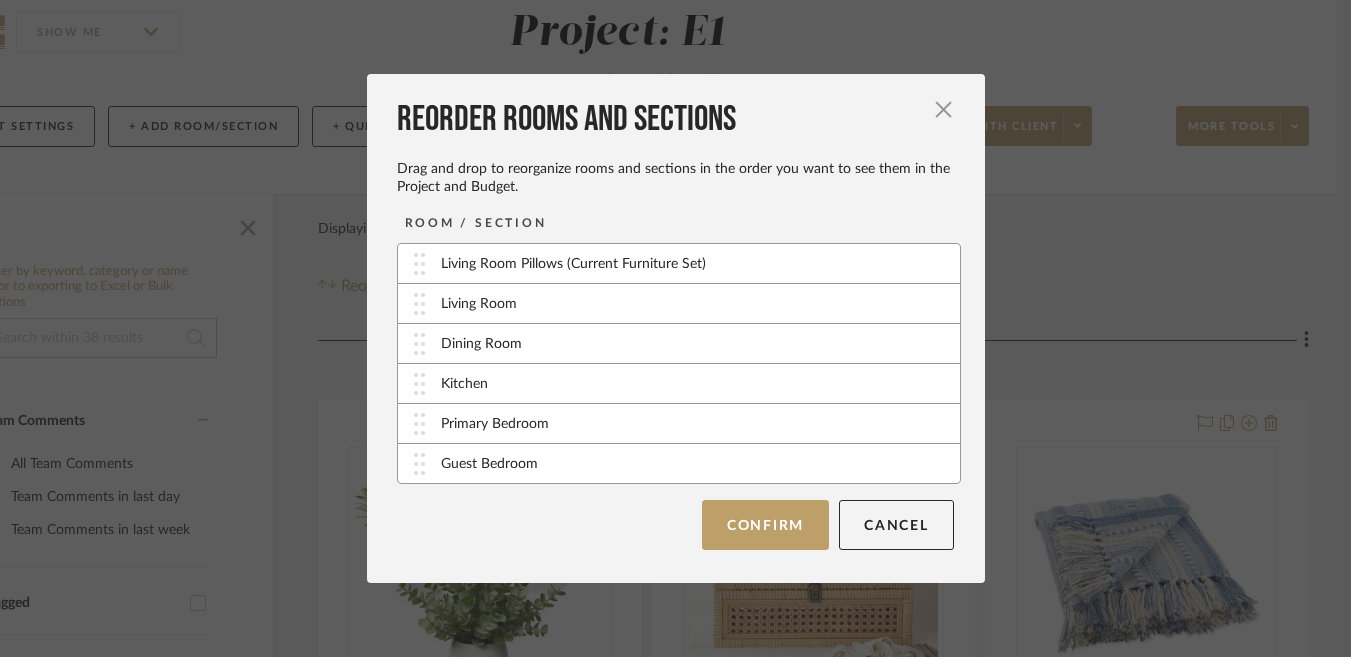 click on "Living Room" at bounding box center [679, 304] 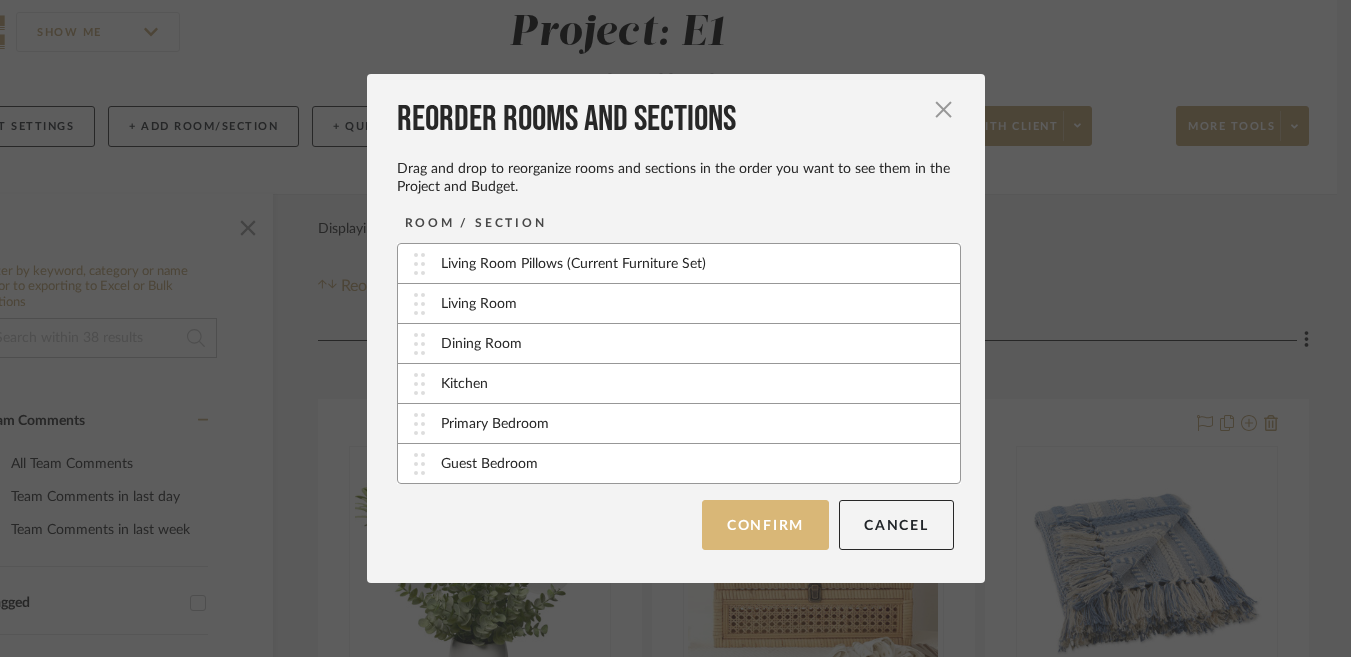 click on "Confirm" at bounding box center (765, 525) 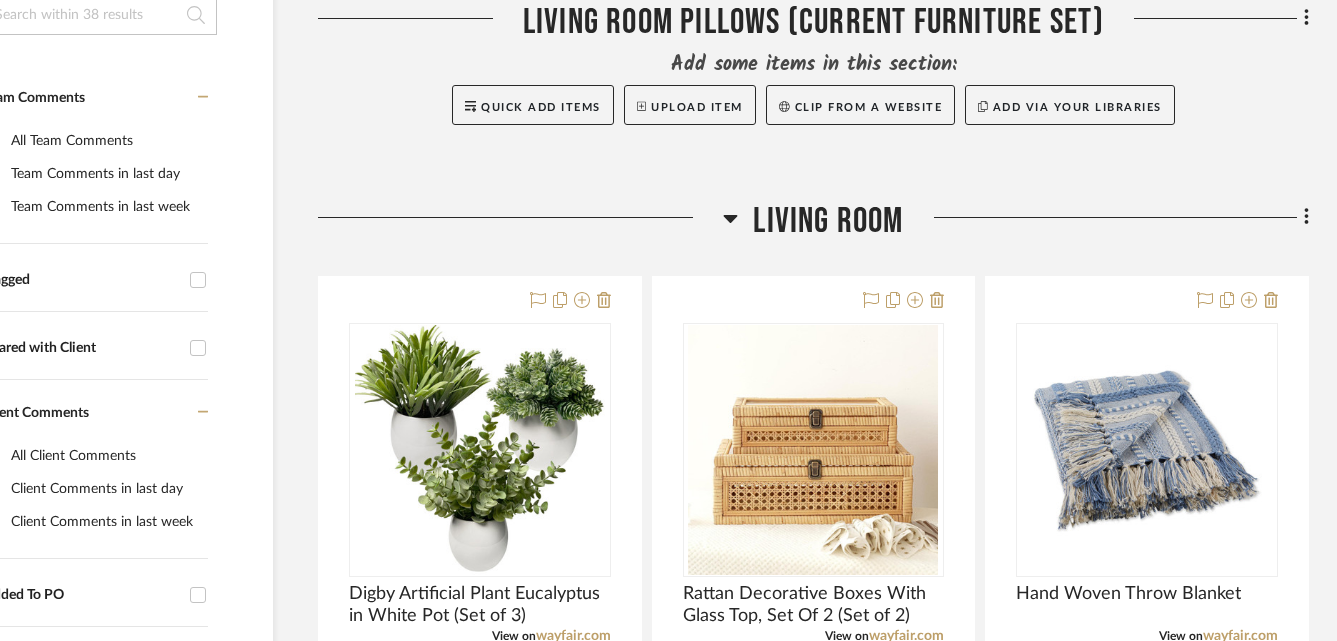 scroll, scrollTop: 500, scrollLeft: 103, axis: both 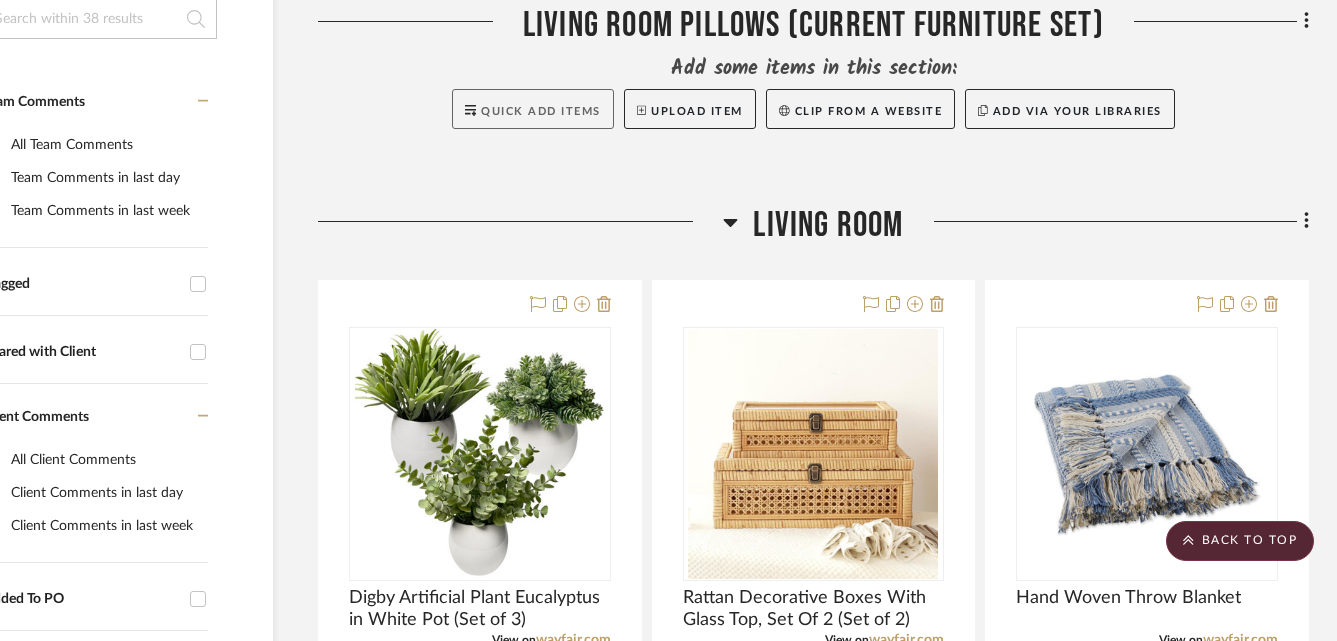 click on "Quick Add Items" 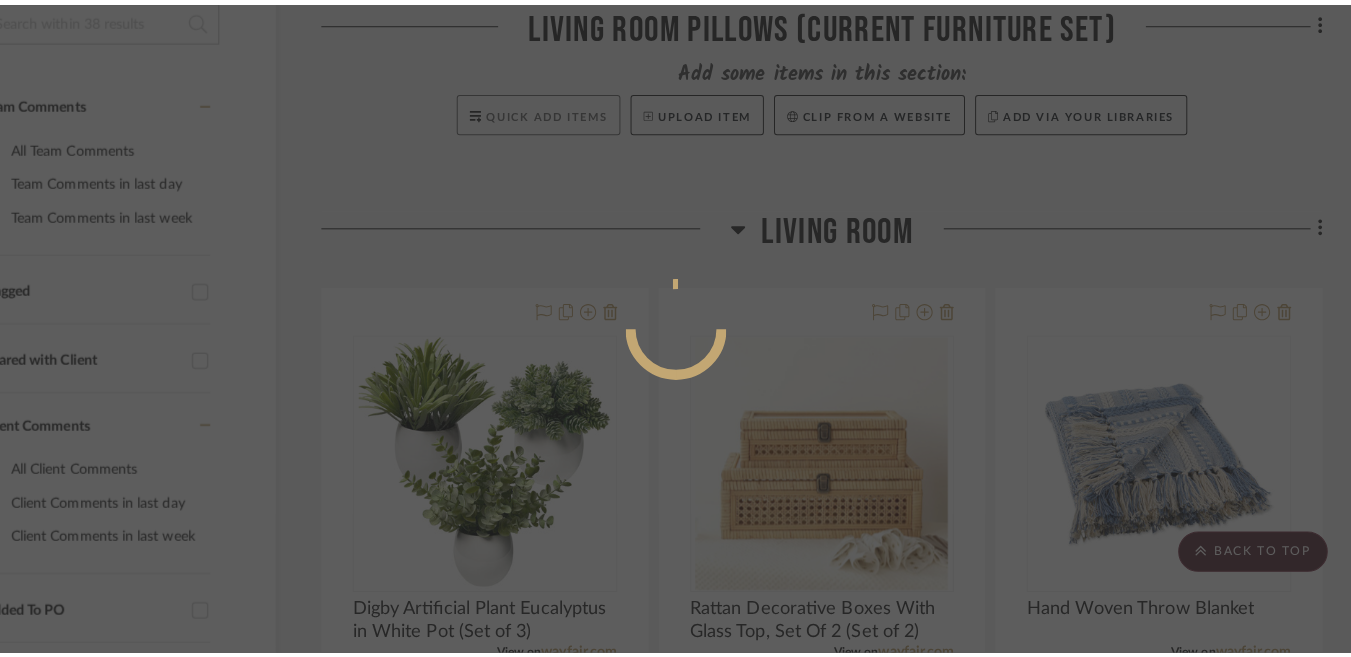 scroll, scrollTop: 0, scrollLeft: 0, axis: both 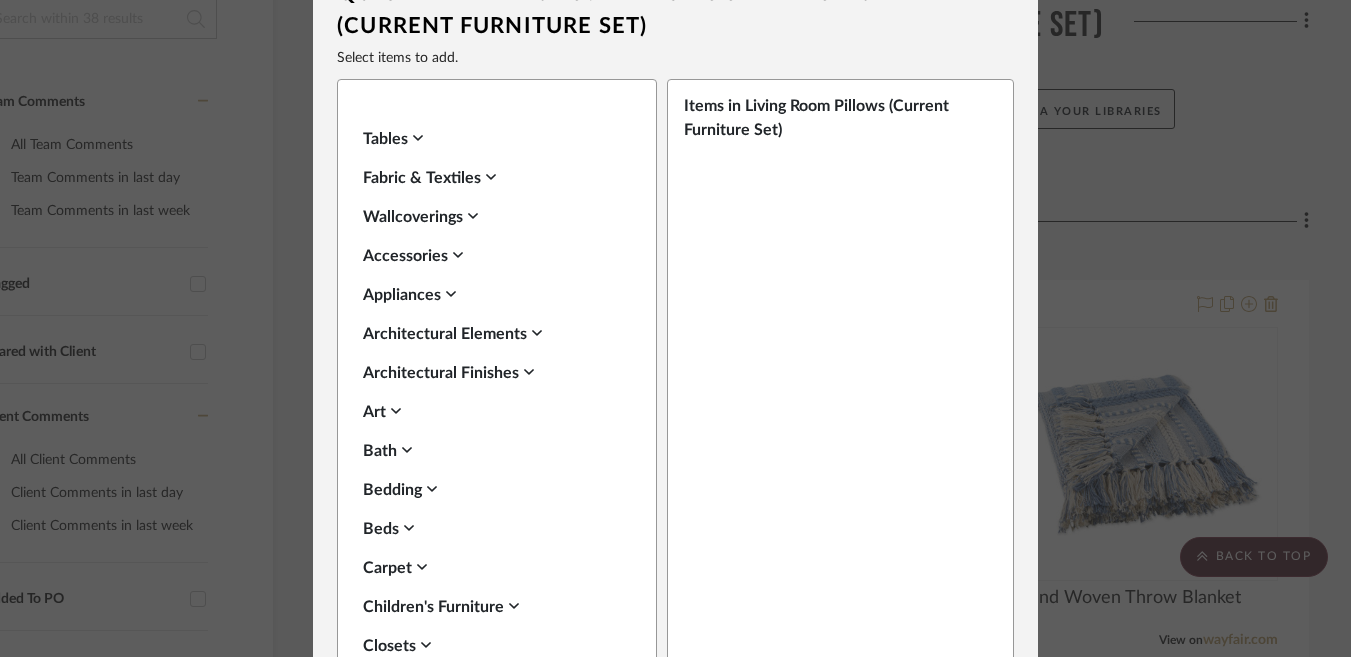 click on "Accessories" at bounding box center [492, 256] 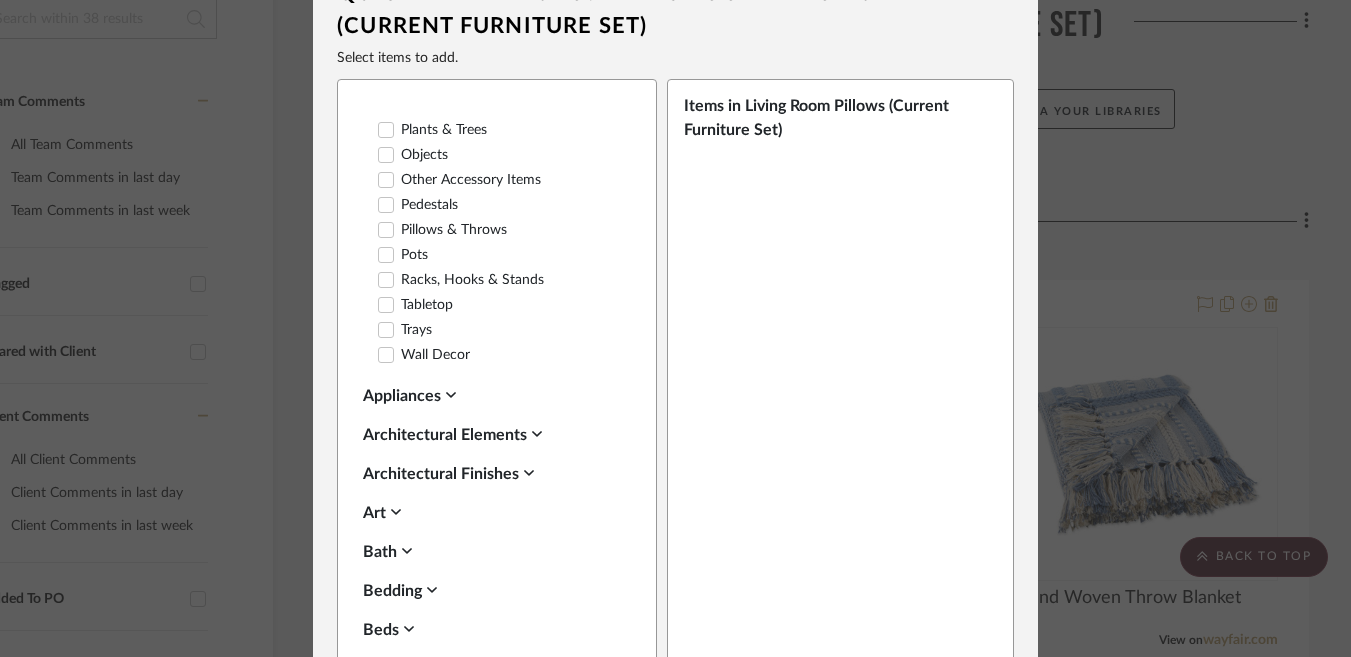 scroll, scrollTop: 713, scrollLeft: 0, axis: vertical 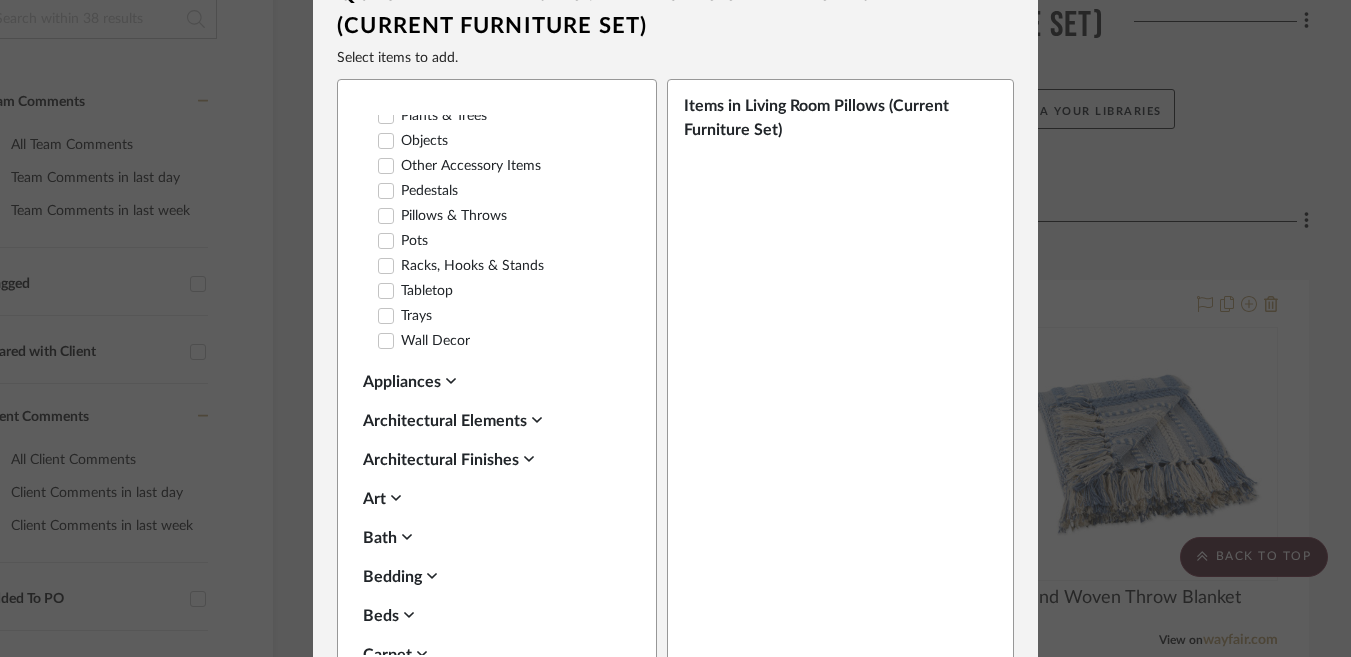 click on "Pillows & Throws" at bounding box center [442, 216] 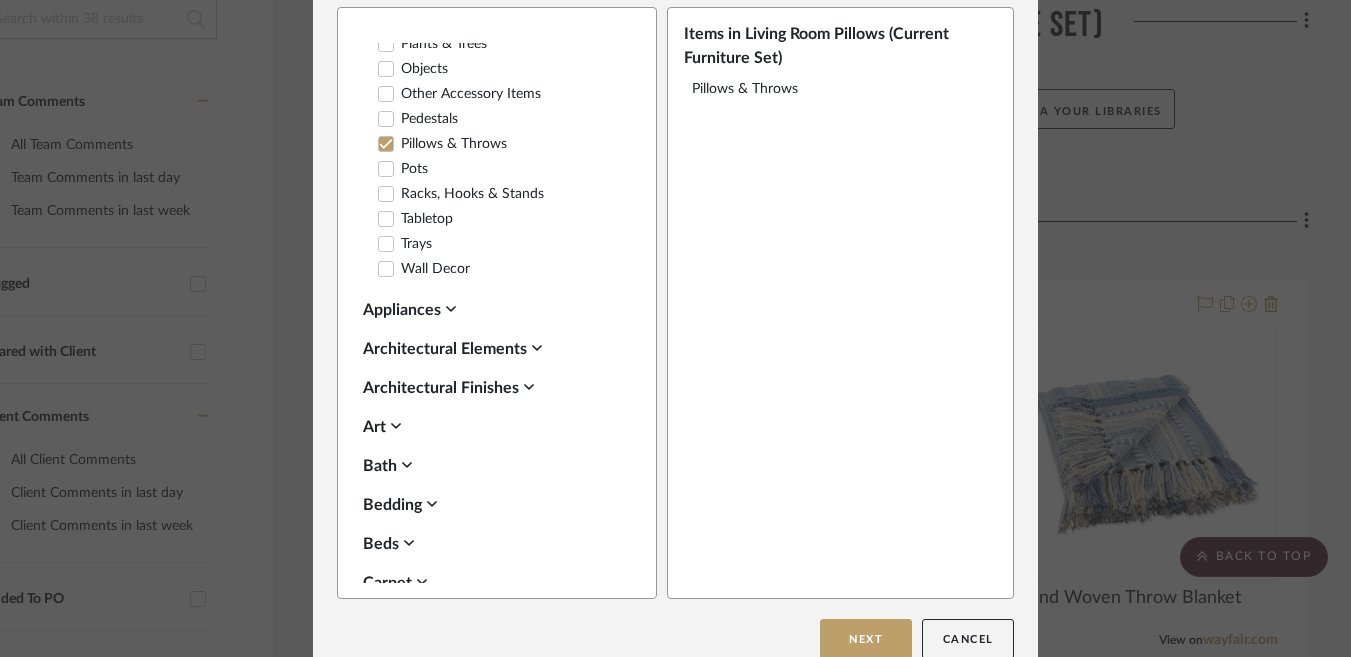 scroll, scrollTop: 145, scrollLeft: 0, axis: vertical 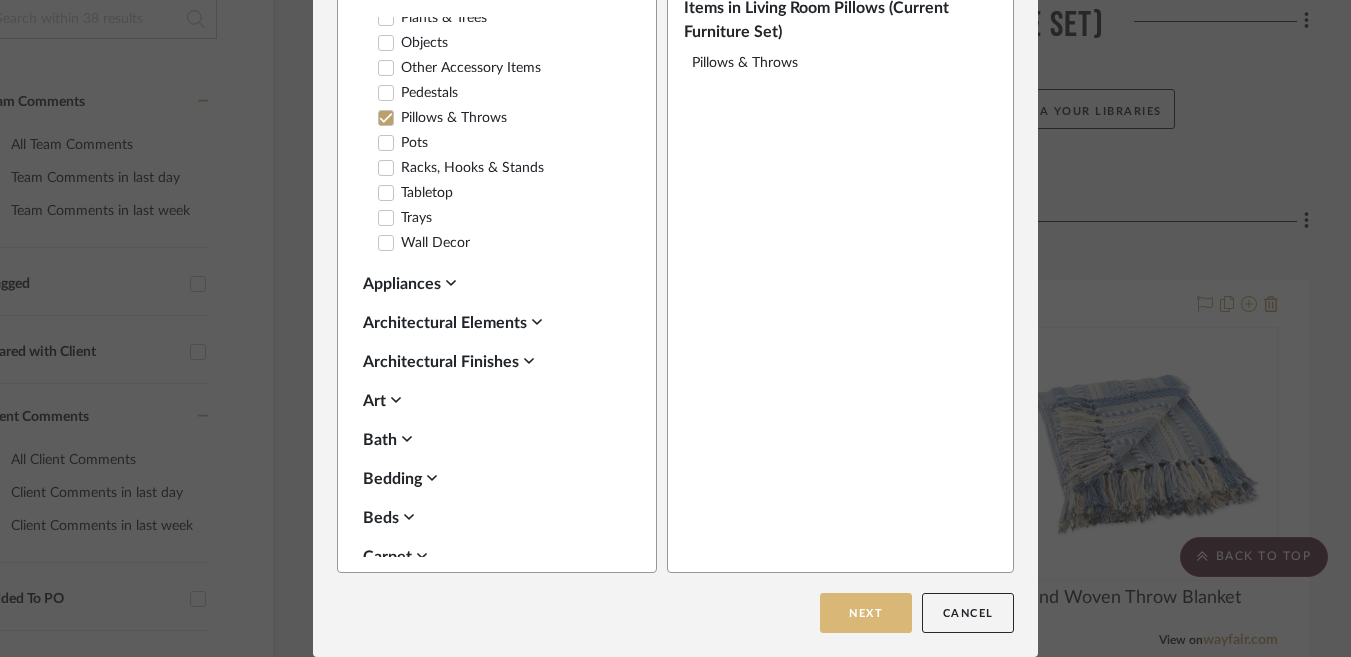 click on "Next" at bounding box center (866, 613) 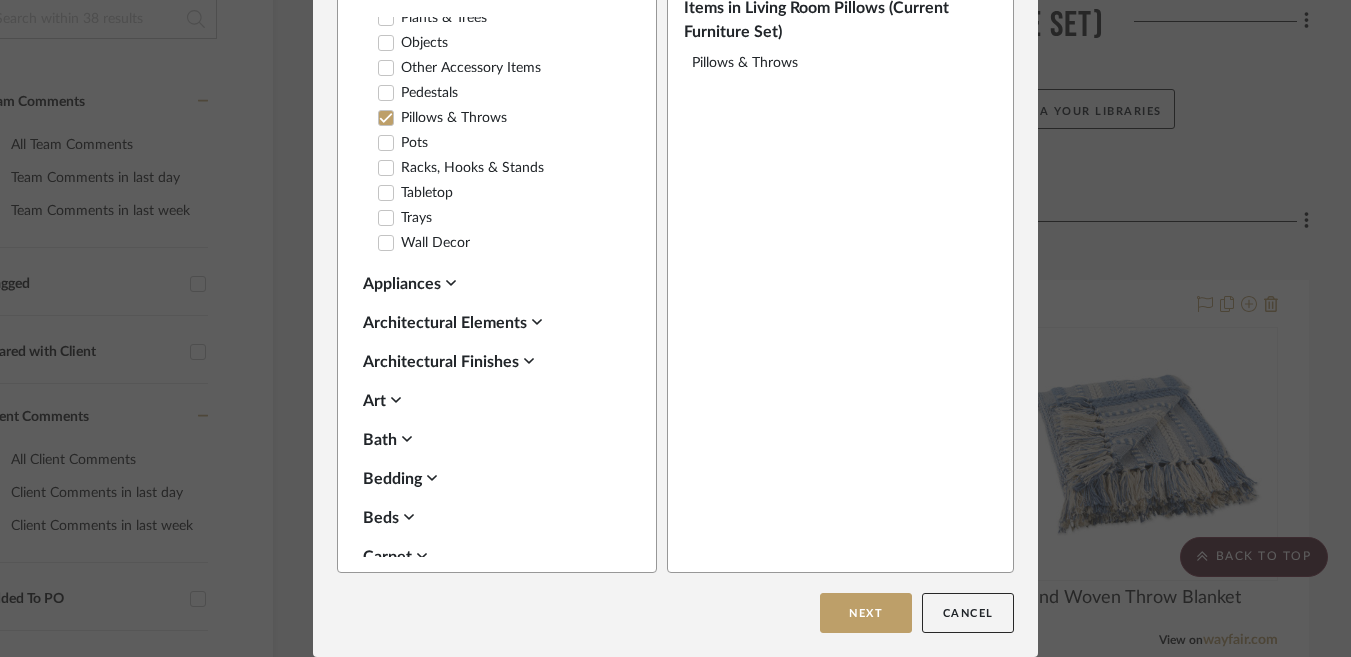 scroll, scrollTop: 0, scrollLeft: 0, axis: both 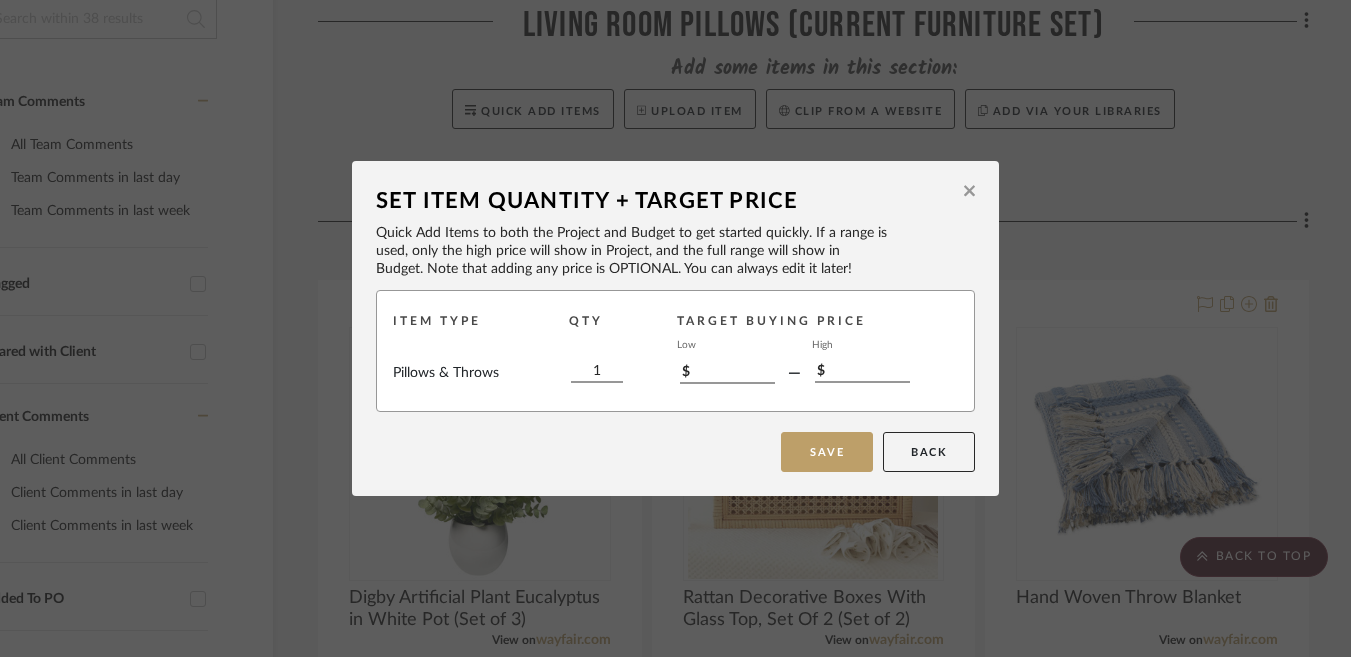click 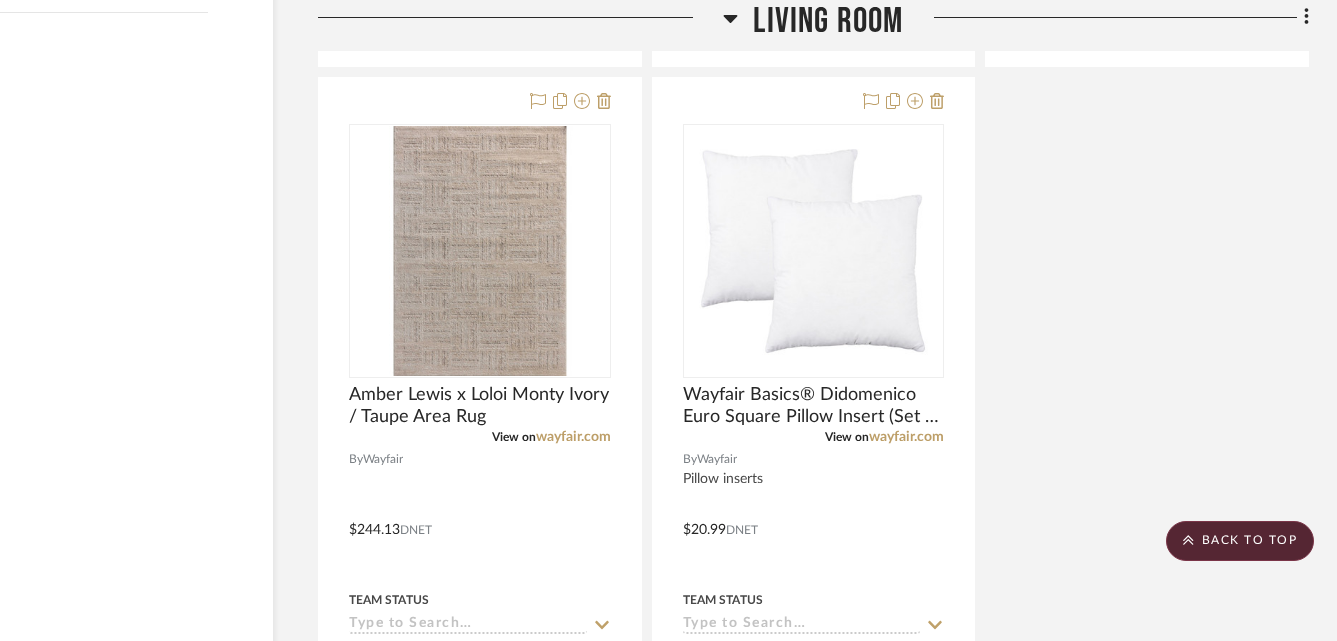 scroll, scrollTop: 2484, scrollLeft: 103, axis: both 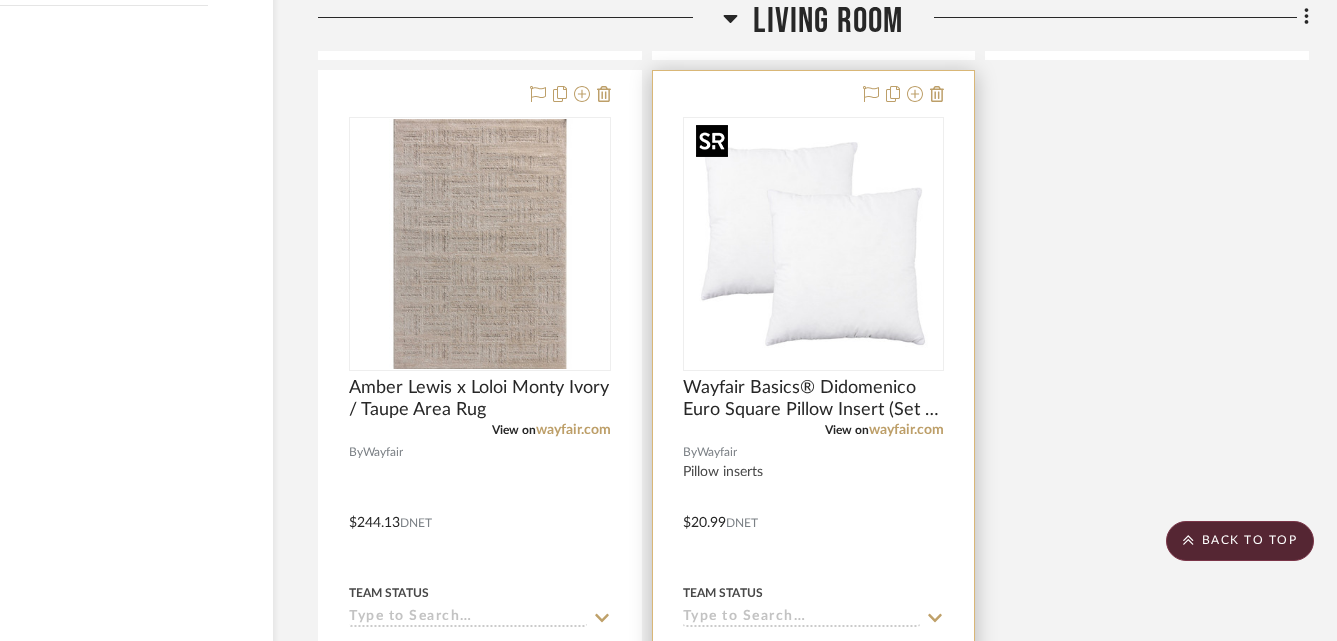 click at bounding box center (813, 244) 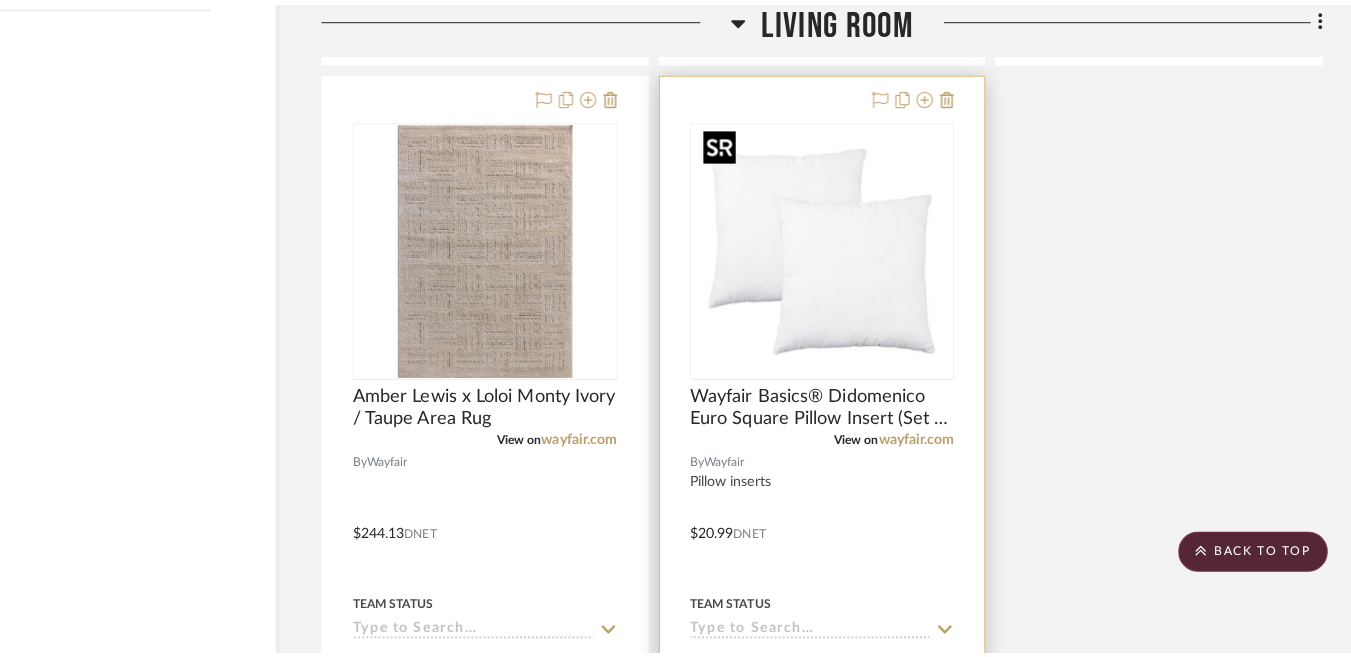 scroll, scrollTop: 0, scrollLeft: 0, axis: both 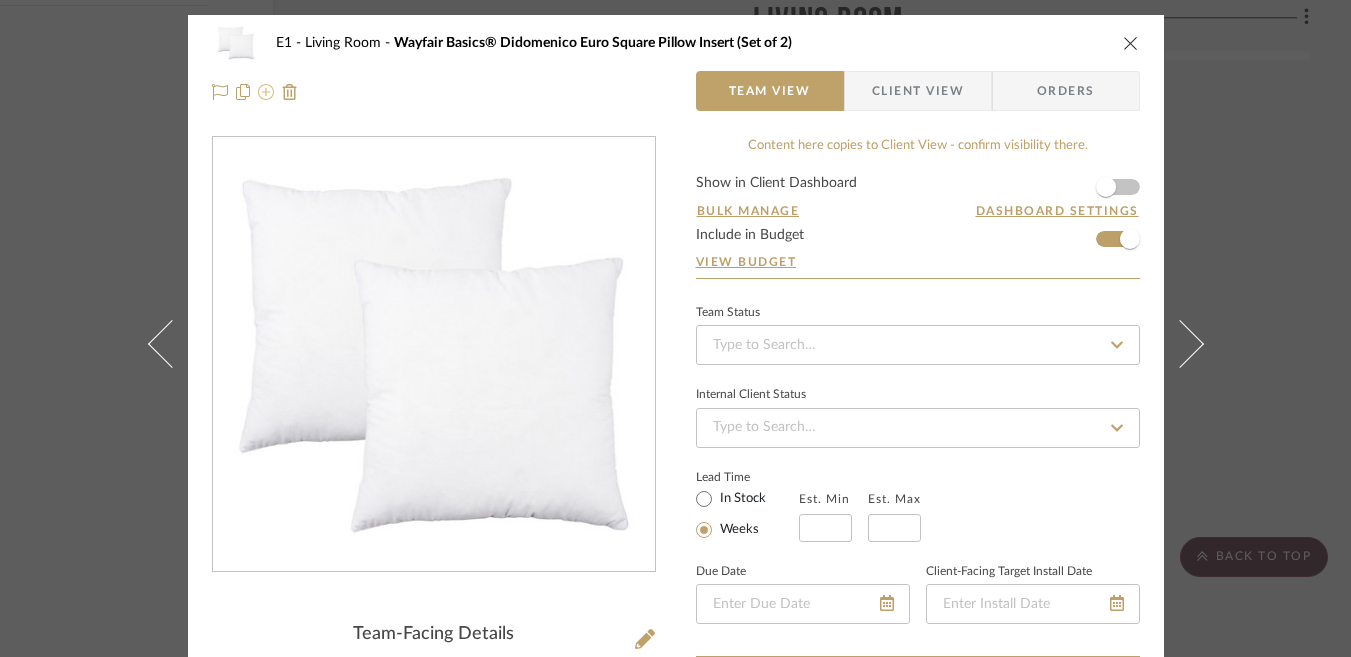 click 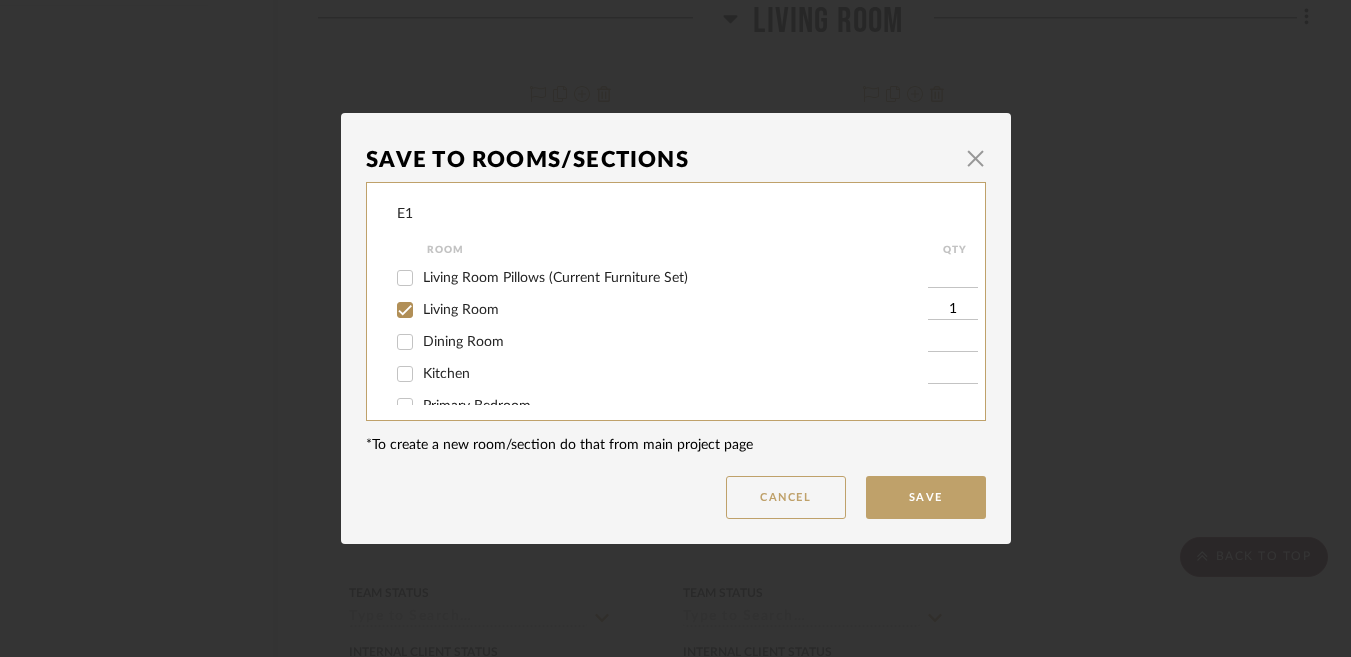 click on "Living Room Pillows (Current Furniture Set)" at bounding box center [555, 278] 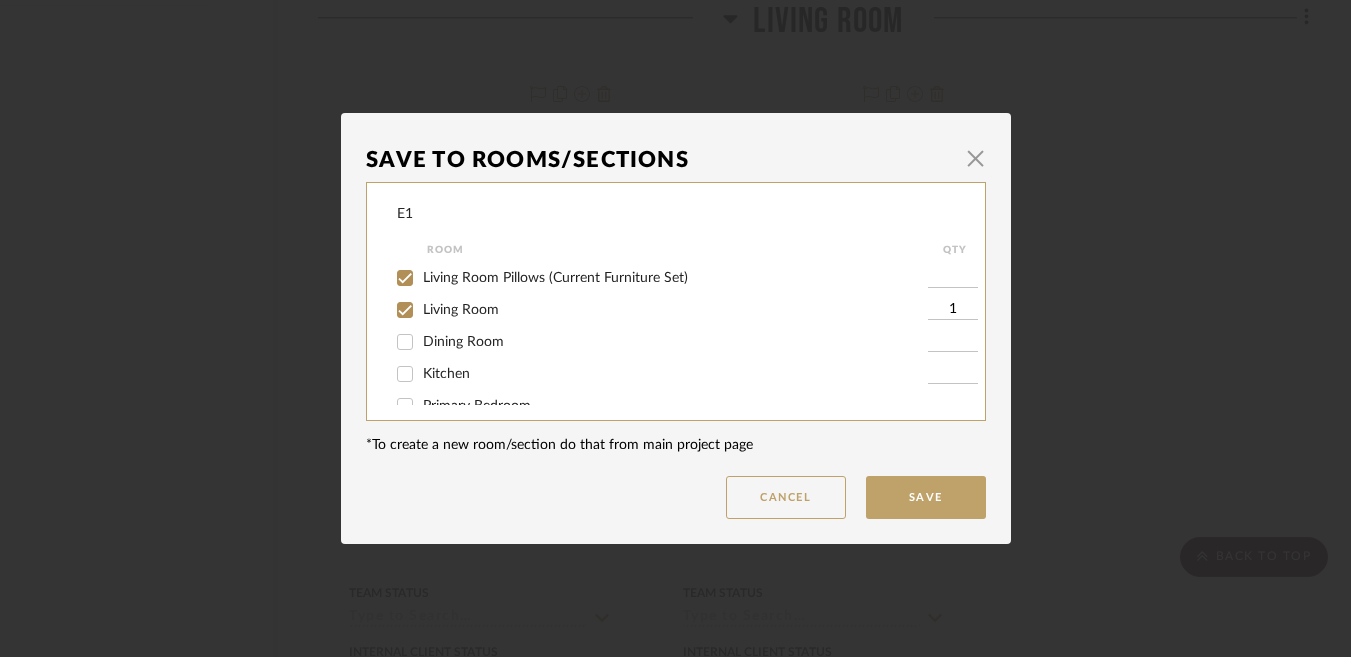 checkbox on "true" 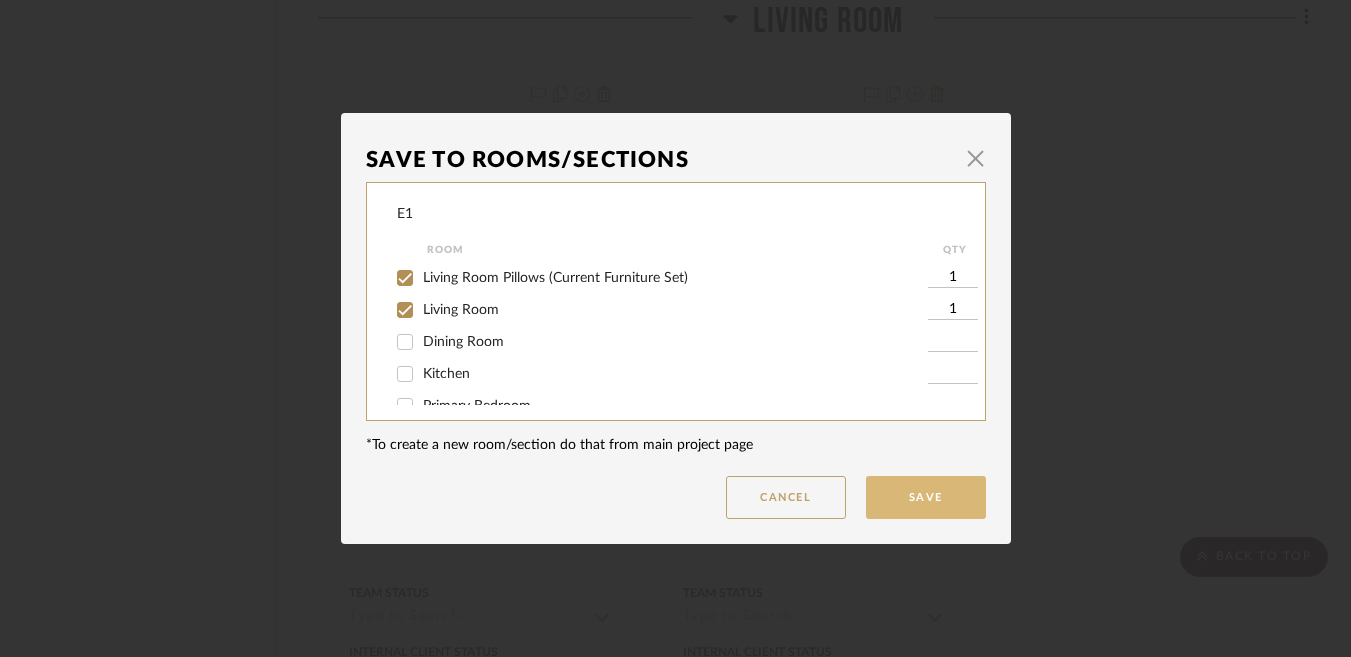 click on "Save" at bounding box center (926, 497) 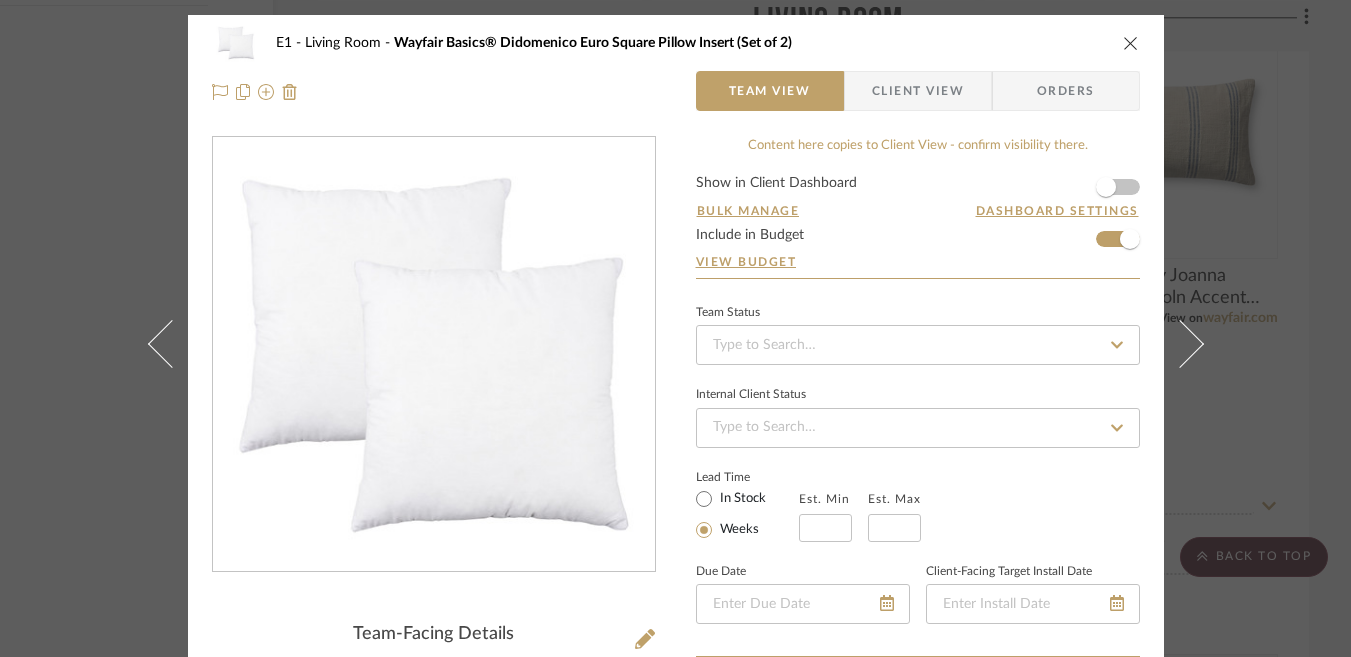 click at bounding box center [1131, 43] 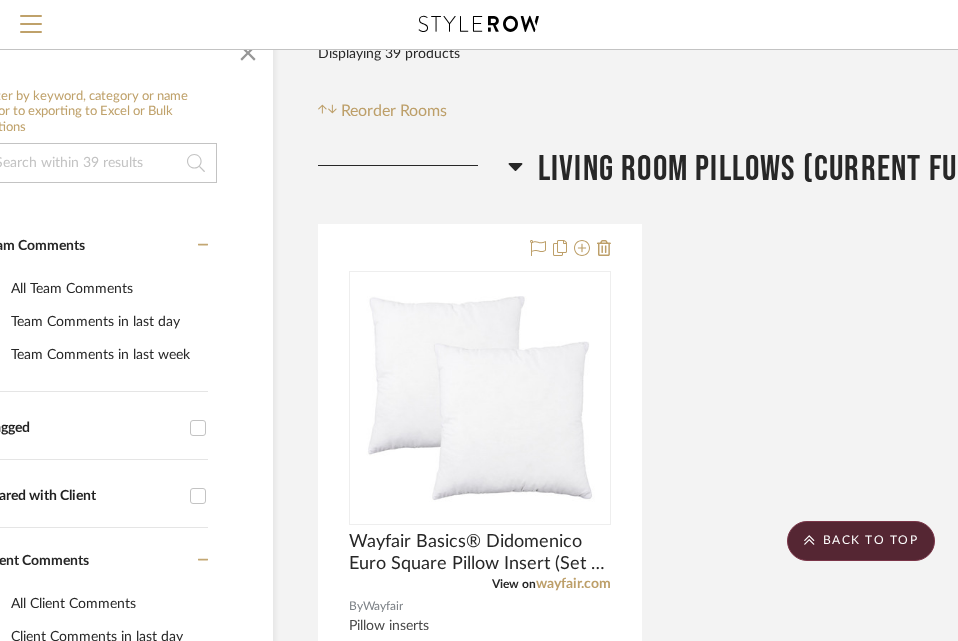 scroll, scrollTop: 0, scrollLeft: 103, axis: horizontal 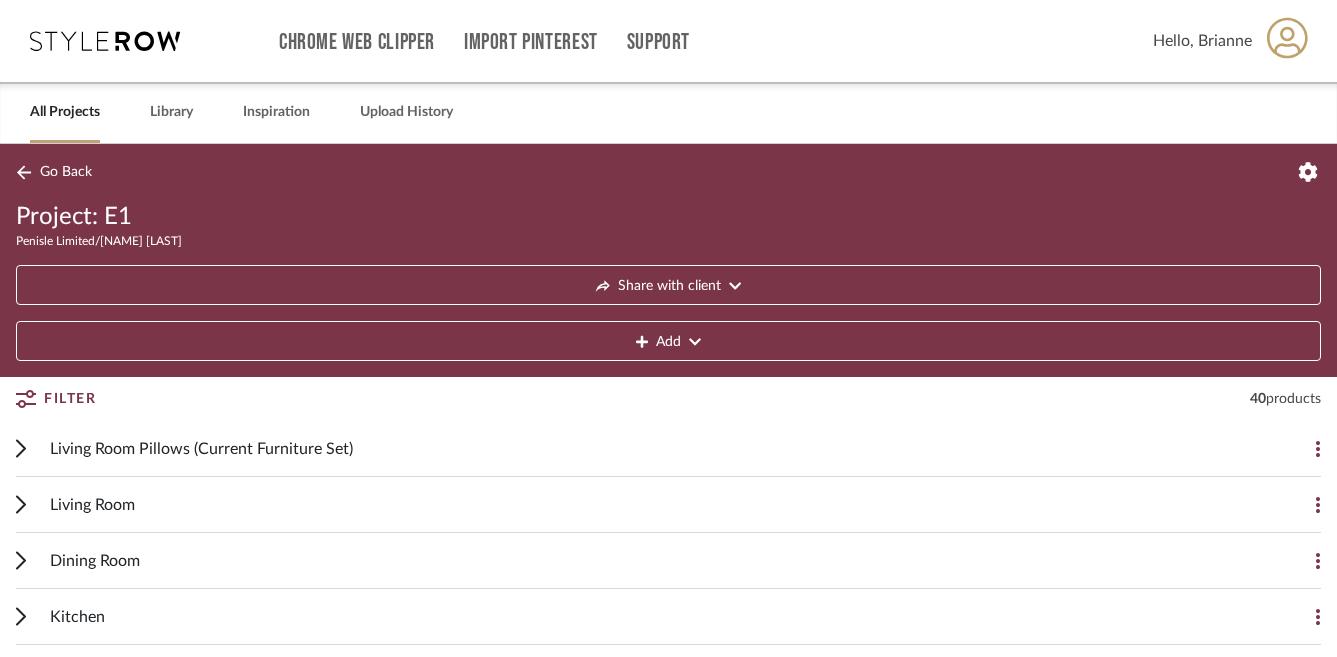 click on "Living Room Pillows (Current Furniture Set)" at bounding box center [653, 448] 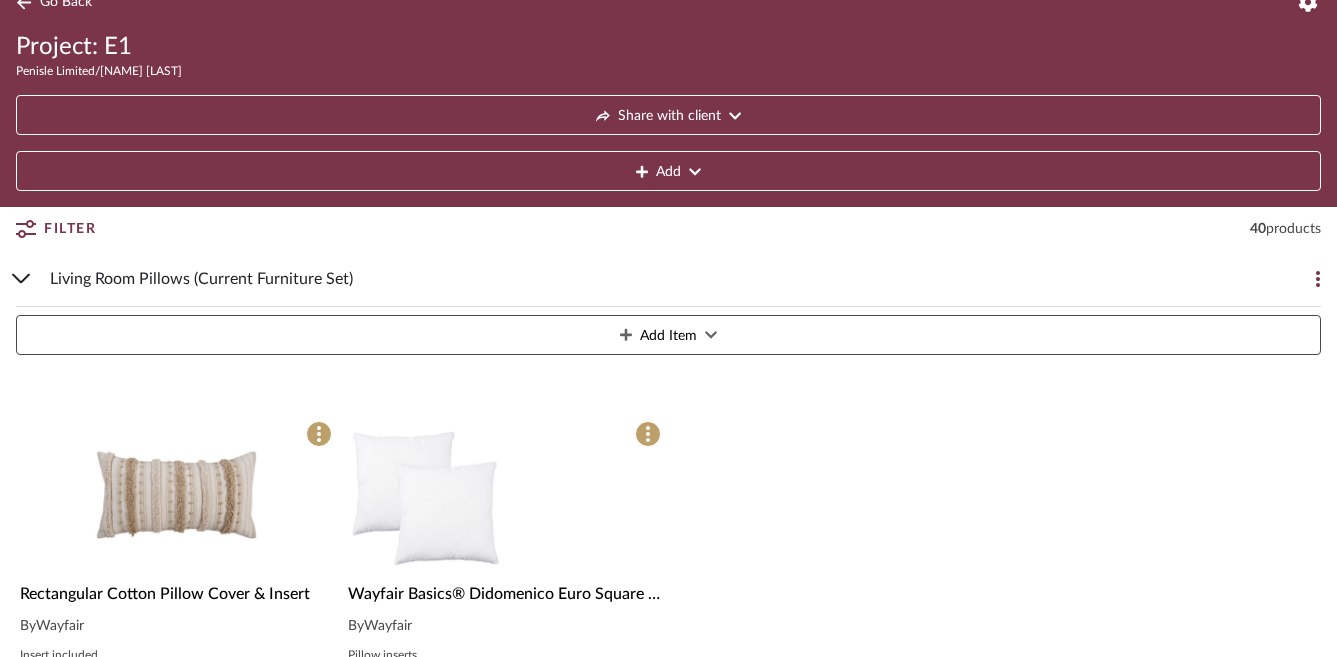 scroll, scrollTop: 230, scrollLeft: 0, axis: vertical 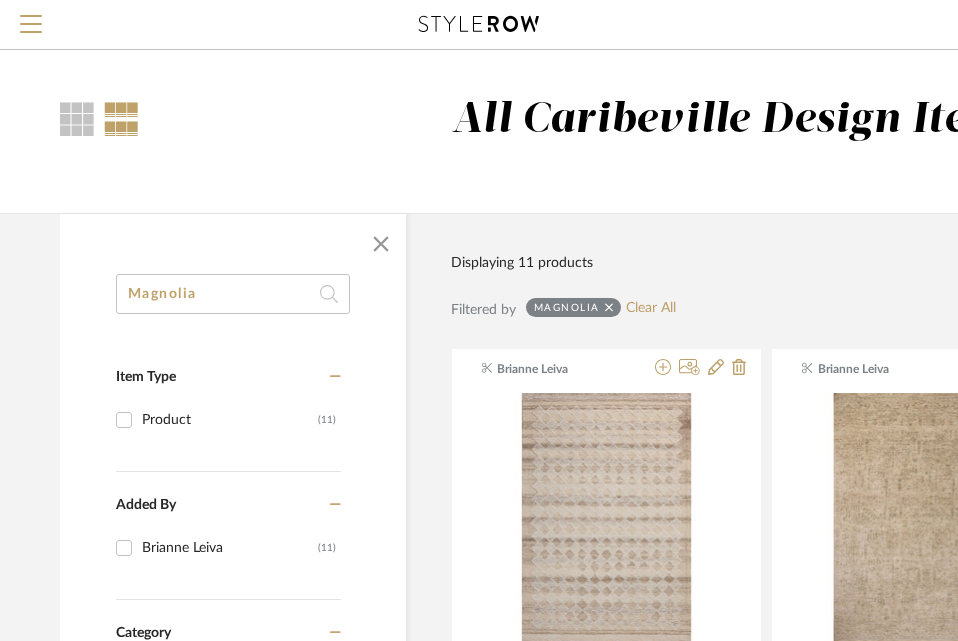 click on "Magnolia" 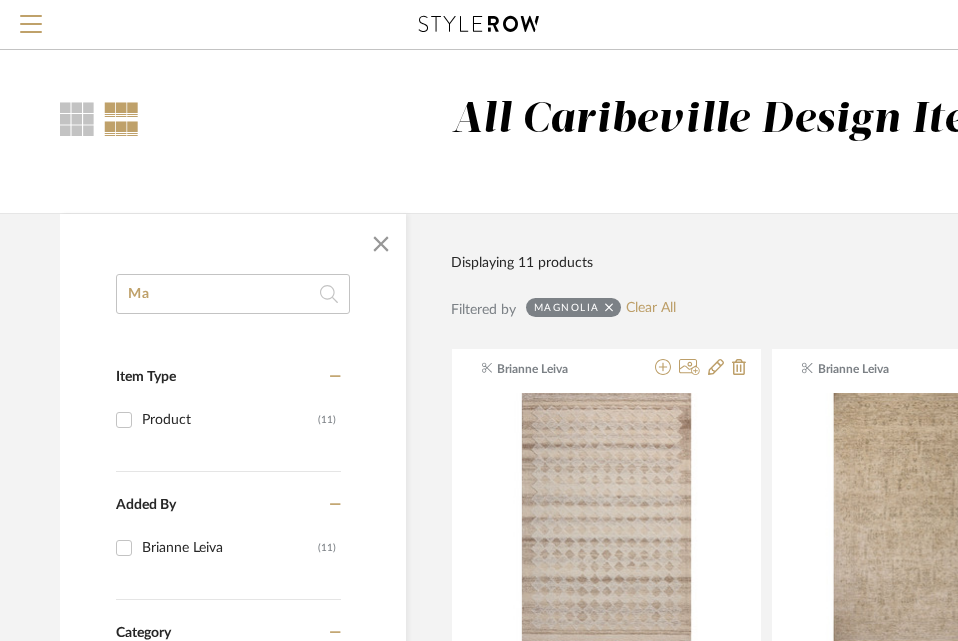 type on "M" 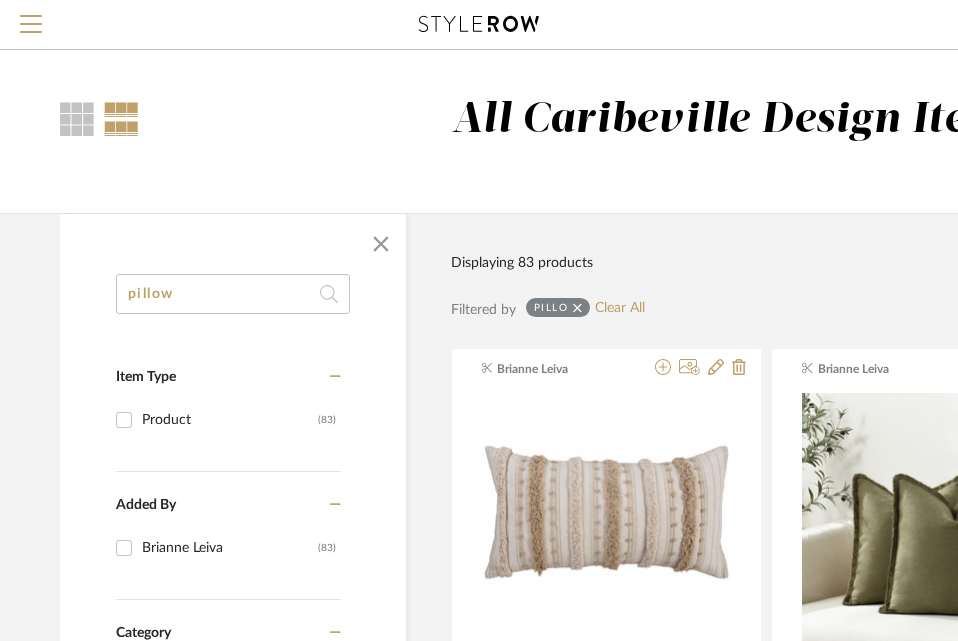 type on "pillow" 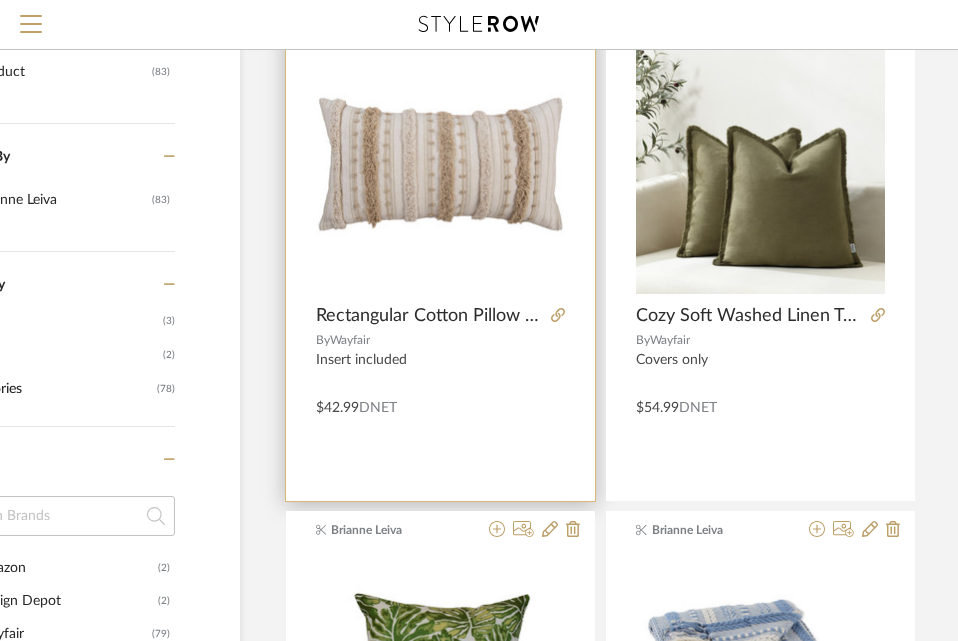 scroll, scrollTop: 345, scrollLeft: 166, axis: both 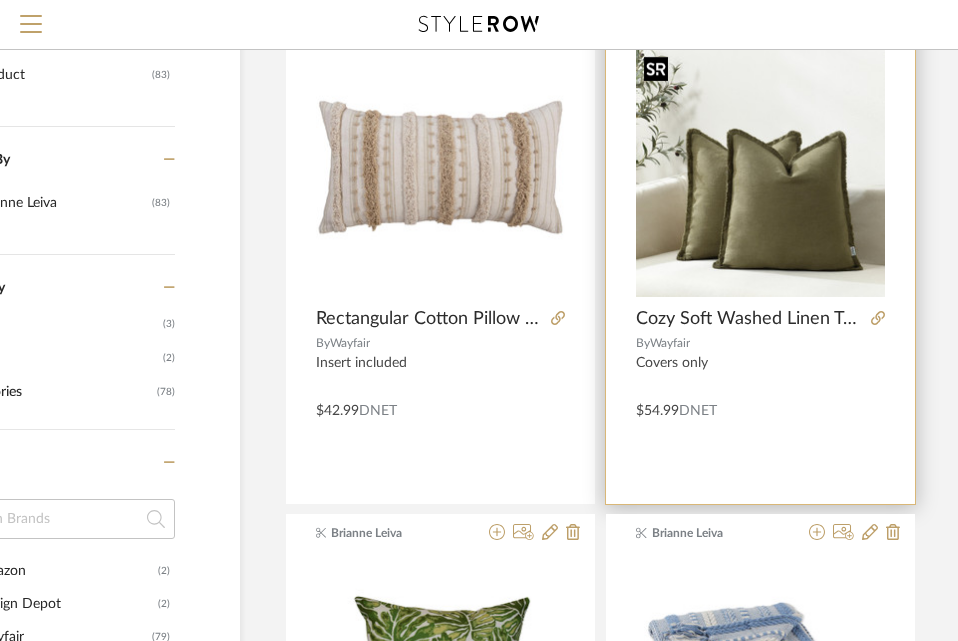 click at bounding box center (760, 172) 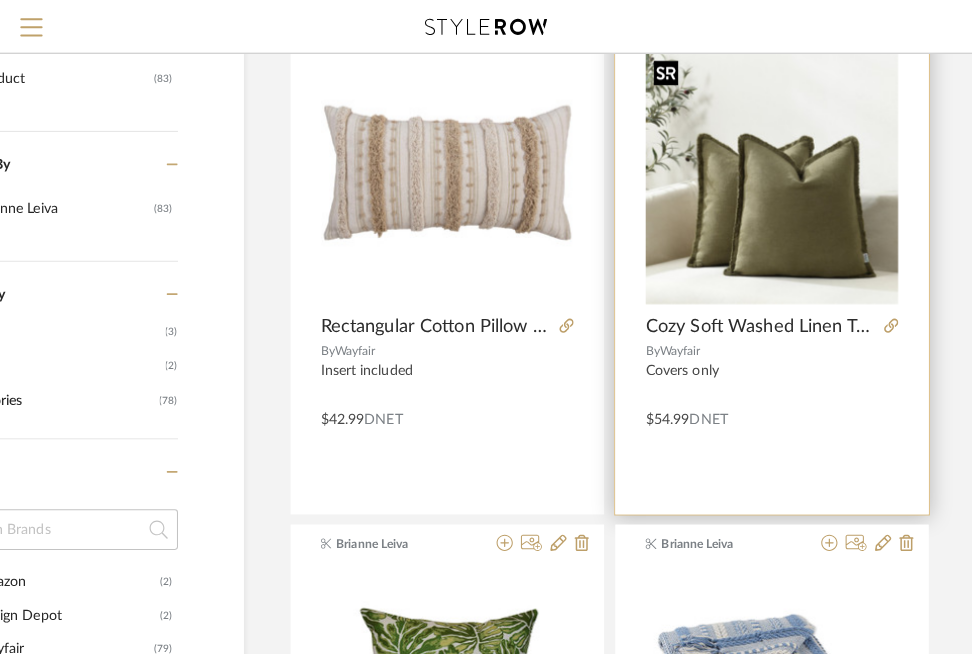 scroll, scrollTop: 0, scrollLeft: 0, axis: both 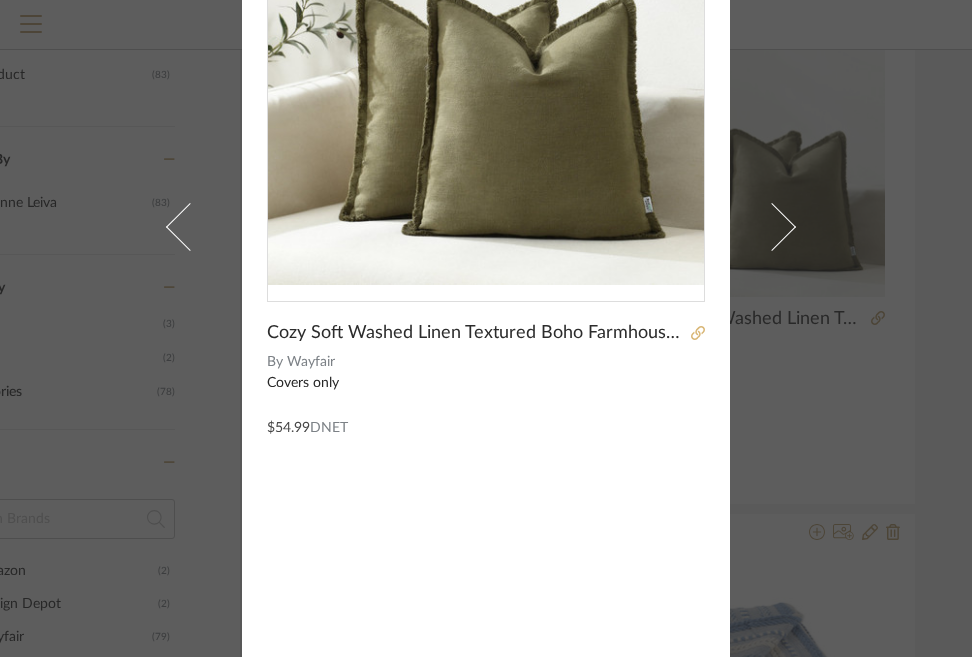 click 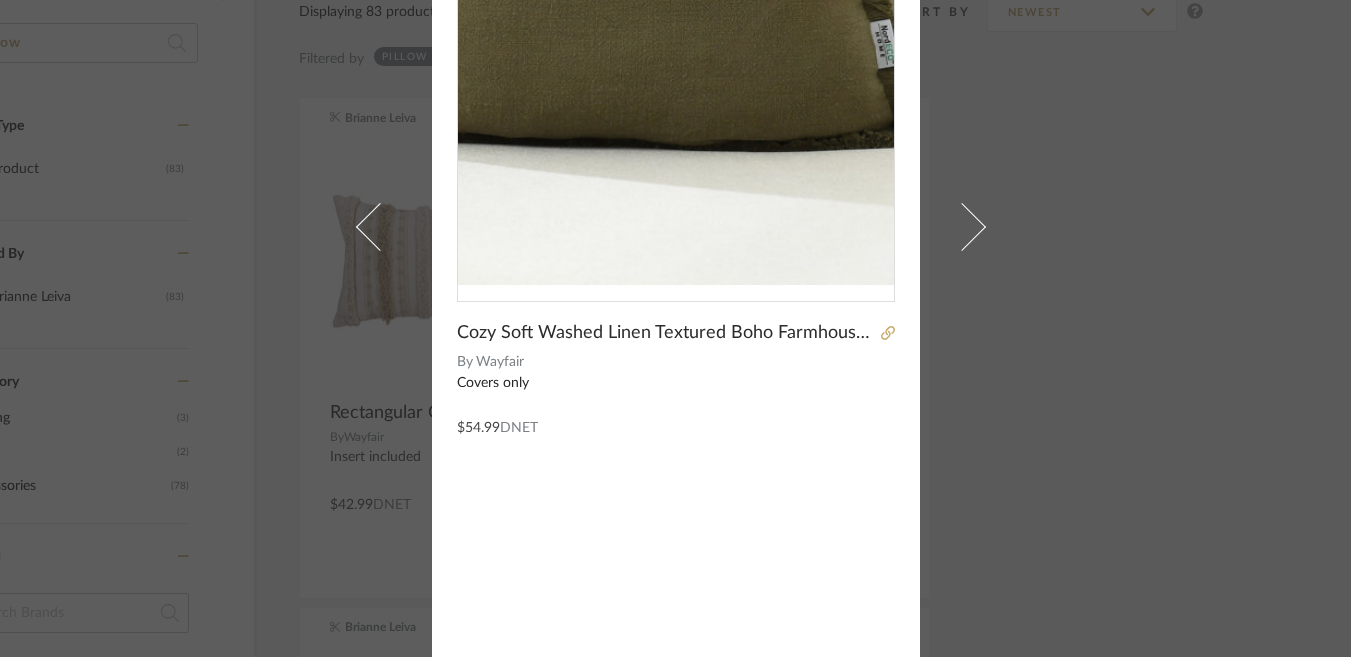 scroll, scrollTop: 0, scrollLeft: 0, axis: both 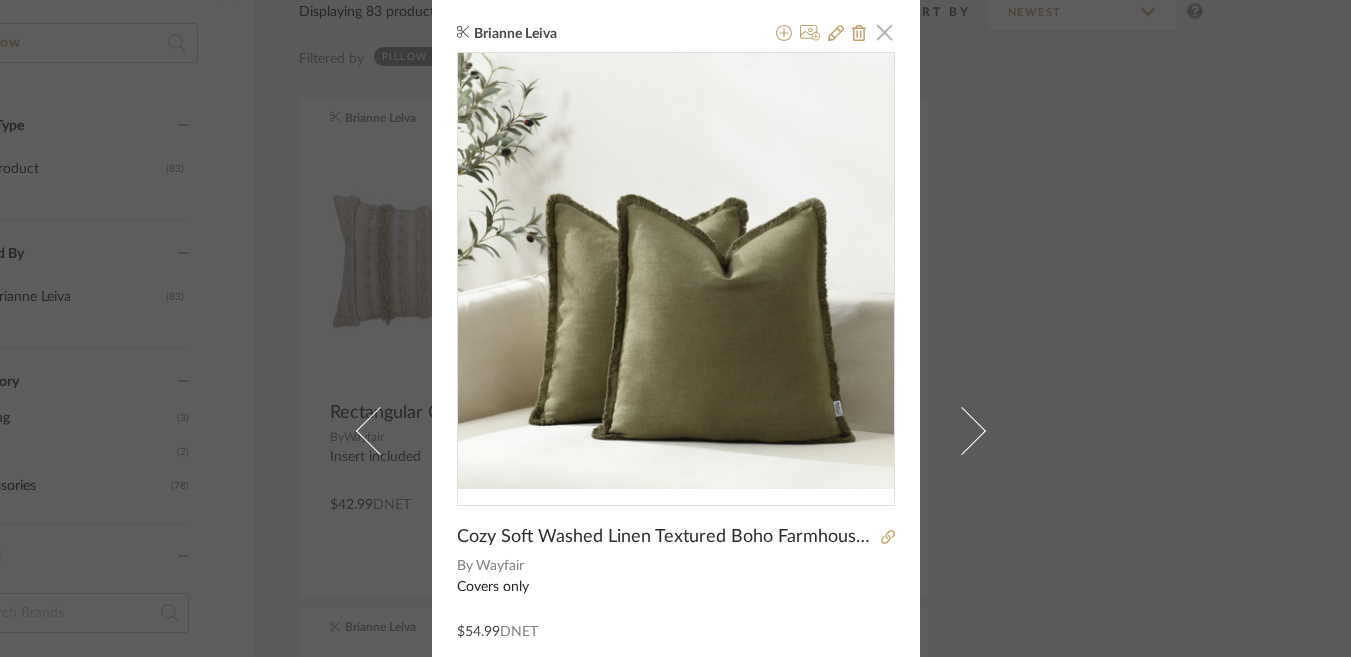 click 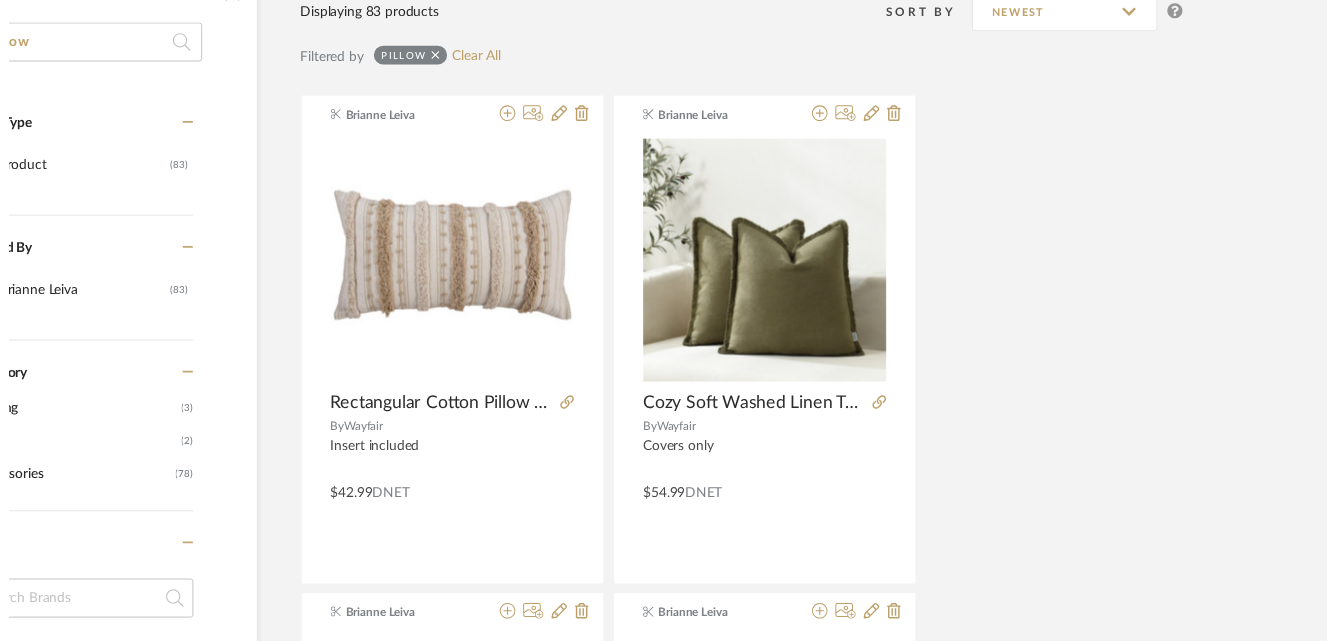 scroll, scrollTop: 345, scrollLeft: 103, axis: both 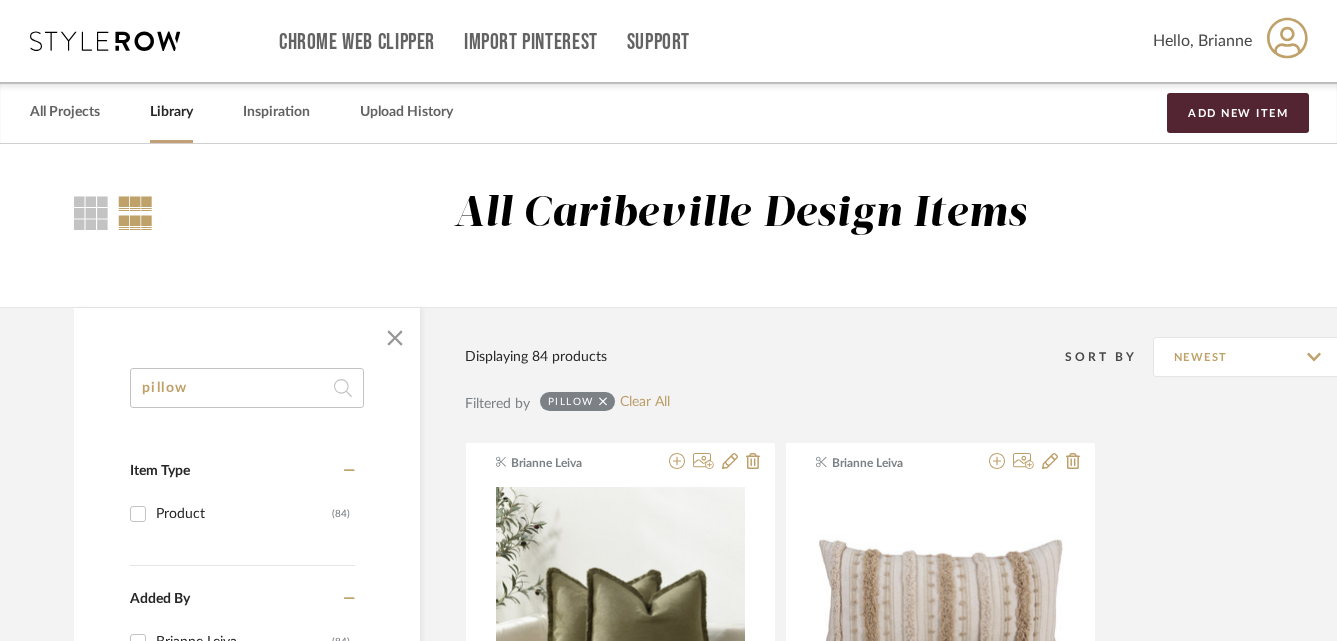 click on "pillow" 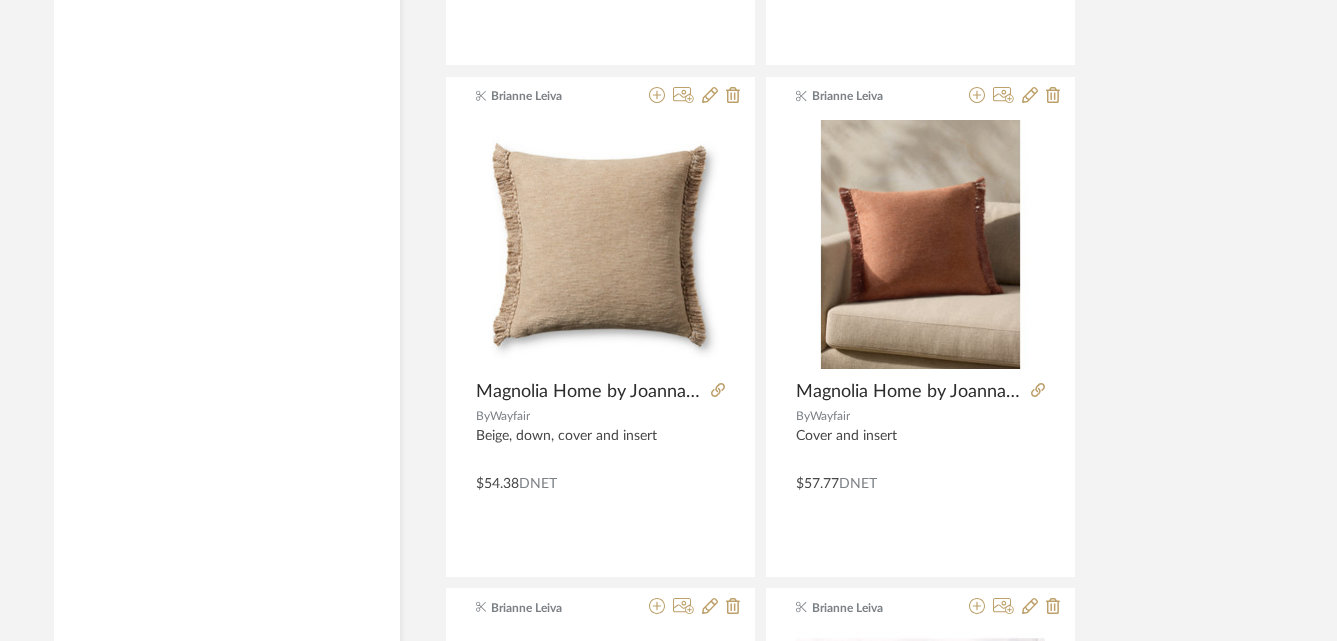 scroll, scrollTop: 7013, scrollLeft: 20, axis: both 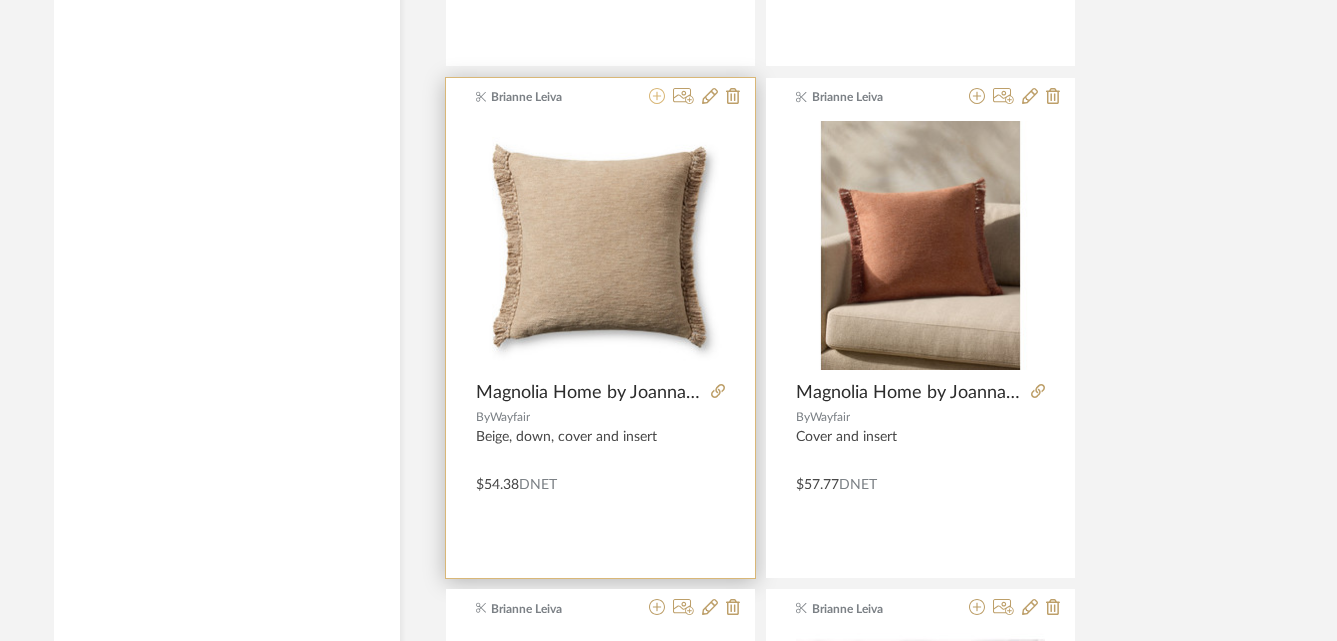 click 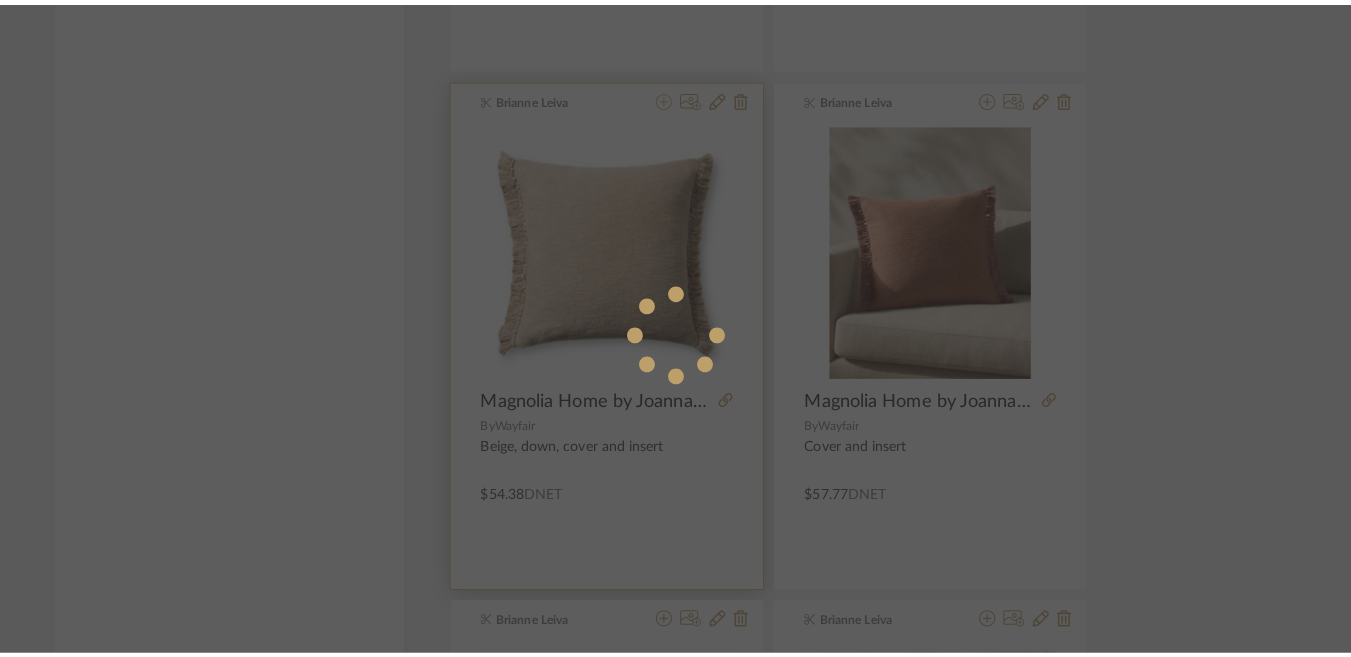 scroll, scrollTop: 0, scrollLeft: 0, axis: both 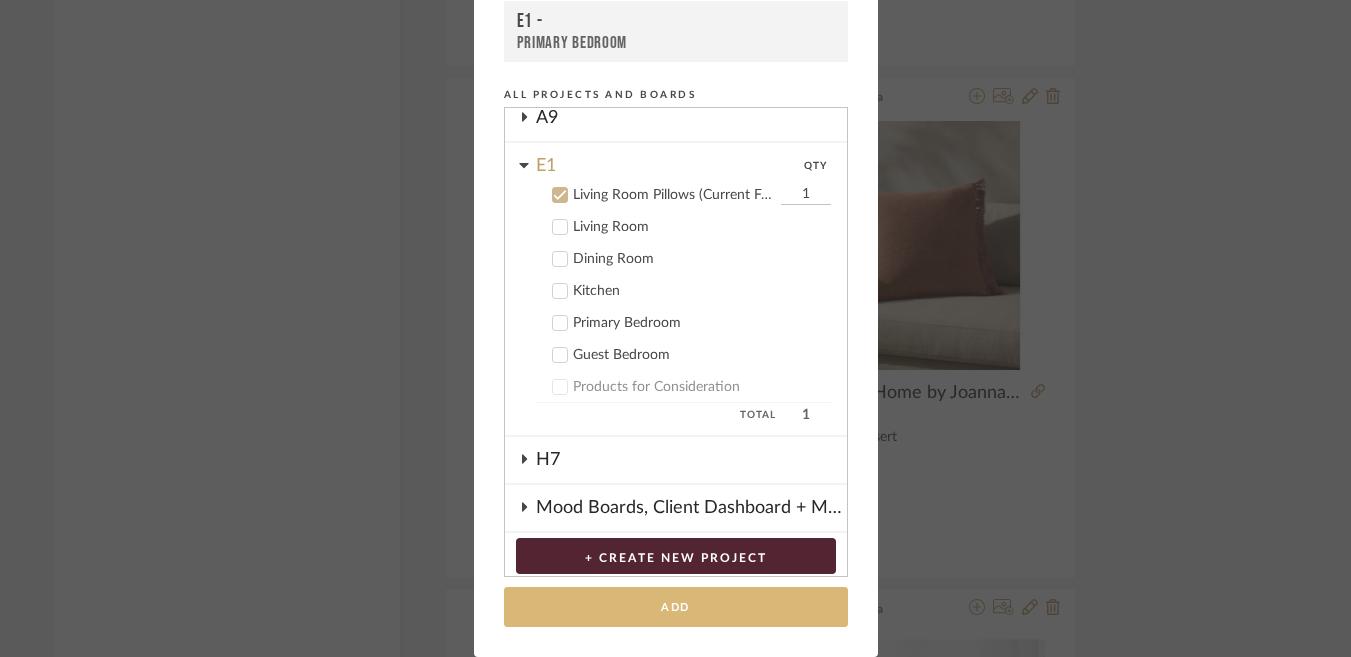 click on "Add" at bounding box center (676, 607) 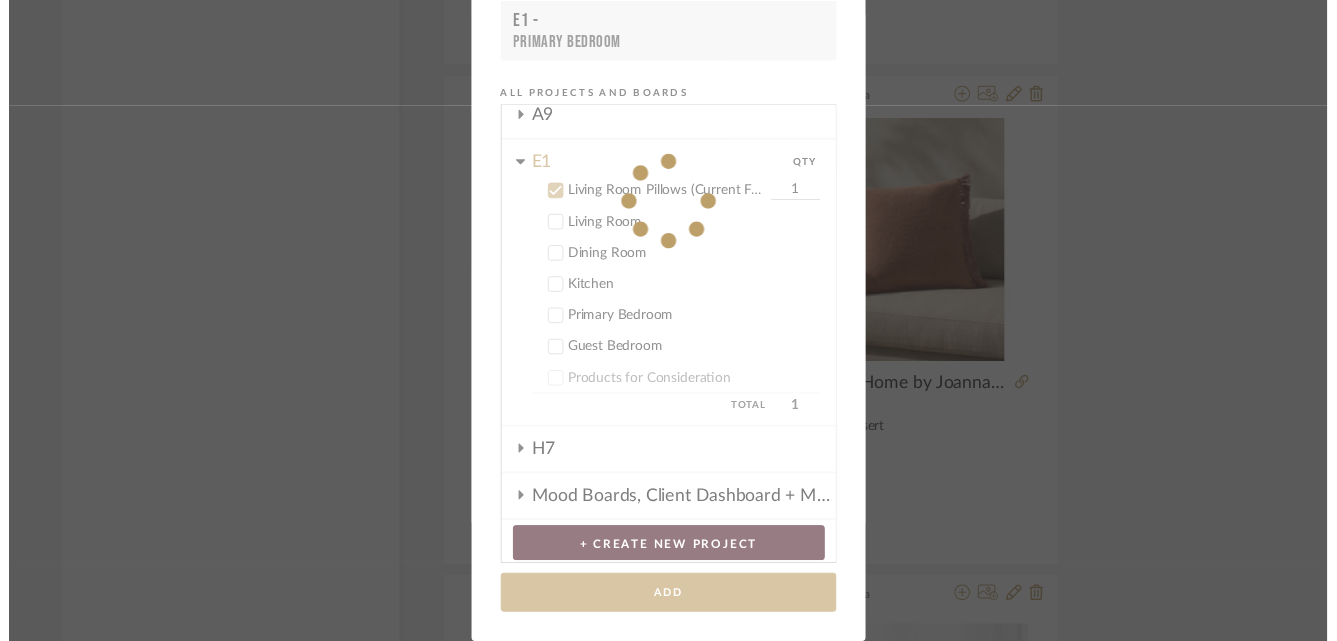 scroll, scrollTop: 7013, scrollLeft: 20, axis: both 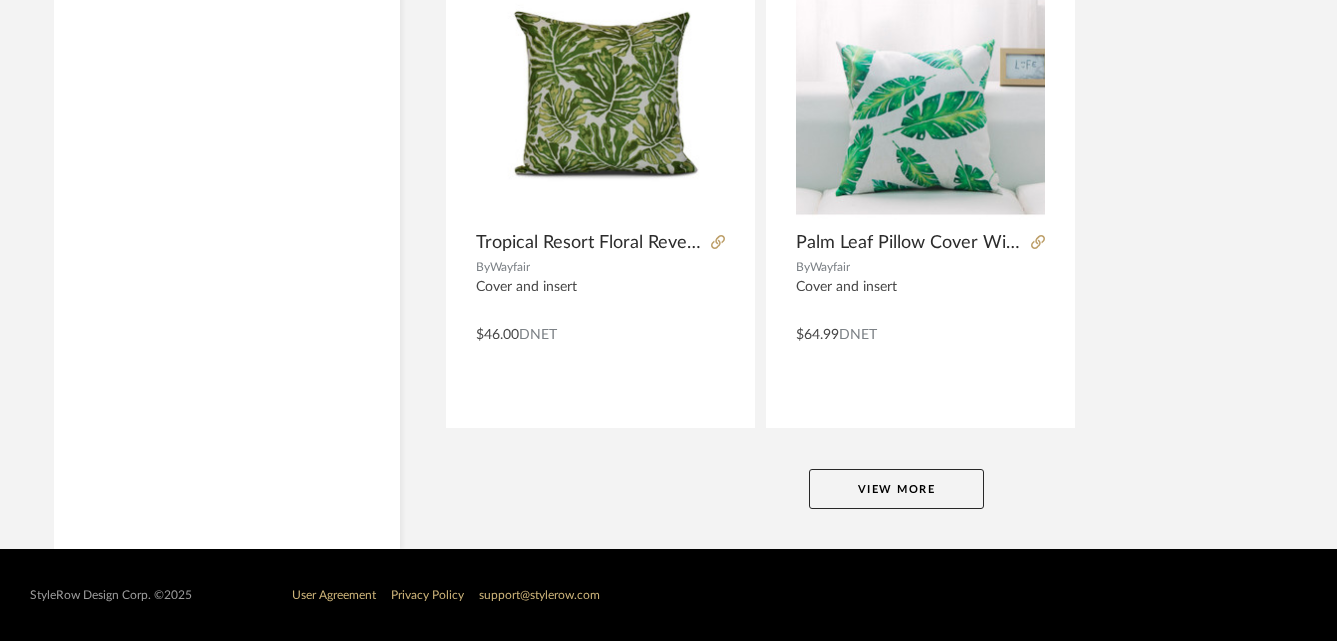click on "View More" 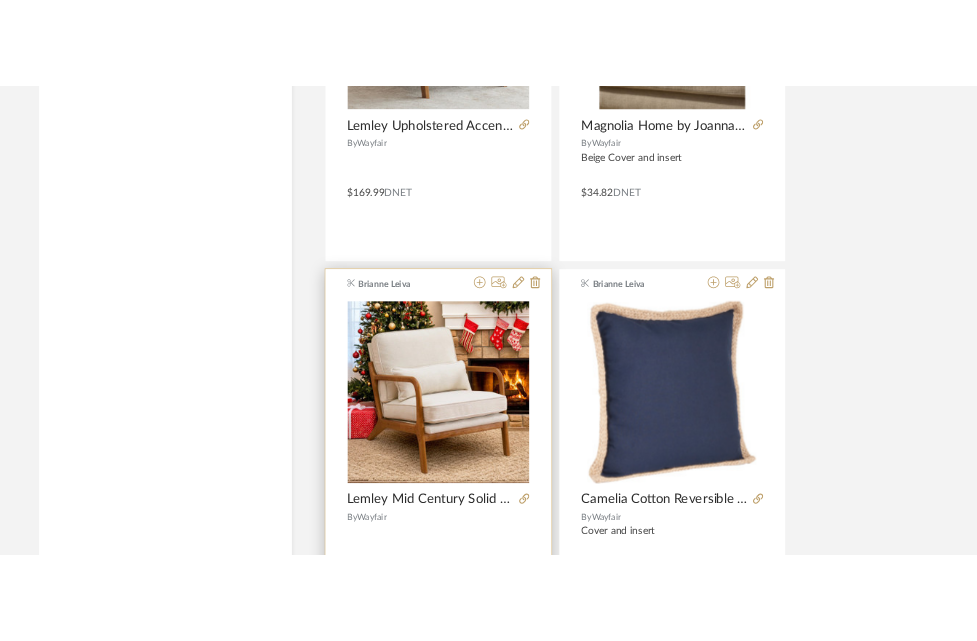 scroll, scrollTop: 9565, scrollLeft: 20, axis: both 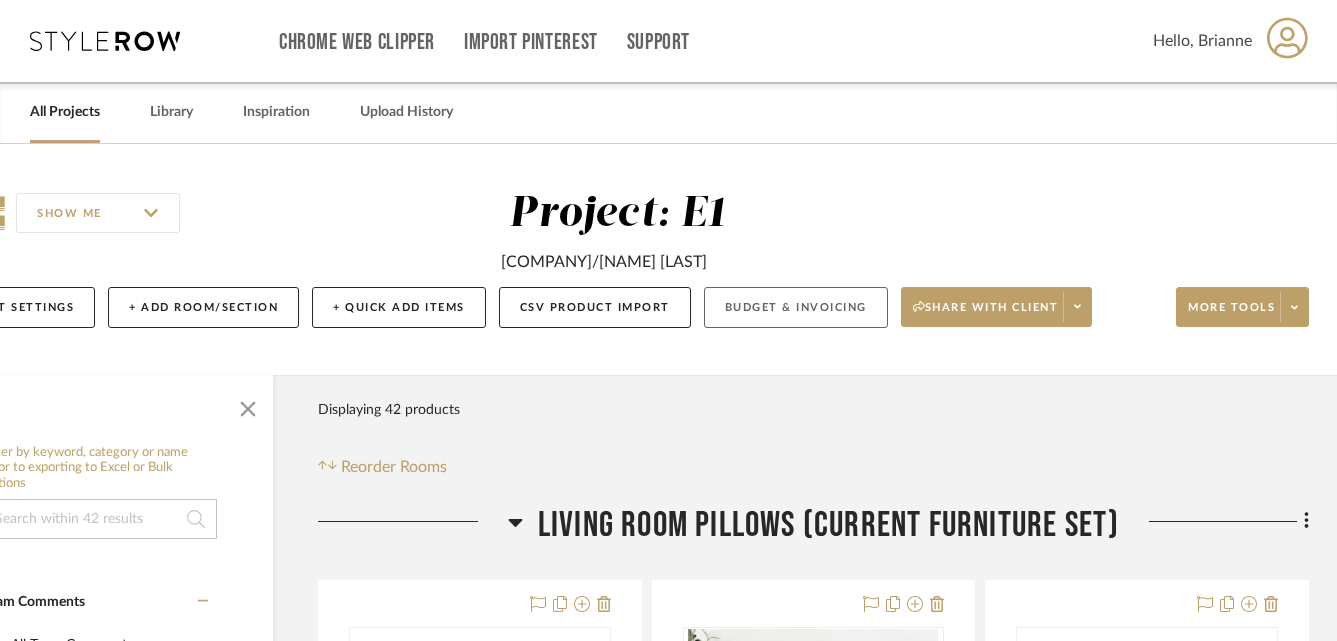 click on "Budget & Invoicing" 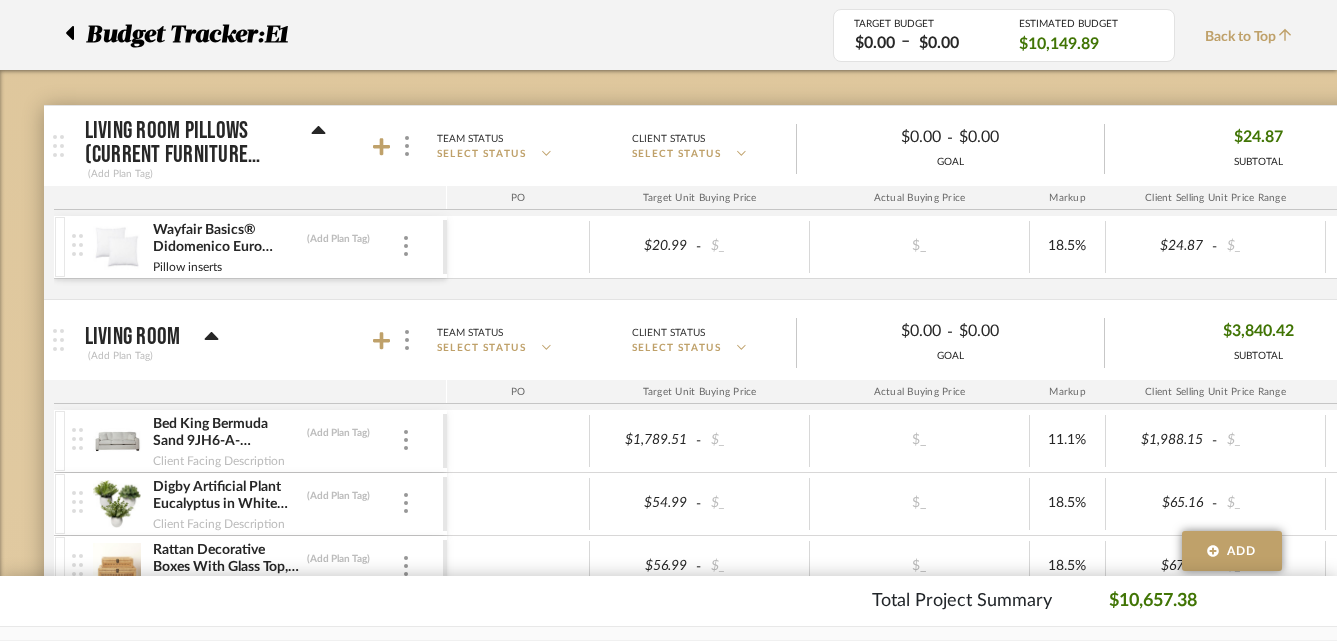 scroll, scrollTop: 284, scrollLeft: 0, axis: vertical 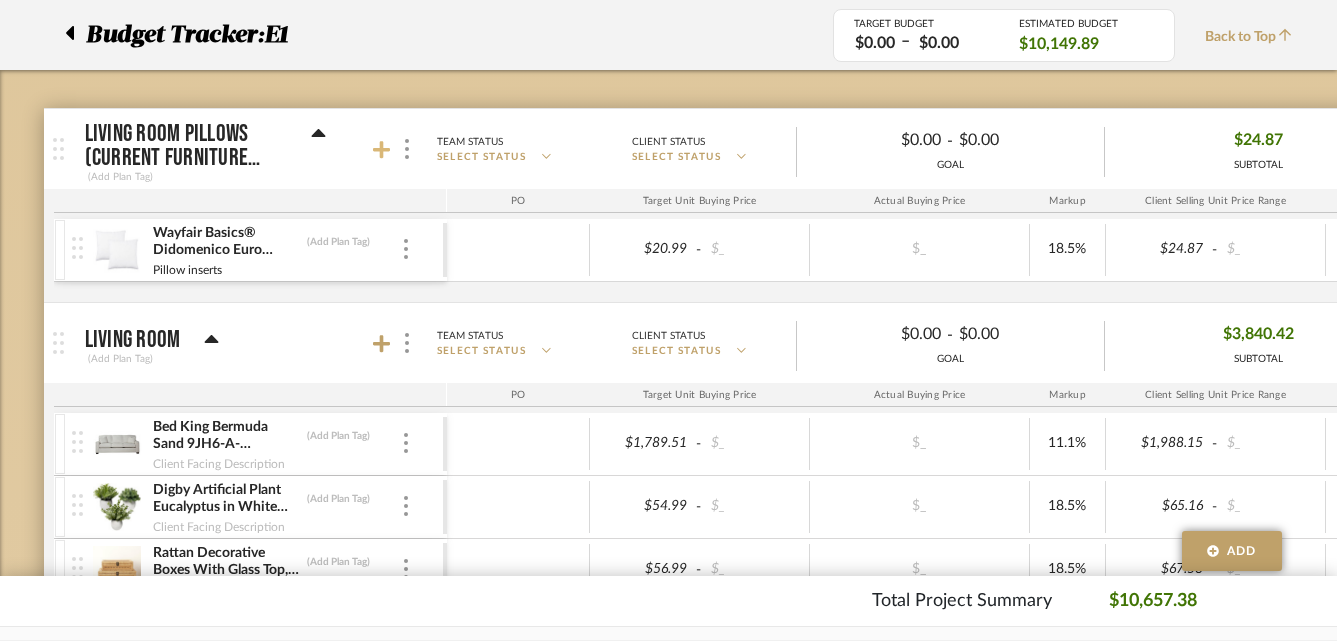 click 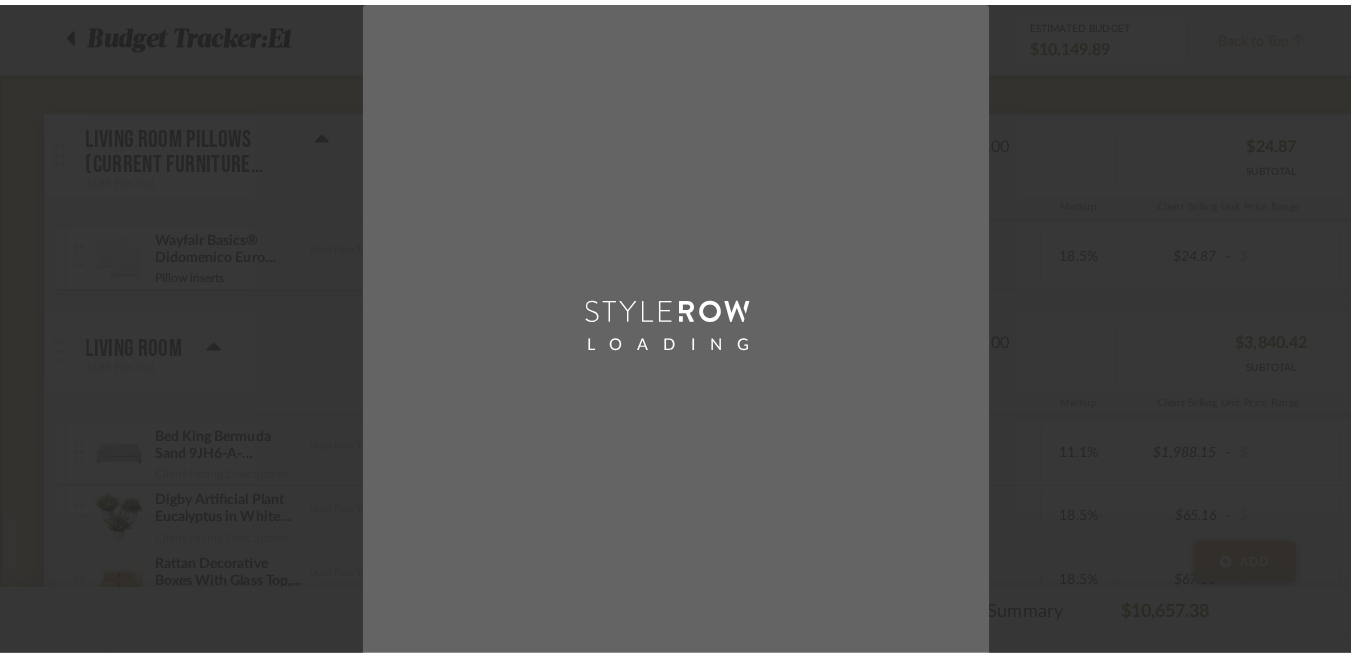 scroll, scrollTop: 0, scrollLeft: 0, axis: both 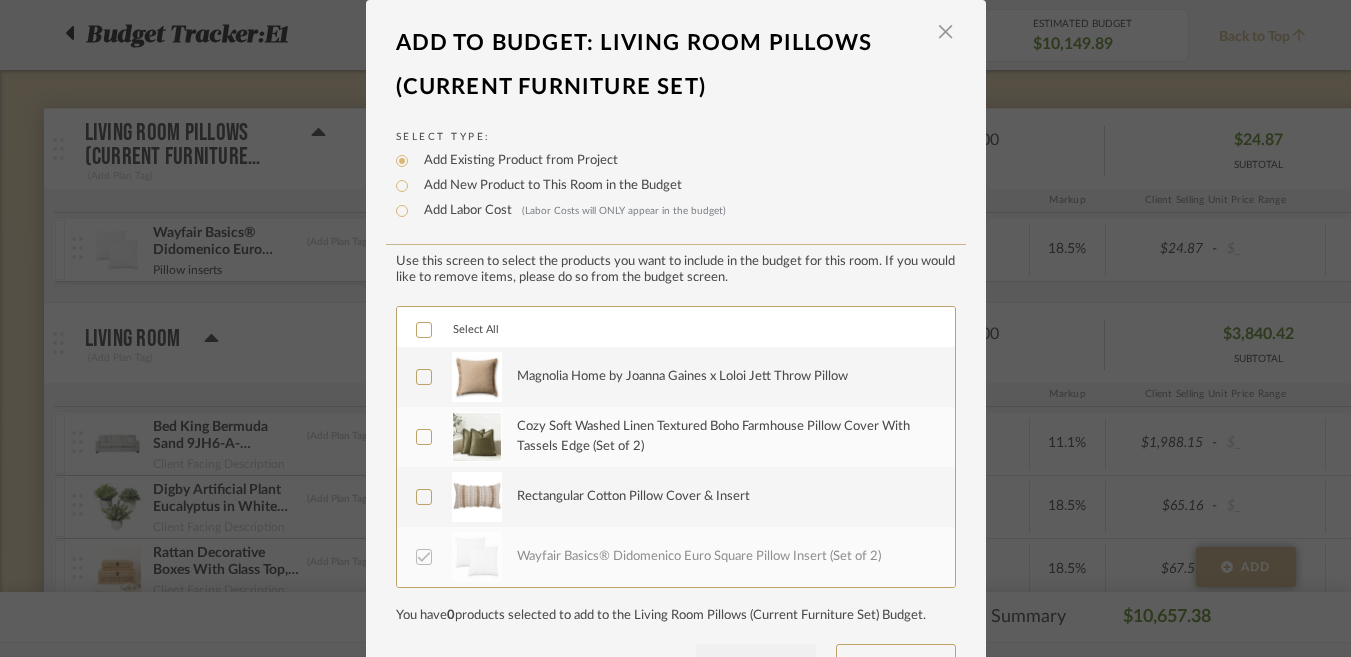 click at bounding box center [424, 330] 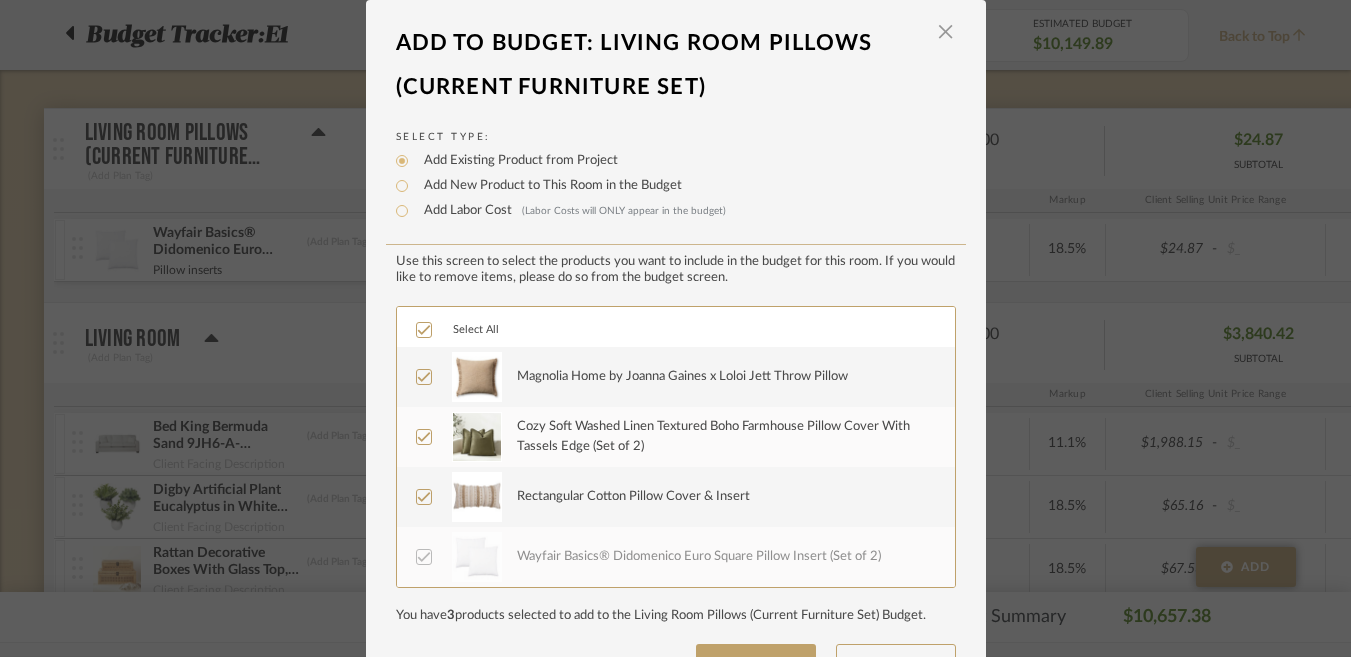 scroll, scrollTop: 70, scrollLeft: 0, axis: vertical 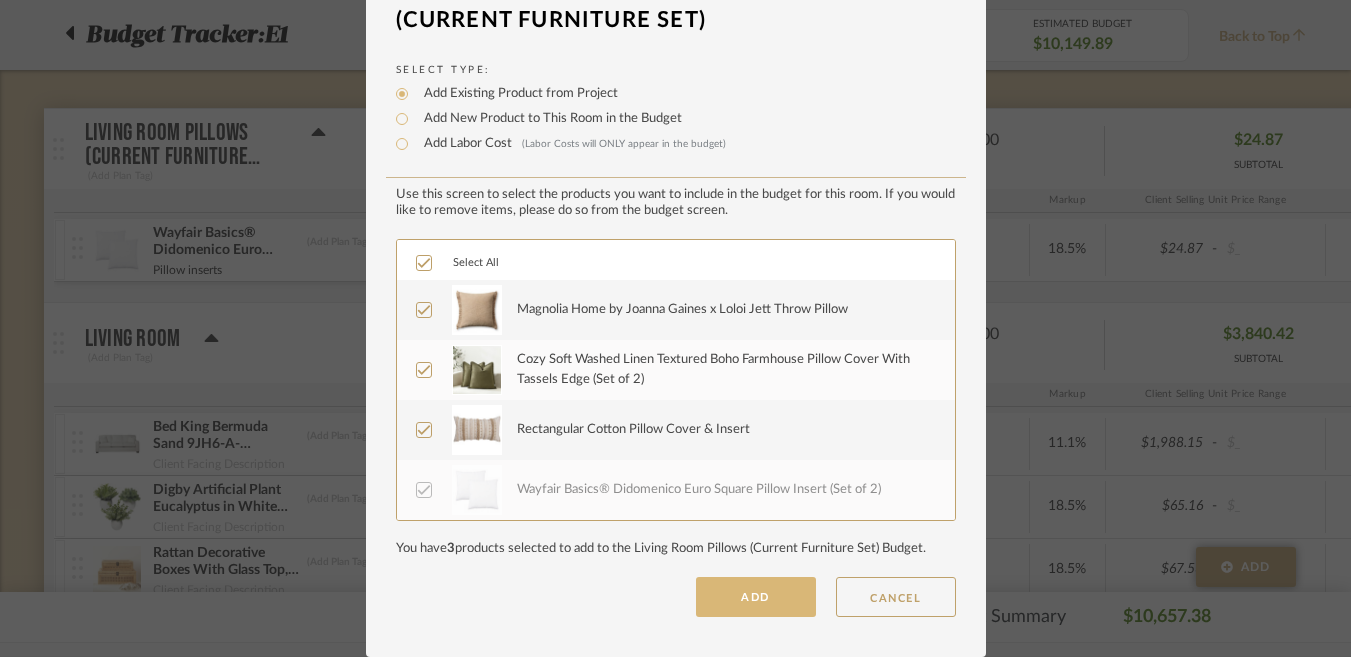 click on "ADD" at bounding box center (756, 597) 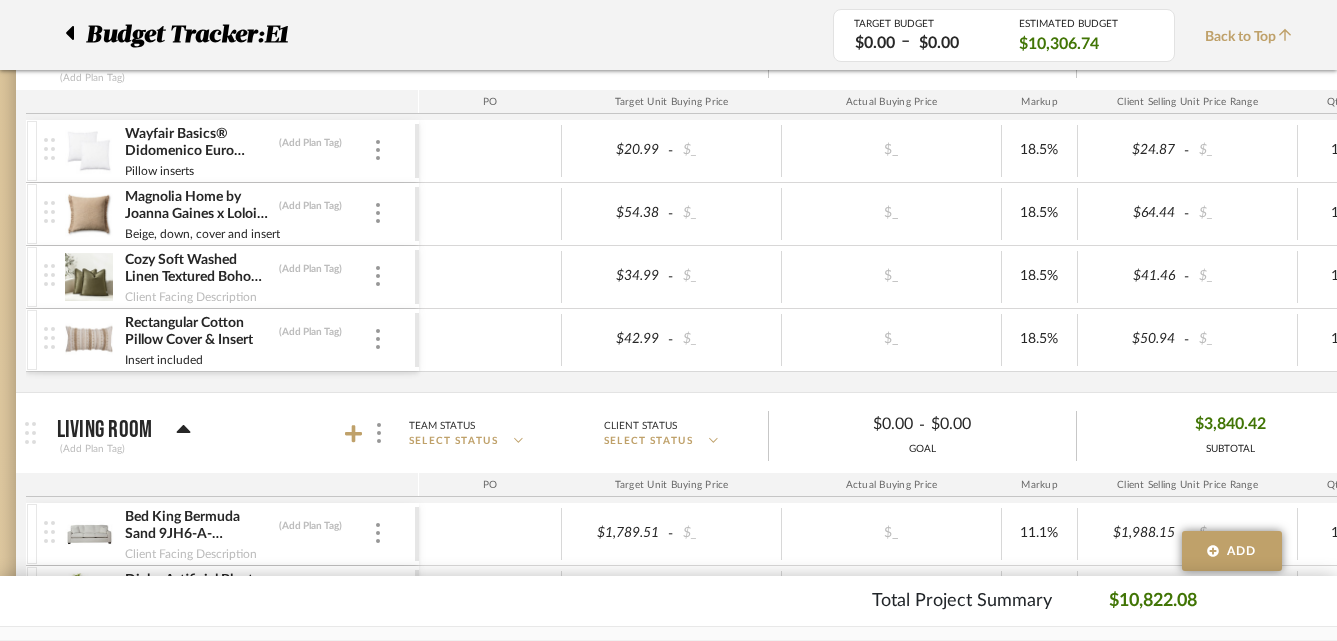 scroll, scrollTop: 383, scrollLeft: 47, axis: both 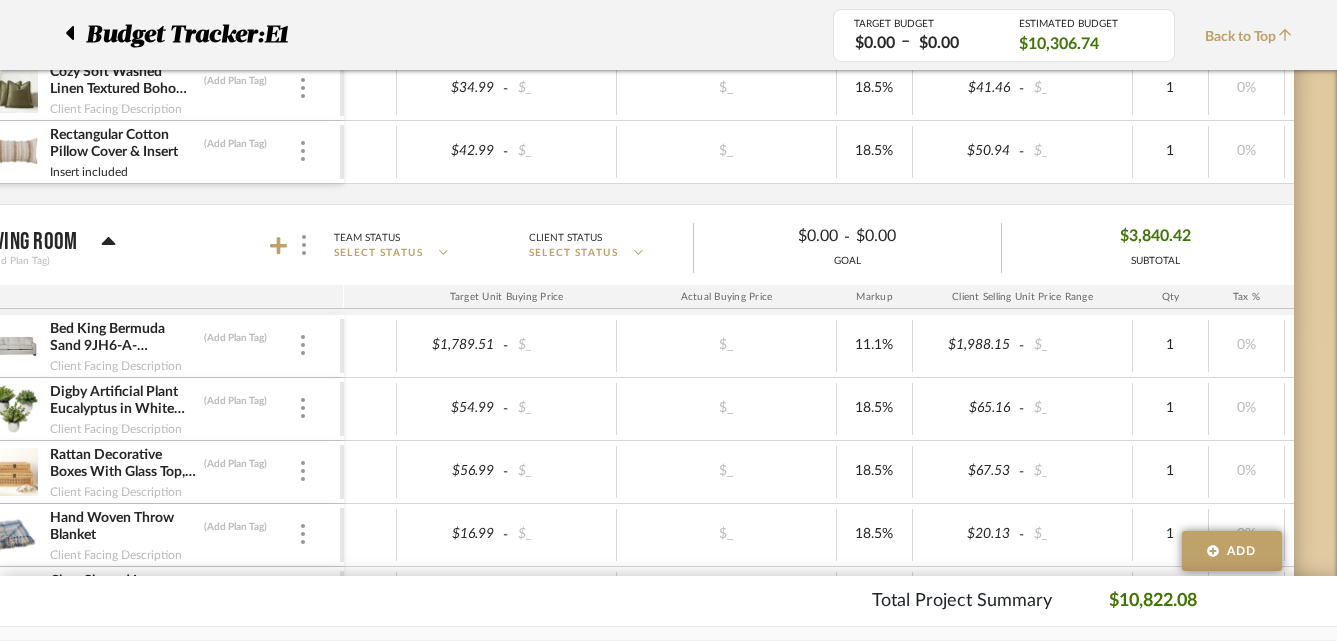 click 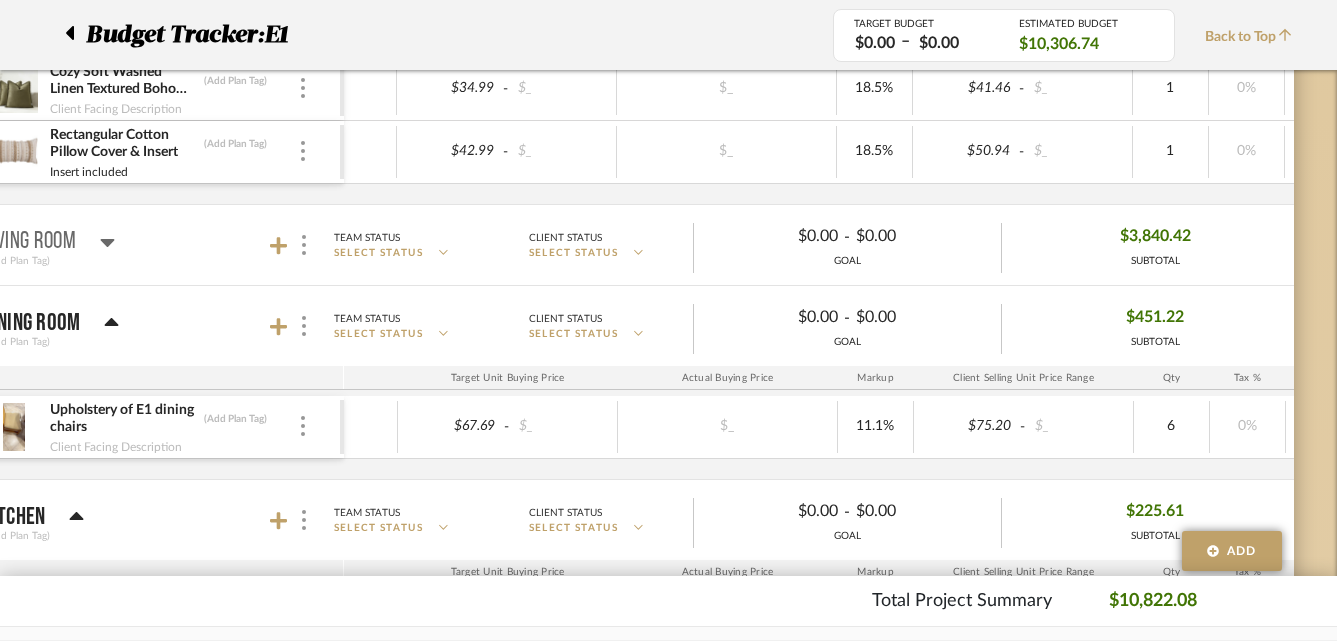 click on "Living Room   (Add Plan Tag)" at bounding box center [158, 245] 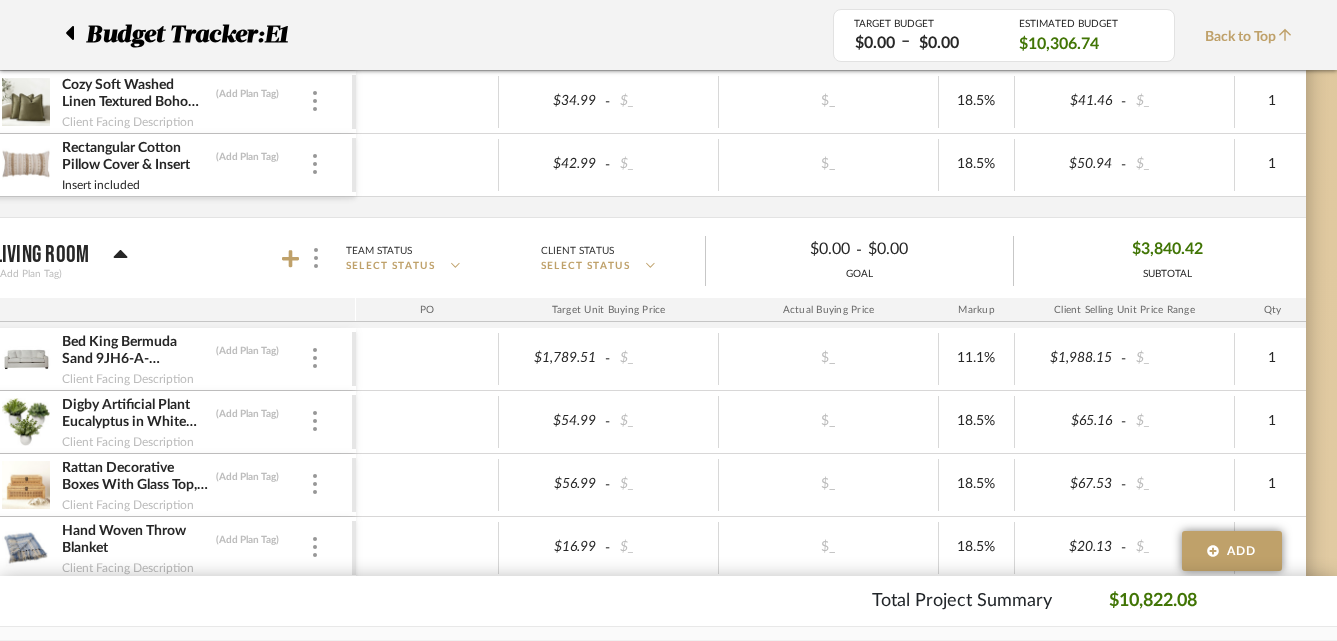 scroll, scrollTop: 554, scrollLeft: 91, axis: both 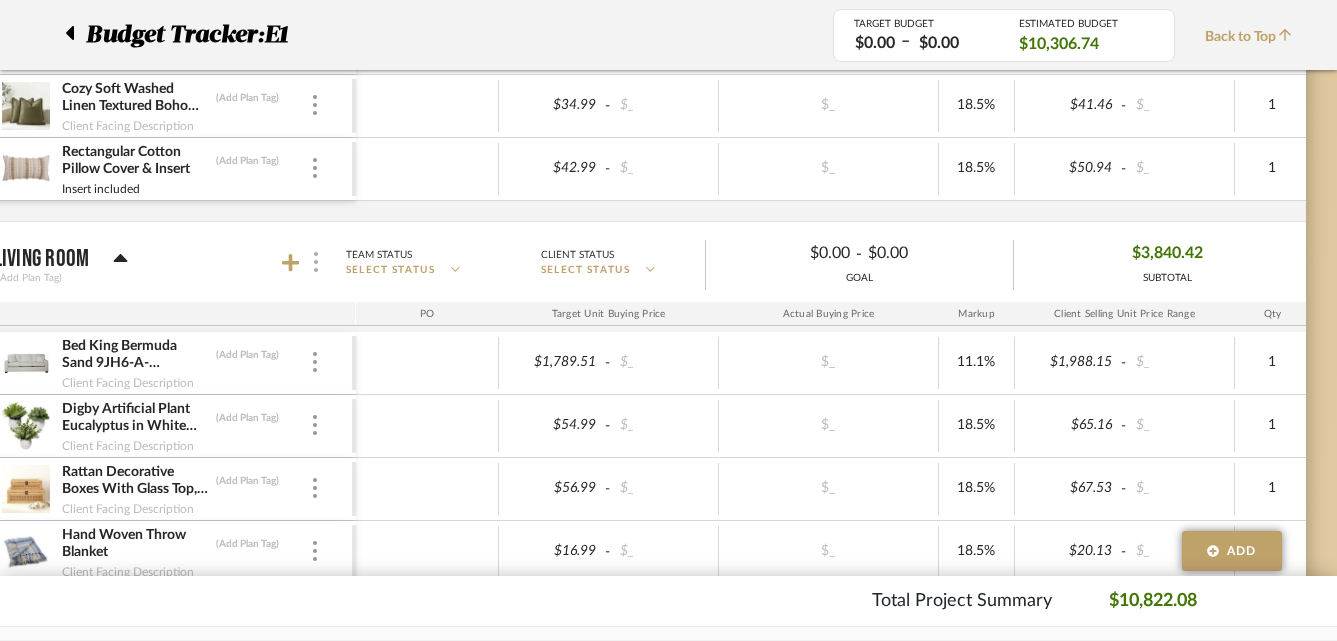 click 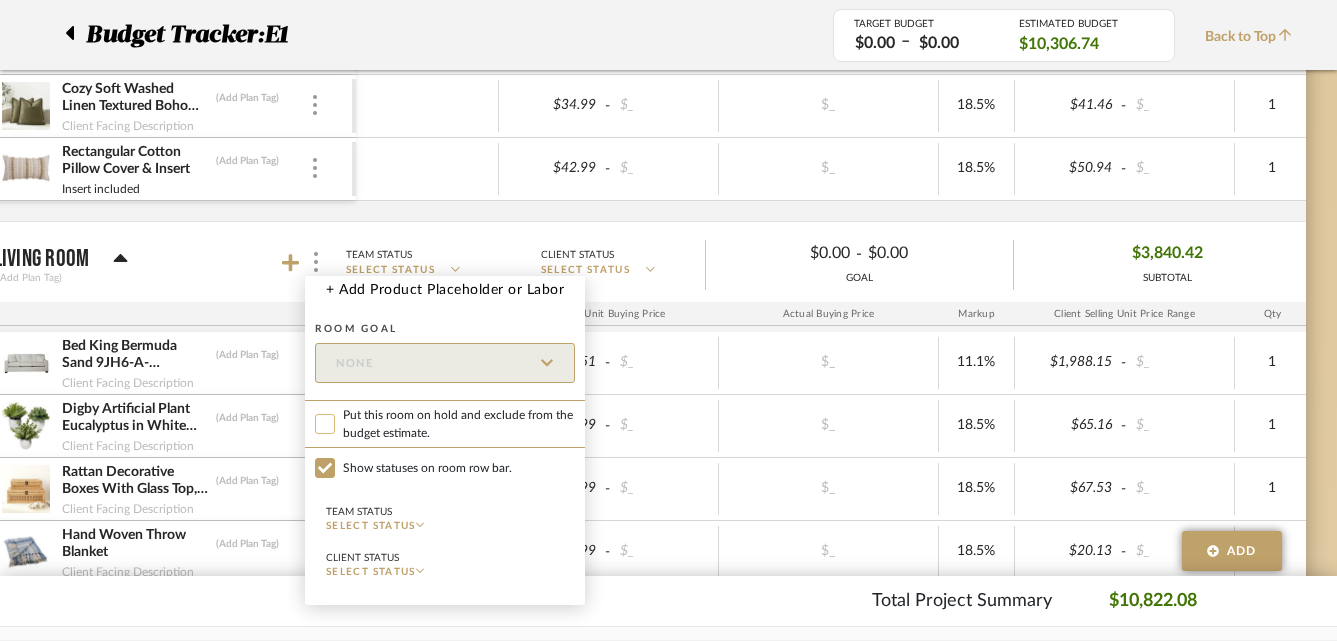 click on "Put this room on hold and exclude from the budget estimate." at bounding box center [325, 424] 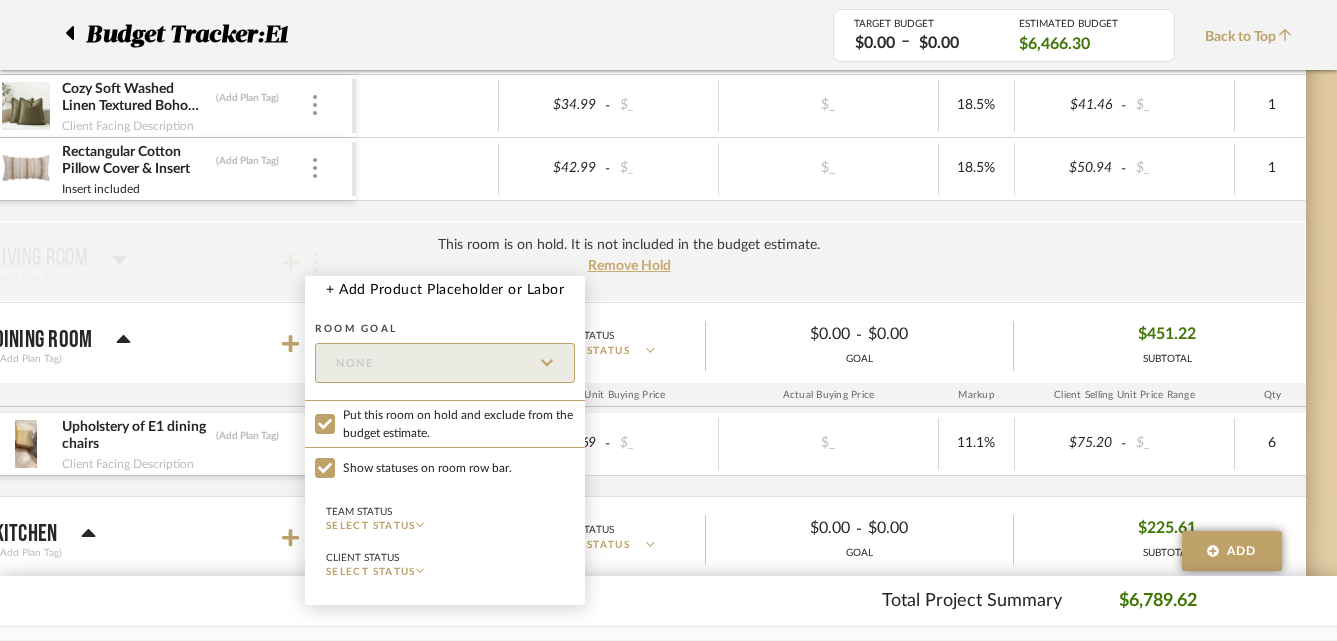 click at bounding box center [668, 320] 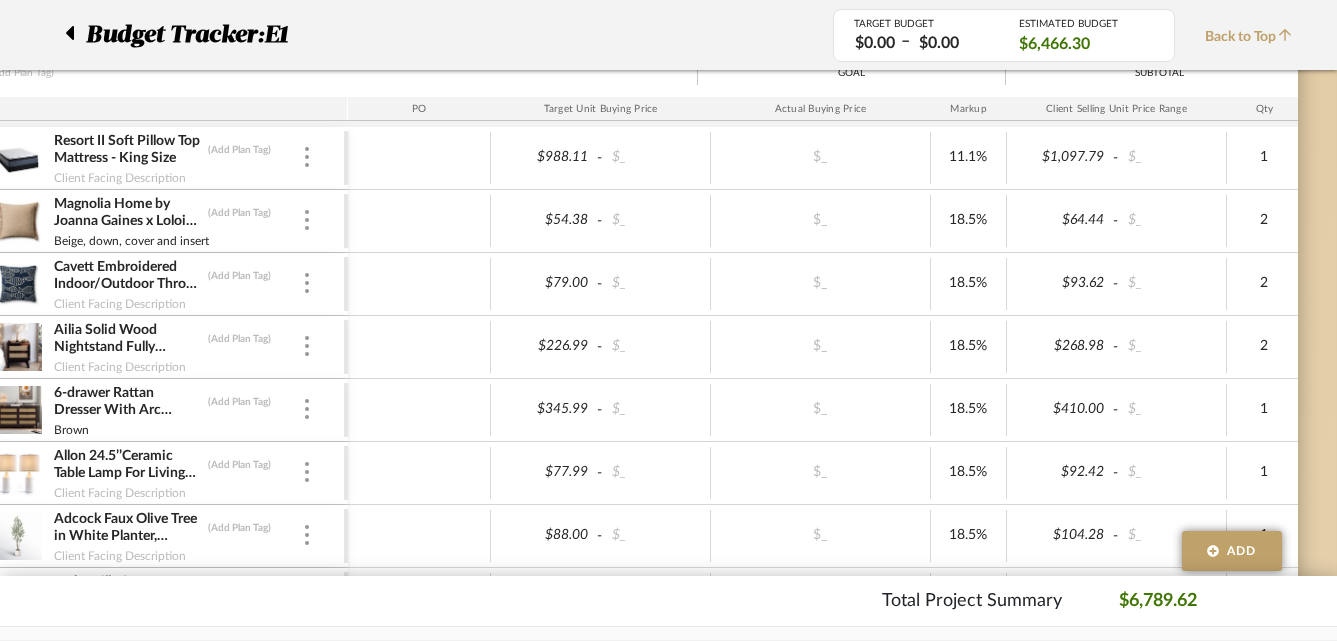 scroll, scrollTop: 1235, scrollLeft: 99, axis: both 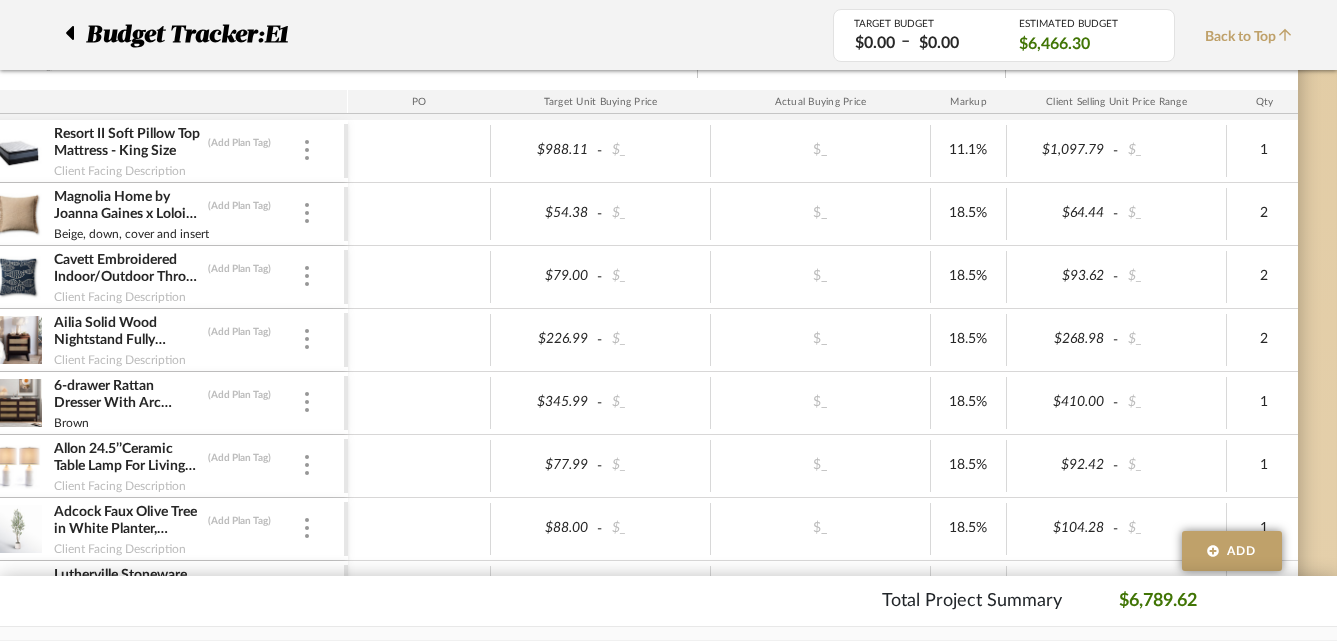 click at bounding box center [18, 277] 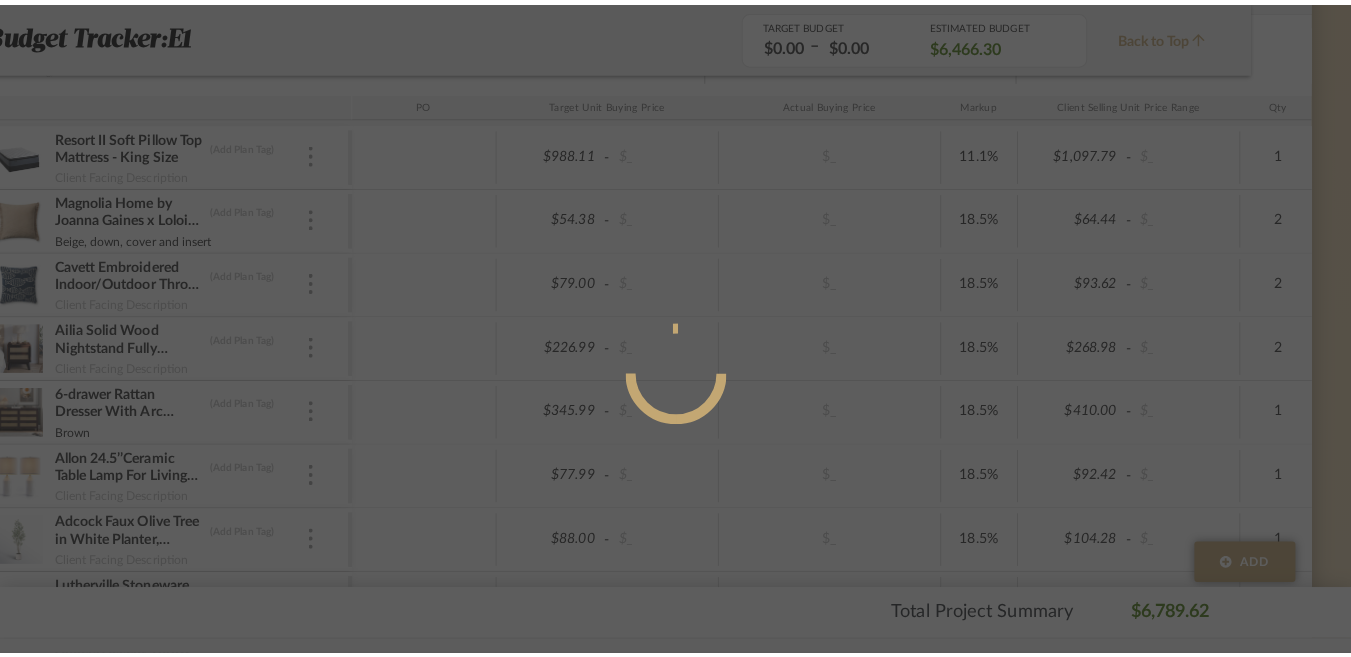 scroll, scrollTop: 0, scrollLeft: 0, axis: both 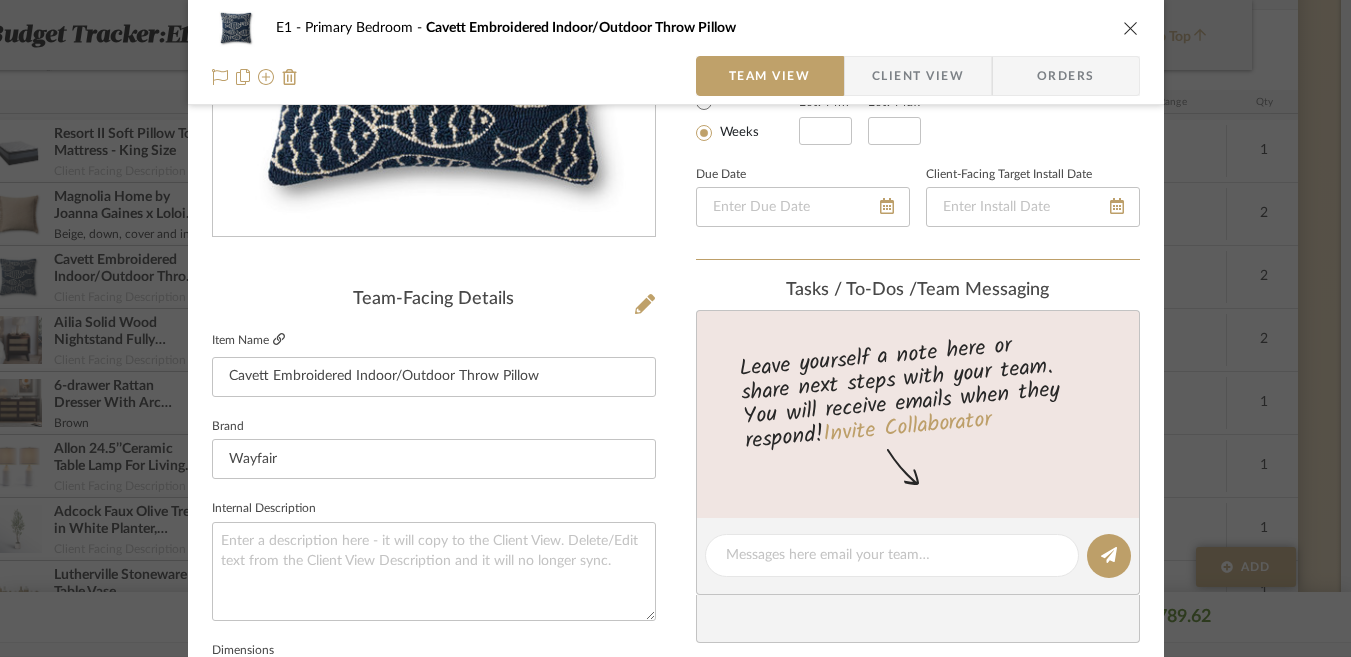 click 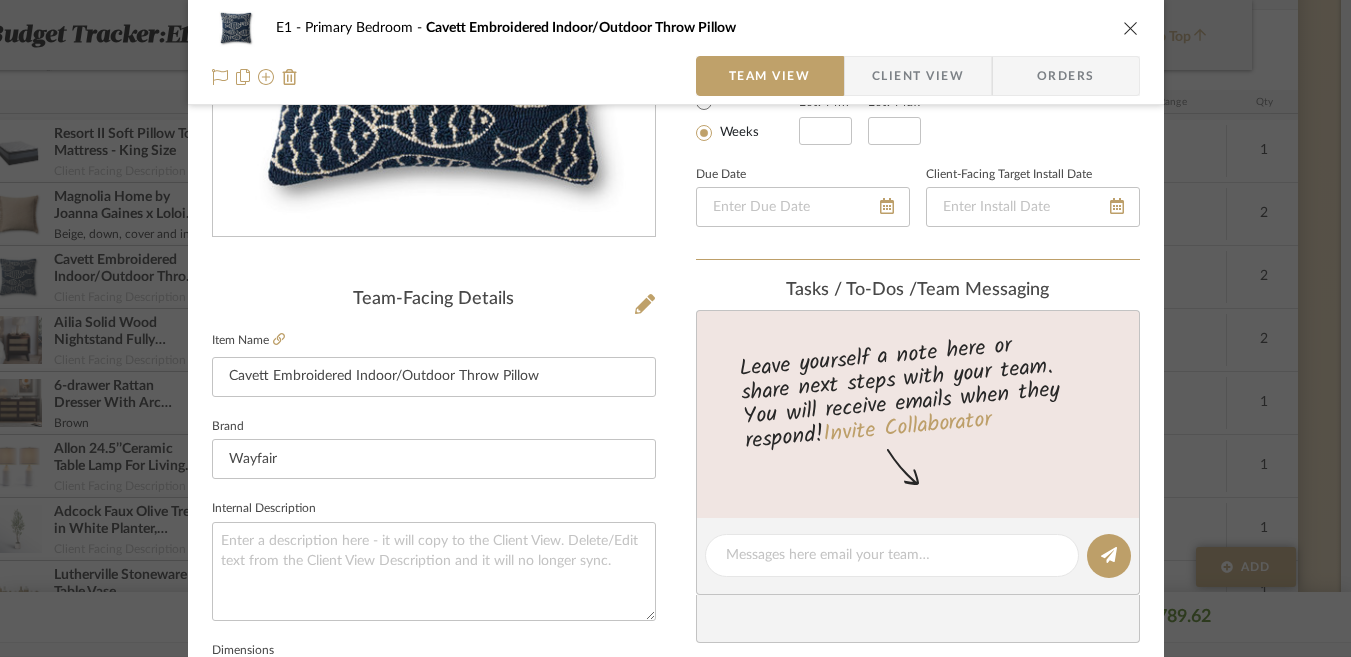 click at bounding box center [1131, 28] 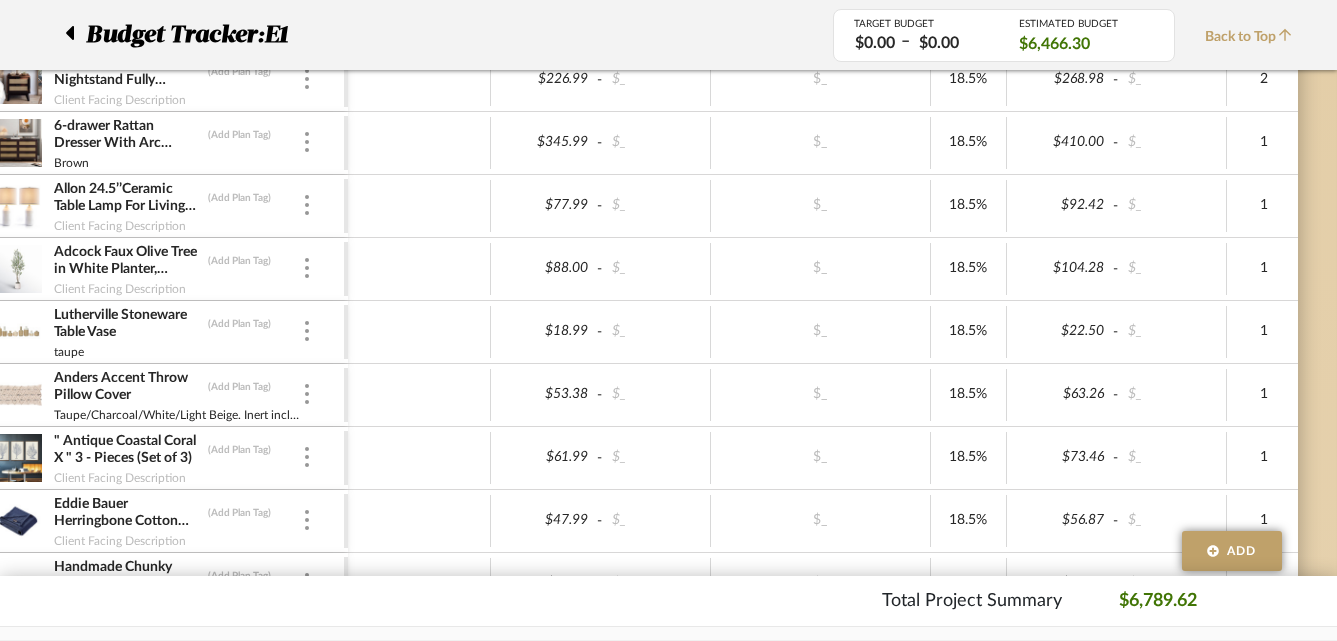 scroll, scrollTop: 1500, scrollLeft: 99, axis: both 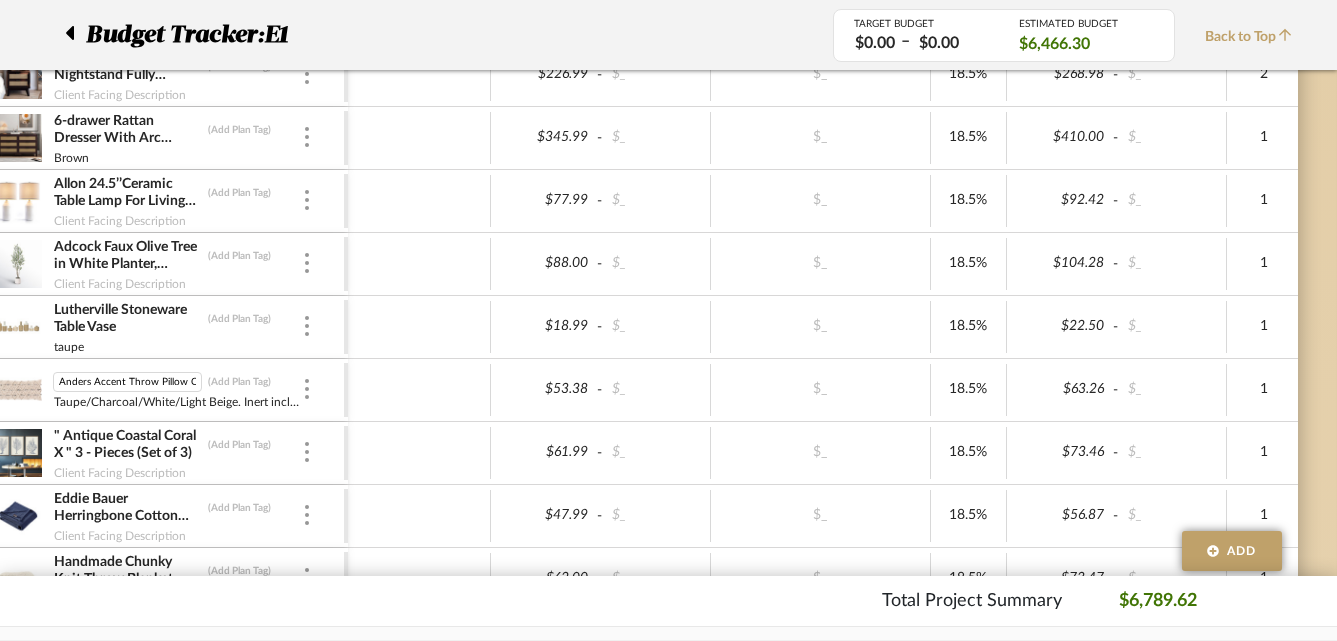 click at bounding box center (18, 390) 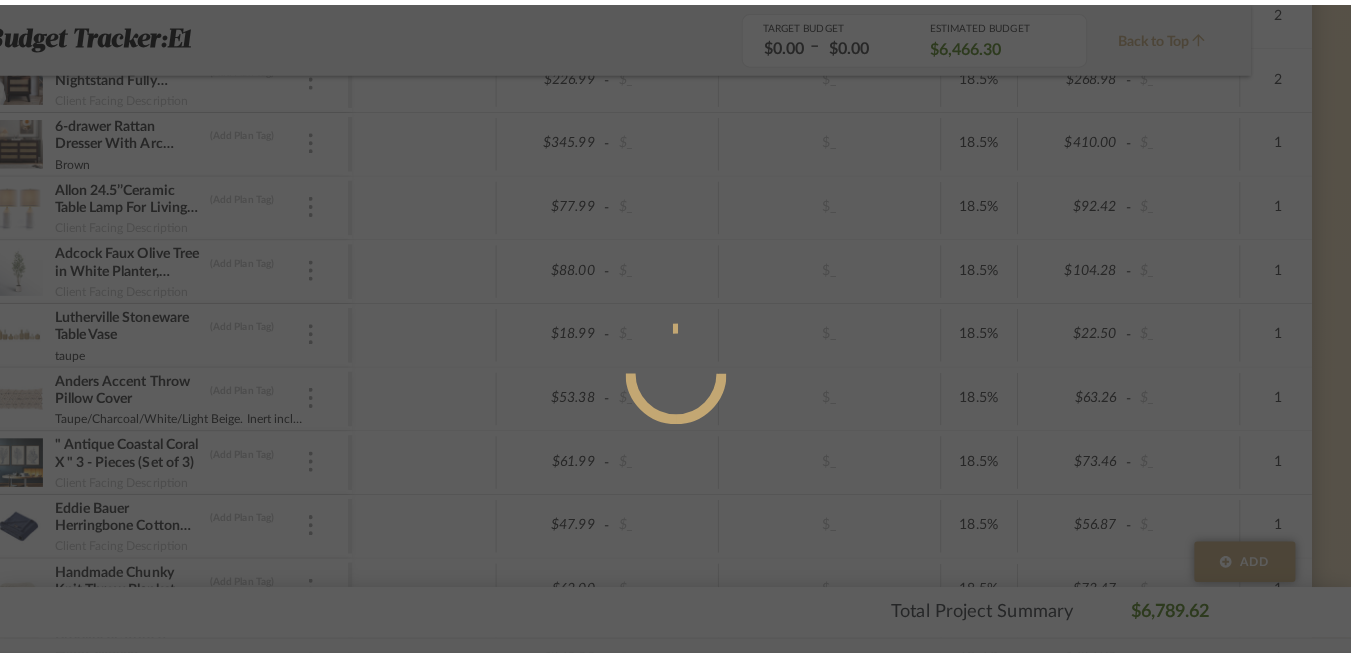 scroll, scrollTop: 0, scrollLeft: 0, axis: both 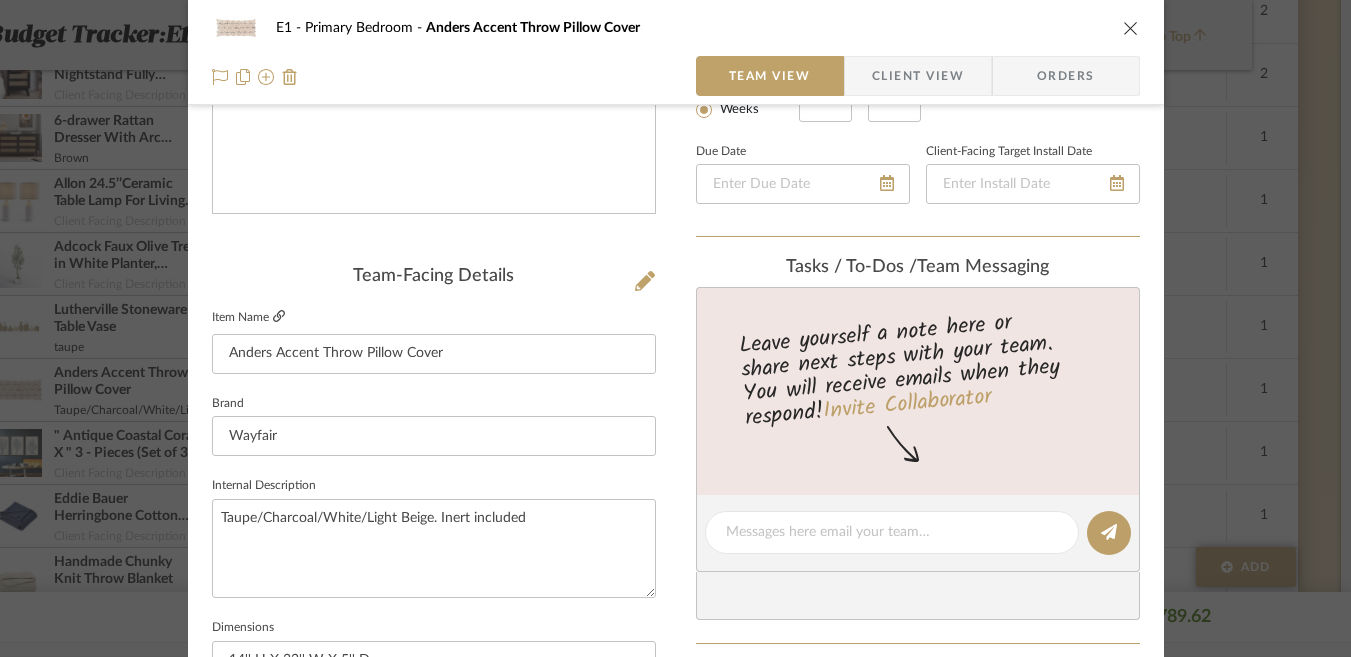 click 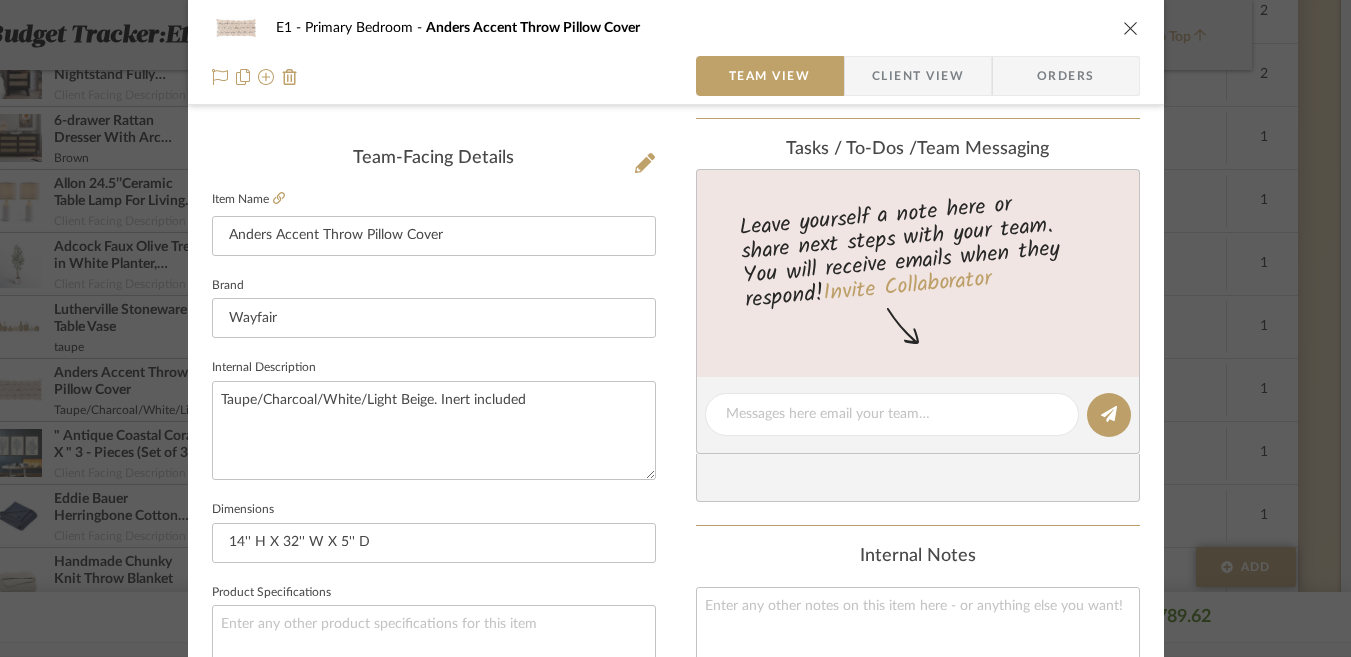 scroll, scrollTop: 547, scrollLeft: 0, axis: vertical 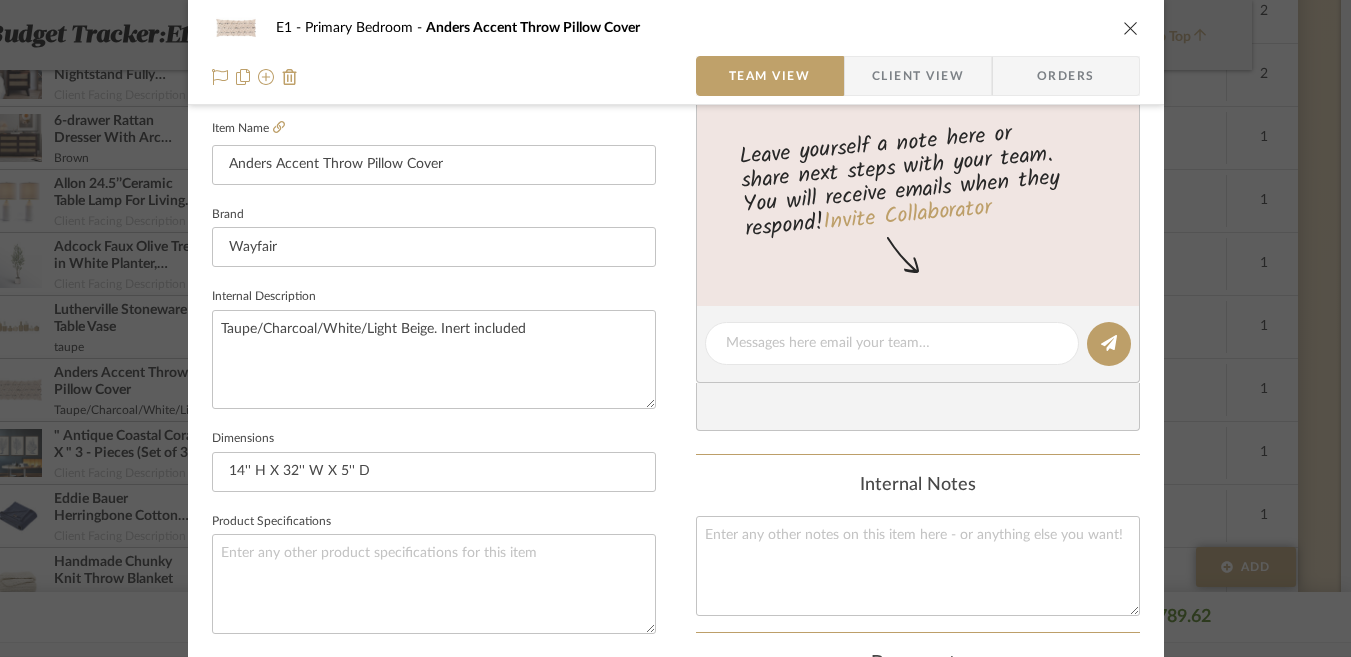 click on "E1 Primary Bedroom Anders Accent Throw Pillow Cover Team View Client View Orders  Team-Facing Details   Item Name  Anders Accent Throw Pillow Cover  Brand  Wayfair  Internal Description  Taupe/Charcoal/White/Light Beige. Inert included  Dimensions  14'' H X 32'' W X 5'' D  Product Specifications   Reference Price   Reference Price Type  DNET  Item Costs   View Budget   Markup %  (Use "-X%" to discount) 18.5%  Unit Cost  $53.38  Cost Type  DNET  Client Unit Price  $63.26  Quantity  1  Unit Type  Each  Subtotal   $63.26   Tax %  0%  Total Tax   $0.00   Shipping Cost  $0.00  Ship. Markup %  0% Taxable  Total Shipping   $0.00  Total Client Price  $63.26  Your Cost  $53.38  Your Margin  $9.88  Content here copies to Client View - confirm visibility there.  Show in Client Dashboard  Team Status Internal Client Status  Lead Time  In Stock Weeks  Est. Min   Est. Max   Due Date   Client-Facing Target Install Date  Tasks / To-Dos /  team Messaging Invite Collaborator Internal Notes  Documents  Choose a file (1)" at bounding box center (675, 328) 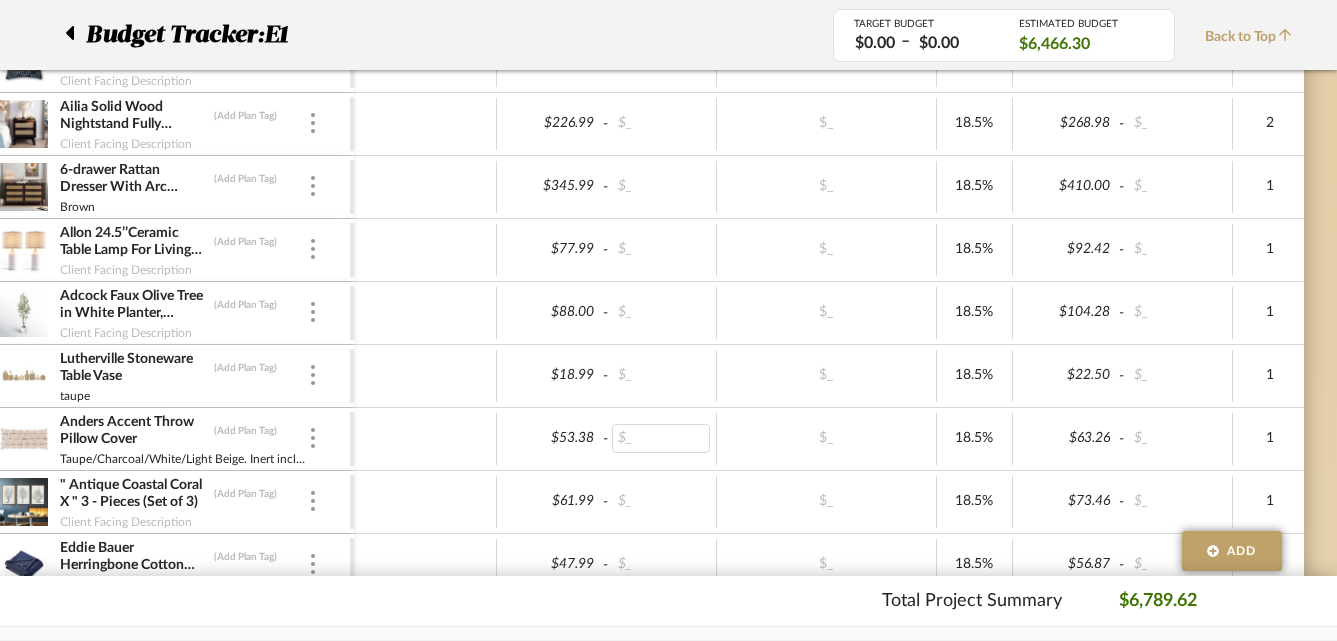 scroll, scrollTop: 1452, scrollLeft: 93, axis: both 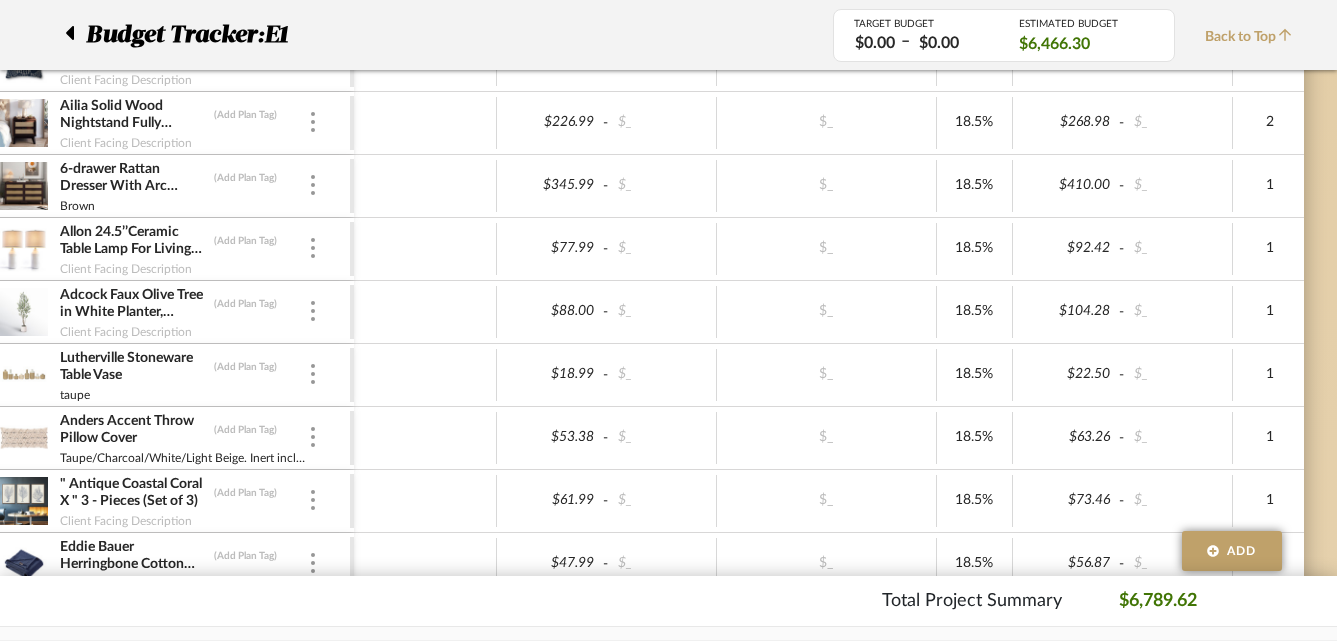 click at bounding box center [24, 501] 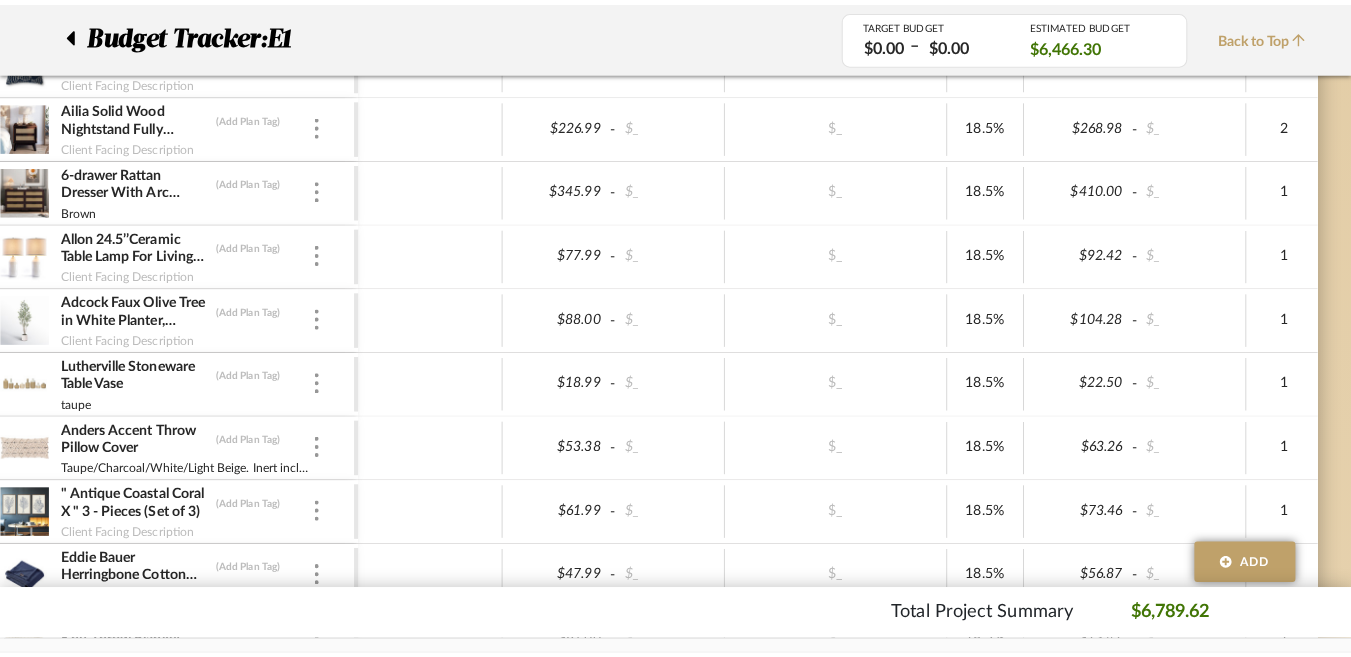 scroll, scrollTop: 0, scrollLeft: 0, axis: both 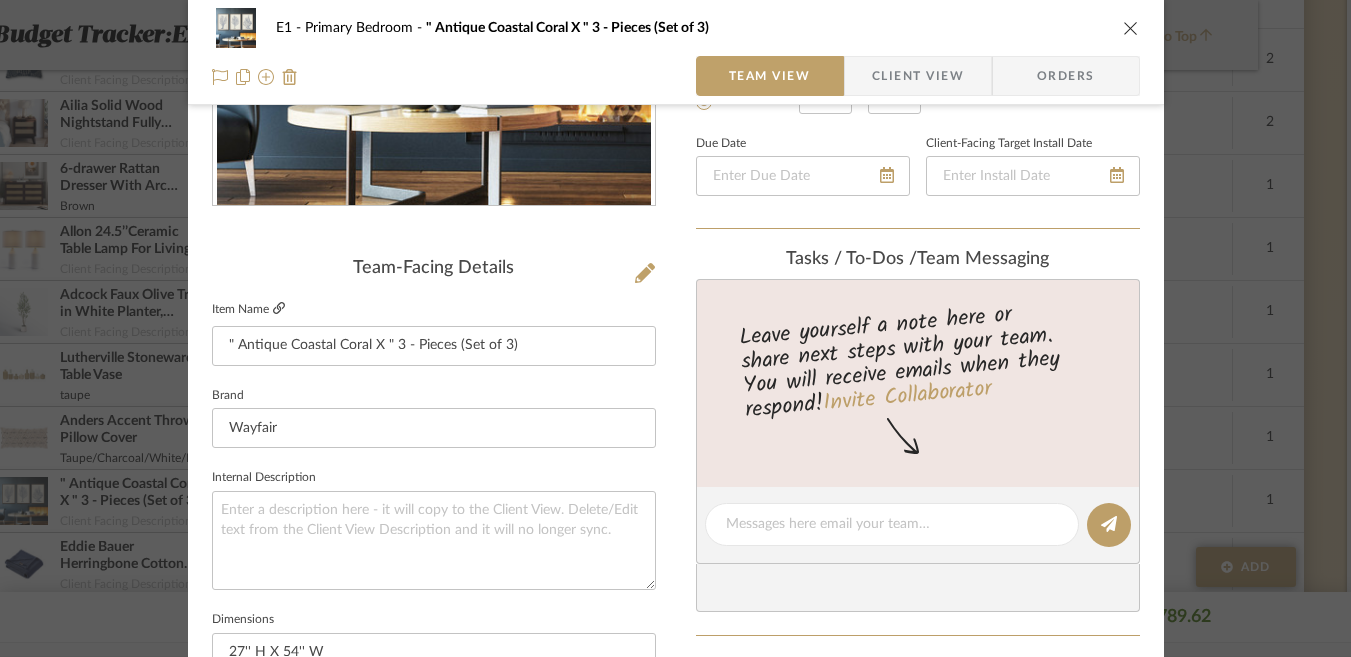 click 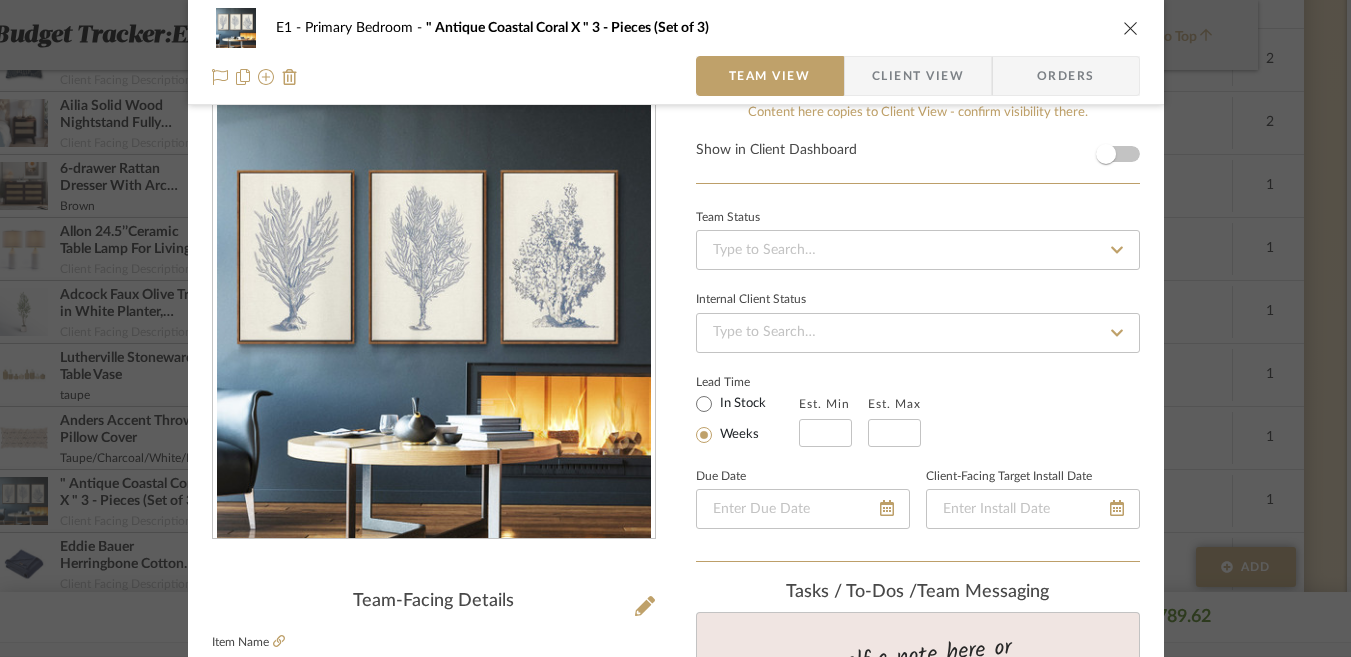 scroll, scrollTop: 0, scrollLeft: 0, axis: both 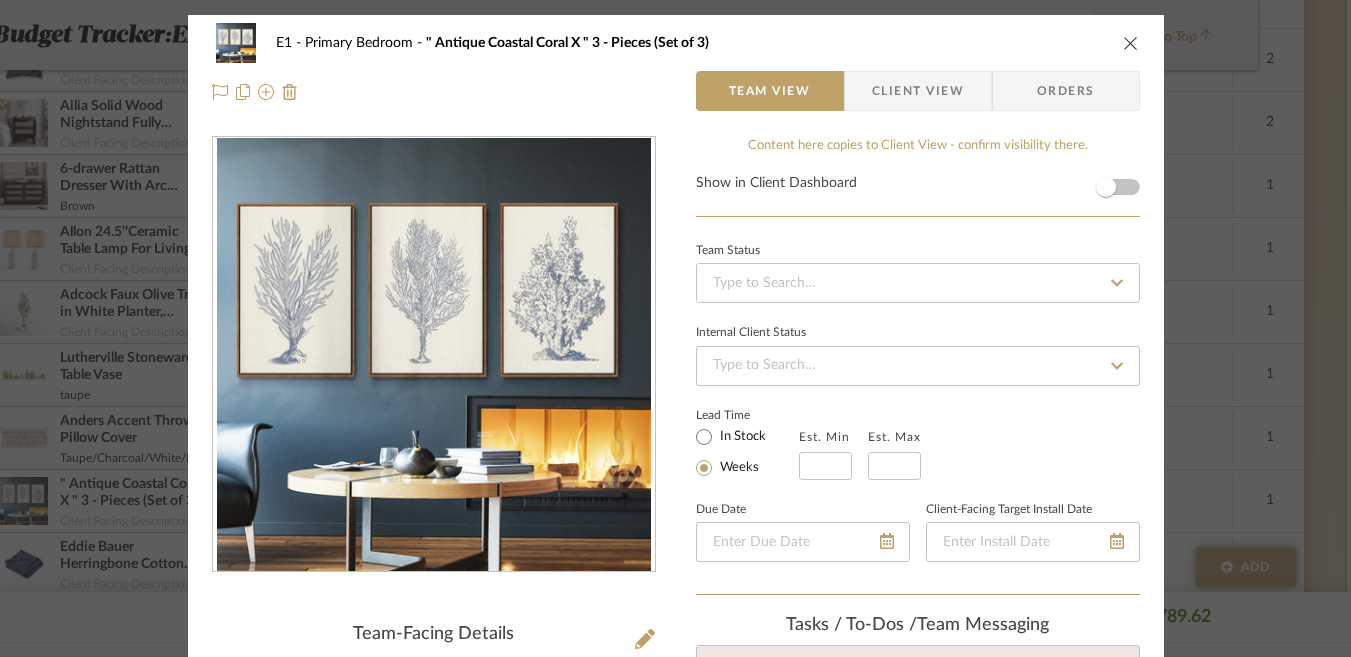 click at bounding box center (1131, 43) 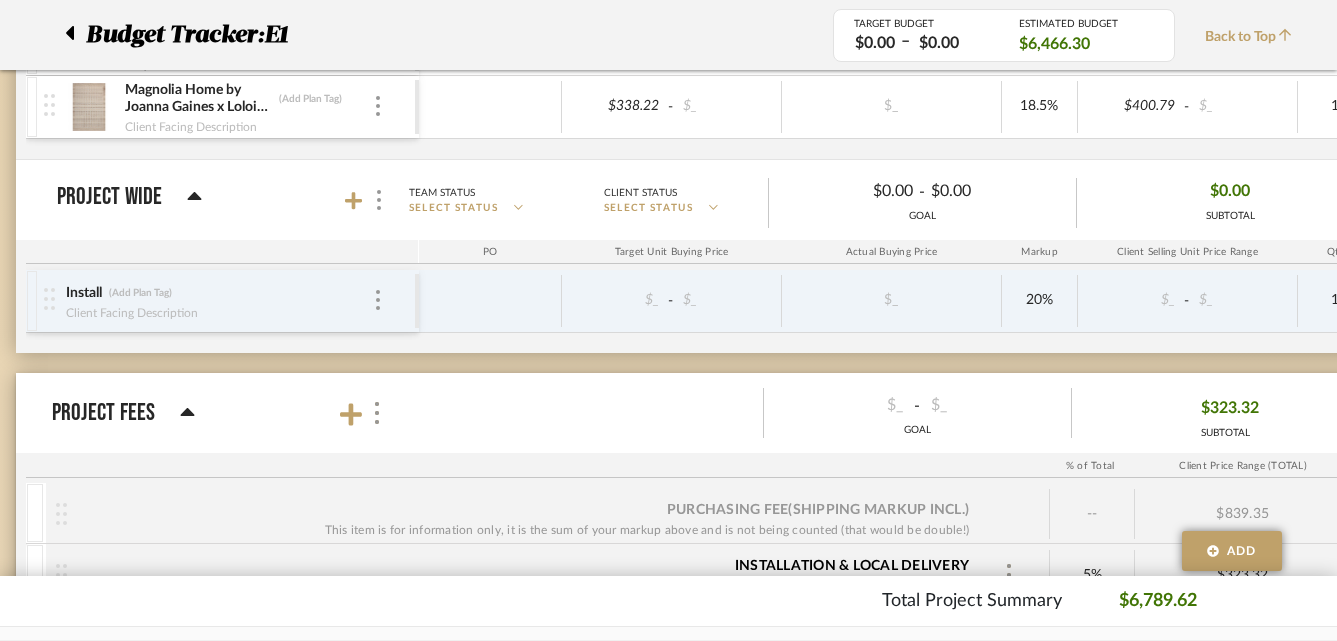 scroll, scrollTop: 2621, scrollLeft: 28, axis: both 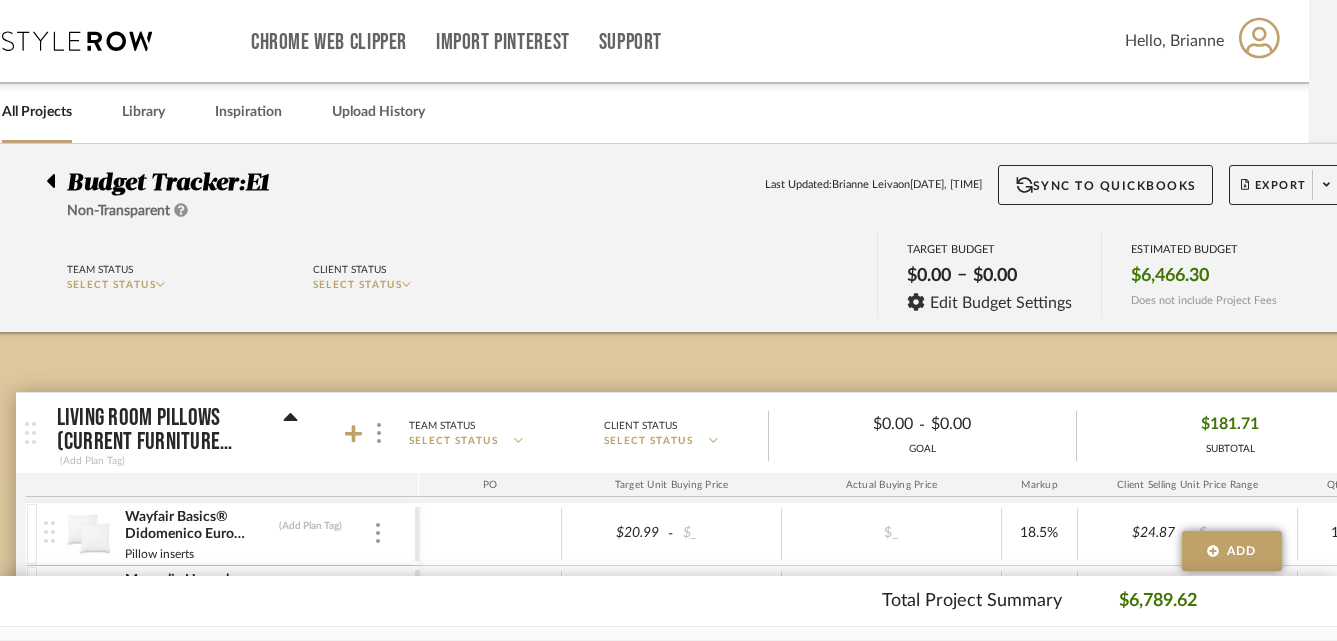 click 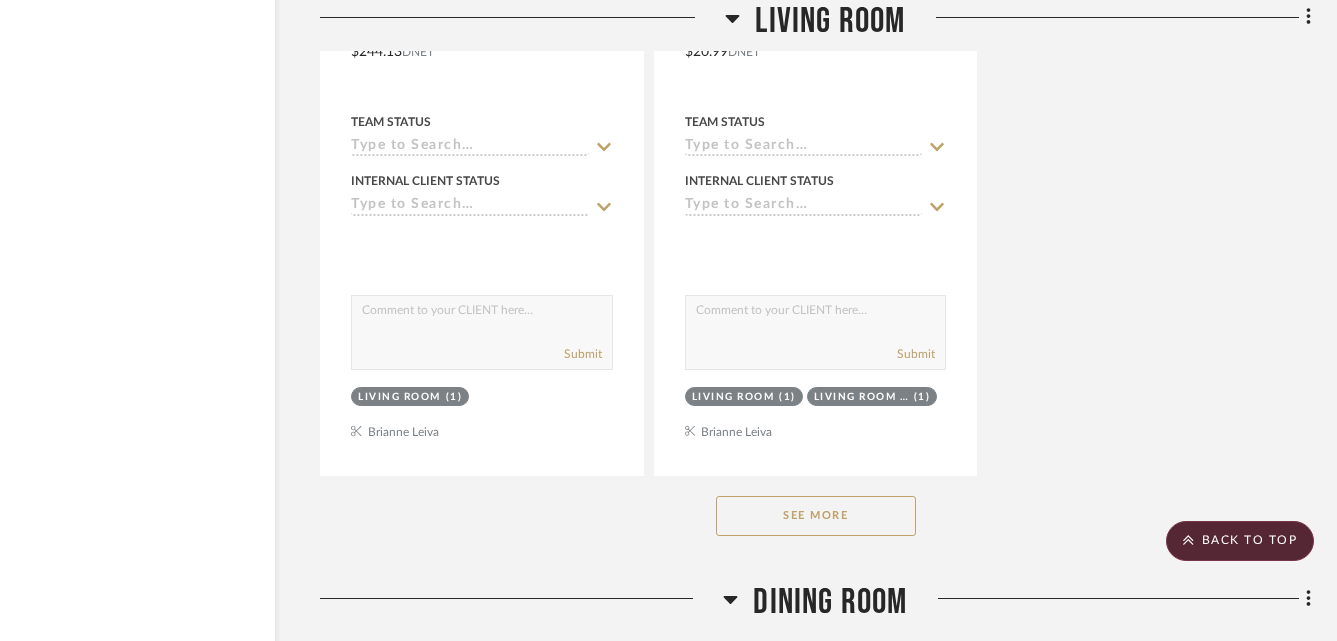 scroll, scrollTop: 4628, scrollLeft: 101, axis: both 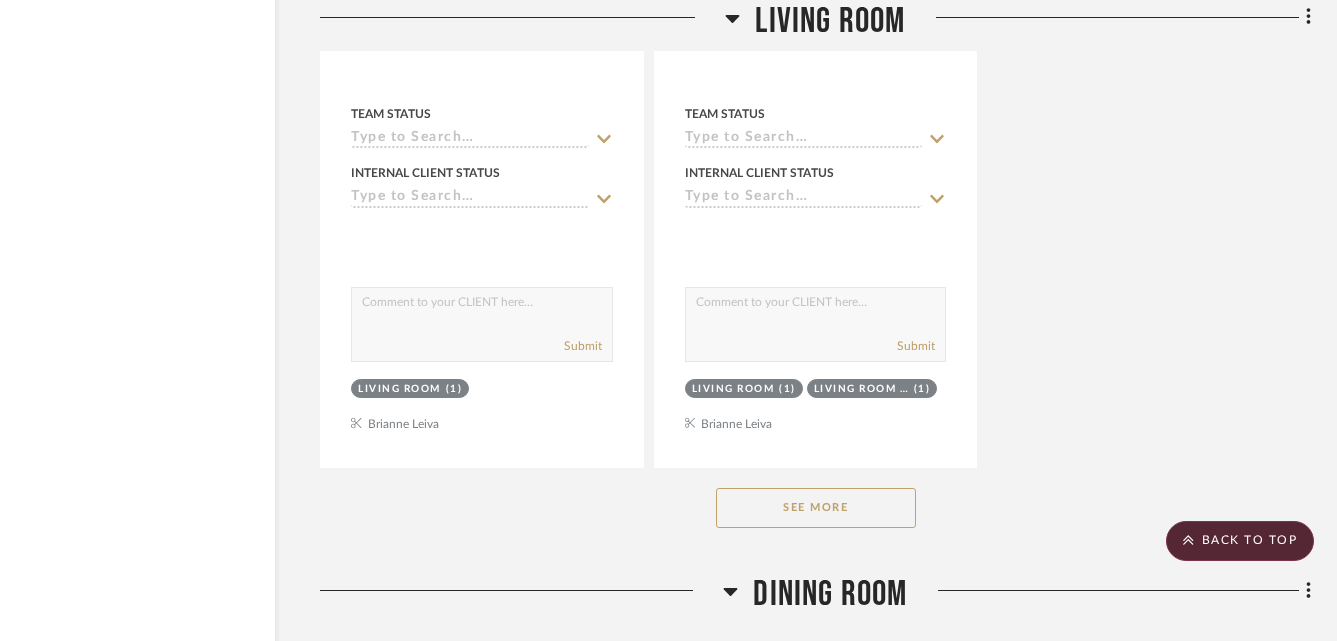 click on "See More" 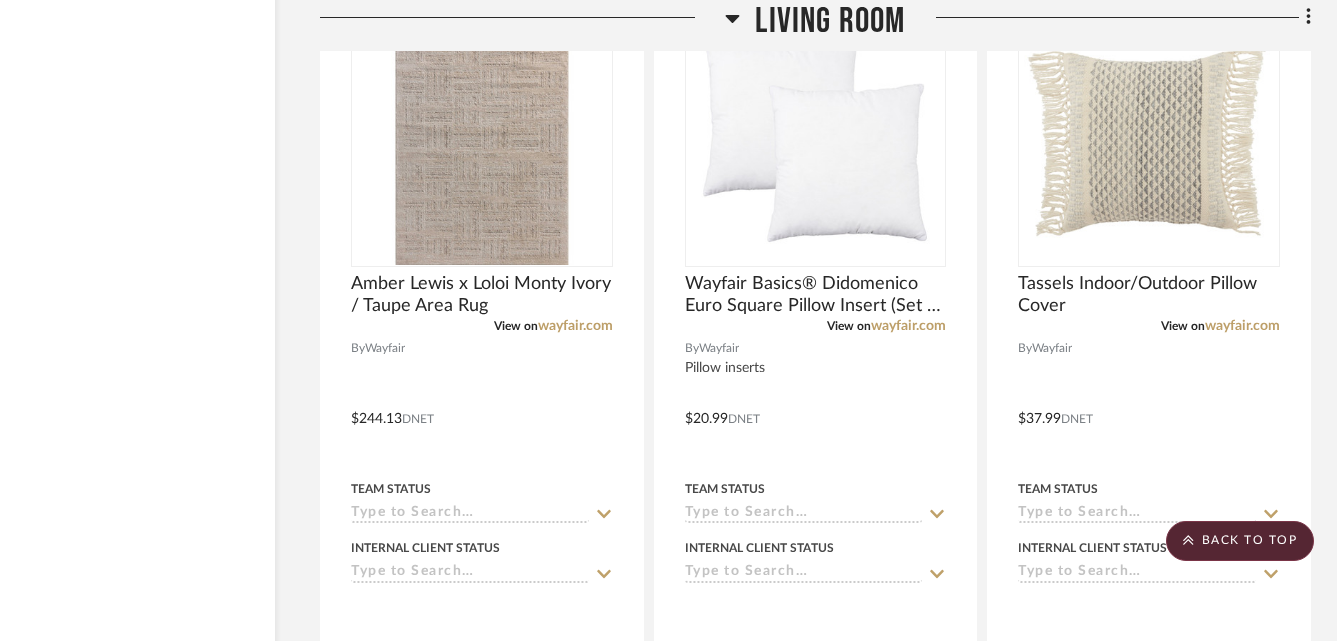 scroll, scrollTop: 4230, scrollLeft: 101, axis: both 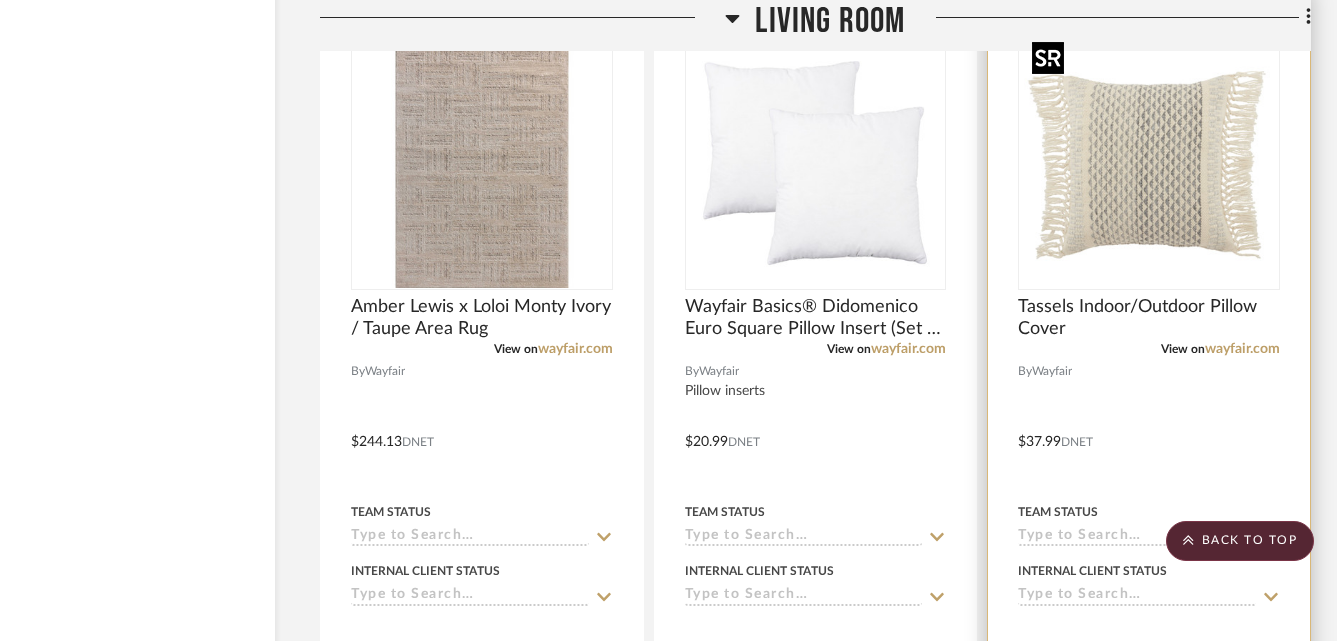 click at bounding box center [1149, 163] 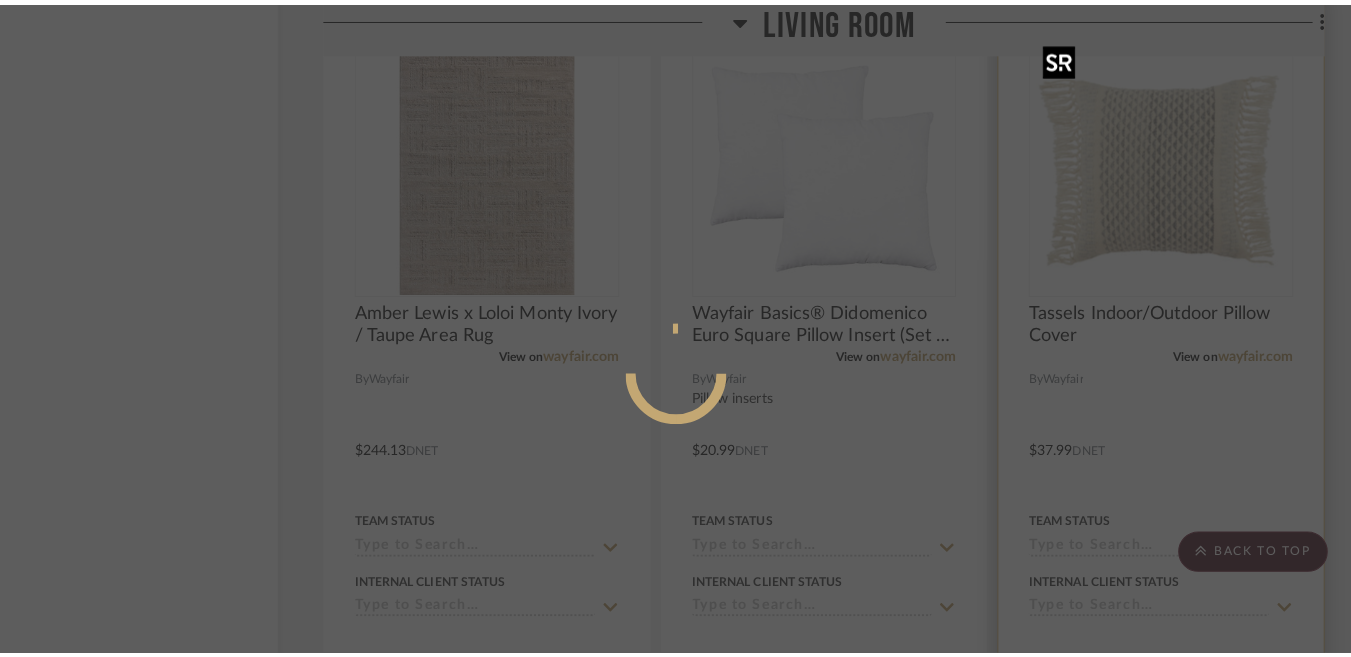scroll, scrollTop: 0, scrollLeft: 0, axis: both 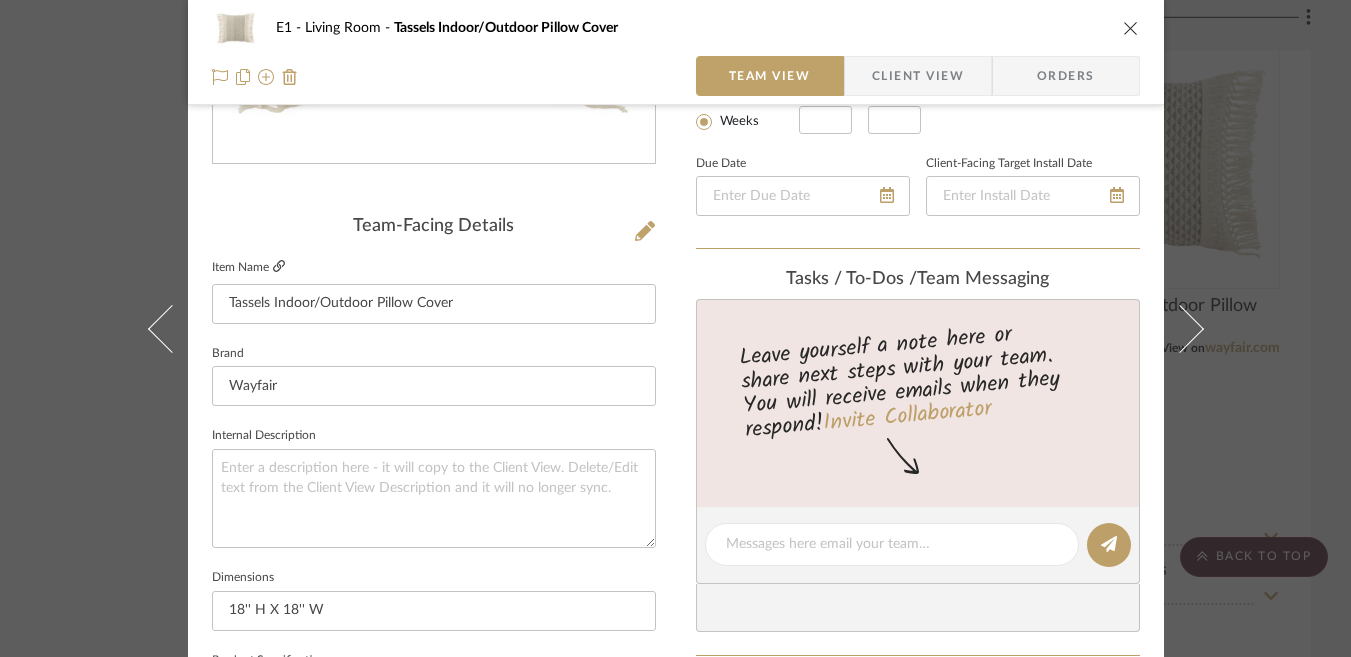 click 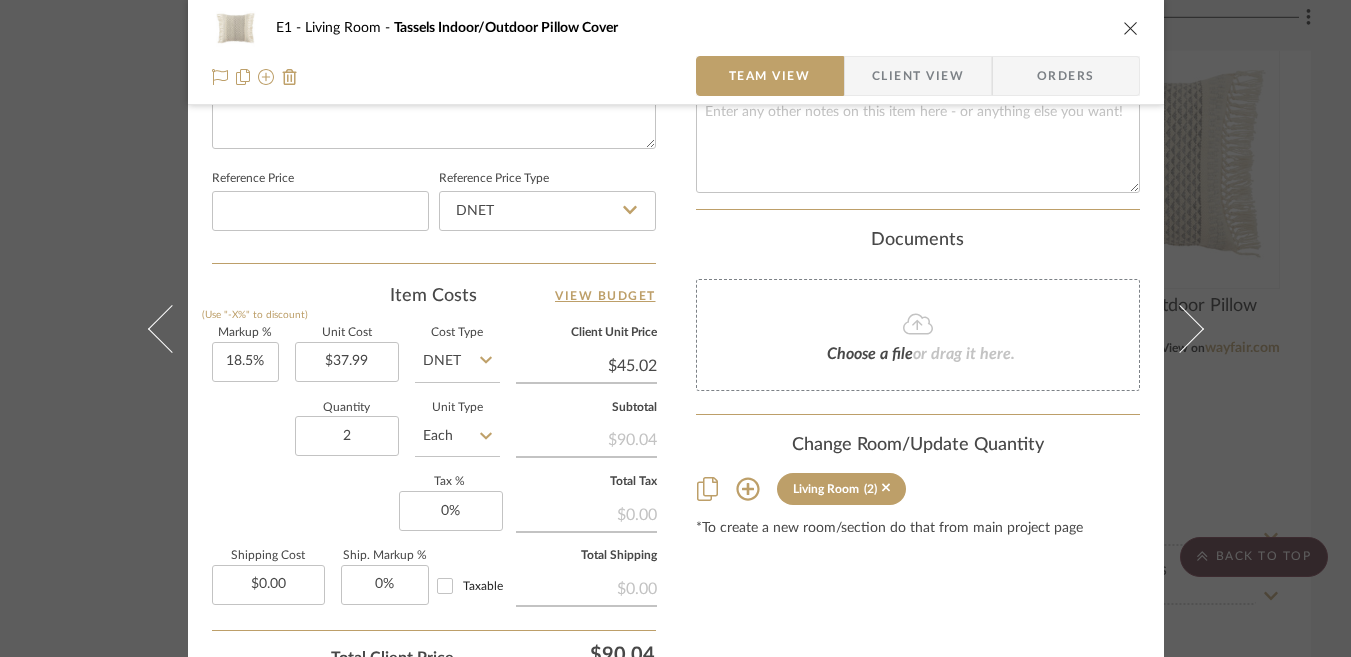 scroll, scrollTop: 1035, scrollLeft: 0, axis: vertical 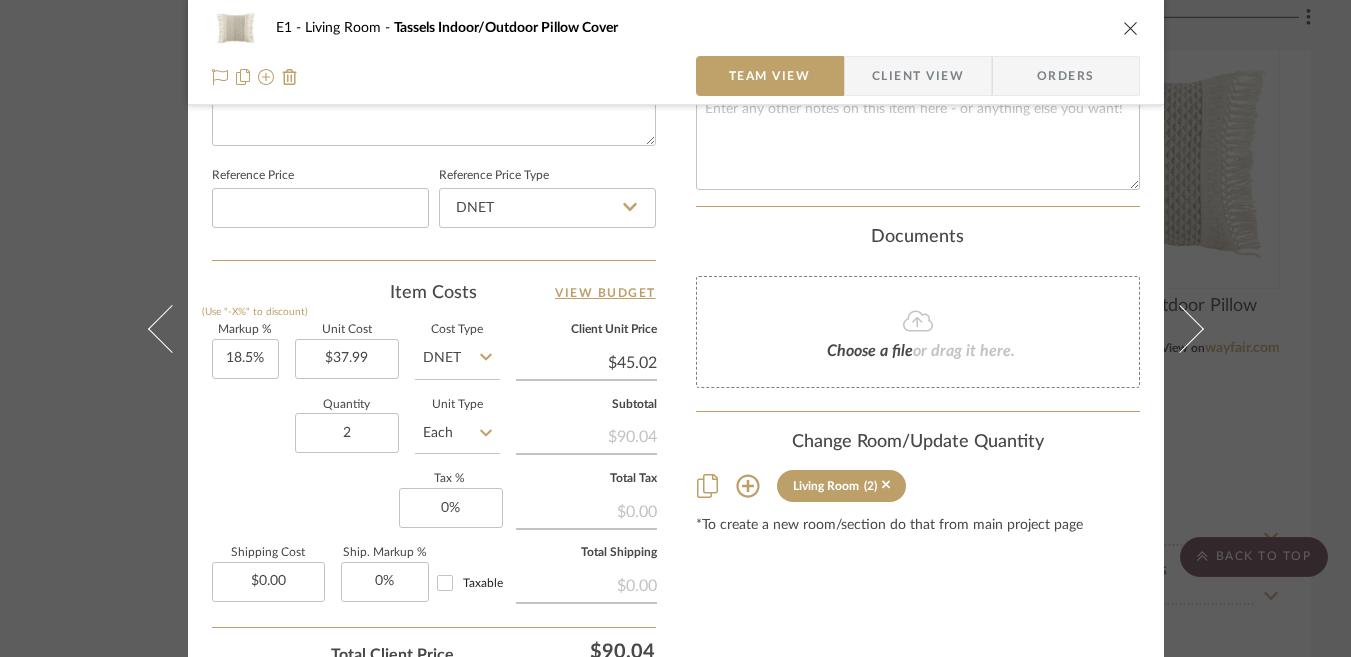 click on "E1 Living Room Tassels Indoor/Outdoor Pillow Cover Team View Client View Orders  Team-Facing Details   Item Name  Tassels Indoor/Outdoor Pillow Cover  Brand  Wayfair  Internal Description   Dimensions  18'' H X 18'' W  Product Specifications   Reference Price   Reference Price Type  DNET  Item Costs   View Budget   Markup %  (Use "-X%" to discount) 18.5%  Unit Cost  $37.99  Cost Type  DNET  Client Unit Price  $45.02  Quantity  2  Unit Type  Each  Subtotal   $90.04   Tax %  0%  Total Tax   $0.00   Shipping Cost  $0.00  Ship. Markup %  0% Taxable  Total Shipping   $0.00  Total Client Price  $90.04  Your Cost  $75.98  Your Margin  $14.06  Content here copies to Client View - confirm visibility there.  Show in Client Dashboard  Bulk Manage Dashboard Settings  Include in Budget   View Budget  Team Status Internal Client Status  Lead Time  In Stock Weeks  Est. Min   Est. Max   Due Date   Client-Facing Target Install Date  Tasks / To-Dos /  team Messaging Invite Collaborator Internal Notes  Documents  Choose a file" at bounding box center (675, 328) 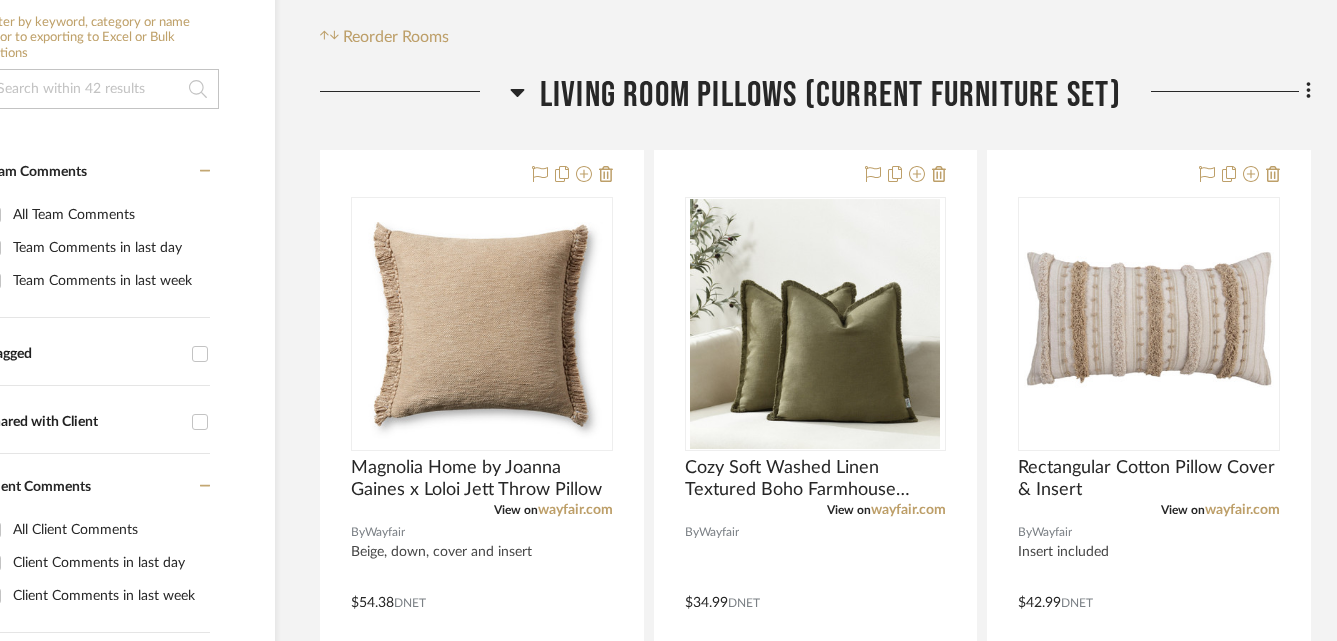 scroll, scrollTop: 554, scrollLeft: 101, axis: both 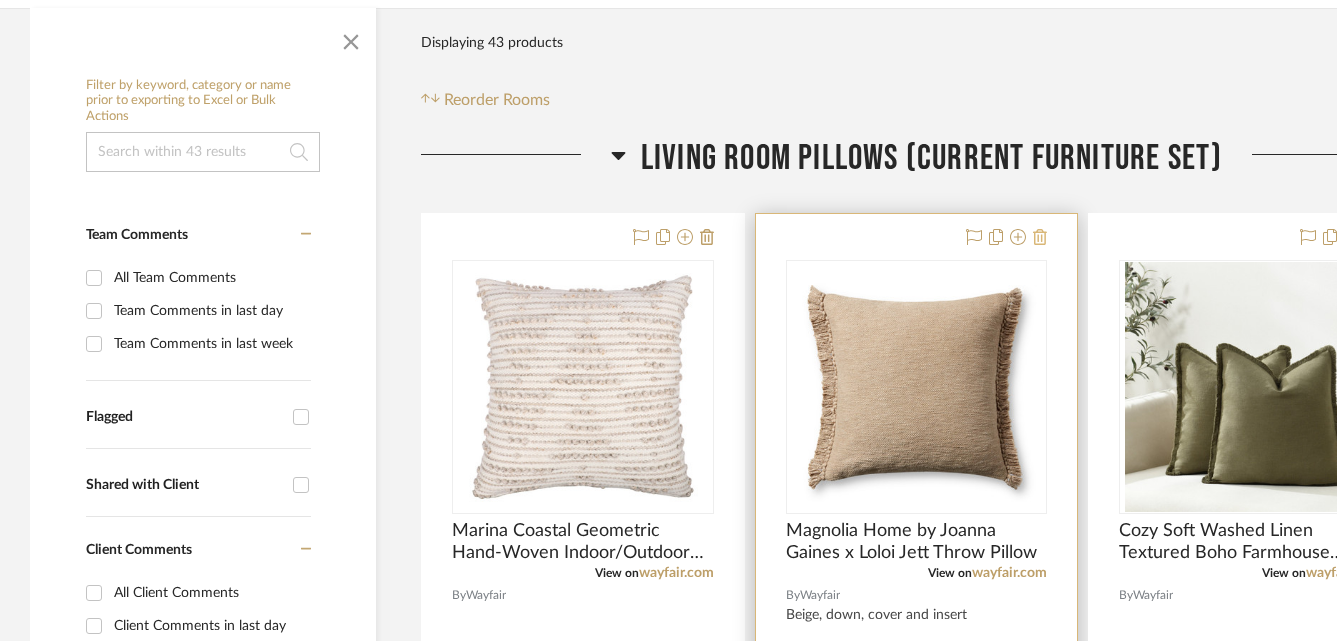 click 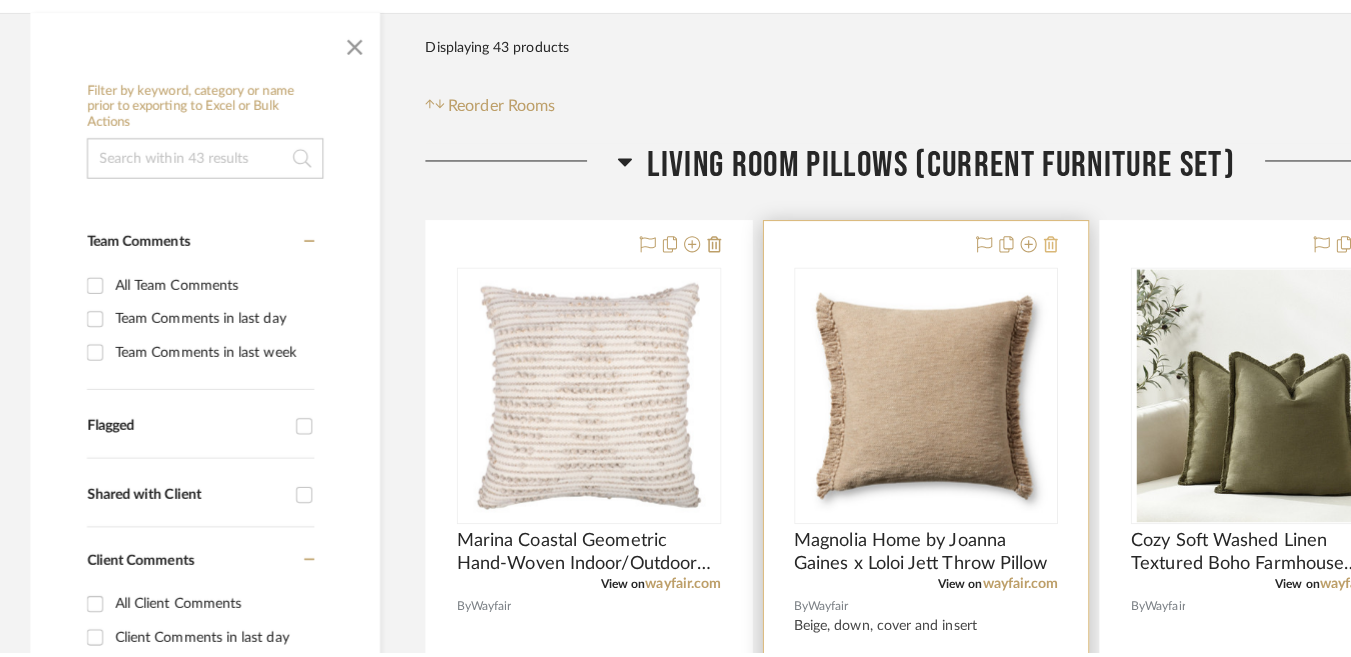 scroll, scrollTop: 0, scrollLeft: 0, axis: both 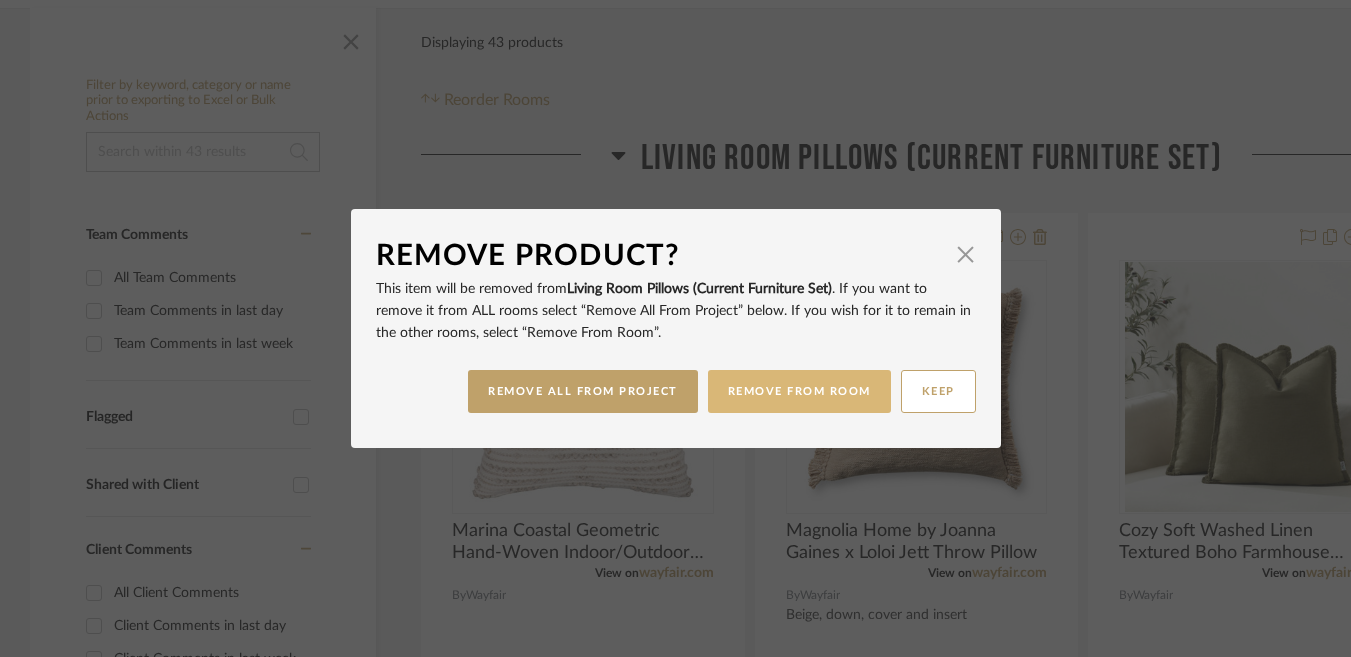 click on "REMOVE FROM ROOM" at bounding box center (799, 391) 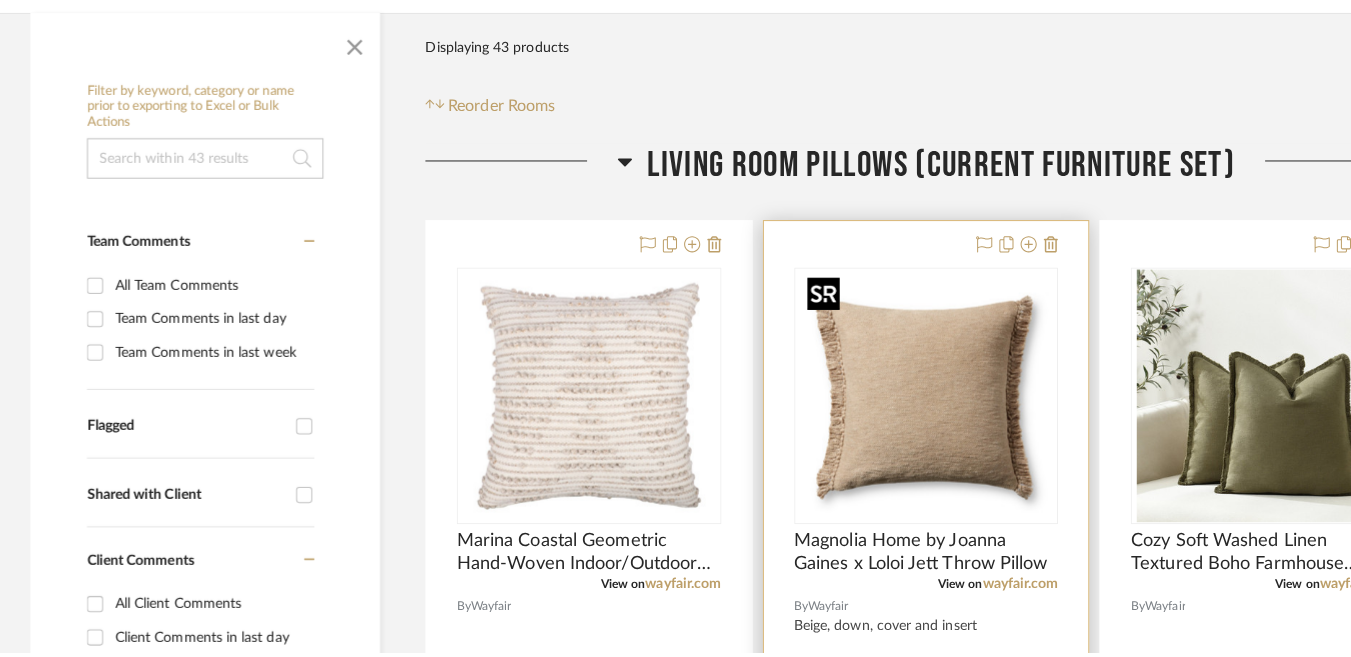 scroll, scrollTop: 0, scrollLeft: 0, axis: both 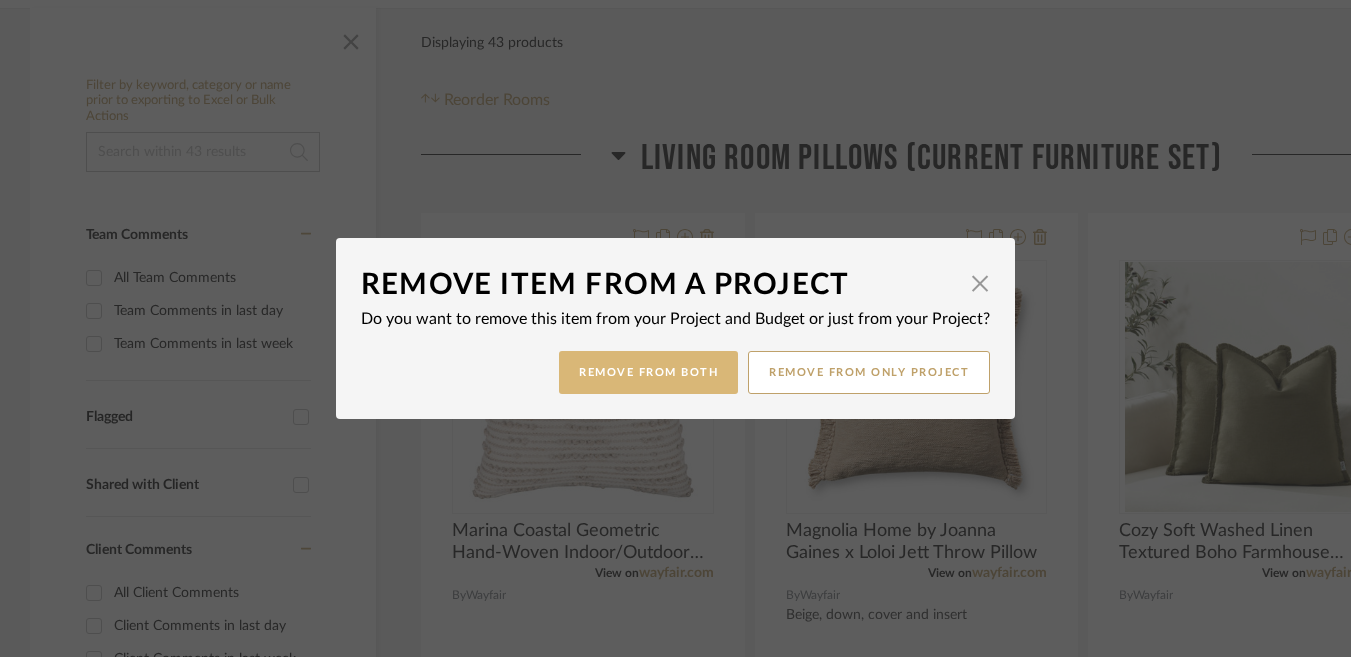 click on "Remove from Both" at bounding box center [648, 372] 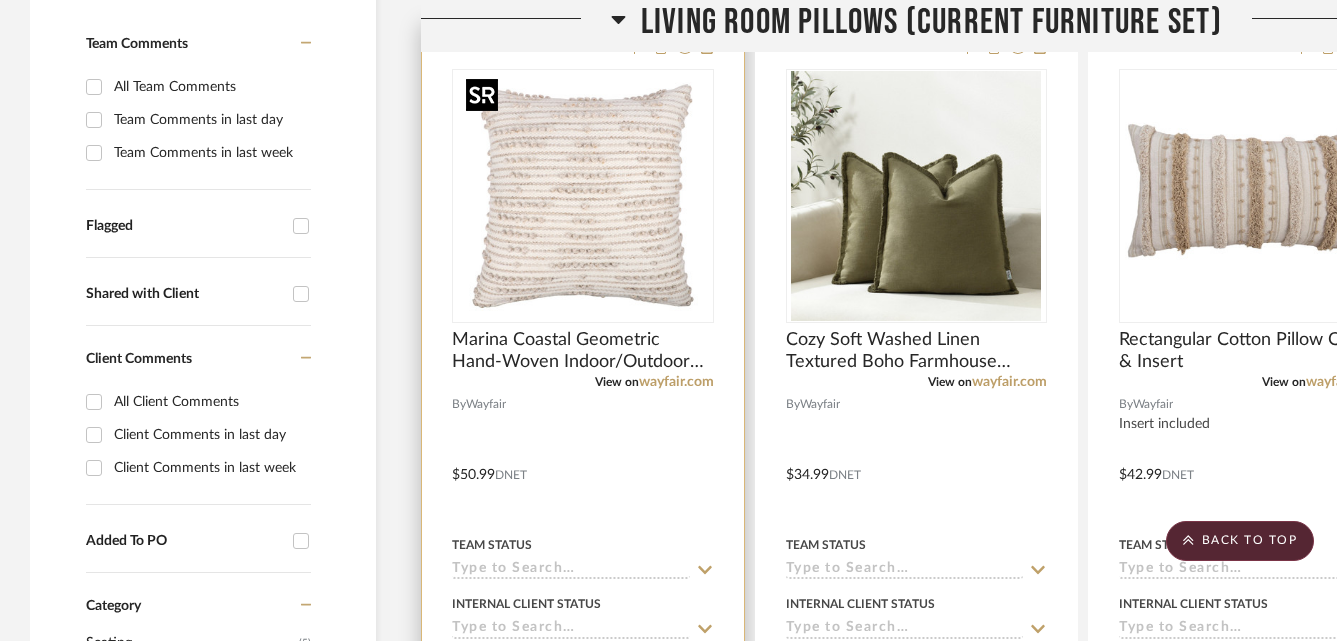 scroll, scrollTop: 560, scrollLeft: 10, axis: both 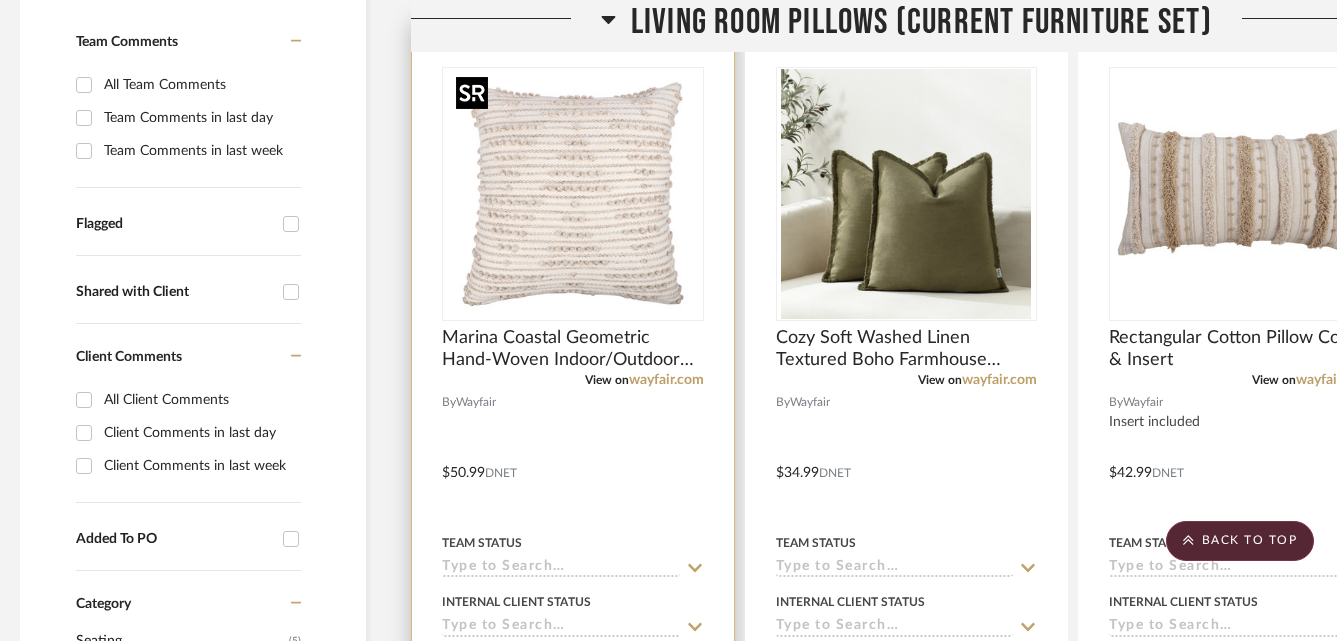 click at bounding box center (573, 194) 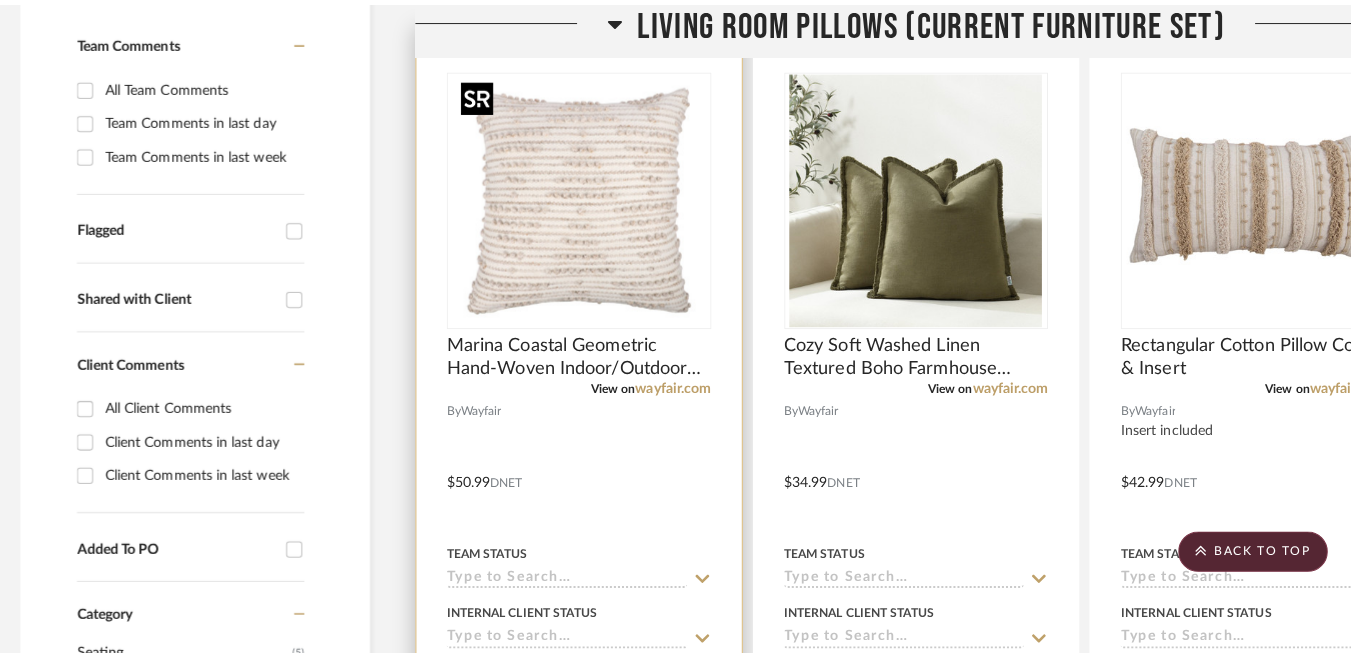 scroll, scrollTop: 0, scrollLeft: 0, axis: both 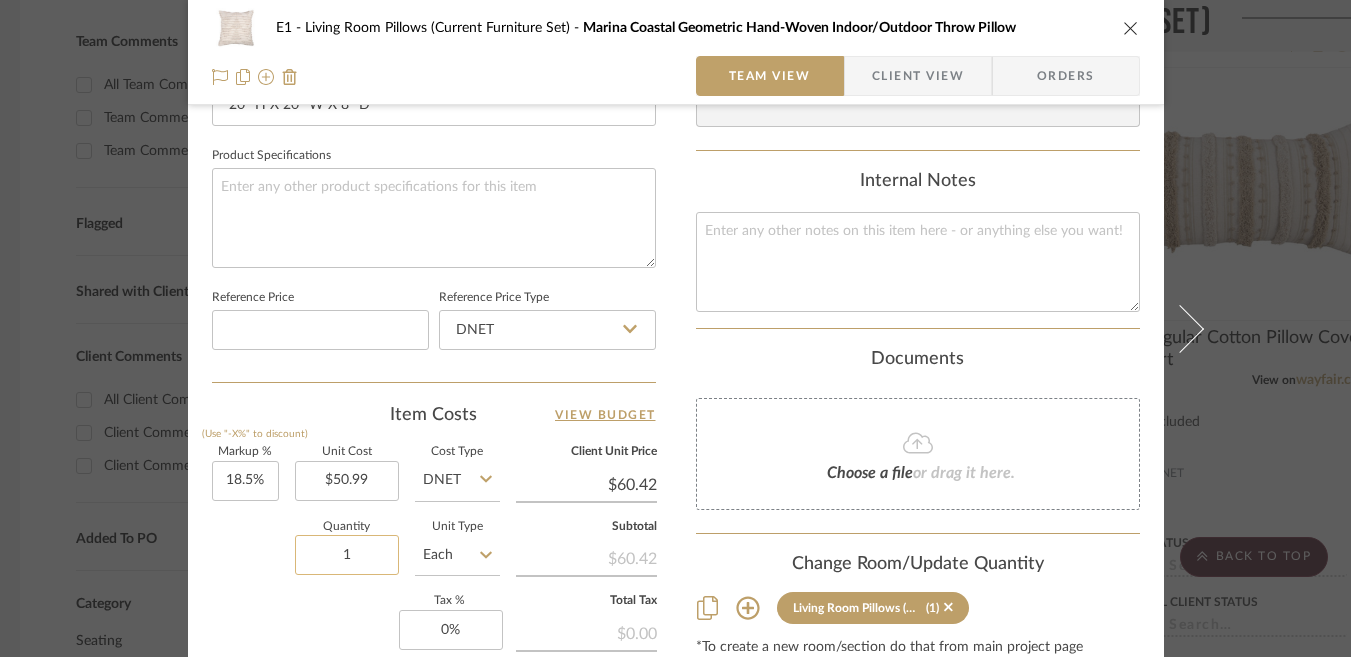 click on "1" 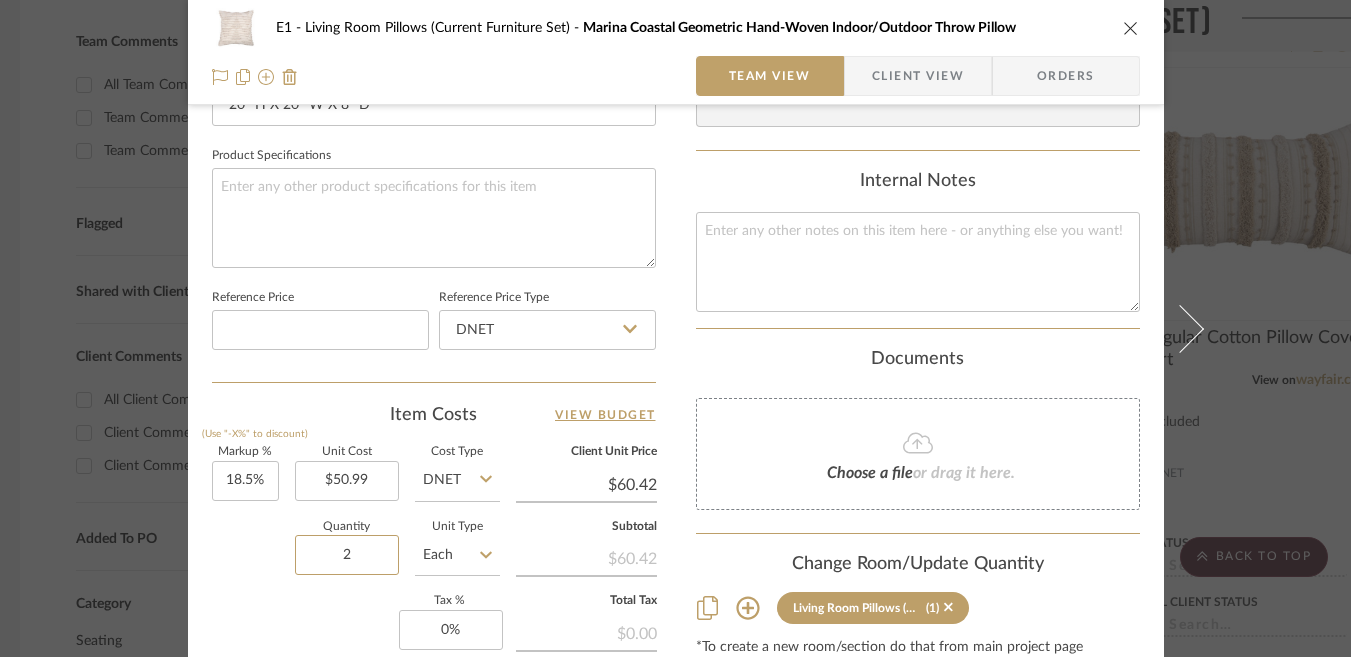 type on "2" 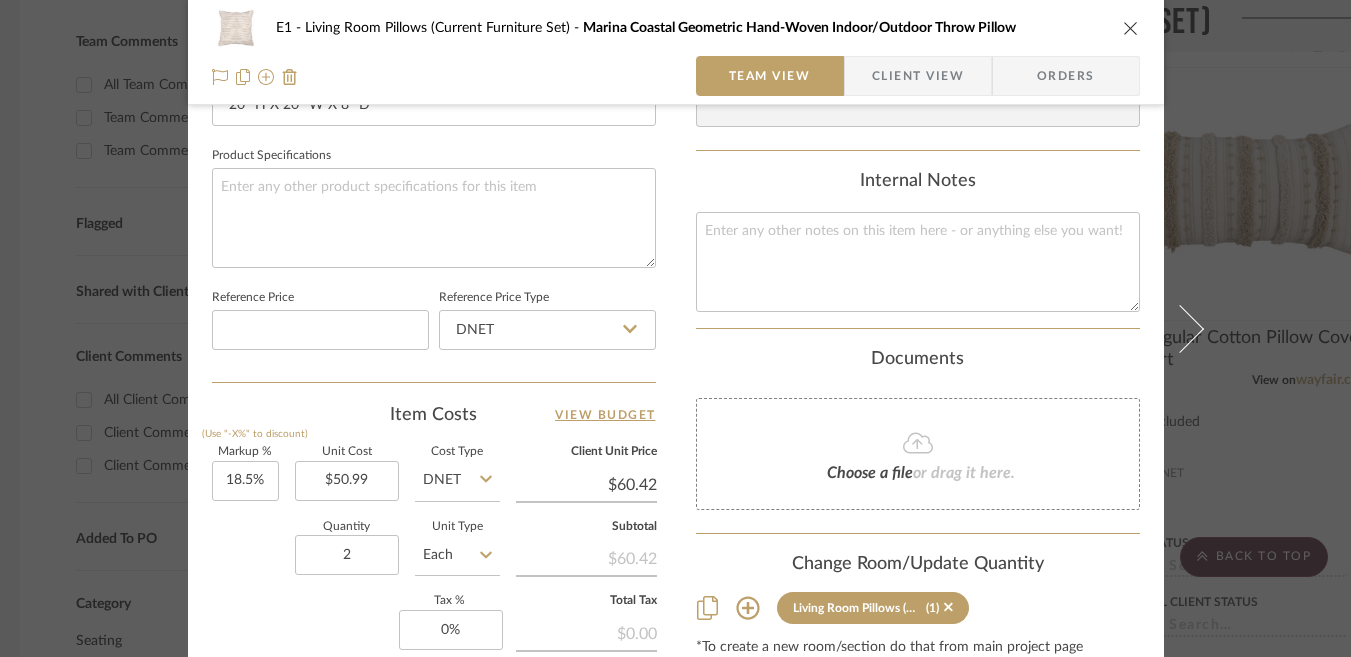 click on "$60.42" 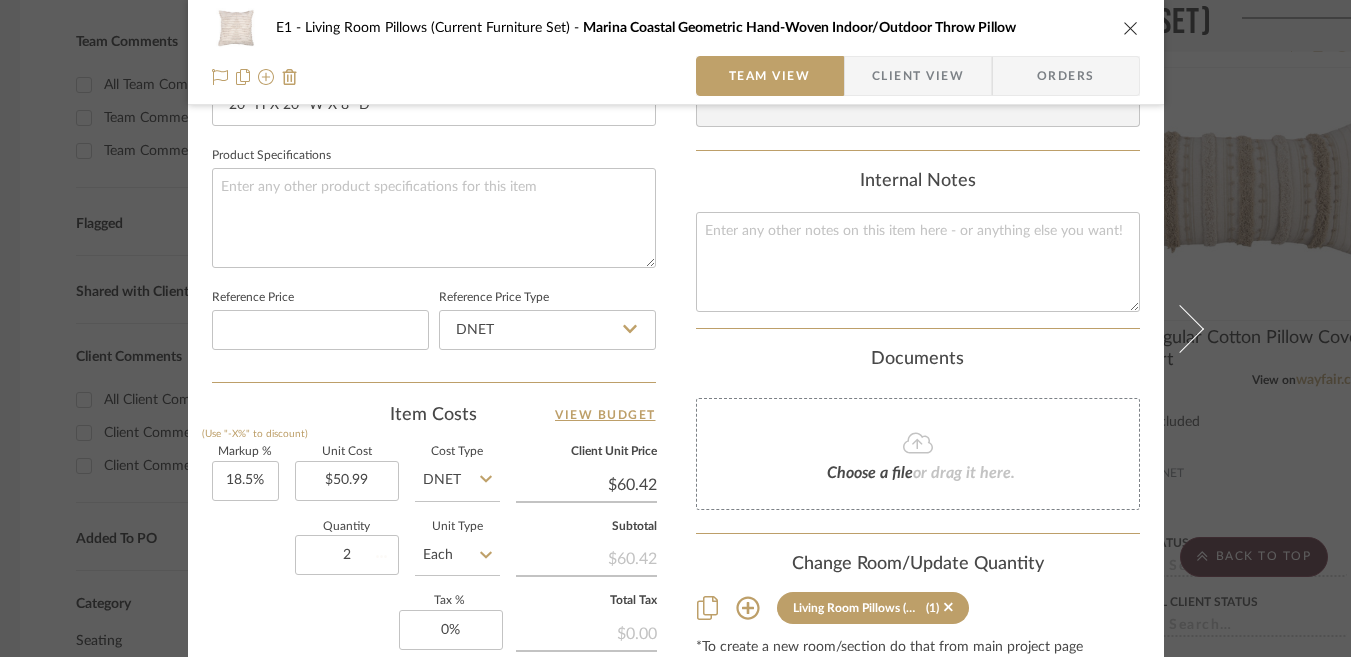 type 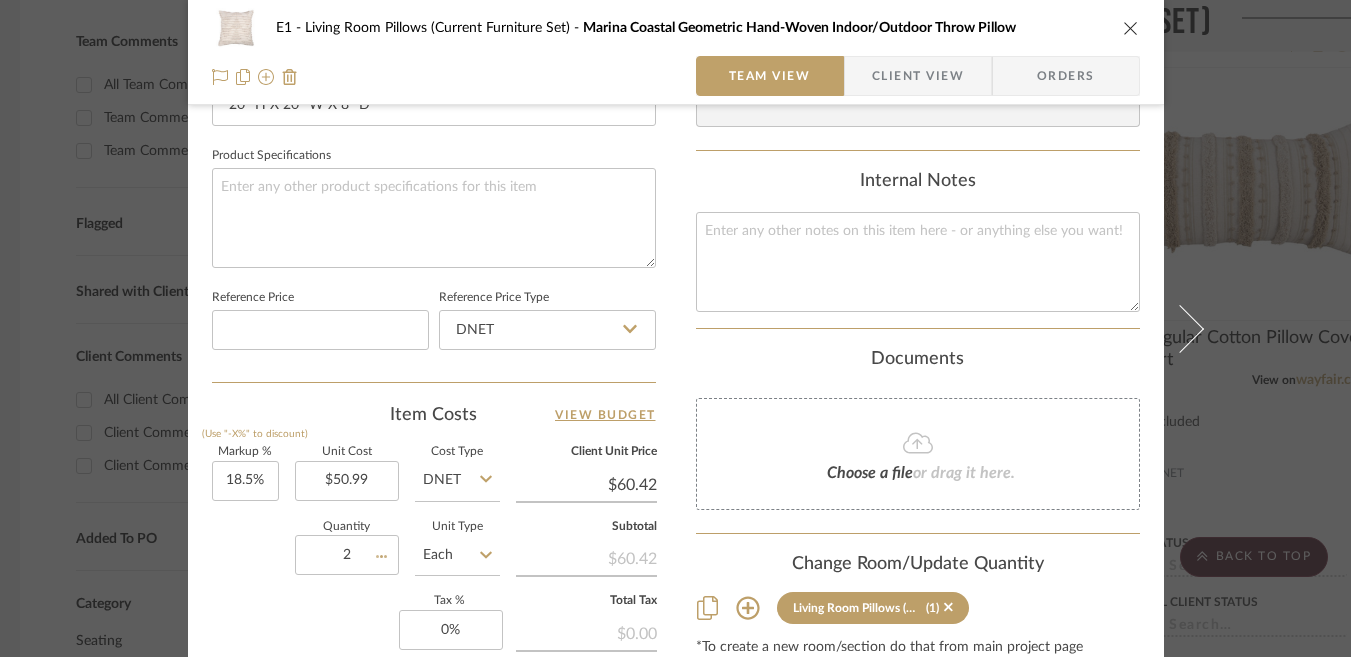 type 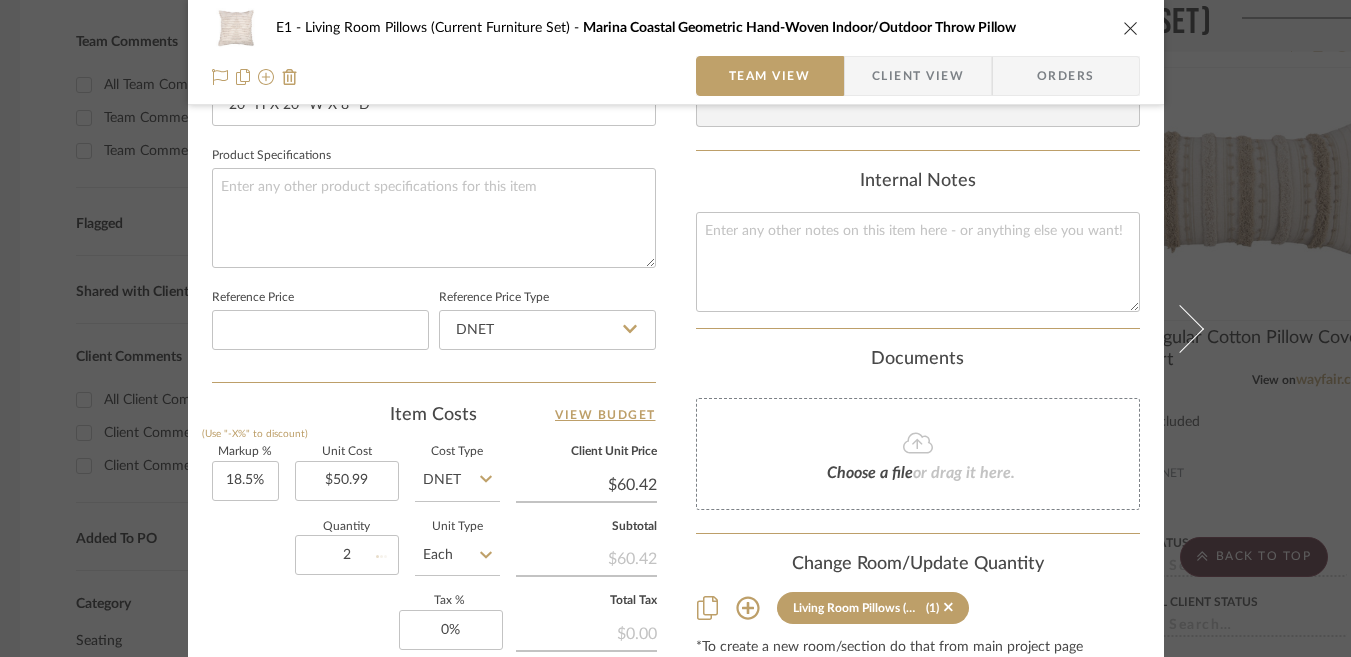 type 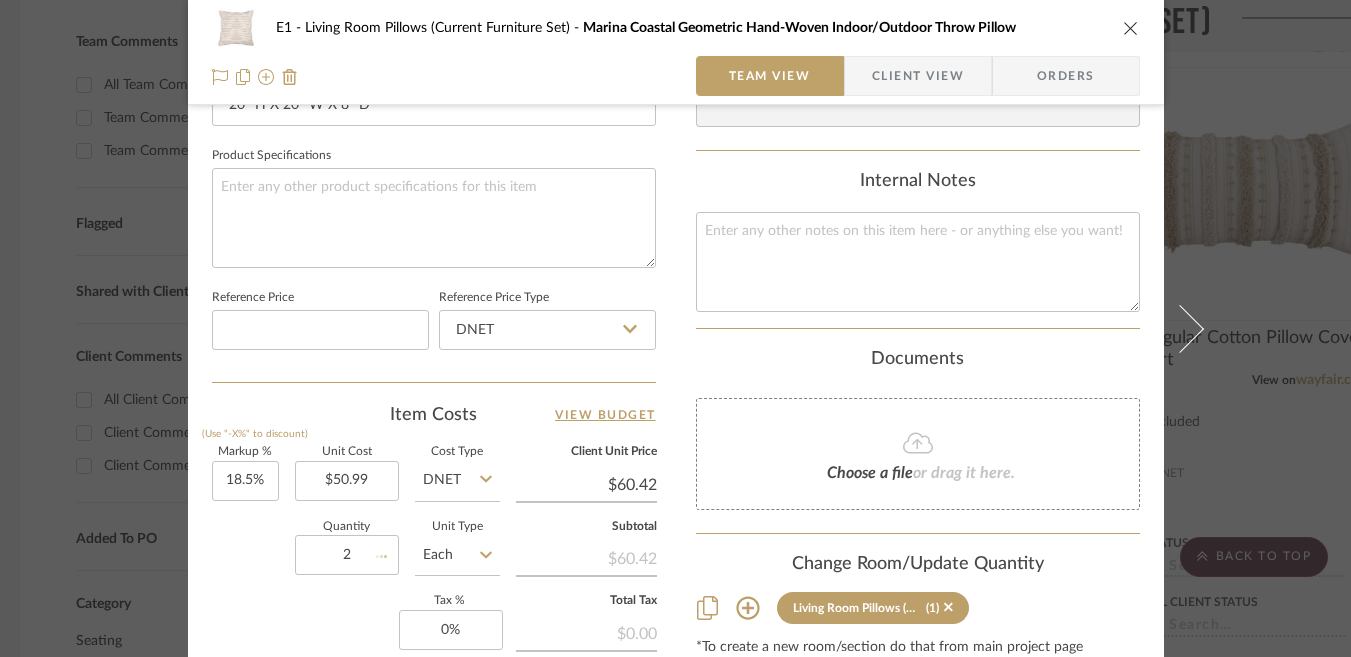 type 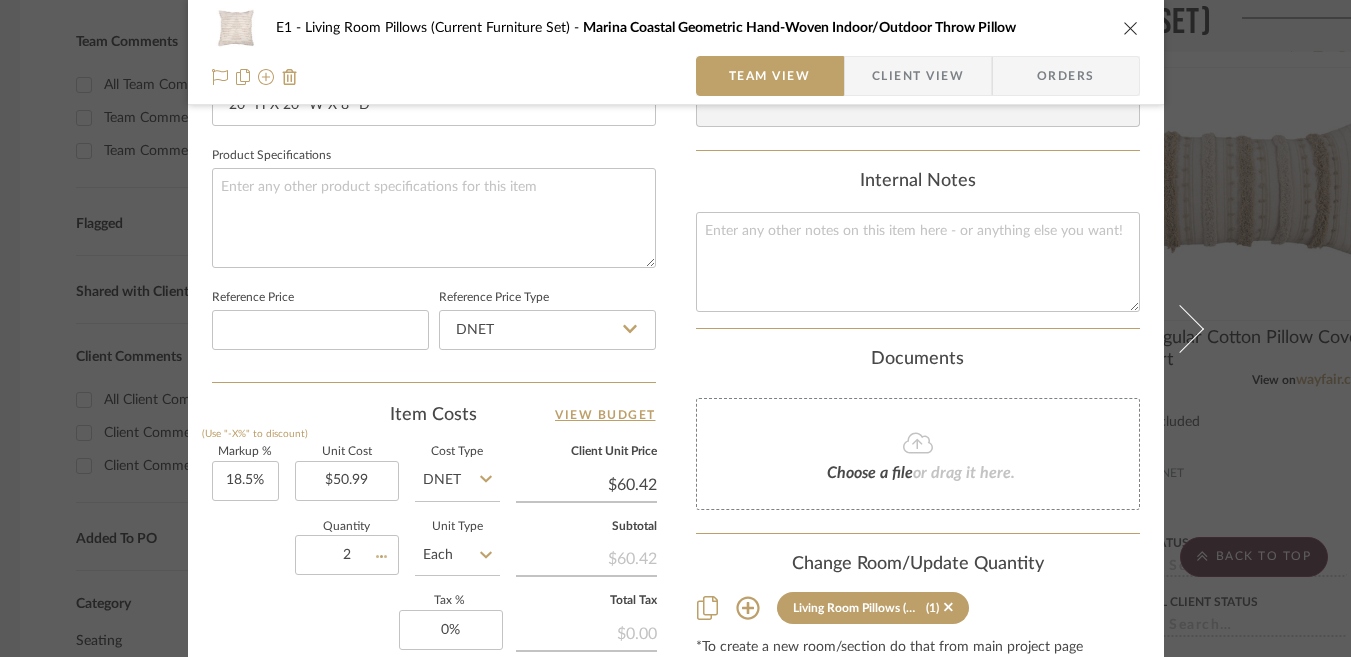 type 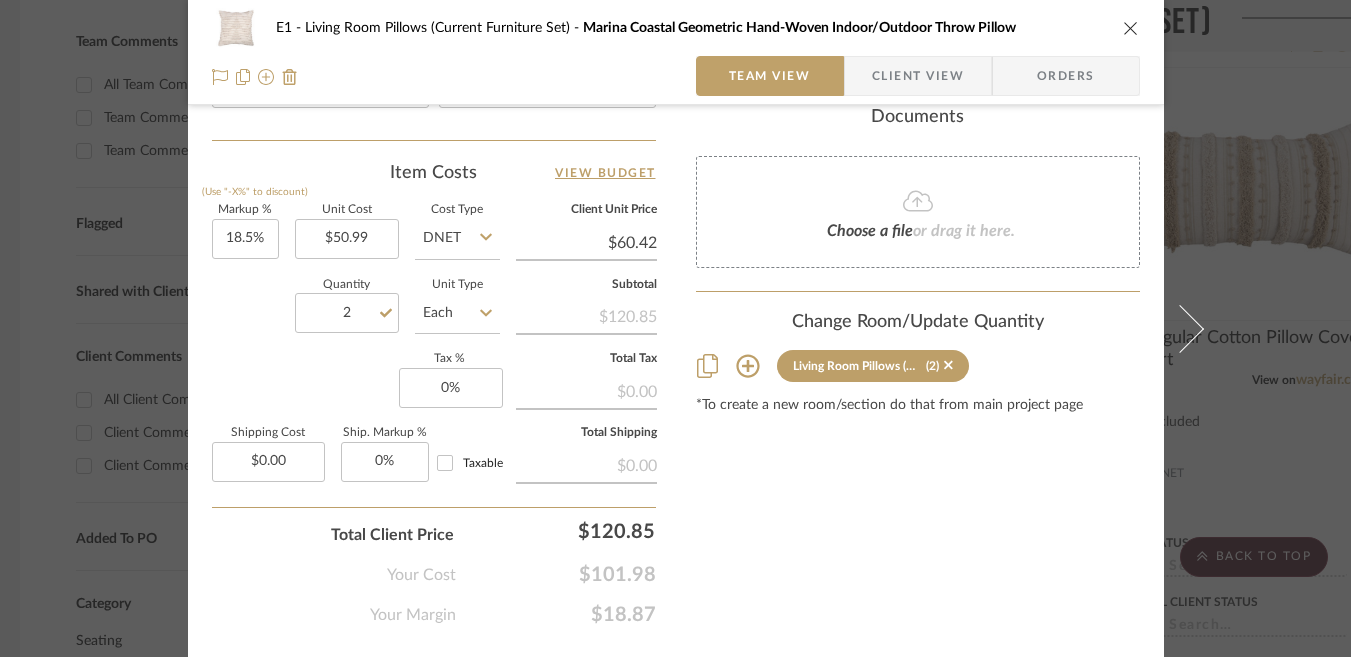 scroll, scrollTop: 1201, scrollLeft: 0, axis: vertical 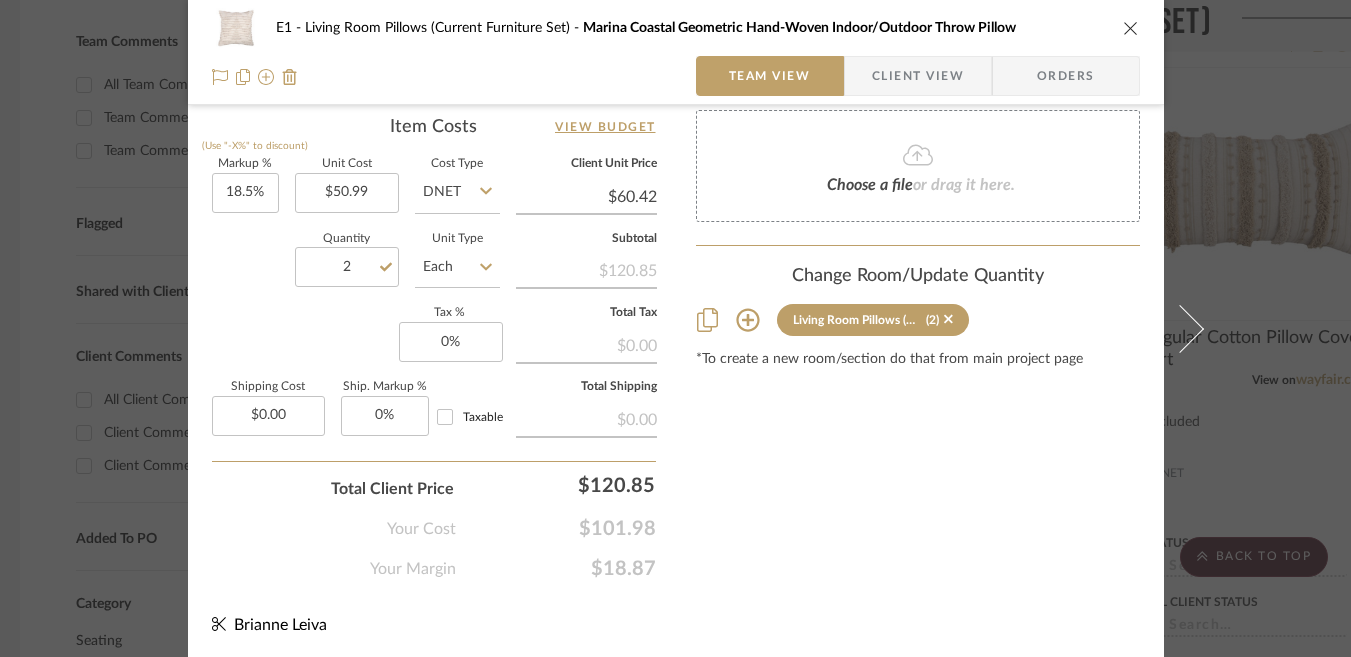click on "Content here copies to Client View - confirm visibility there.  Show in Client Dashboard  Bulk Manage Dashboard Settings  Include in Budget   View Budget  Team Status Internal Client Status  Lead Time  In Stock Weeks  Est. Min   Est. Max   Due Date   Client-Facing Target Install Date  Tasks / To-Dos /  team Messaging  Leave yourself a note here or share next steps with your team. You will receive emails when they
respond!  Invite Collaborator Internal Notes  Documents  Choose a file  or drag it here. Change Room/Update Quantity  Living Room Pillows (Current Furniture Set)  (2) *To create a new room/section do that from main project page" at bounding box center (918, -242) 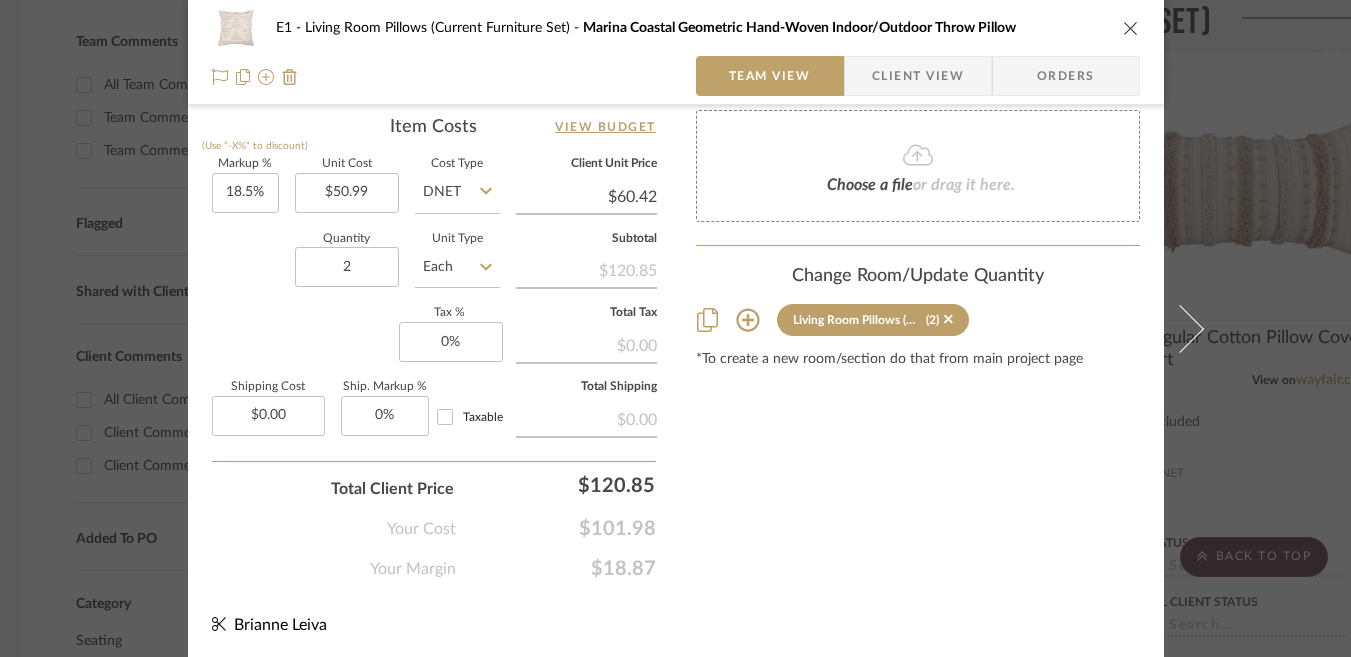 click on "Content here copies to Client View - confirm visibility there.  Show in Client Dashboard  Bulk Manage Dashboard Settings  Include in Budget   View Budget  Team Status Internal Client Status  Lead Time  In Stock Weeks  Est. Min   Est. Max   Due Date   Client-Facing Target Install Date  Tasks / To-Dos /  team Messaging  Leave yourself a note here or share next steps with your team. You will receive emails when they
respond!  Invite Collaborator Internal Notes  Documents  Choose a file  or drag it here. Change Room/Update Quantity  Living Room Pillows (Current Furniture Set)  (2) *To create a new room/section do that from main project page" at bounding box center (918, -242) 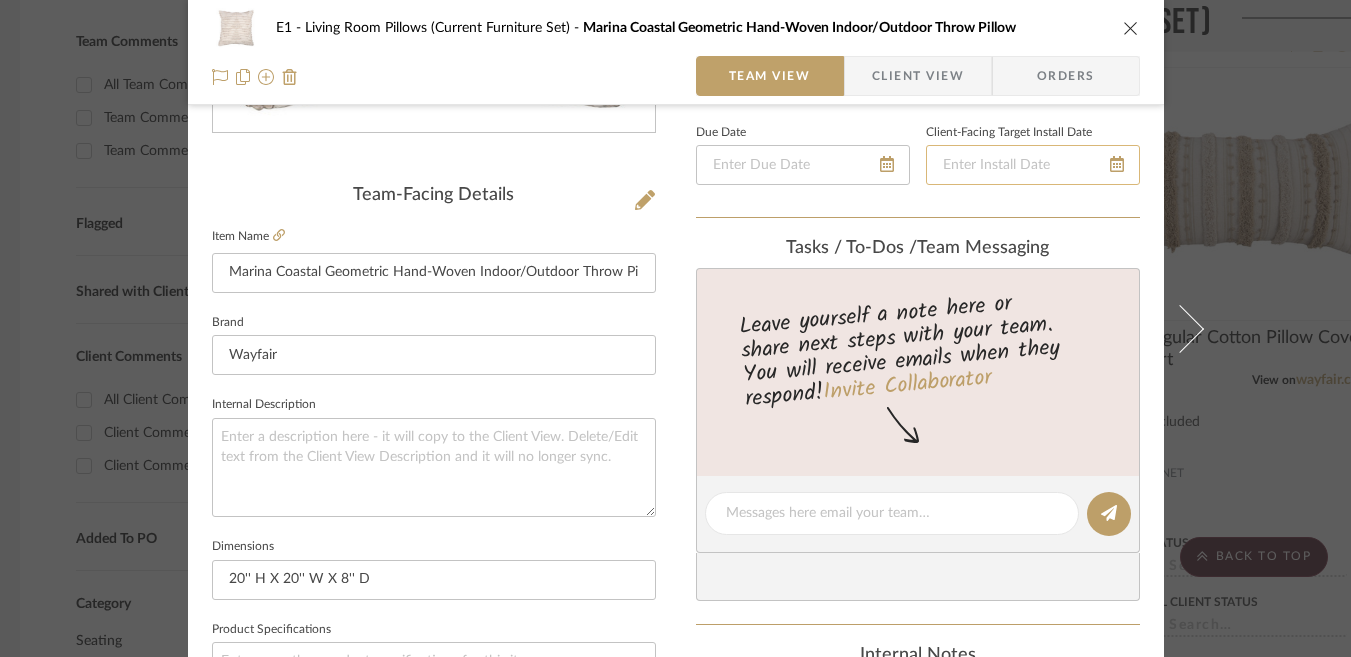 scroll, scrollTop: 404, scrollLeft: 0, axis: vertical 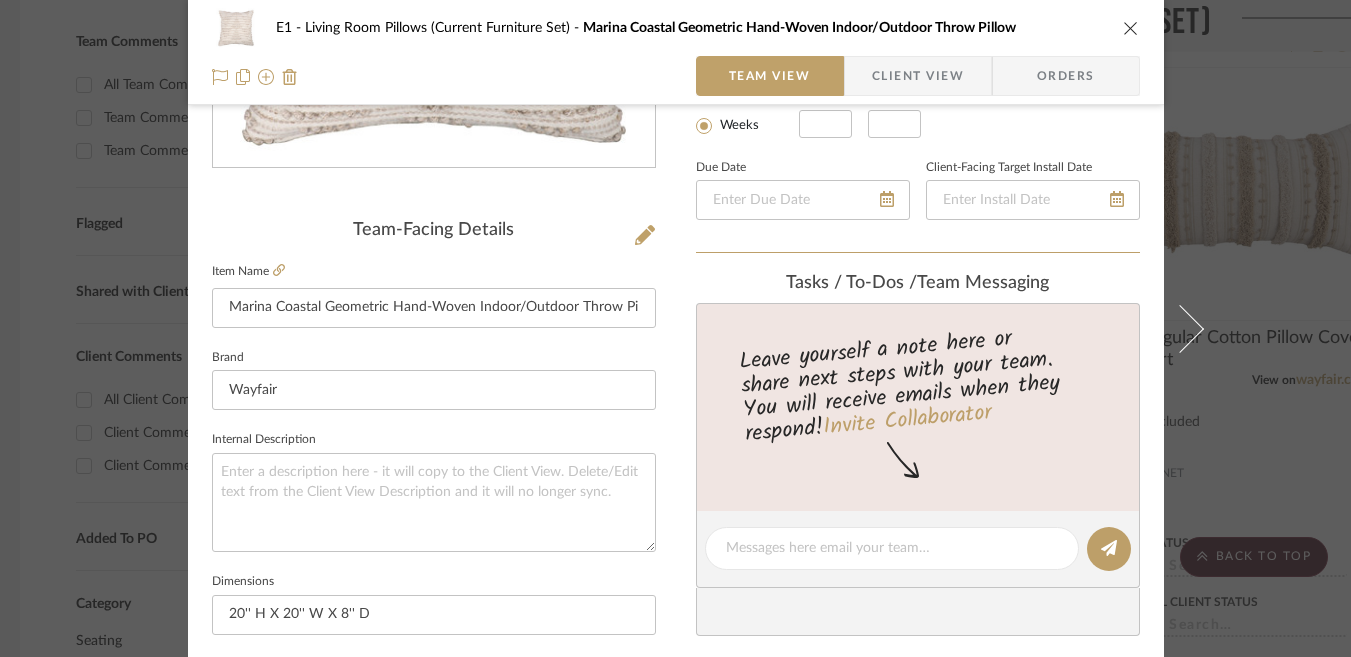 click at bounding box center [1131, 28] 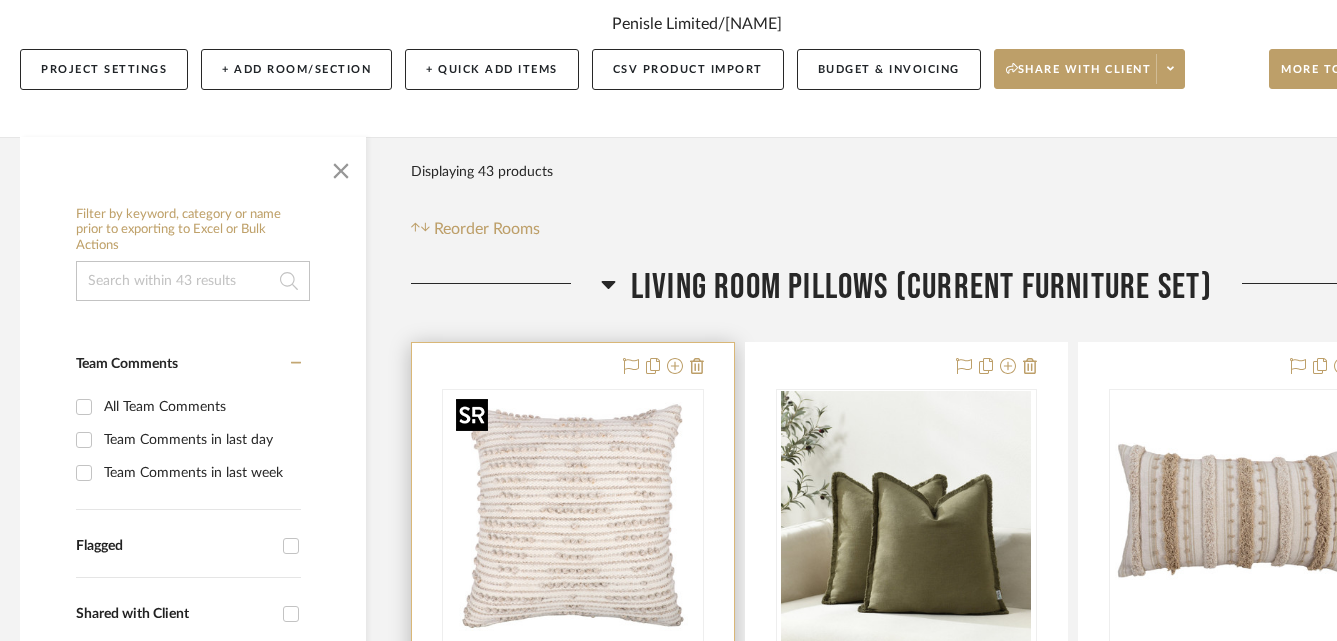 scroll, scrollTop: 0, scrollLeft: 10, axis: horizontal 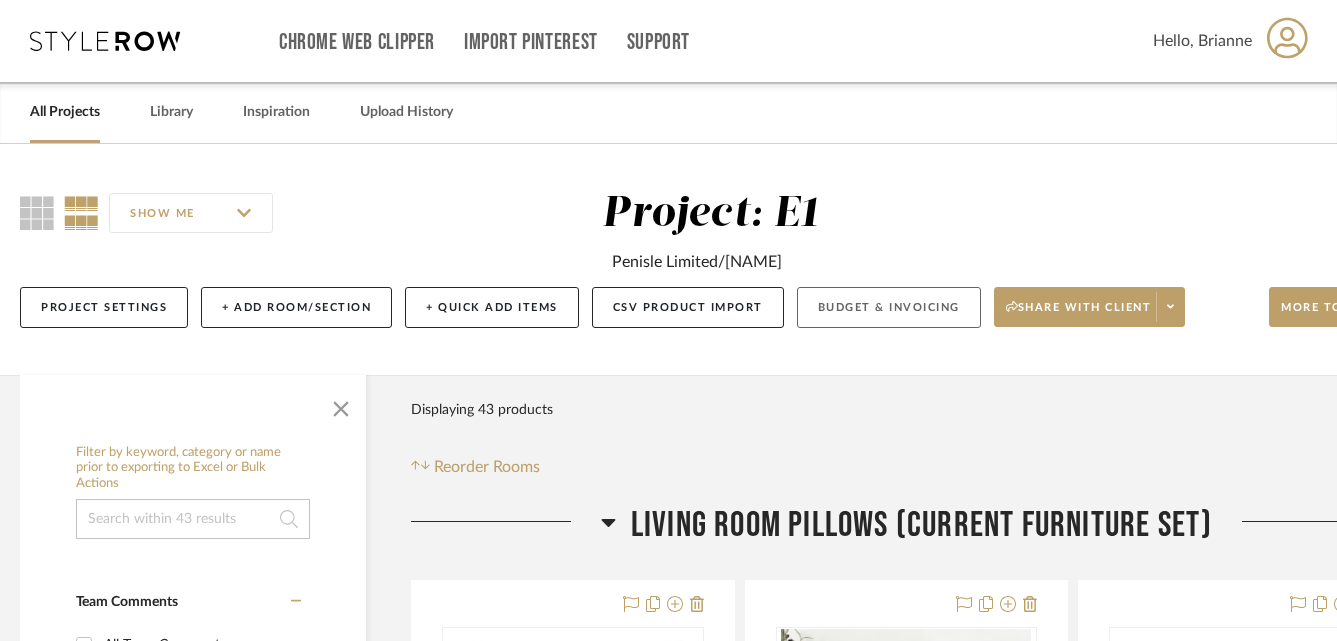click on "Budget & Invoicing" 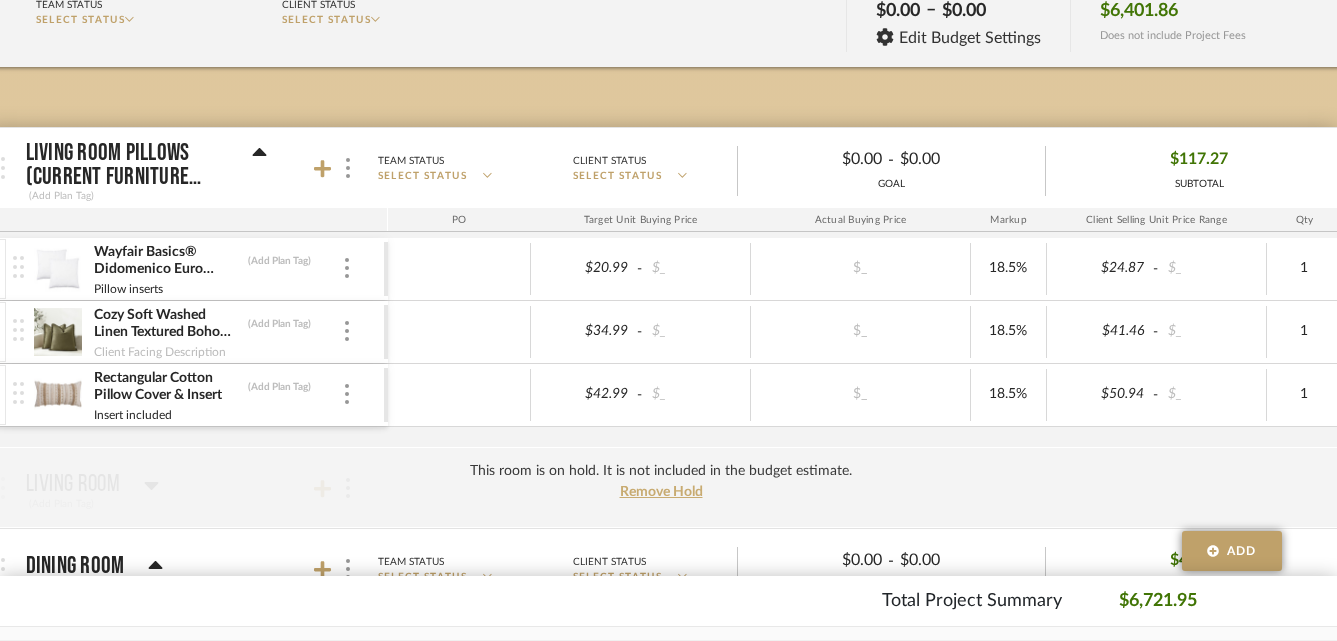 scroll, scrollTop: 226, scrollLeft: 59, axis: both 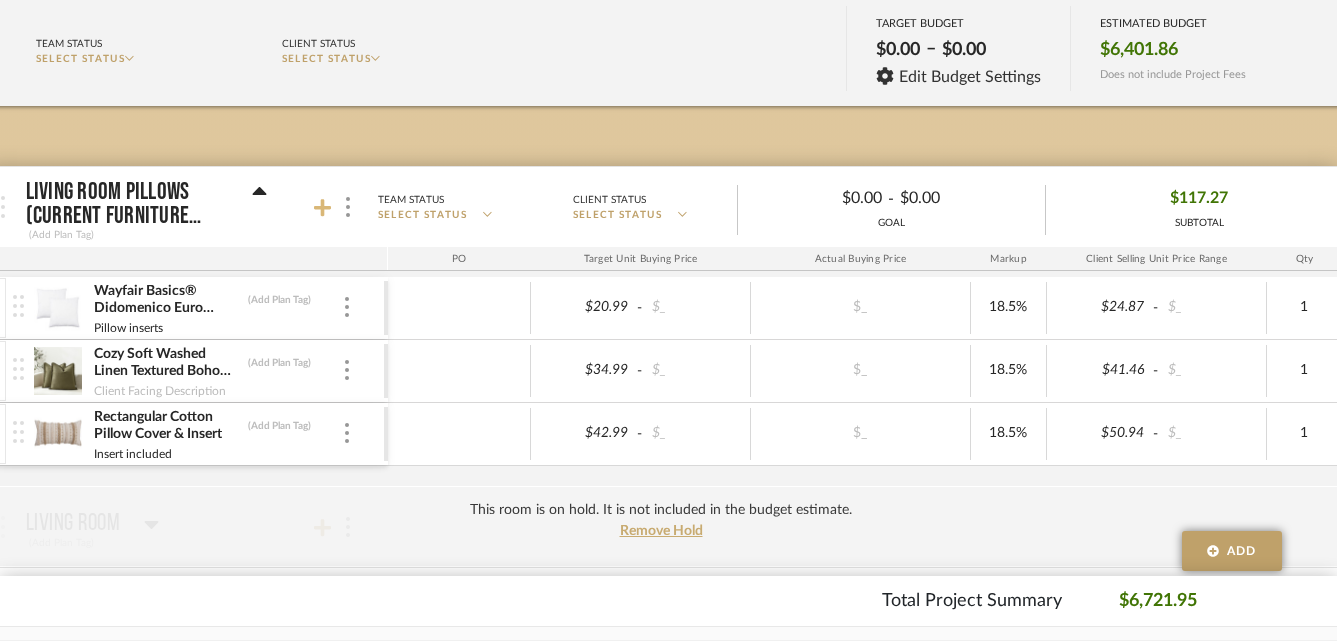 click 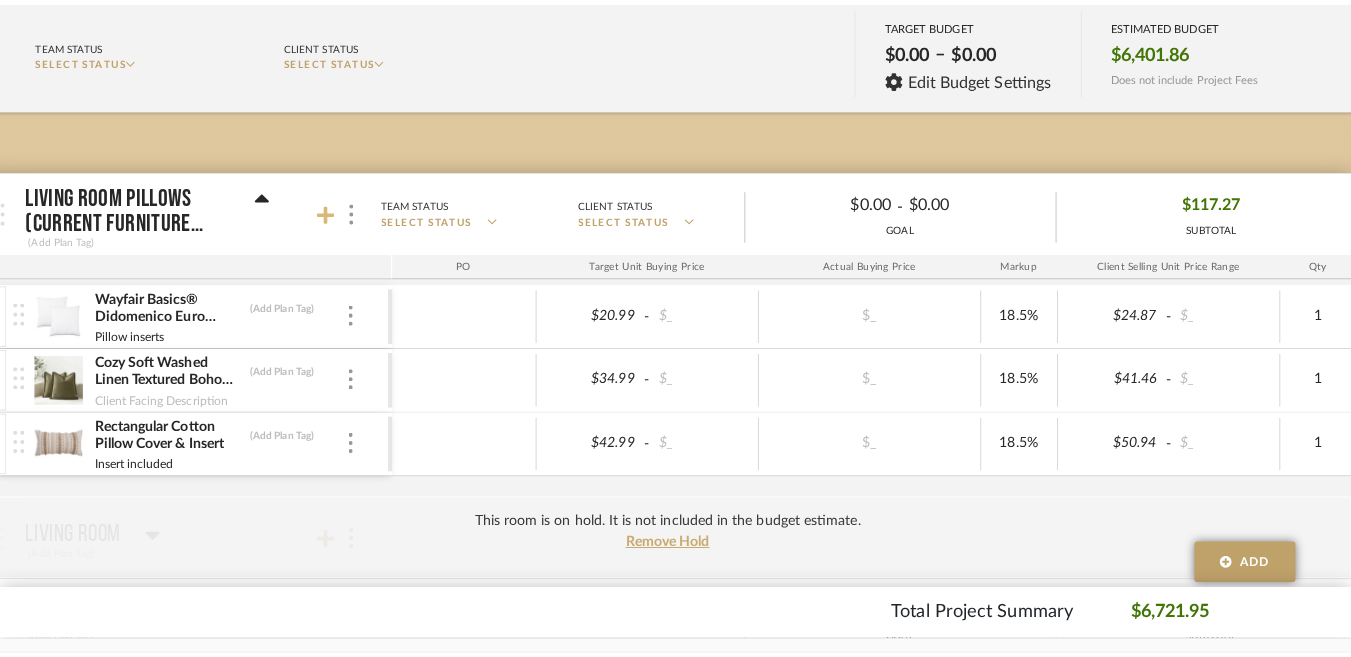 scroll, scrollTop: 0, scrollLeft: 0, axis: both 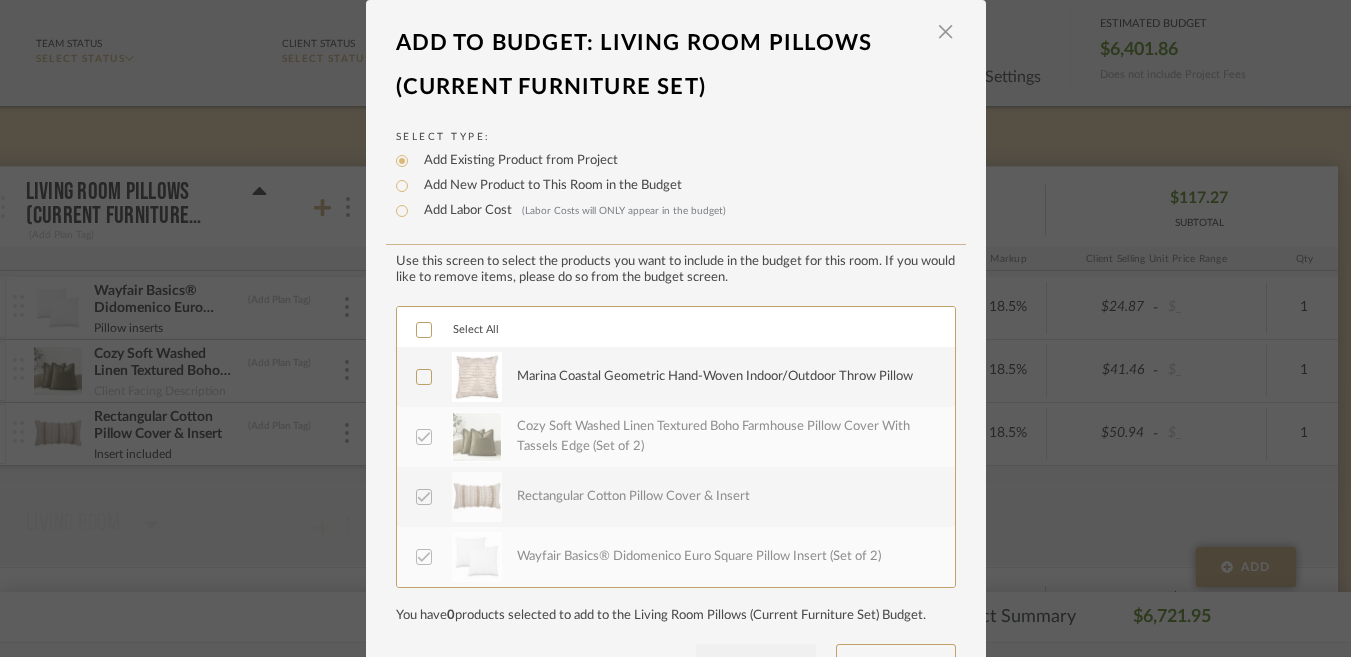 click 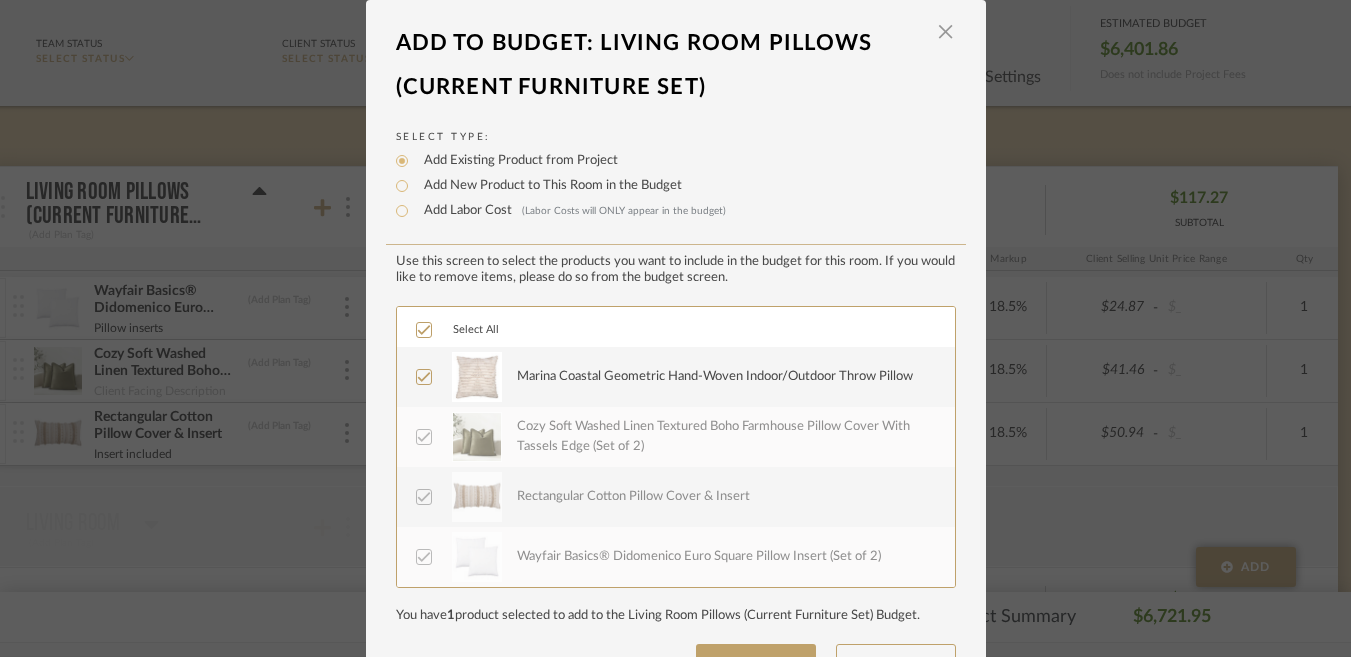 scroll, scrollTop: 70, scrollLeft: 0, axis: vertical 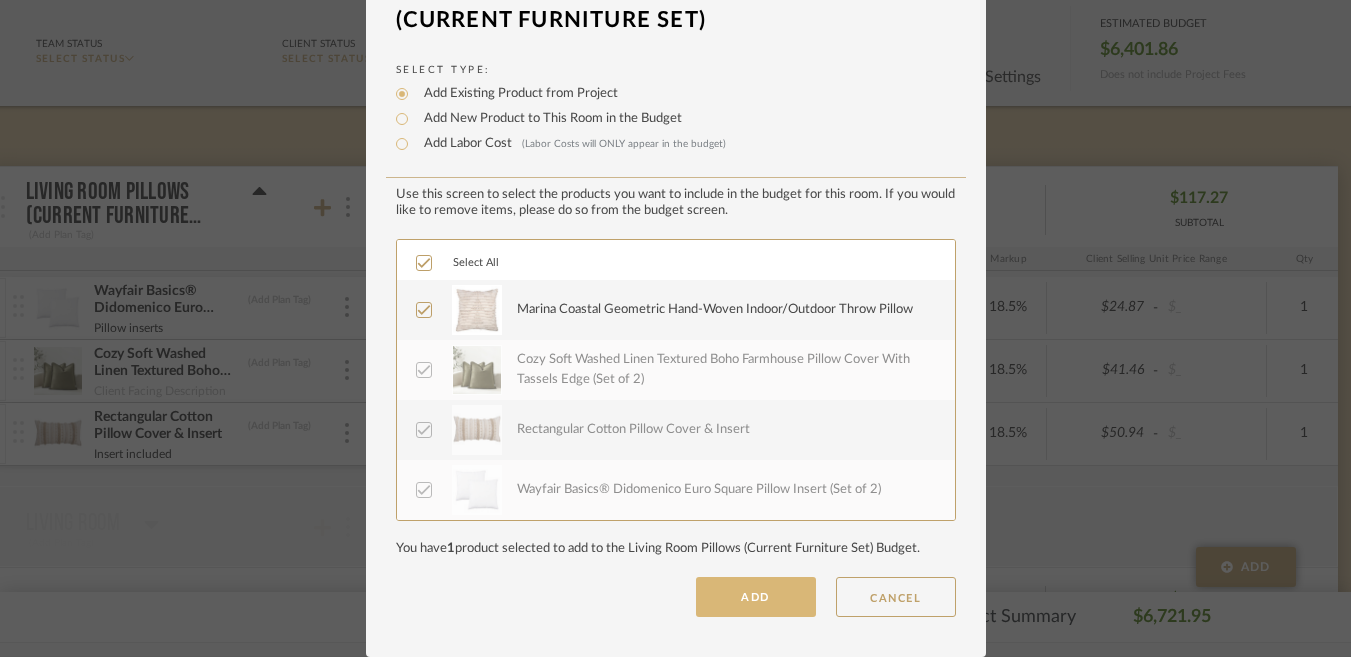 click on "ADD" at bounding box center (756, 597) 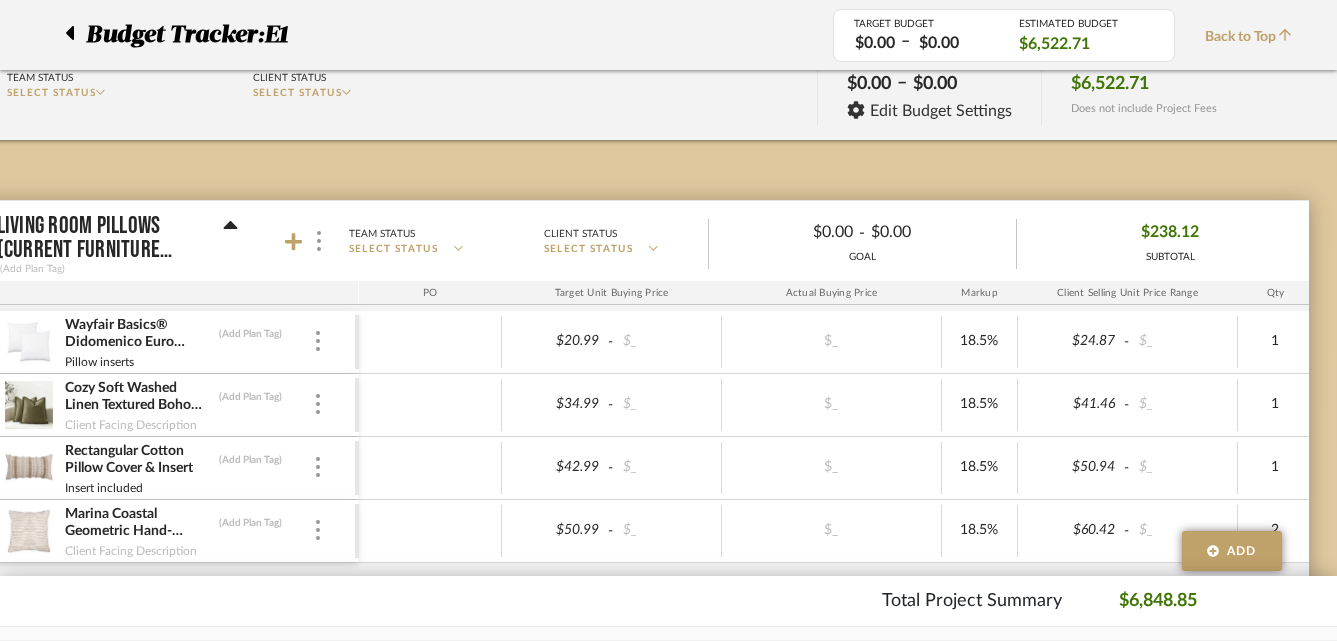 scroll, scrollTop: 0, scrollLeft: 88, axis: horizontal 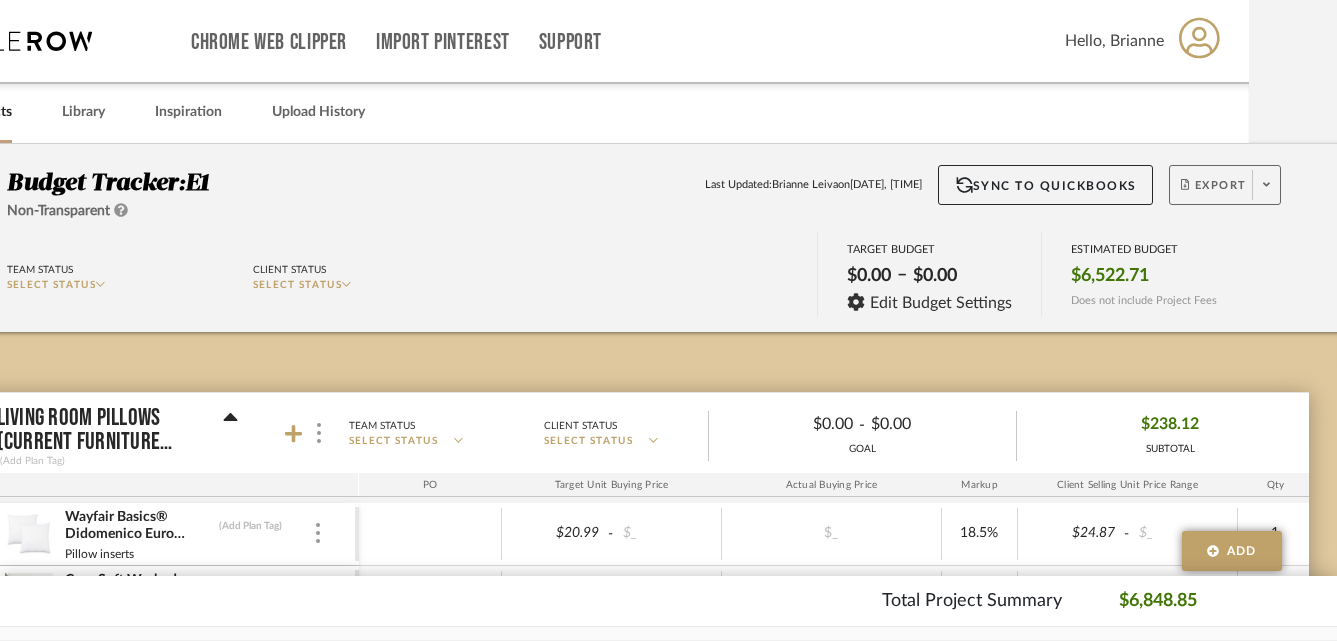 click 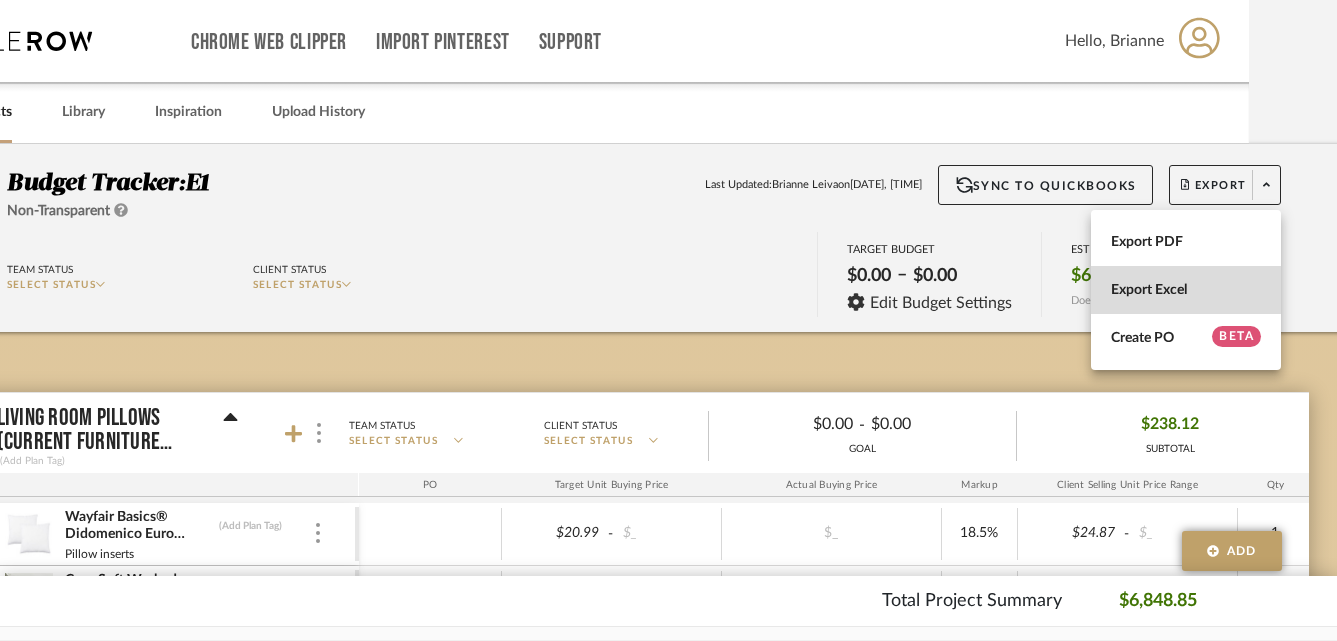 click on "Export Excel" at bounding box center [1186, 290] 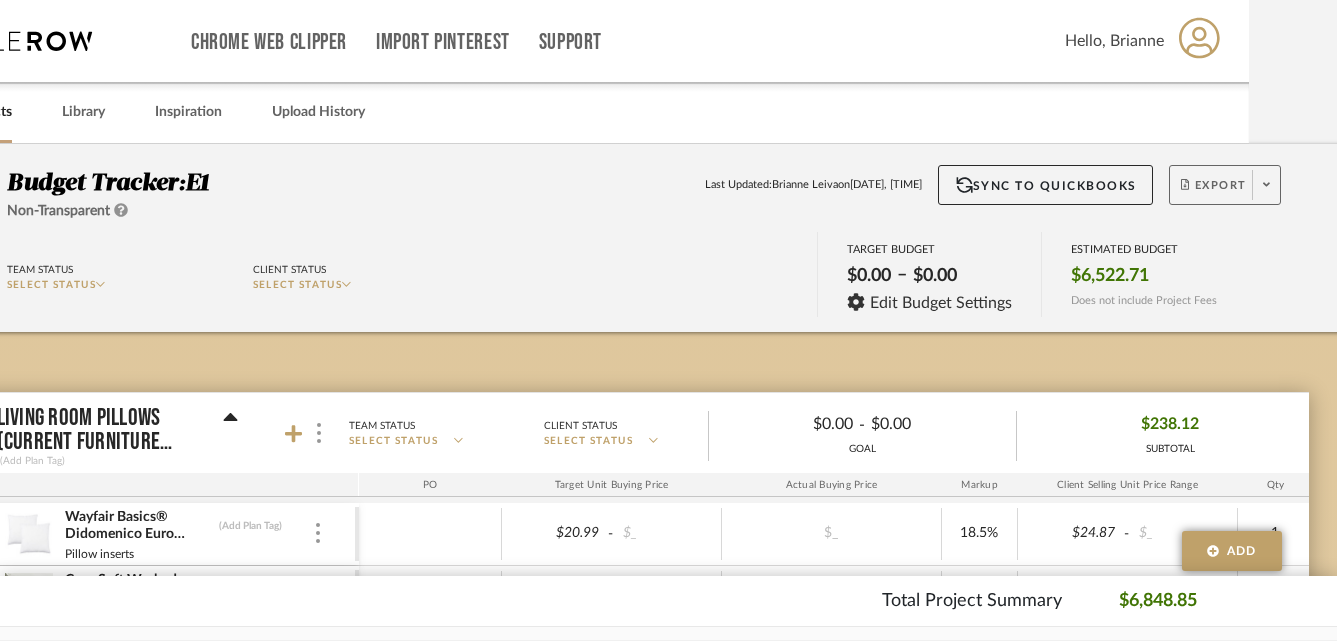 click 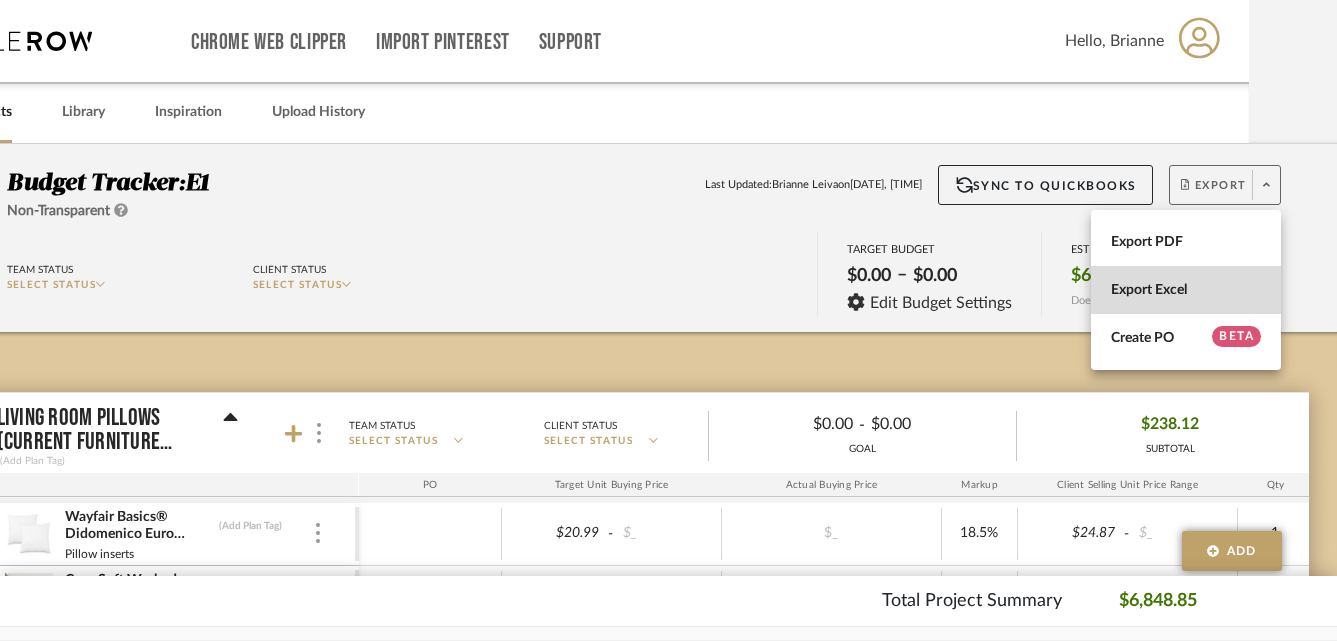 click on "Export Excel" at bounding box center [1186, 290] 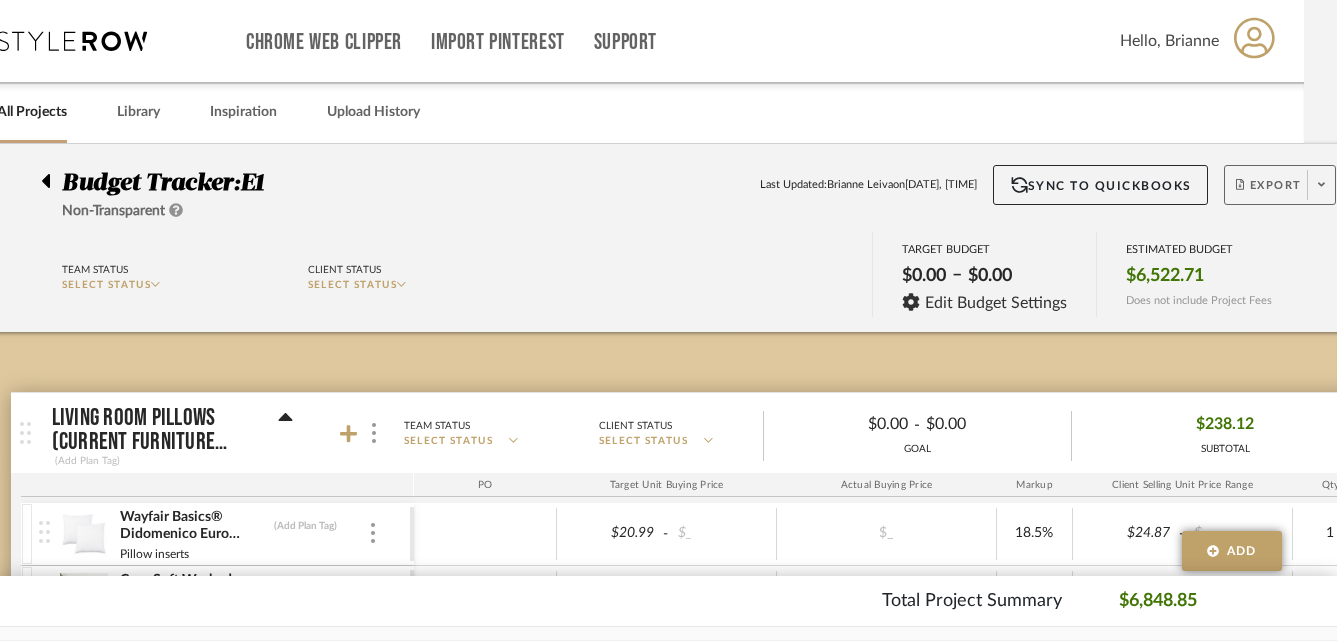 scroll, scrollTop: 0, scrollLeft: 103, axis: horizontal 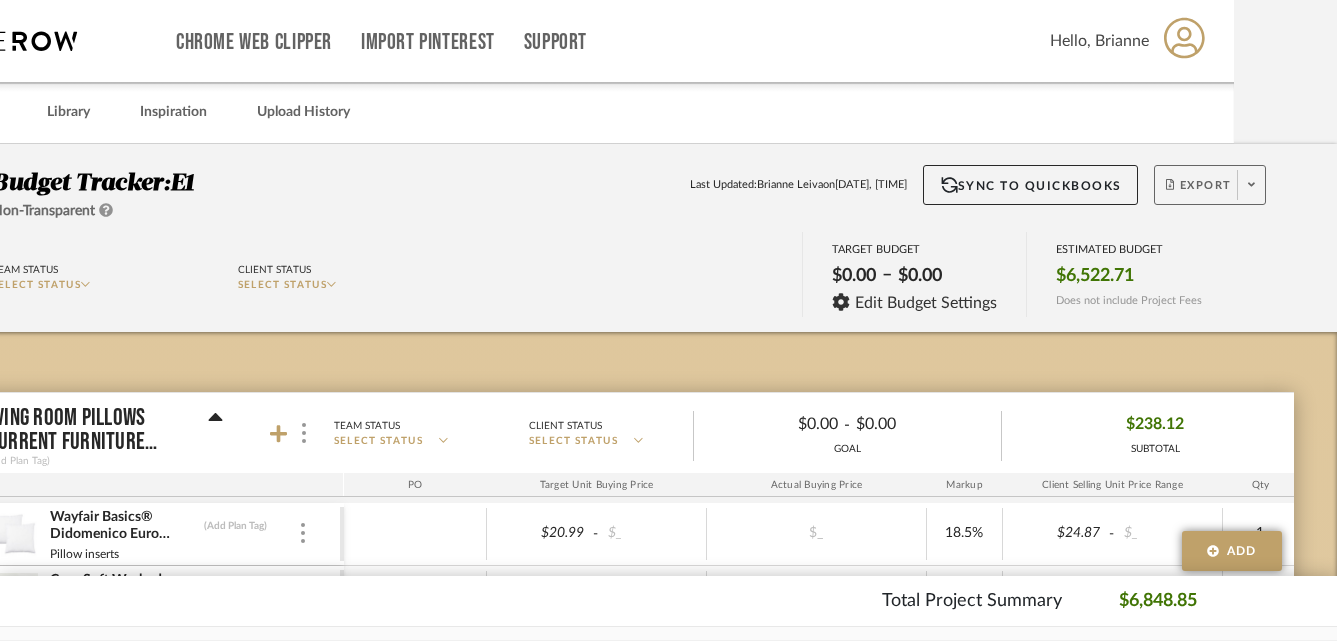 click 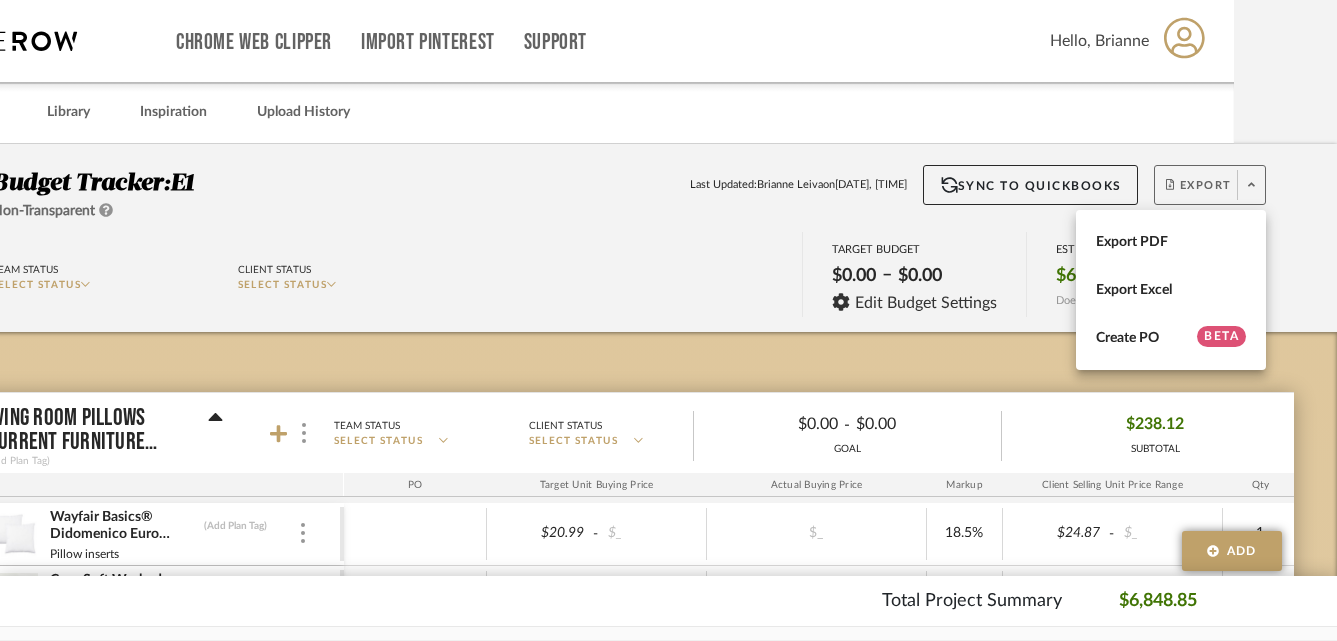 click at bounding box center (668, 320) 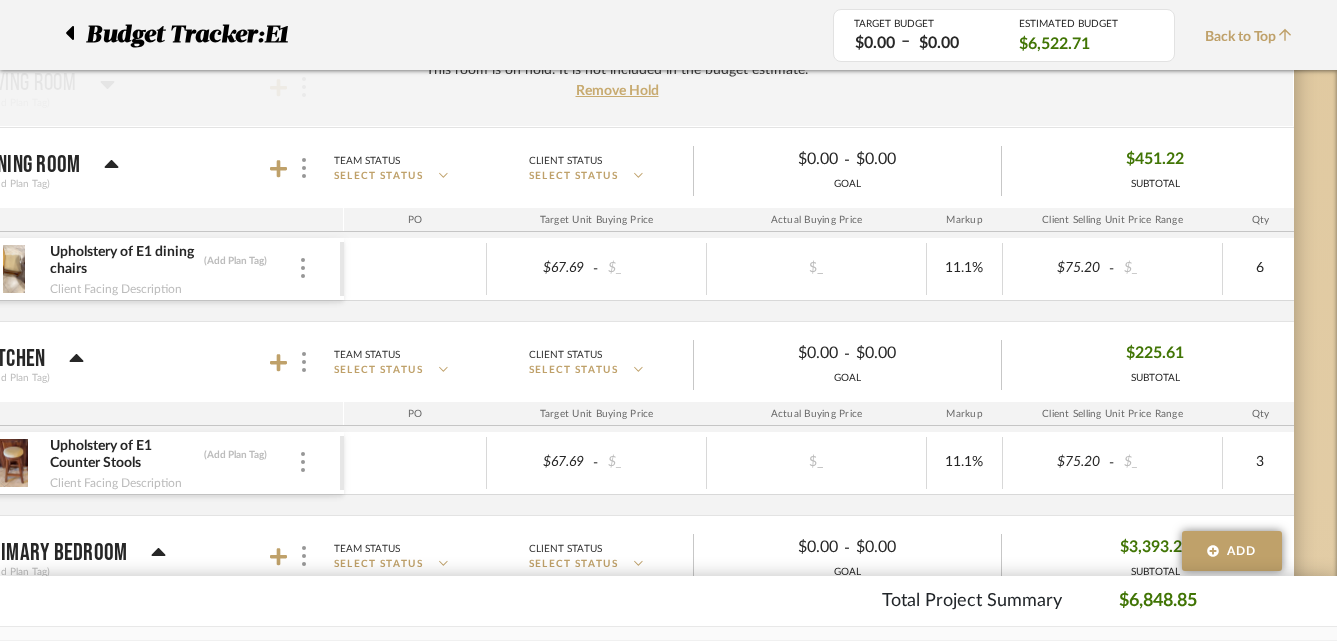 scroll, scrollTop: 735, scrollLeft: 103, axis: both 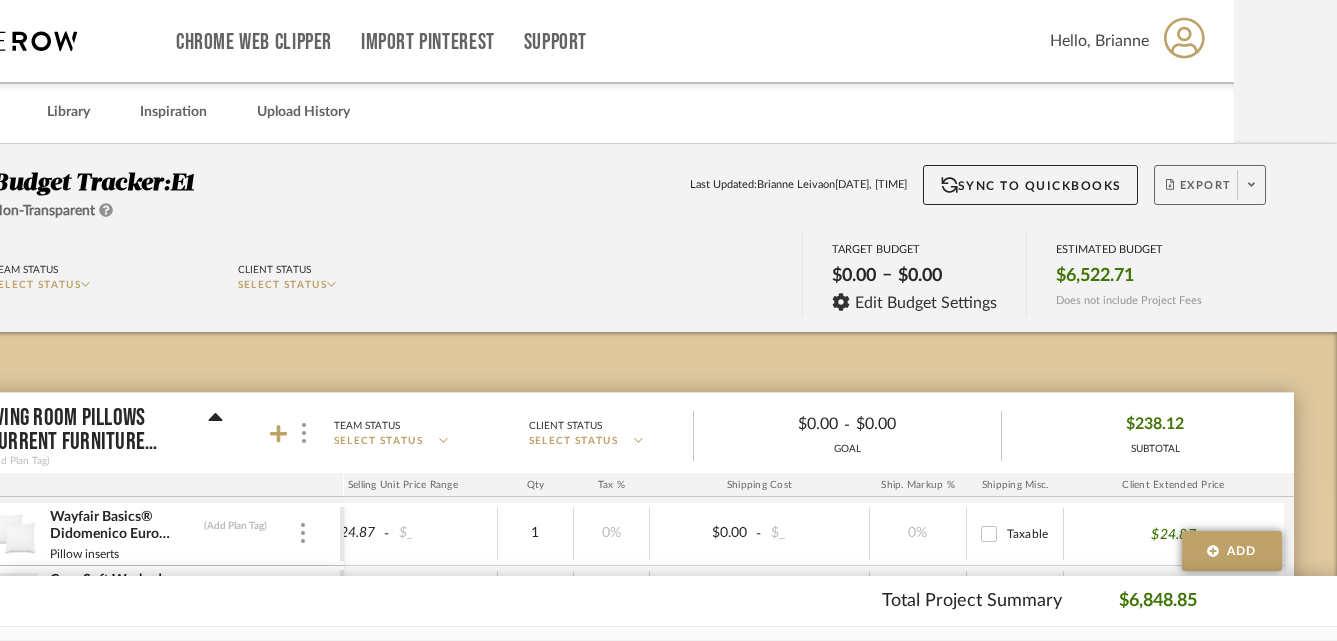 click 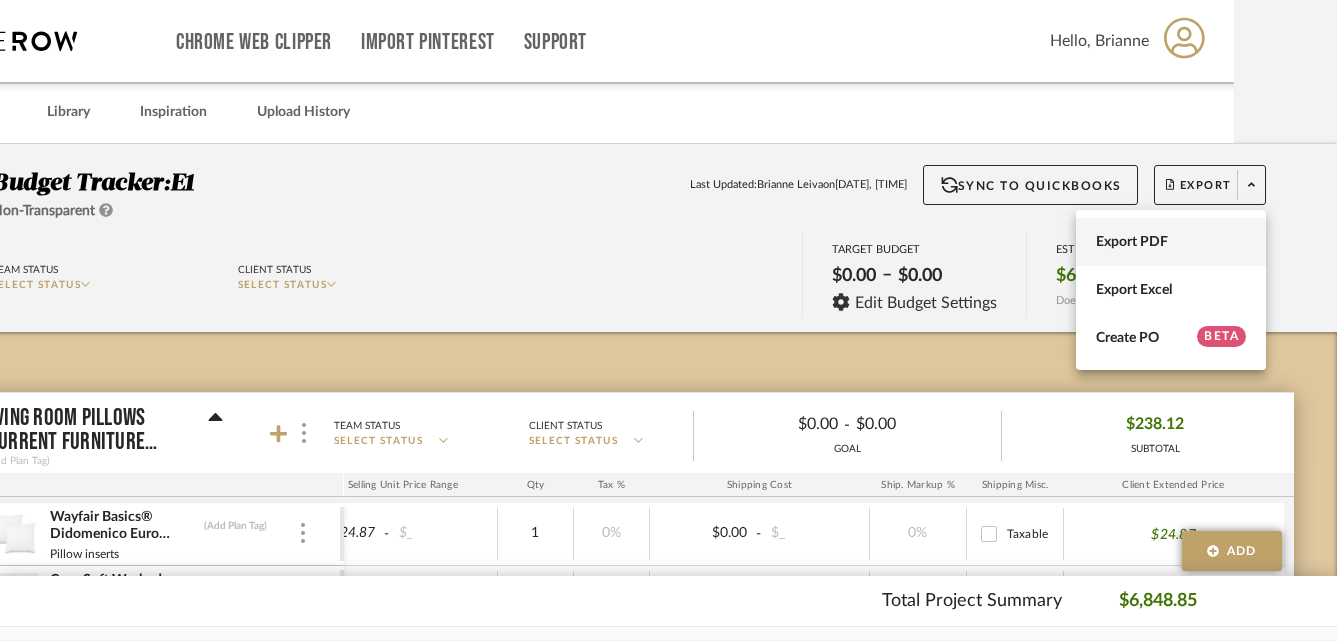 click on "Export PDF" at bounding box center [1171, 242] 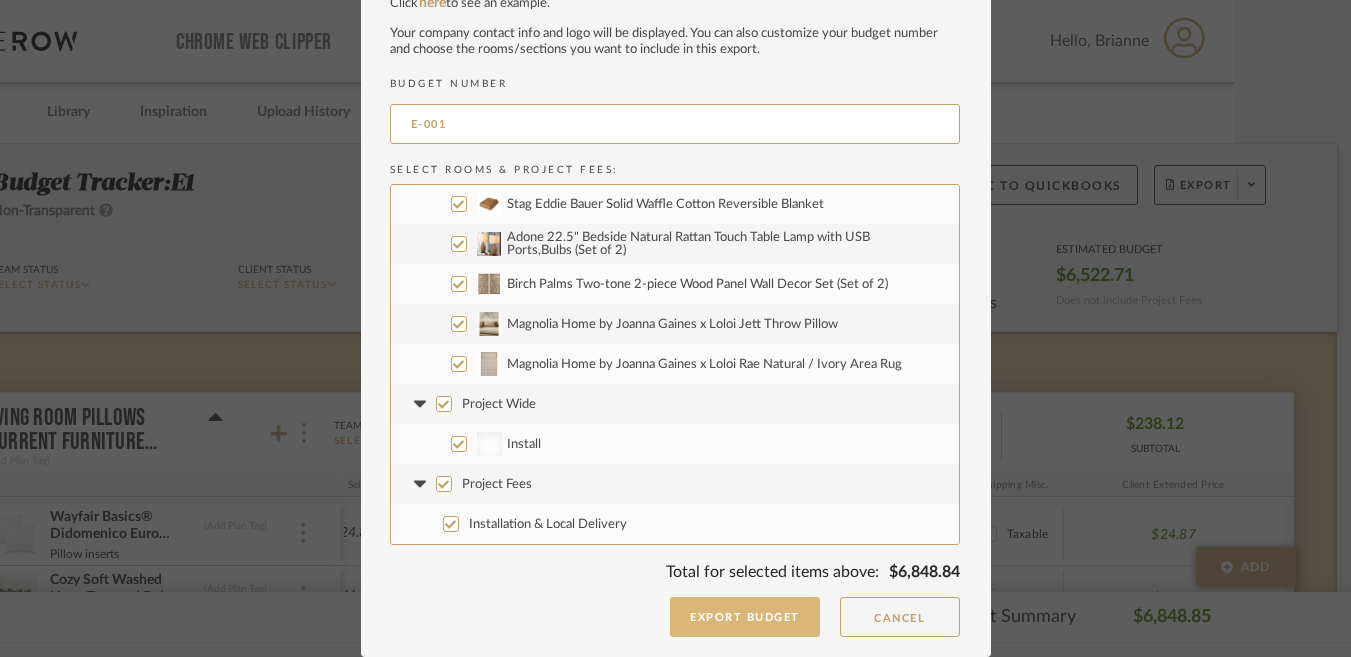 click on "Export Budget" at bounding box center [745, 617] 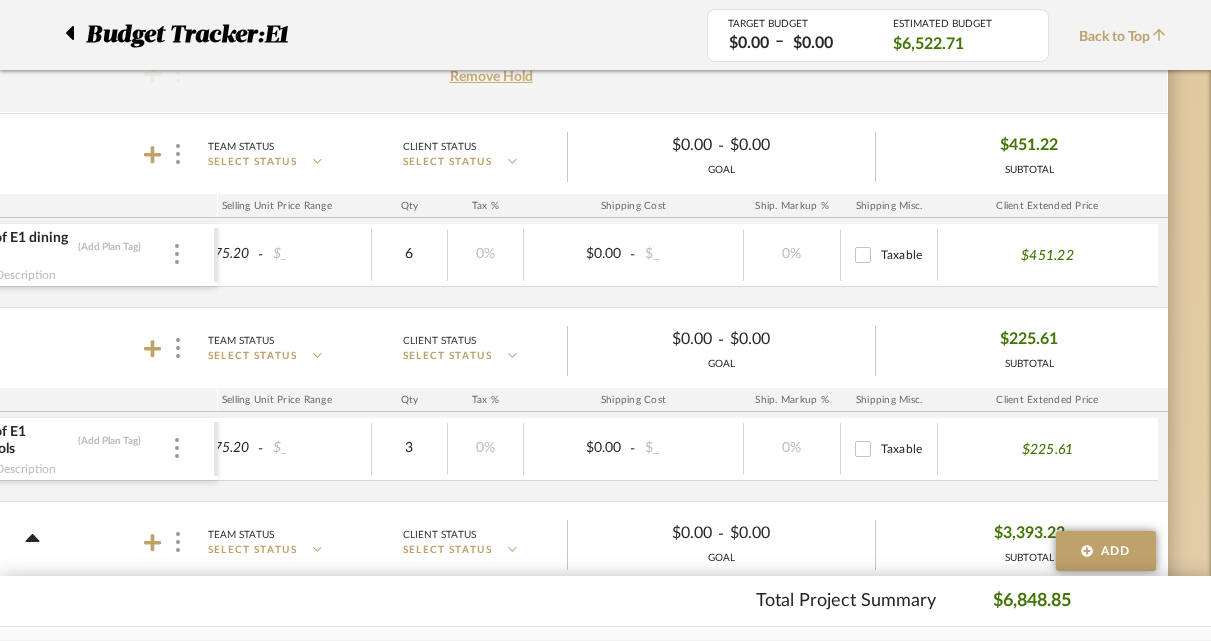 scroll, scrollTop: 630, scrollLeft: 229, axis: both 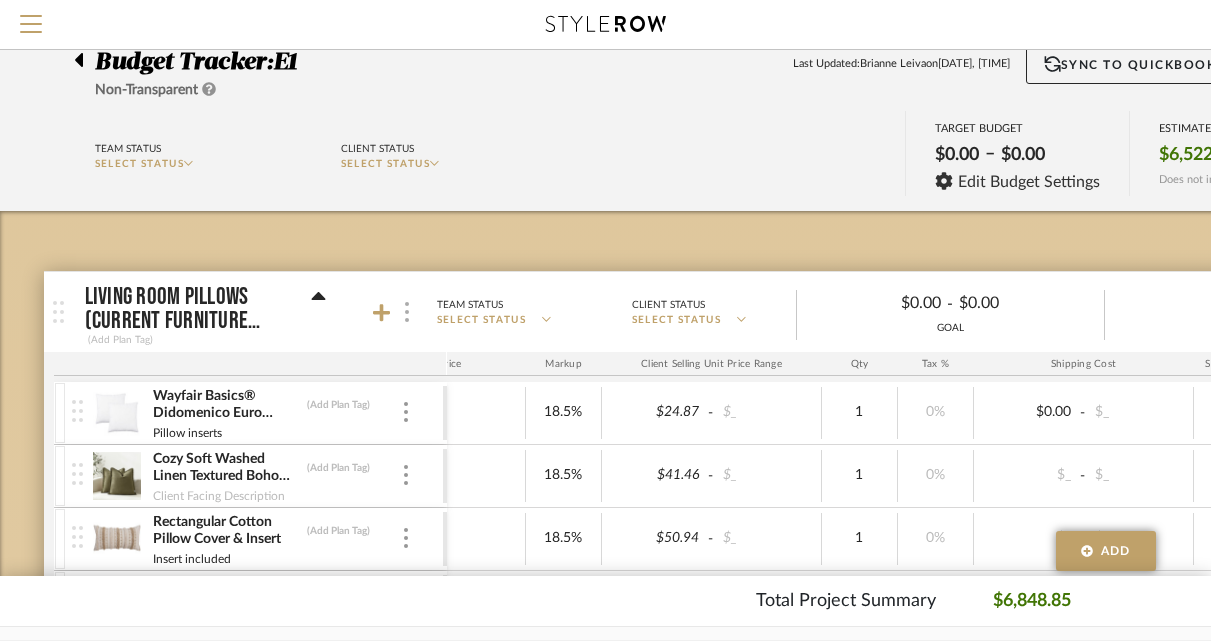 click 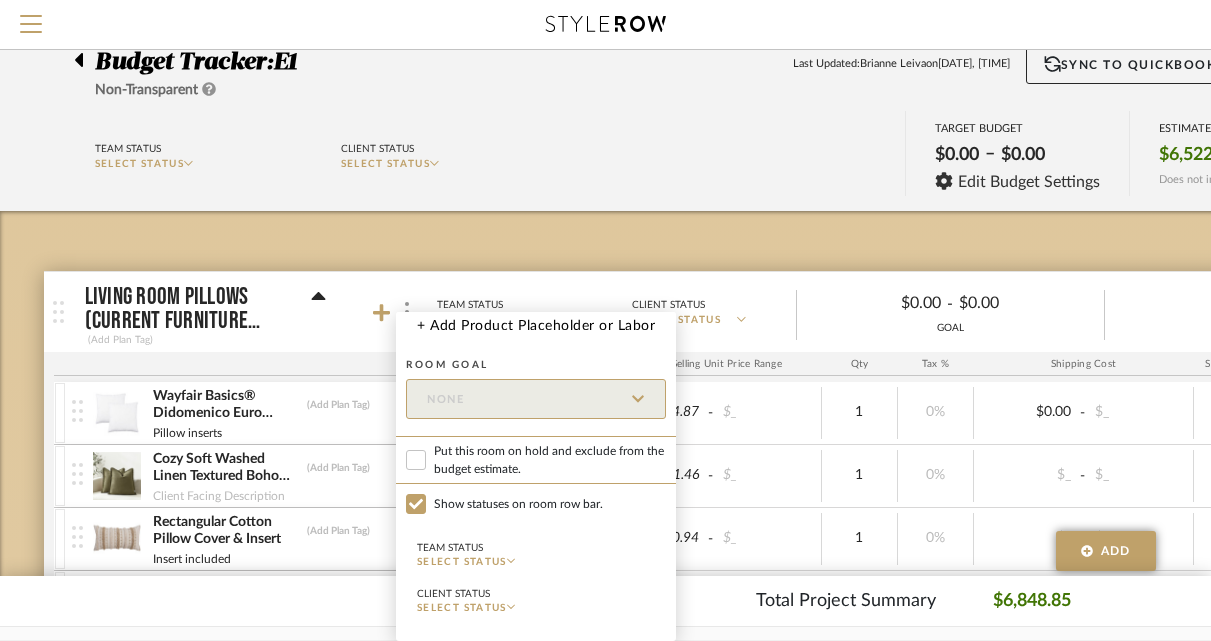 click on "Put this room on hold and exclude from the budget estimate." at bounding box center [550, 460] 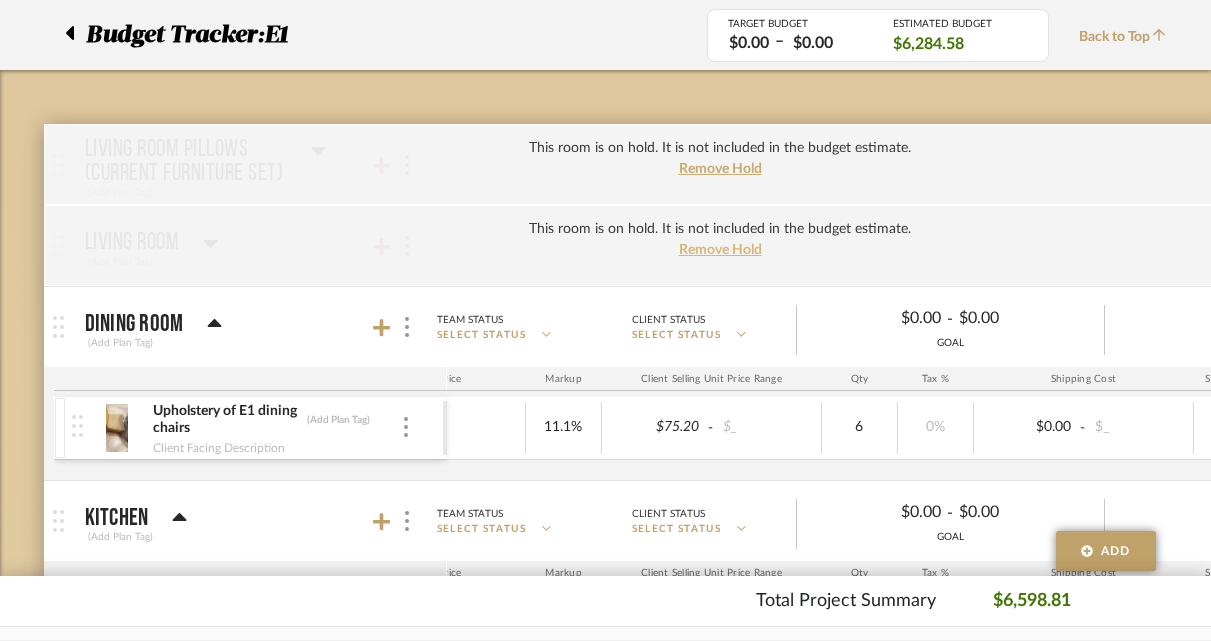 click on "Remove Hold" at bounding box center [720, 250] 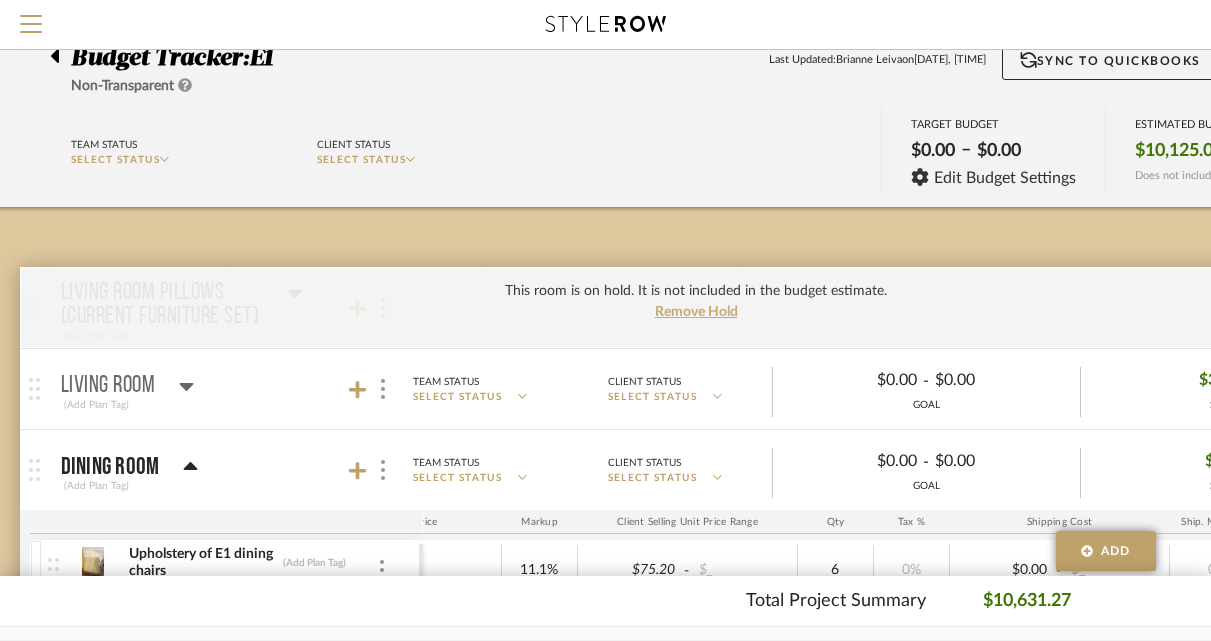 click 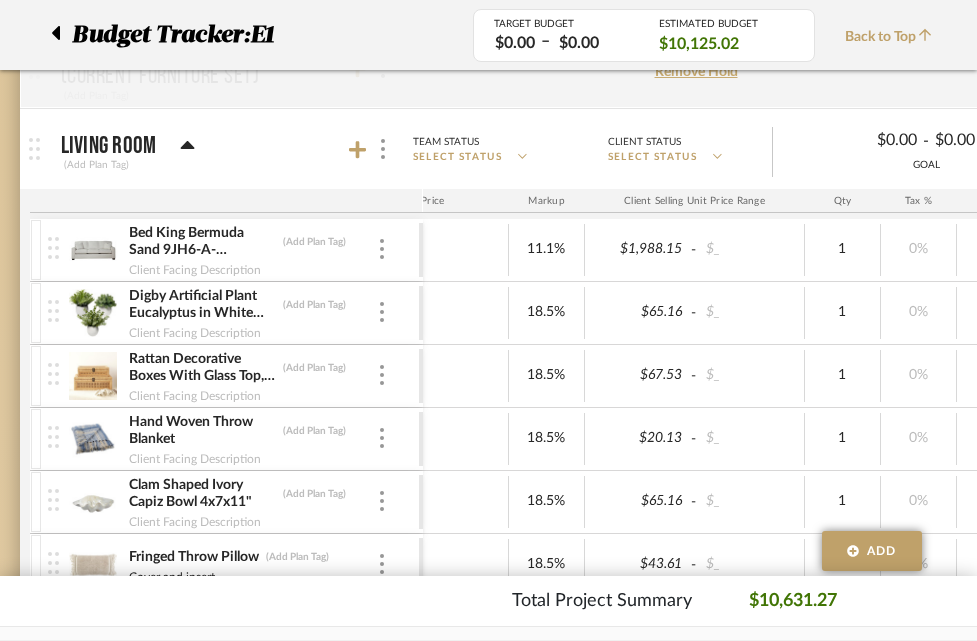 scroll, scrollTop: 271, scrollLeft: 49, axis: both 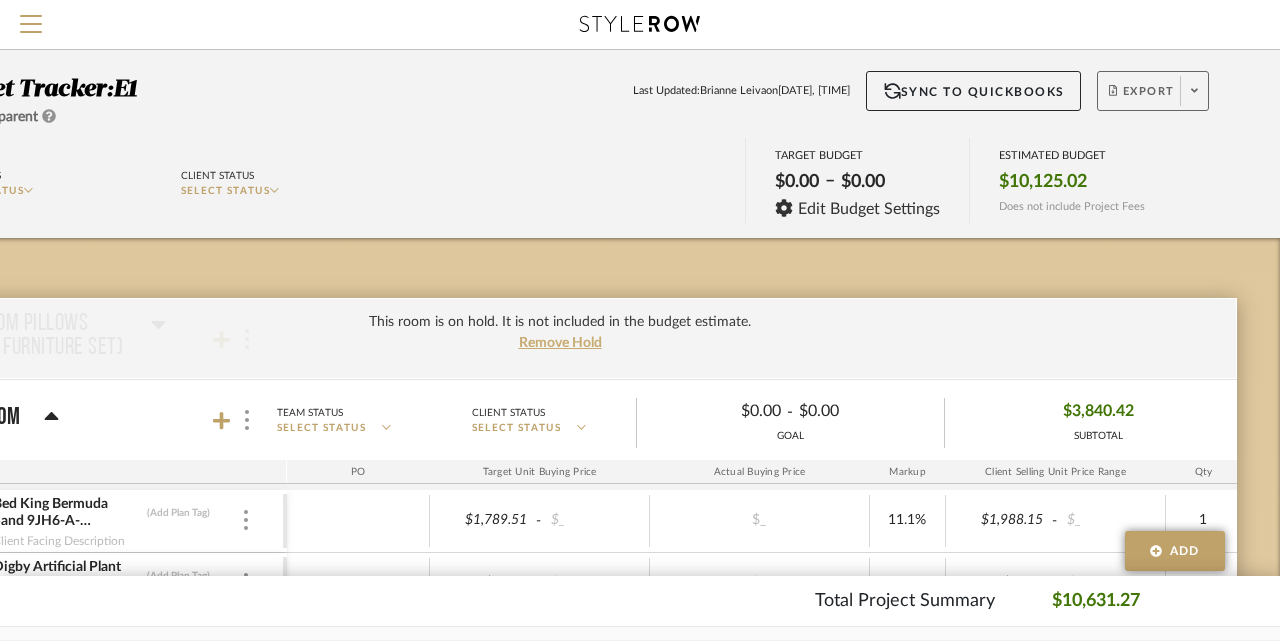 click on "Export" 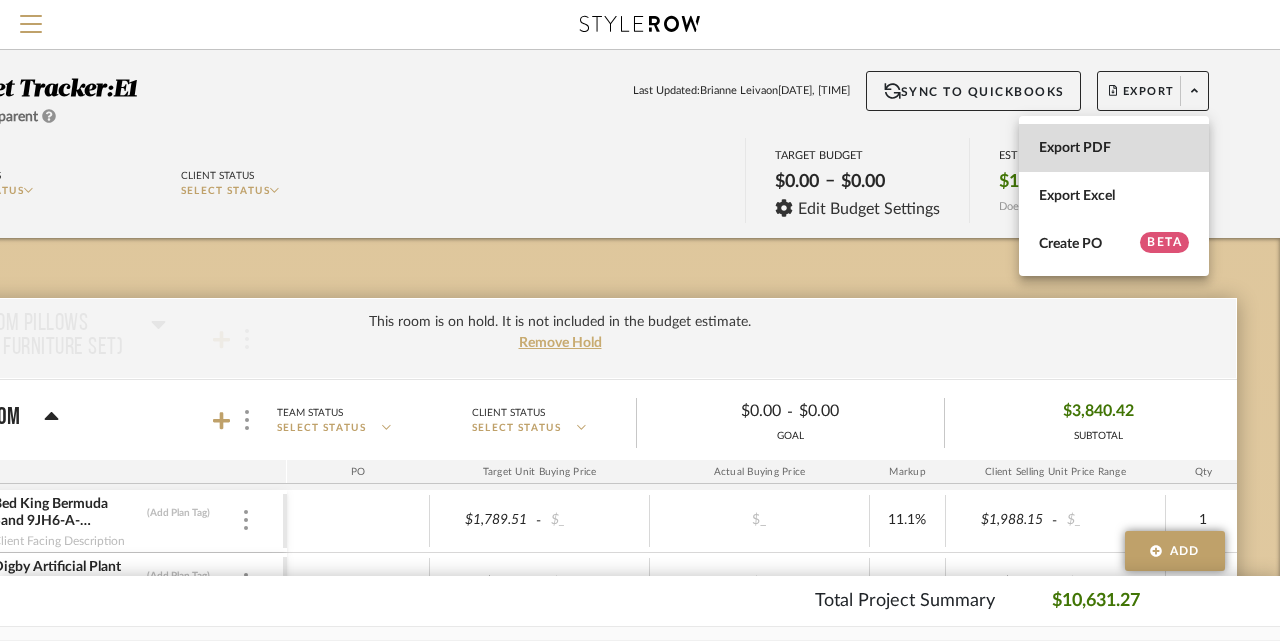 click on "Export PDF" at bounding box center (1114, 148) 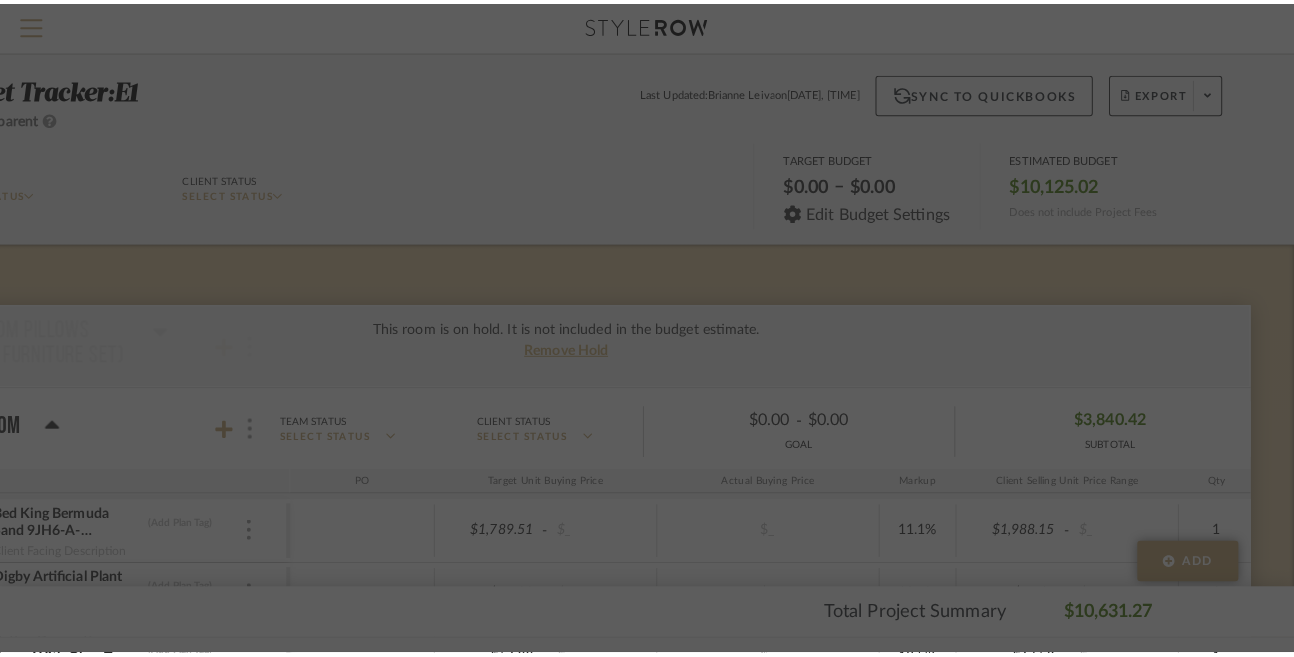 scroll, scrollTop: 0, scrollLeft: 0, axis: both 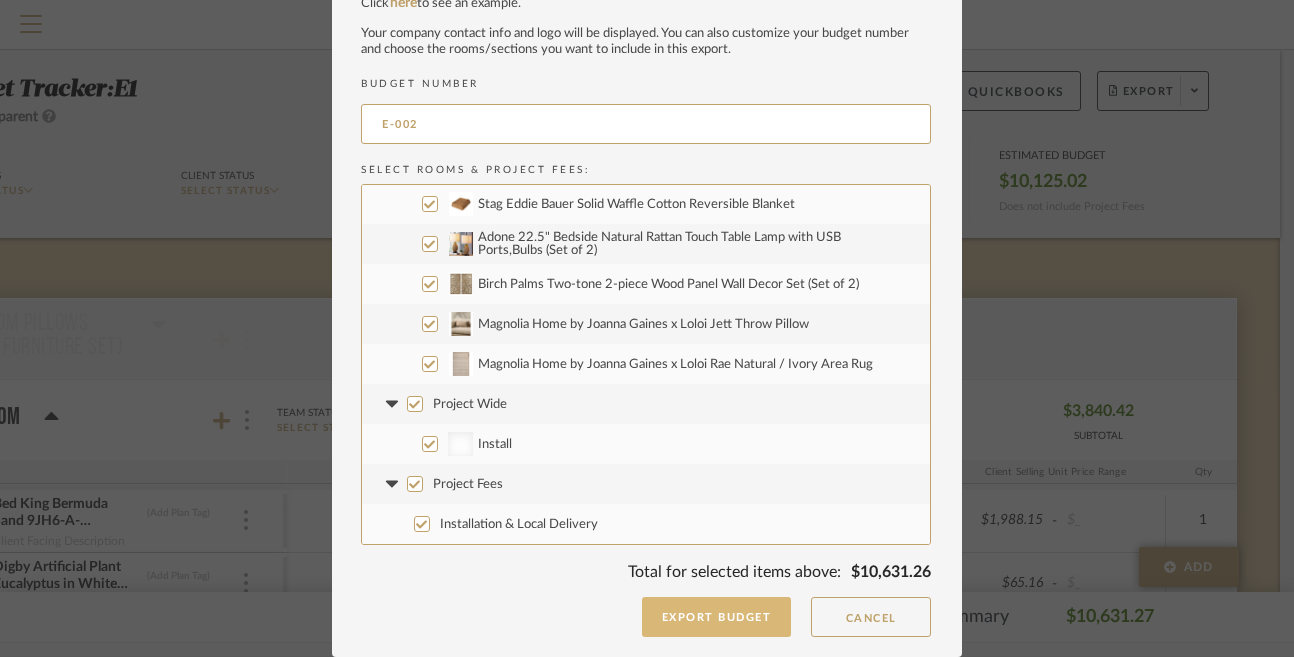 click on "Export Budget" at bounding box center (717, 617) 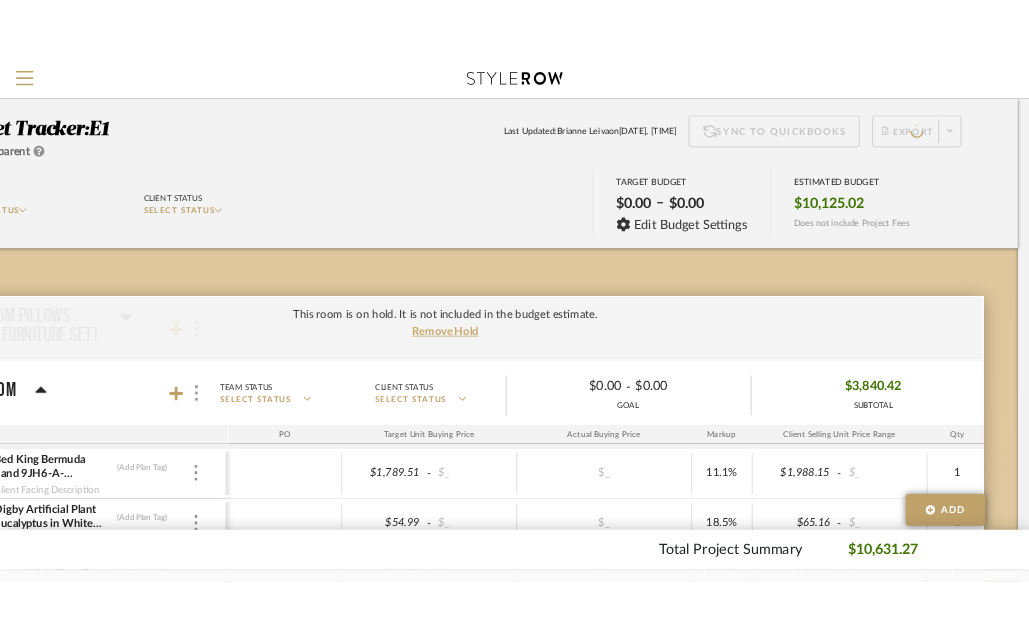 scroll, scrollTop: 0, scrollLeft: 160, axis: horizontal 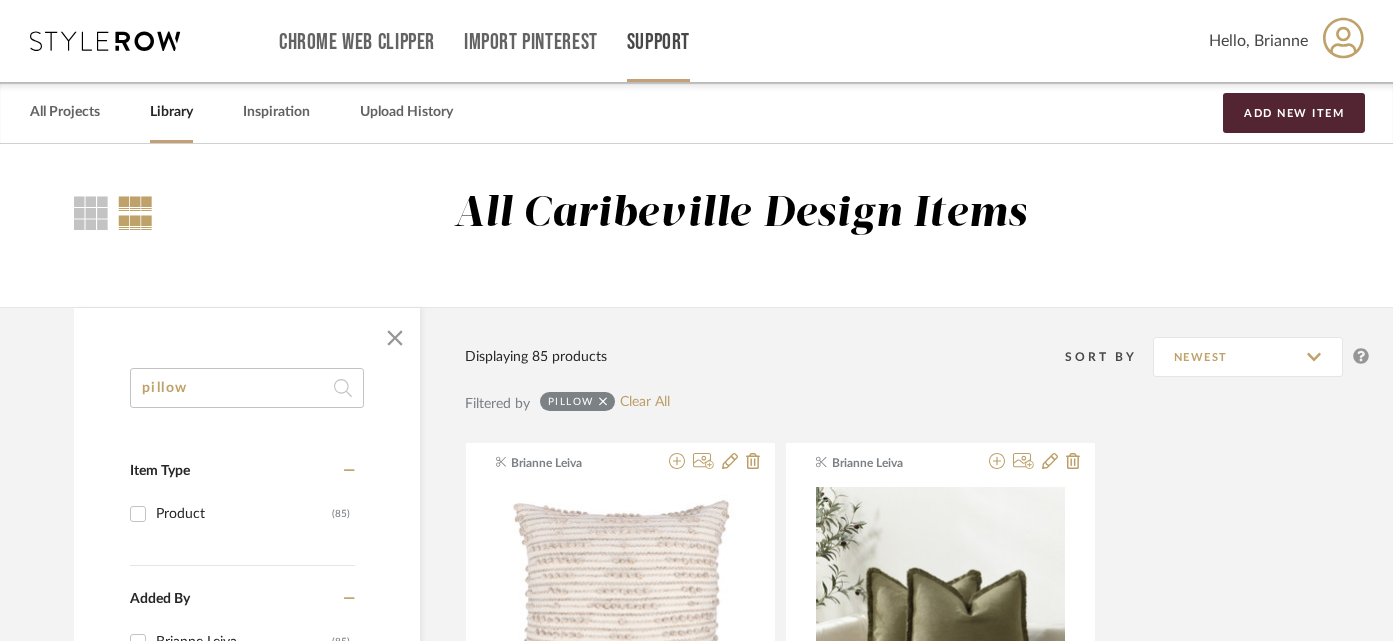 click on "Support" at bounding box center (658, 42) 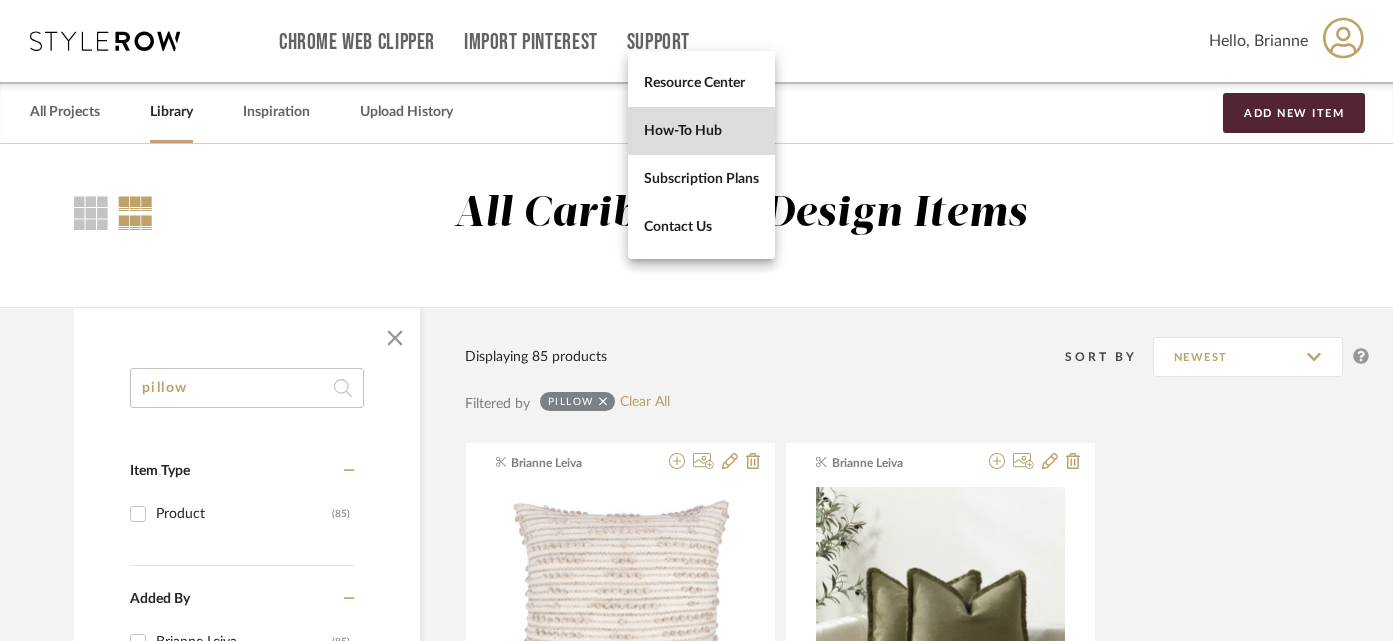 click on "How-To Hub" at bounding box center [701, 130] 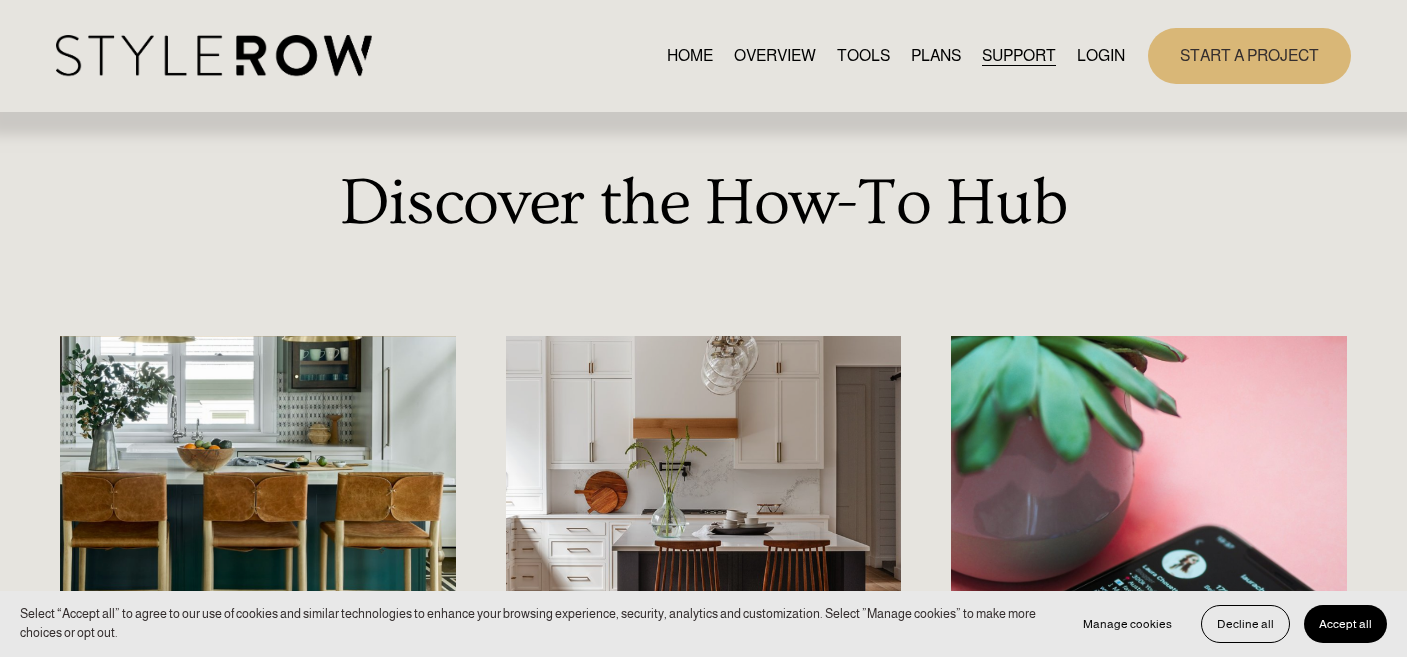 scroll, scrollTop: 0, scrollLeft: 0, axis: both 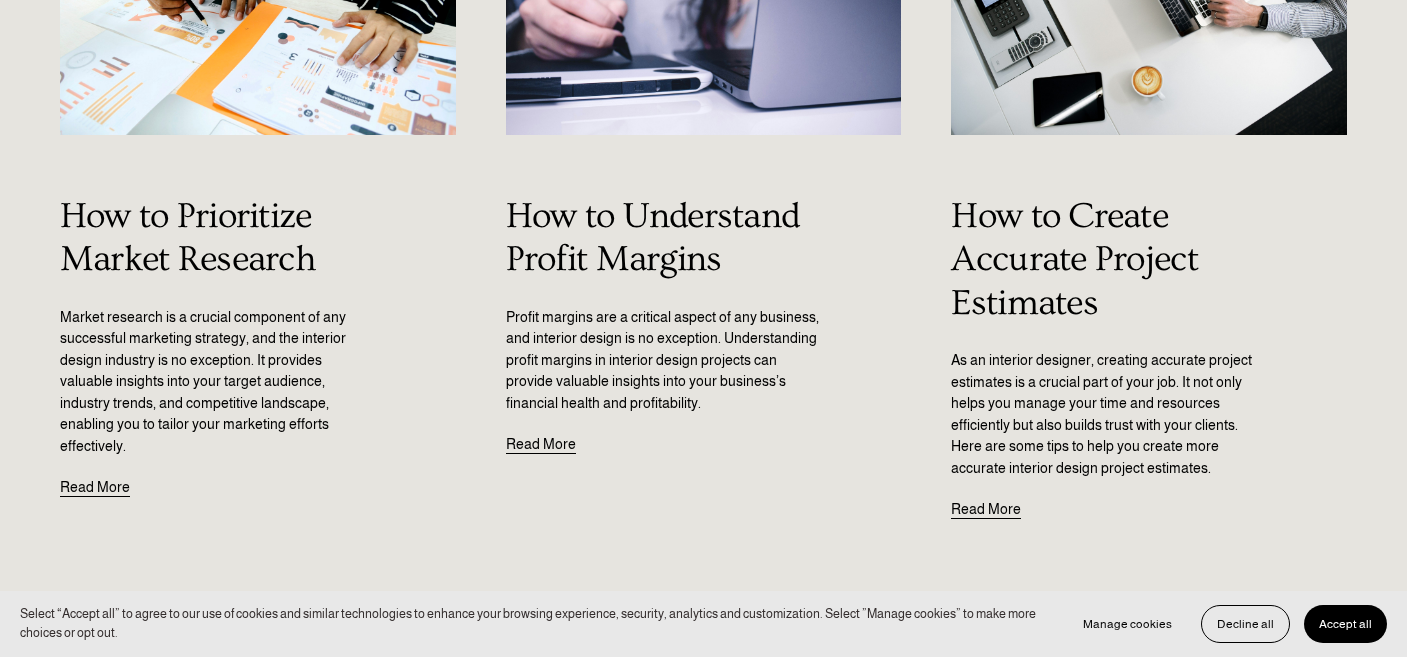 click on "Read More" at bounding box center (986, 500) 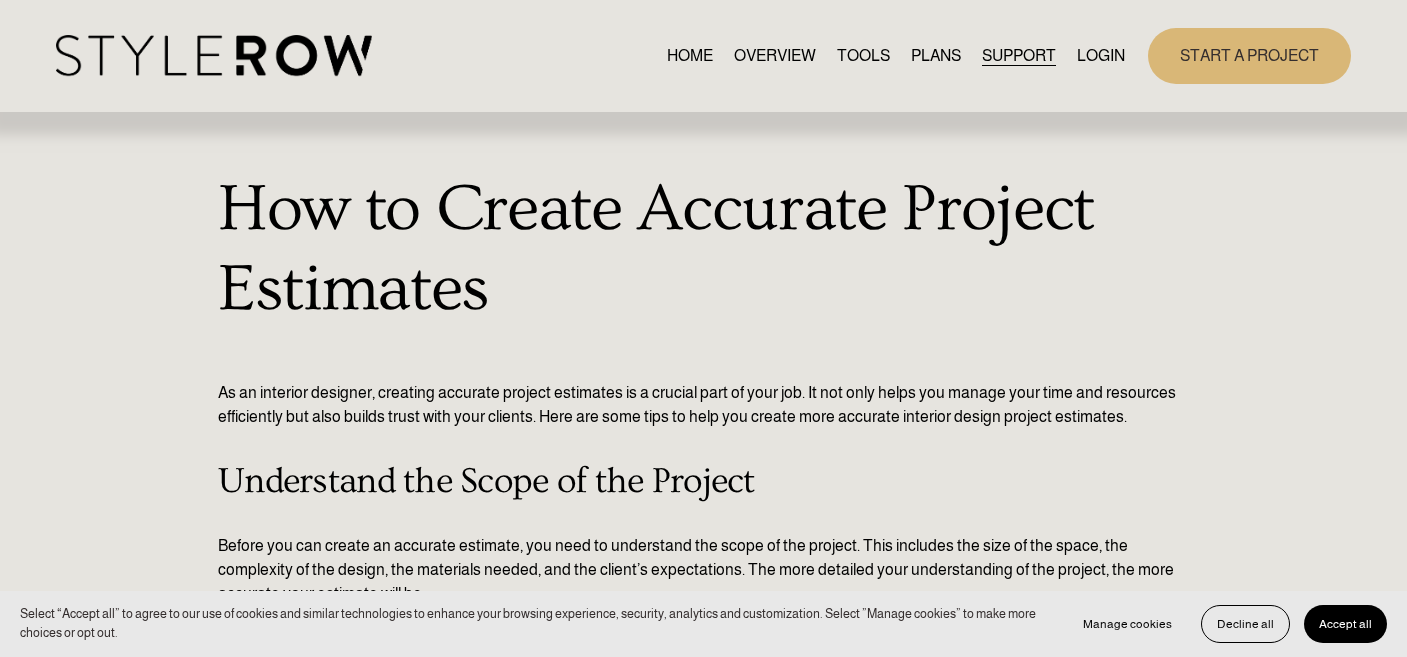scroll, scrollTop: 0, scrollLeft: 0, axis: both 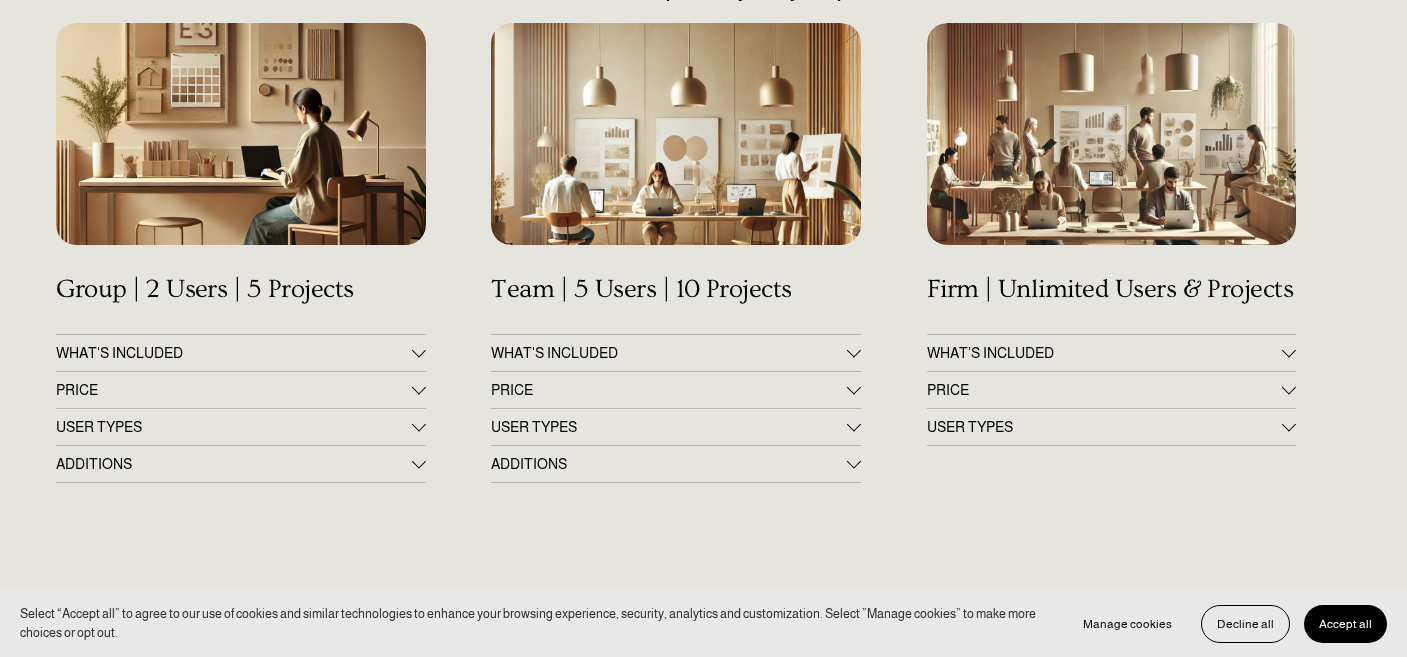 click on "WHAT'S INCLUDED" at bounding box center [669, 353] 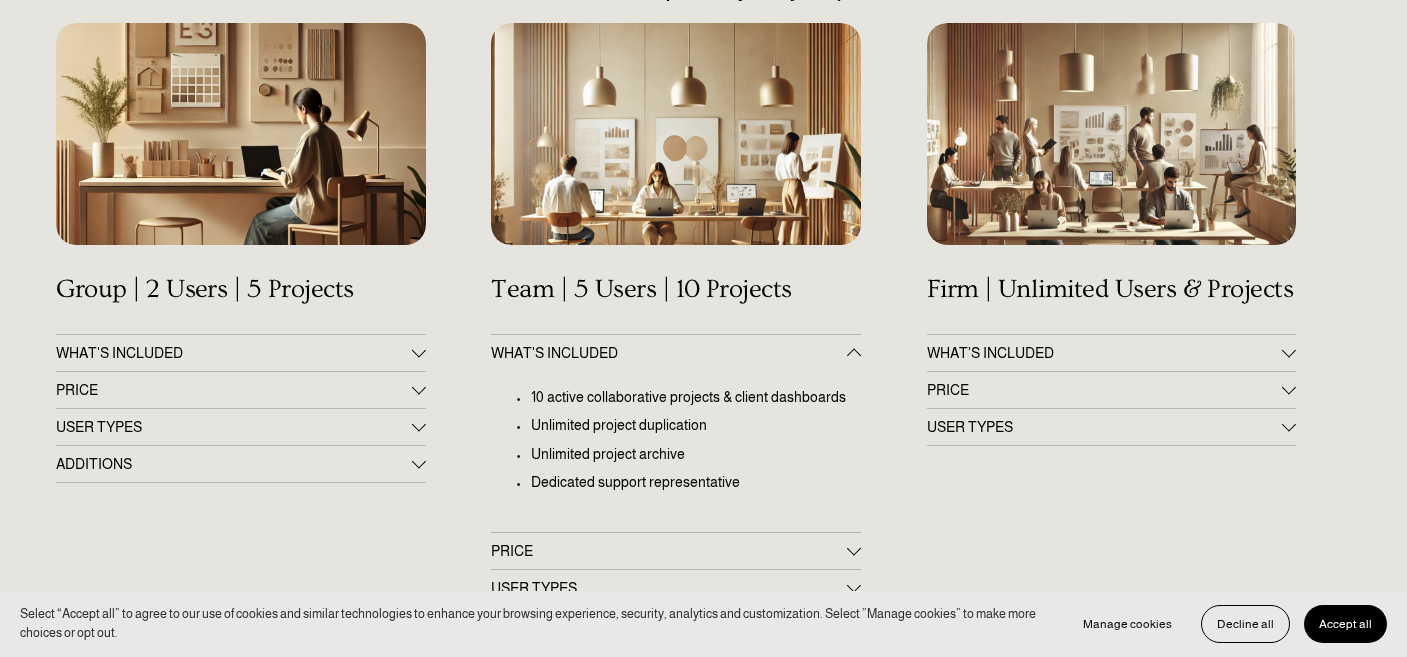click on "WHAT'S INCLUDED" at bounding box center [669, 353] 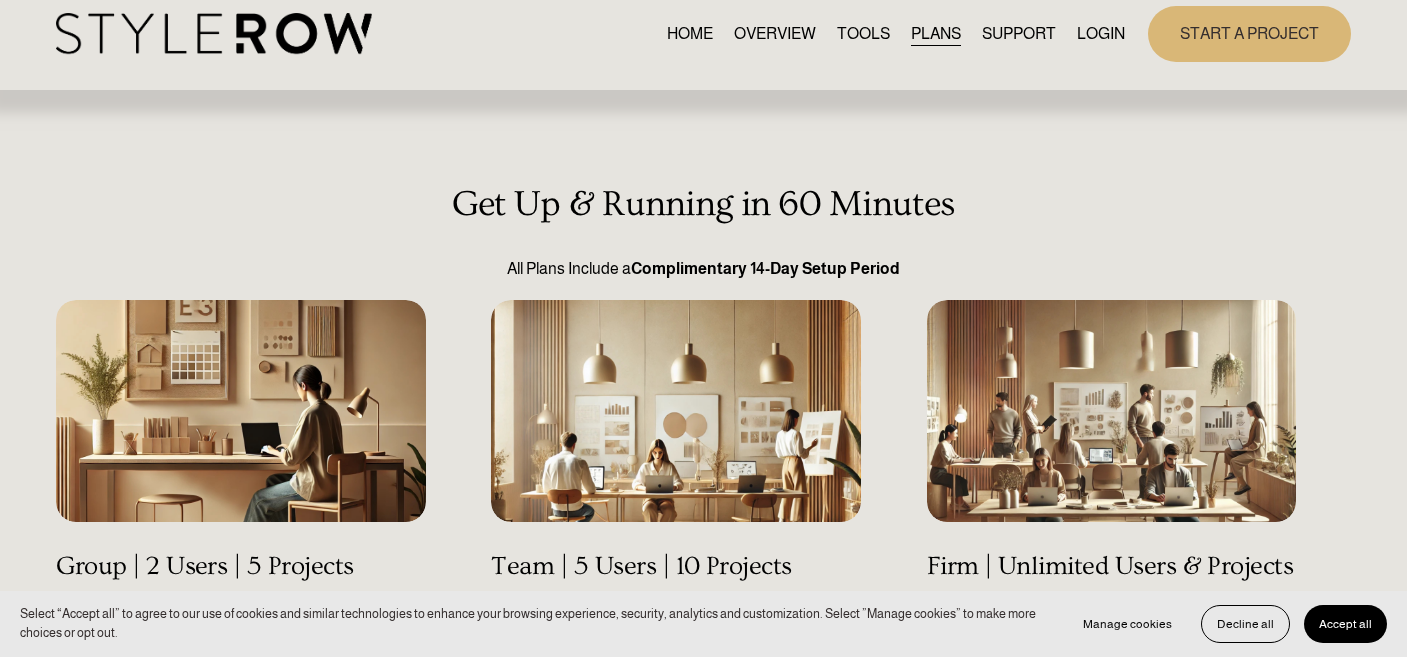 scroll, scrollTop: 0, scrollLeft: 0, axis: both 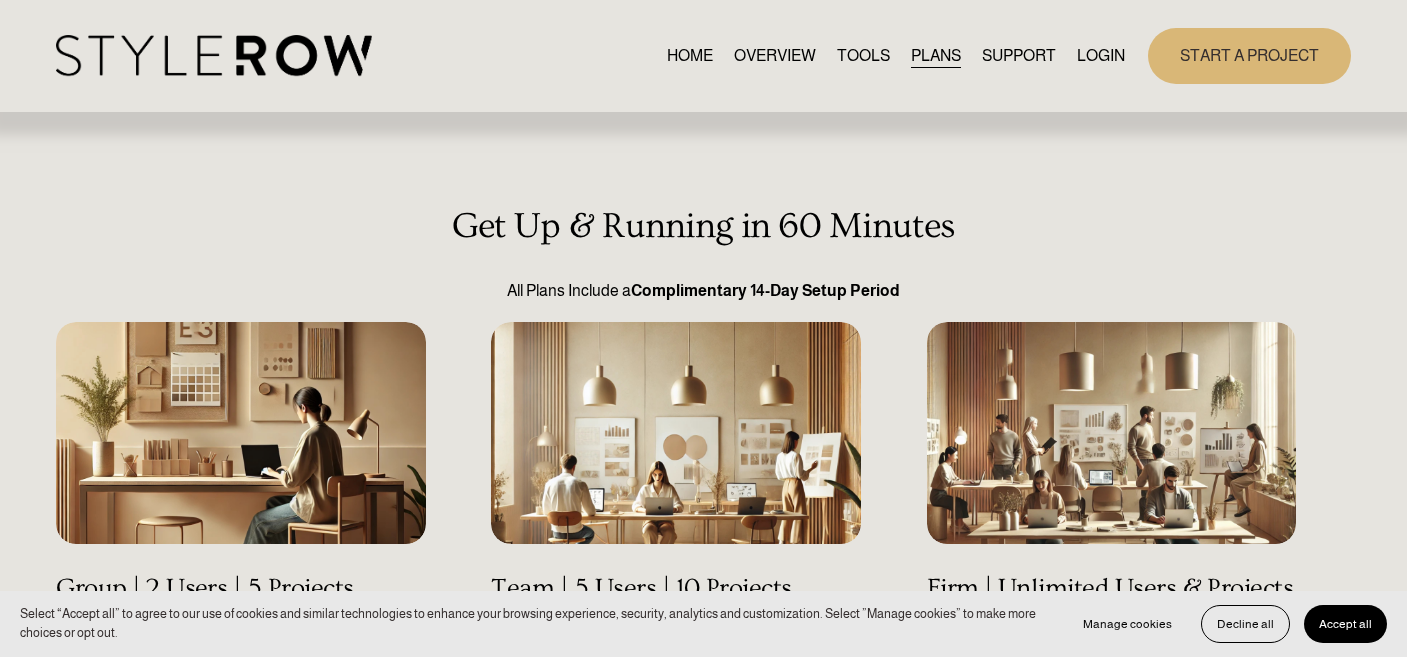 click on "TOOLS" at bounding box center (863, 55) 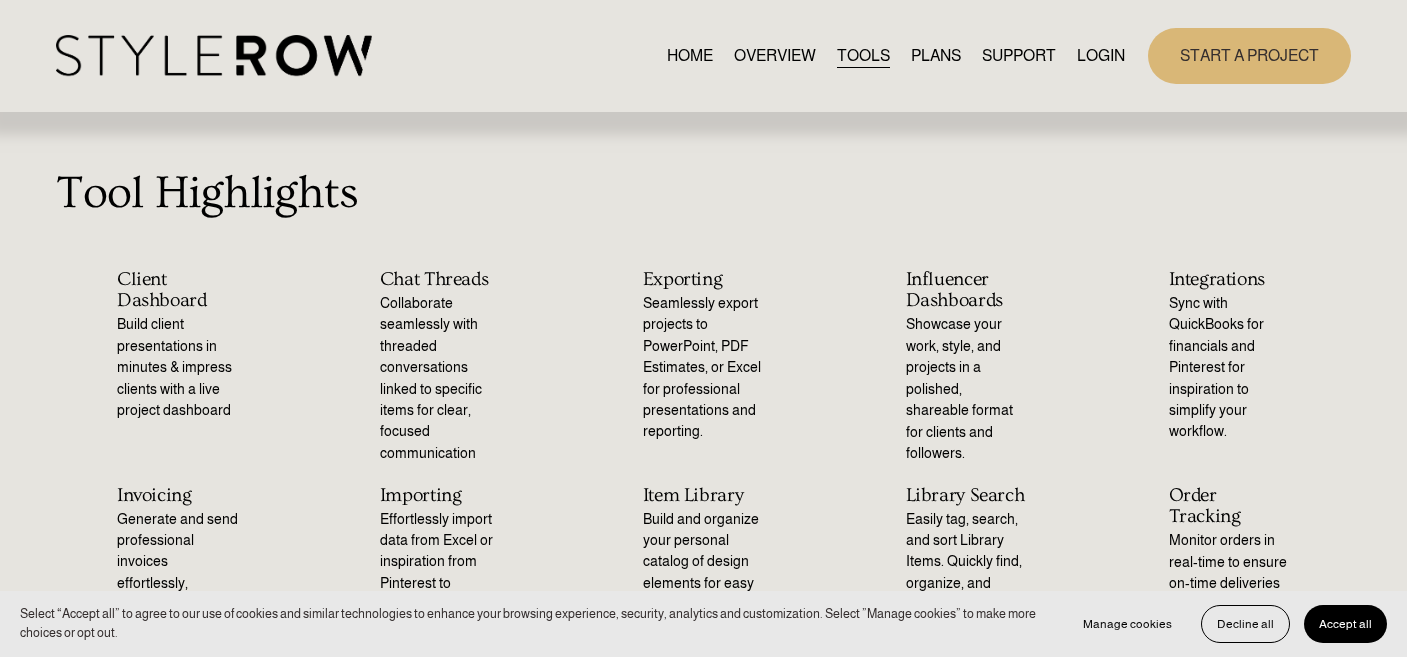 scroll, scrollTop: 0, scrollLeft: 0, axis: both 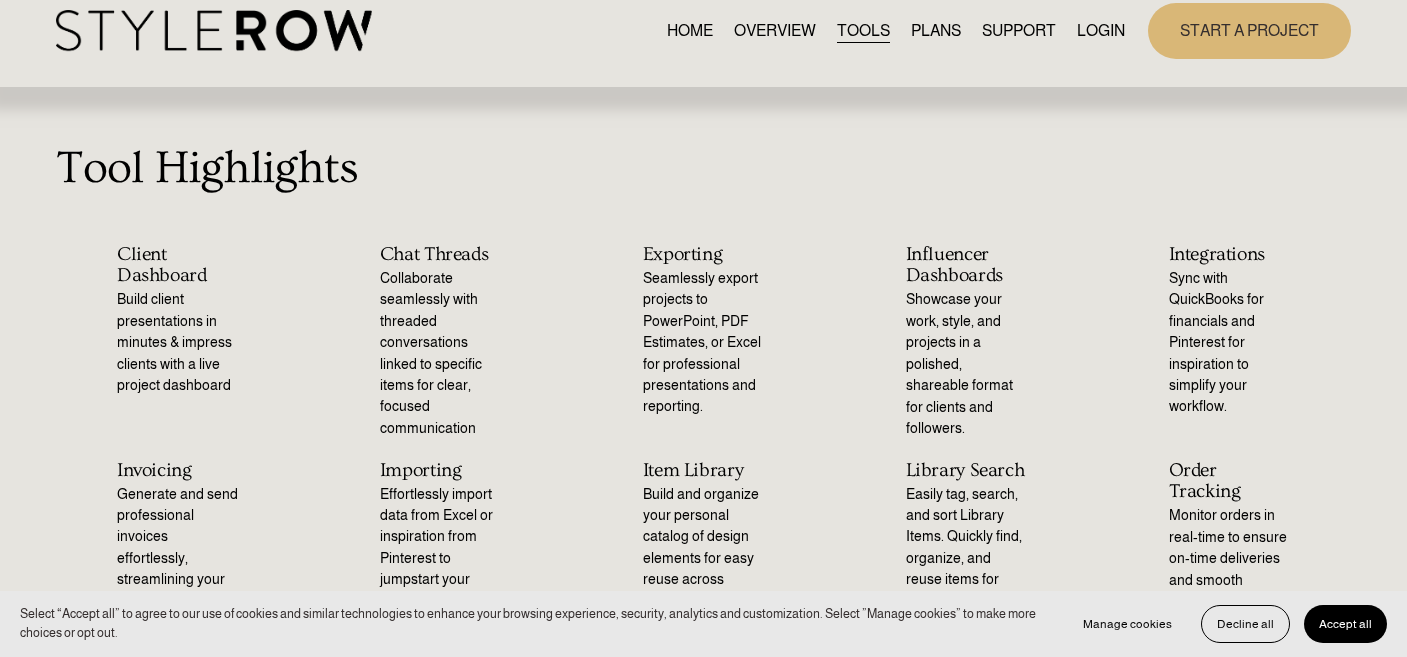 click on "Seamlessly export projects to PowerPoint, PDF Estimates, or Excel for professional presentations and reporting." 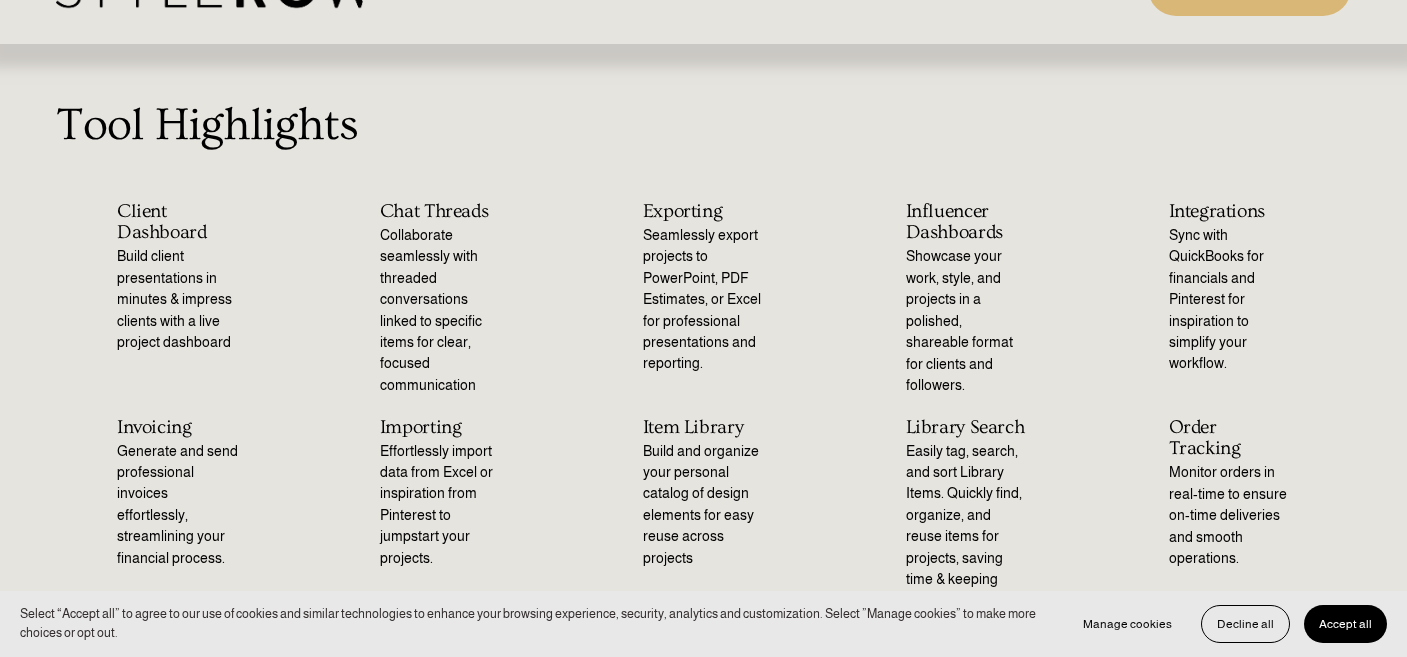 scroll, scrollTop: 0, scrollLeft: 0, axis: both 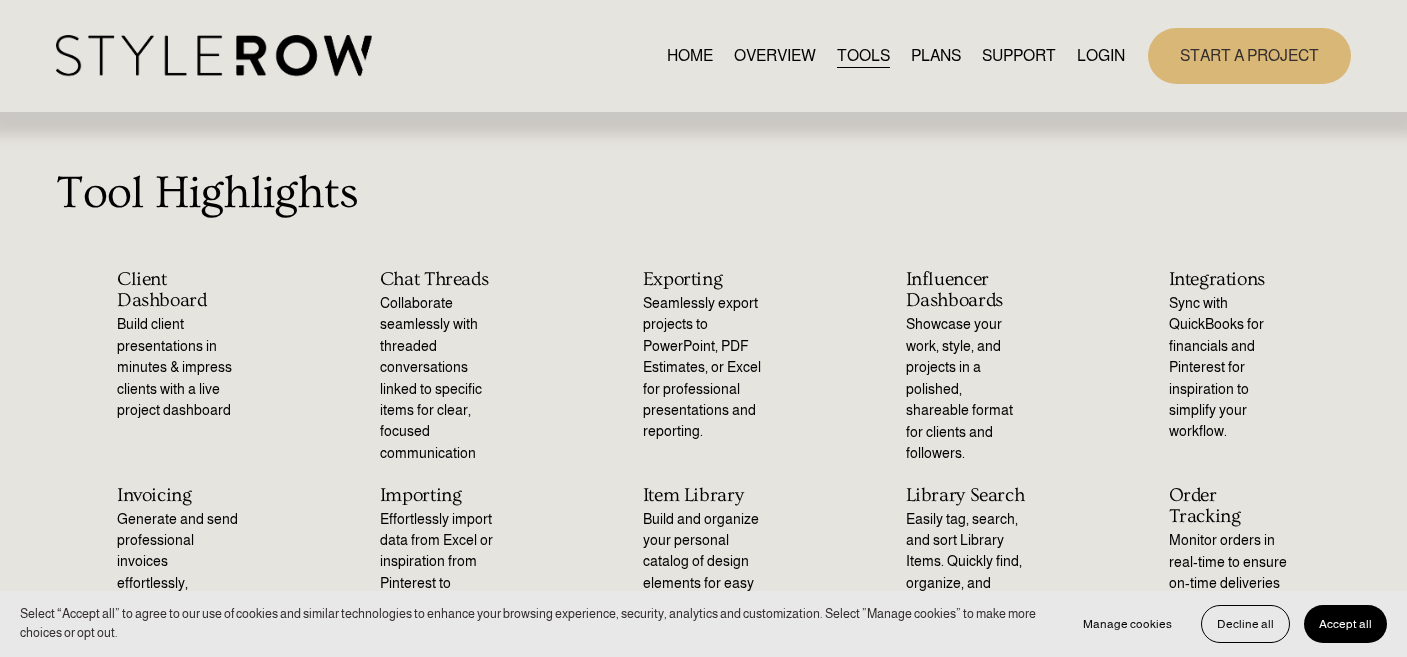 click on "OVERVIEW" at bounding box center (775, 55) 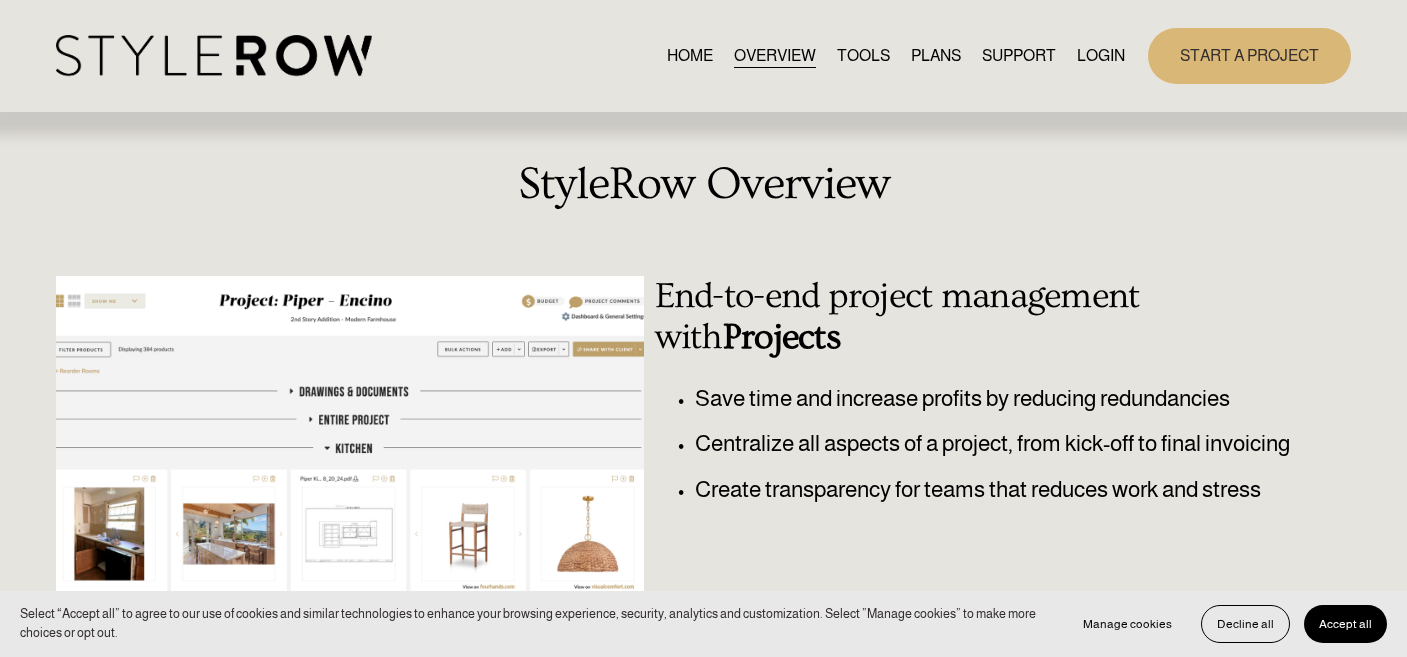 scroll, scrollTop: 0, scrollLeft: 0, axis: both 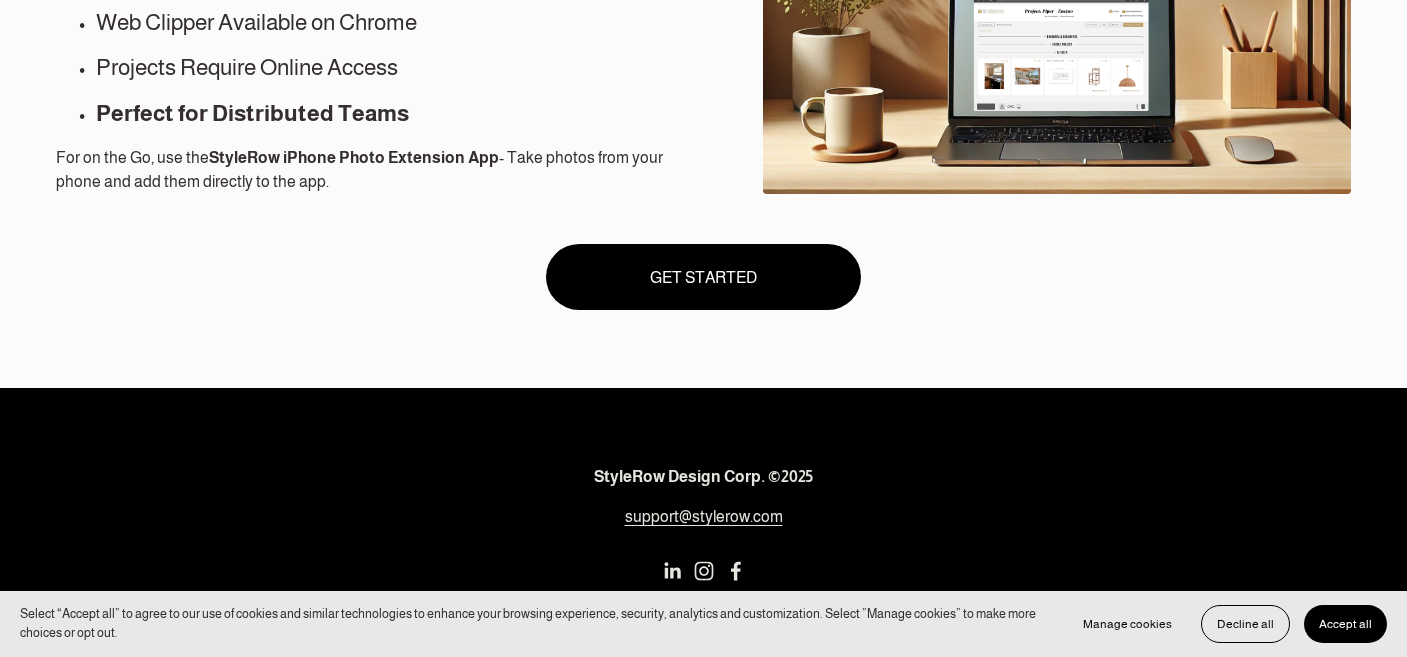 click on "GET STARTED" at bounding box center [703, 277] 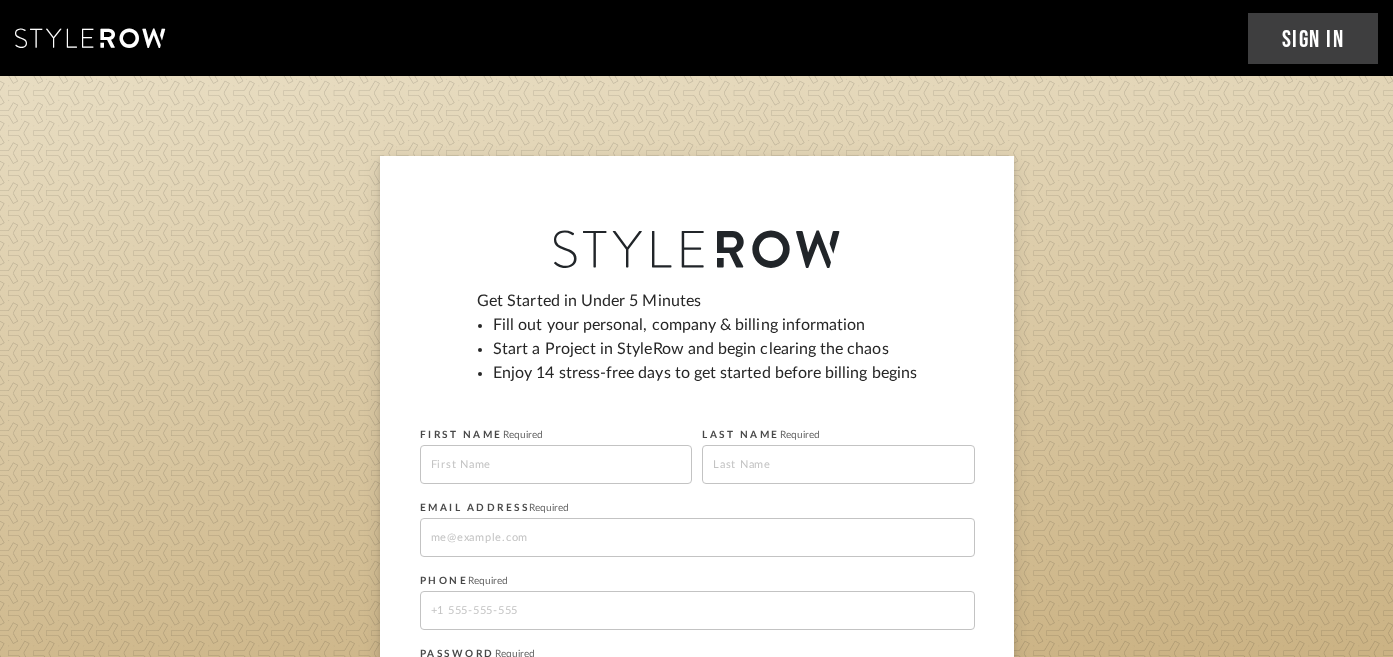 scroll, scrollTop: 0, scrollLeft: 0, axis: both 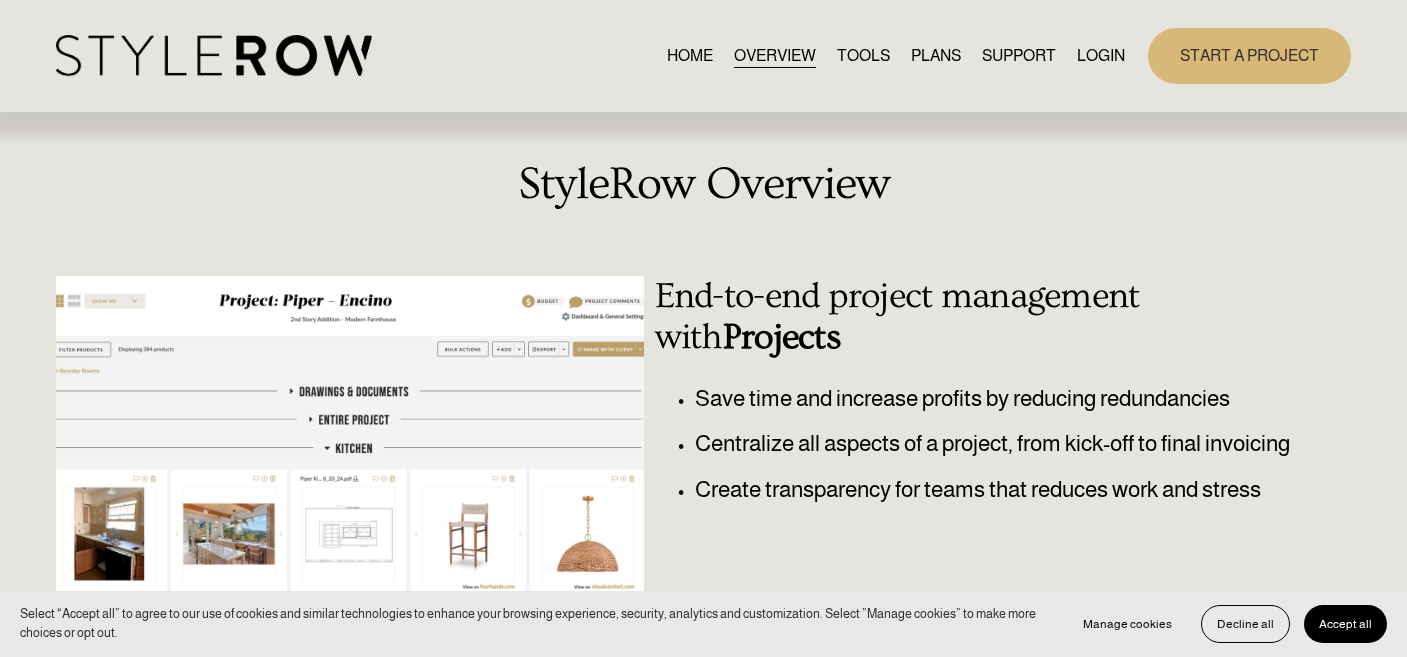 click on "HOME
OVERVIEW
TOOLS
PLANS
SUPPORT
QUESTIONS
FEATURED STYLEBOARD
RESOURCE CENTER
HOW - TO HUB
LOGIN" at bounding box center (896, 55) 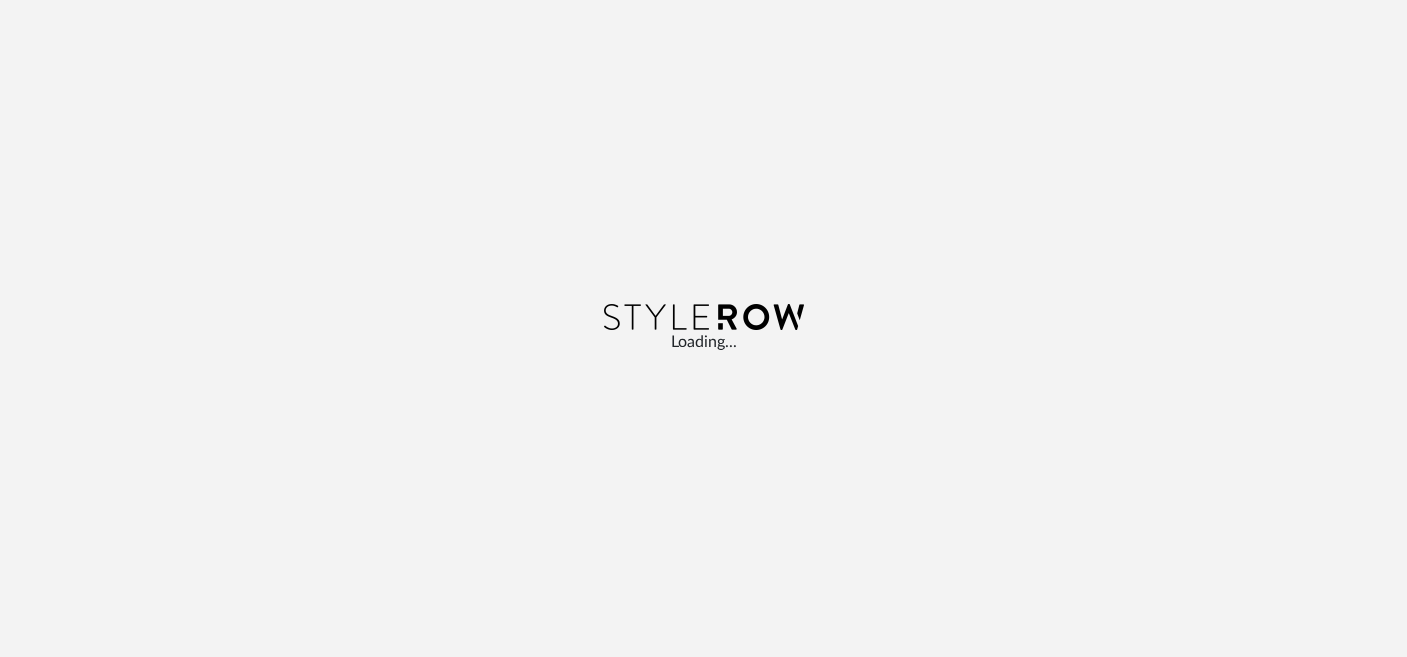 scroll, scrollTop: 0, scrollLeft: 0, axis: both 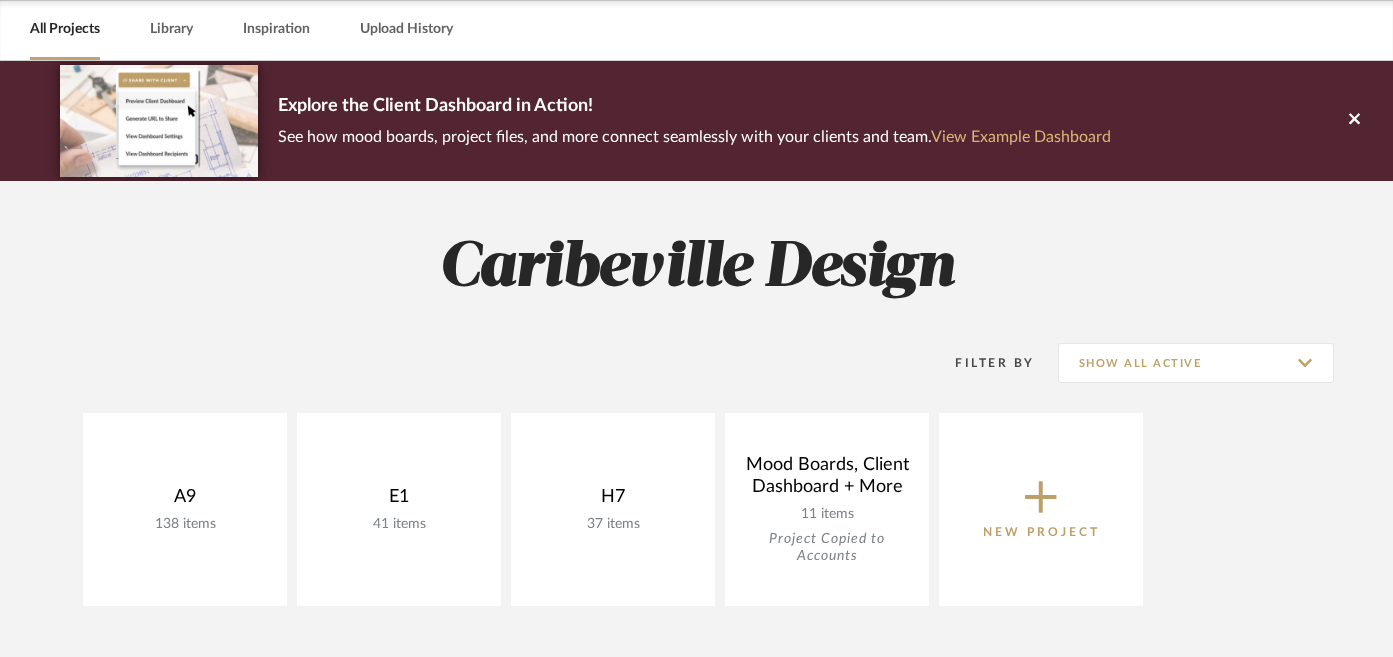 click on "View Example Dashboard" 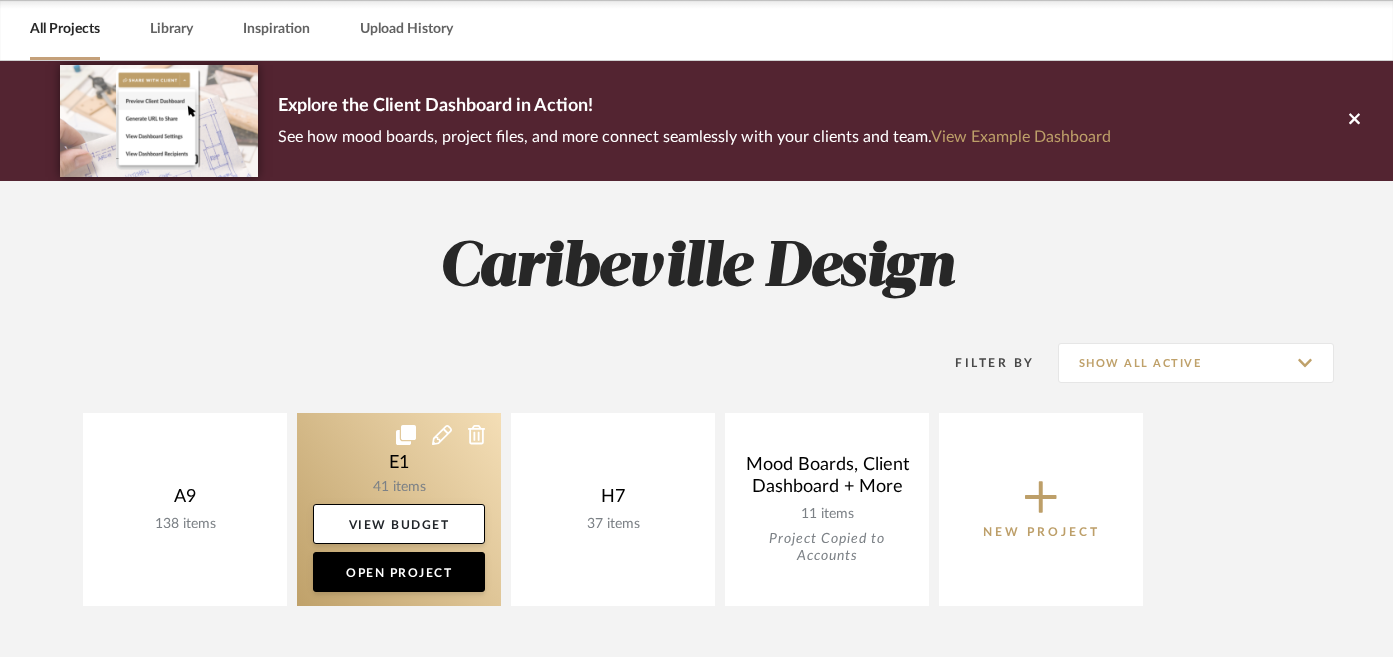 click 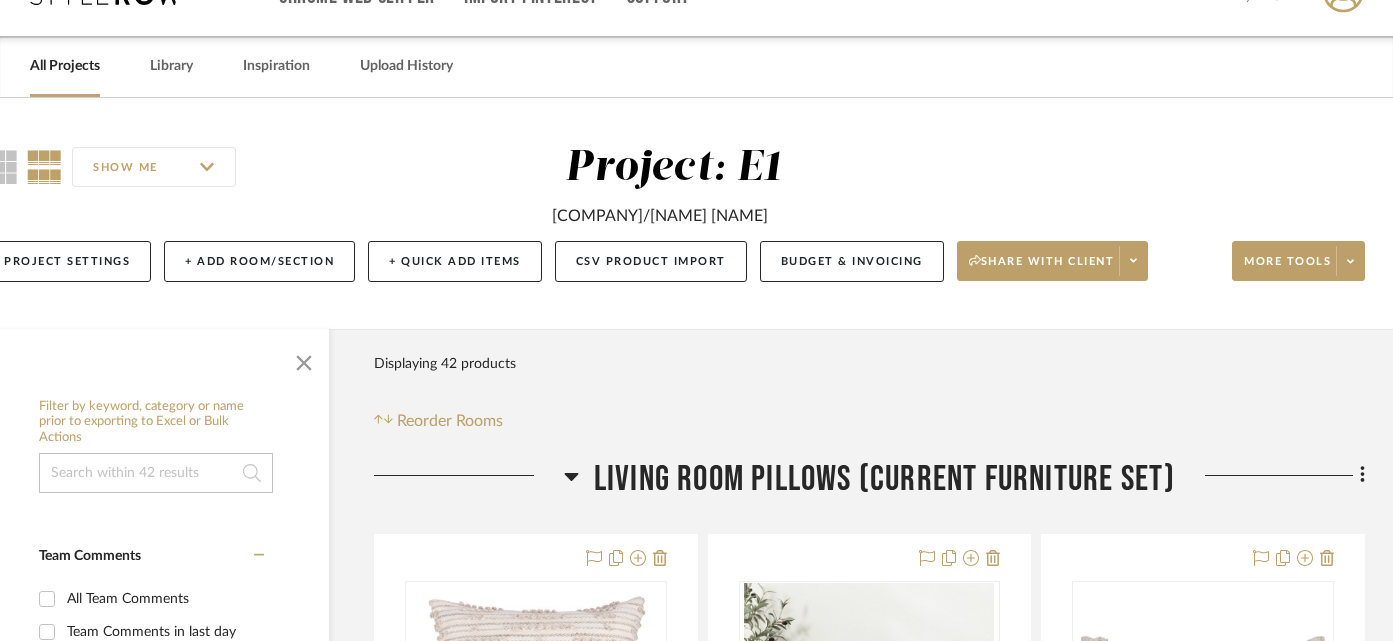 scroll, scrollTop: 46, scrollLeft: 45, axis: both 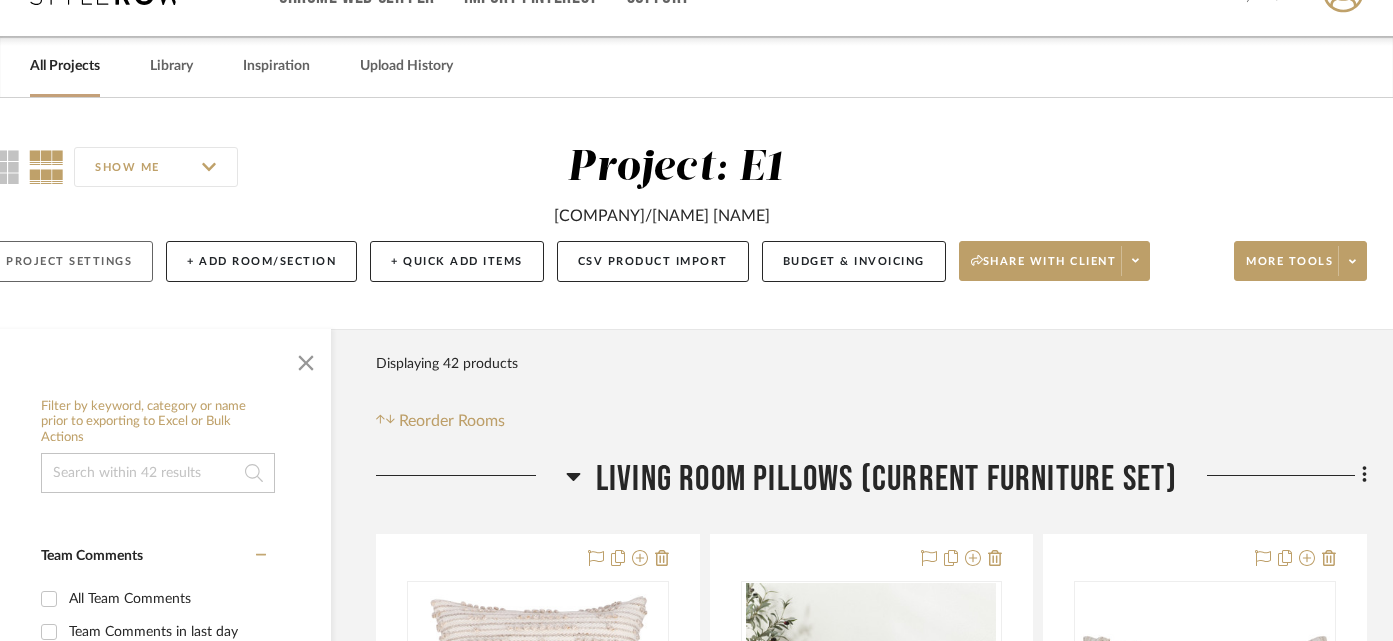click on "Project Settings" 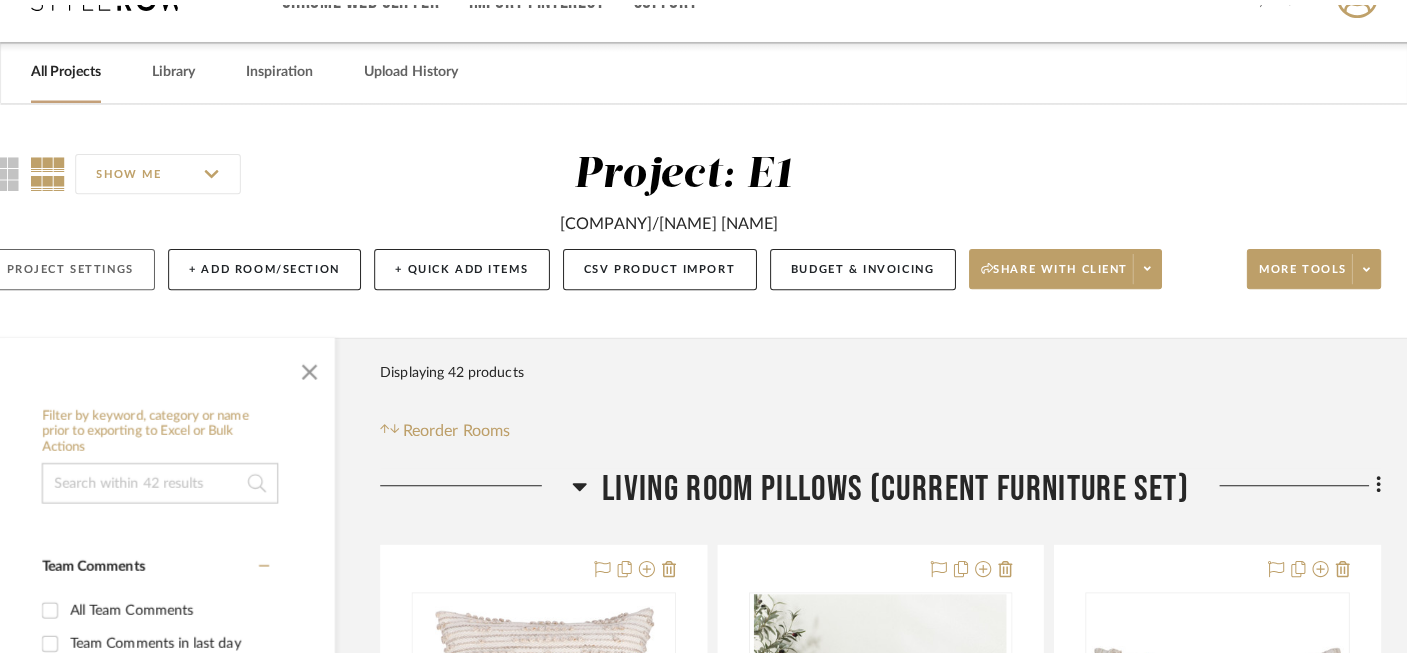 scroll, scrollTop: 0, scrollLeft: 0, axis: both 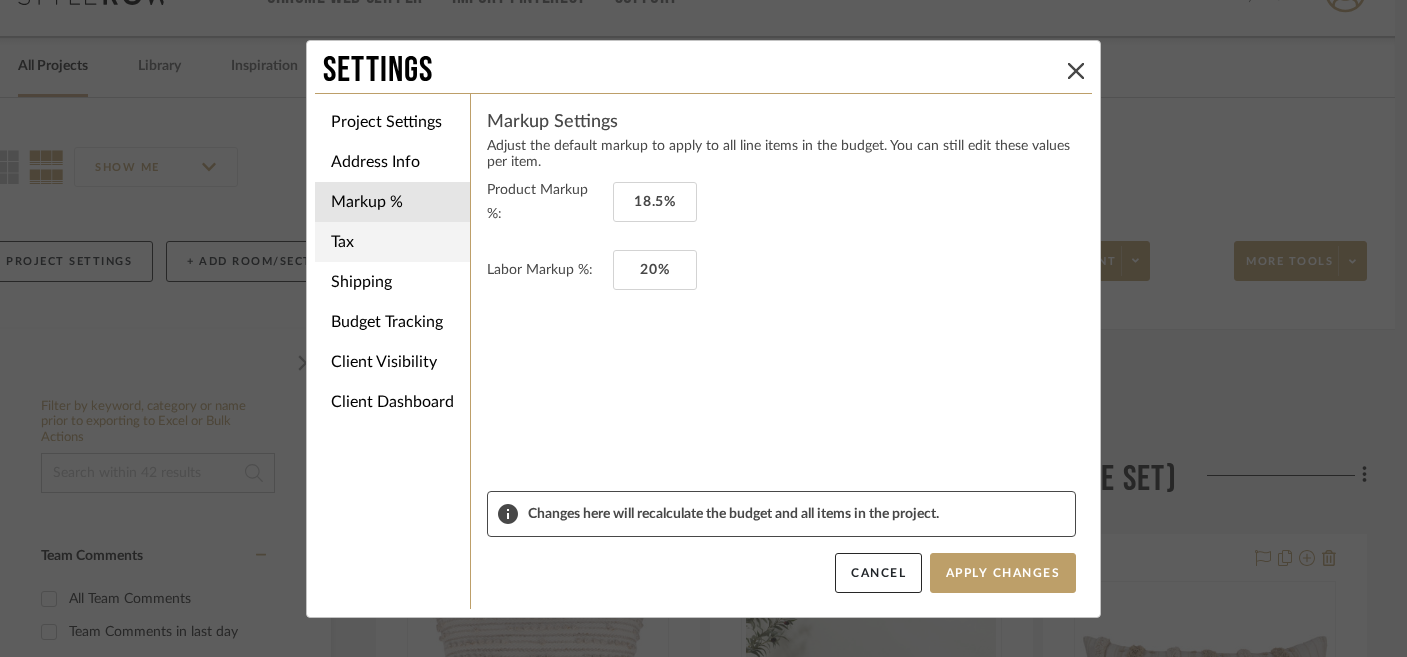 click on "Tax" at bounding box center [392, 242] 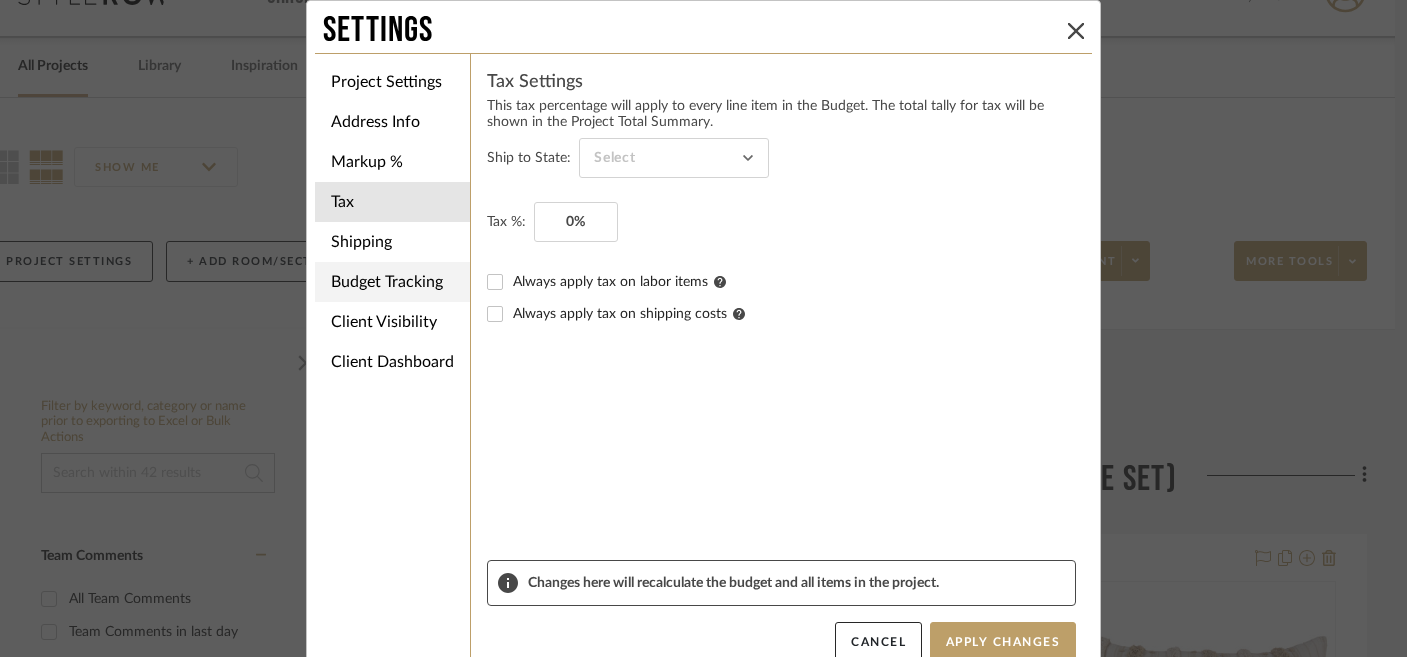click on "Budget Tracking" at bounding box center (392, 282) 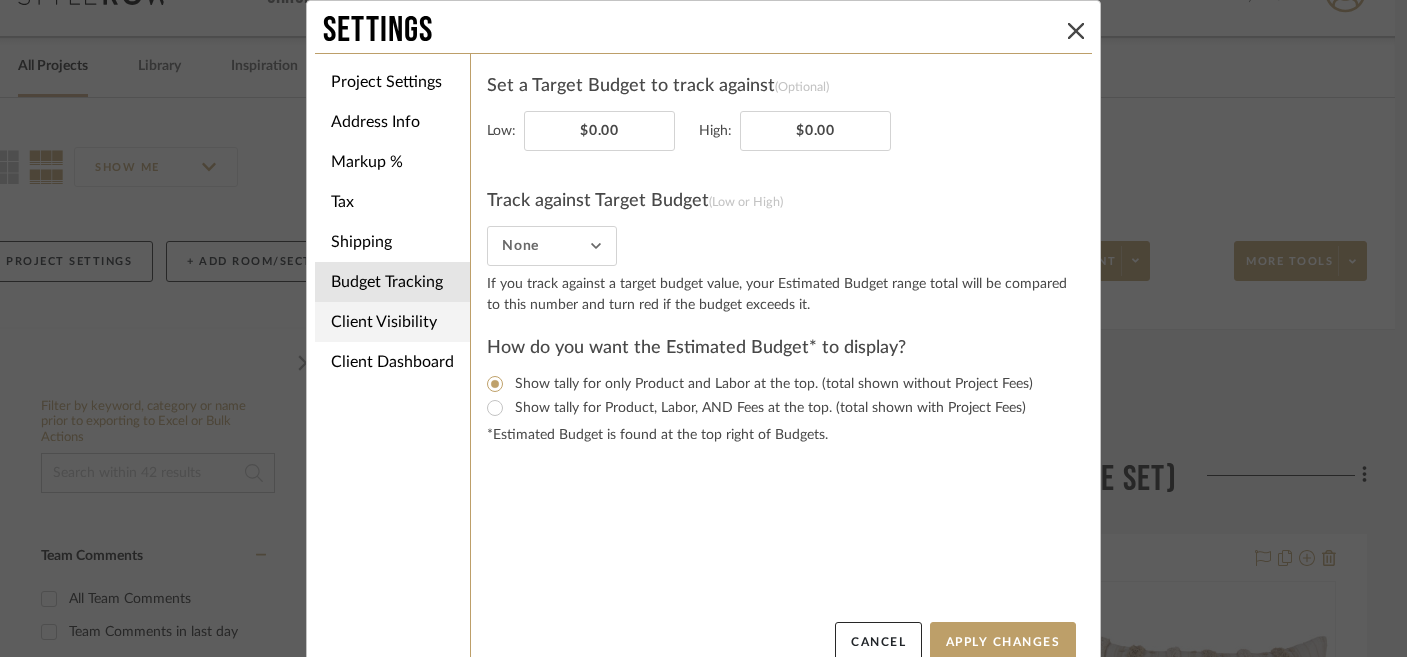 click on "Client Visibility" at bounding box center [392, 322] 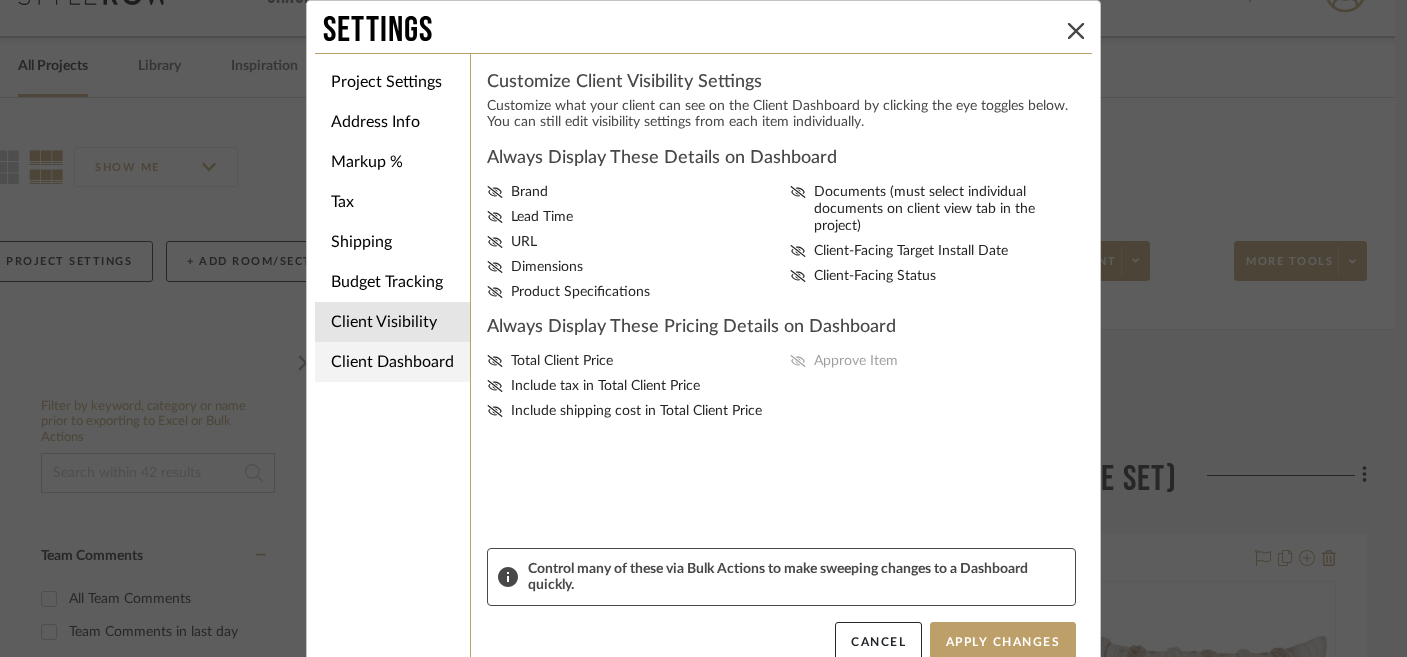 click on "Client Dashboard" at bounding box center (392, 362) 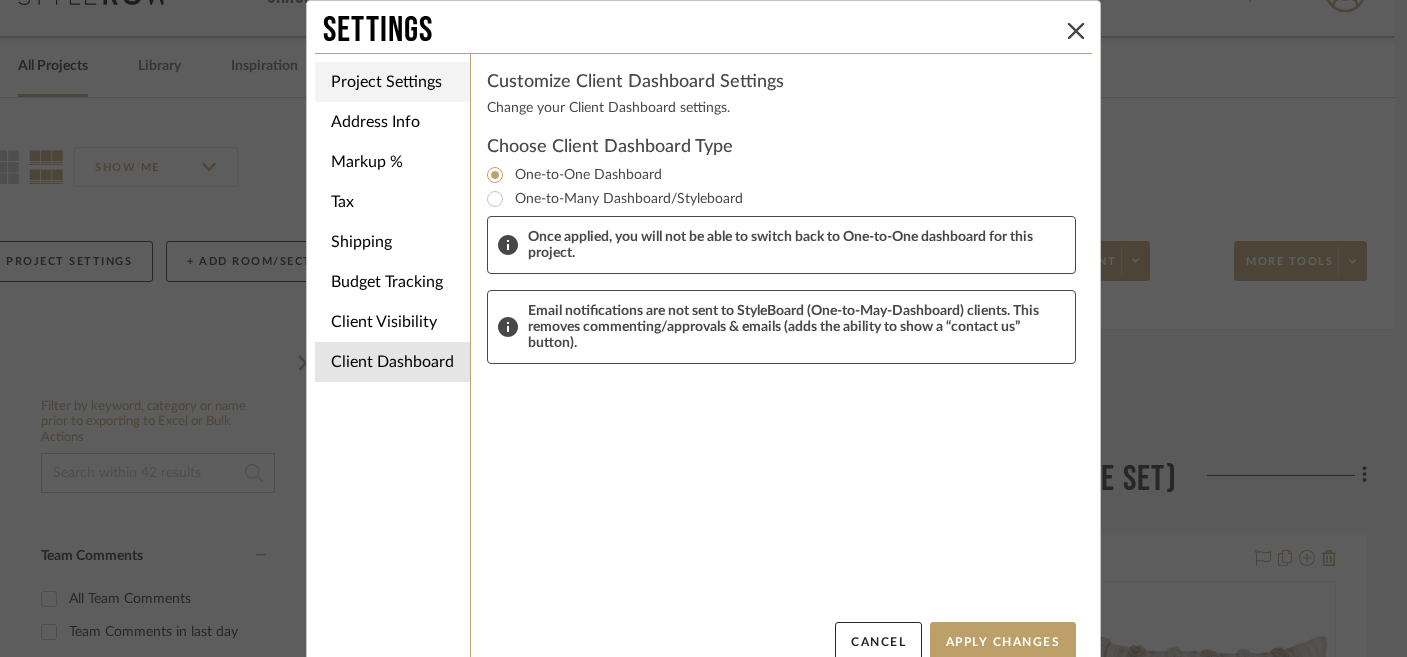 click on "Project Settings" at bounding box center [392, 82] 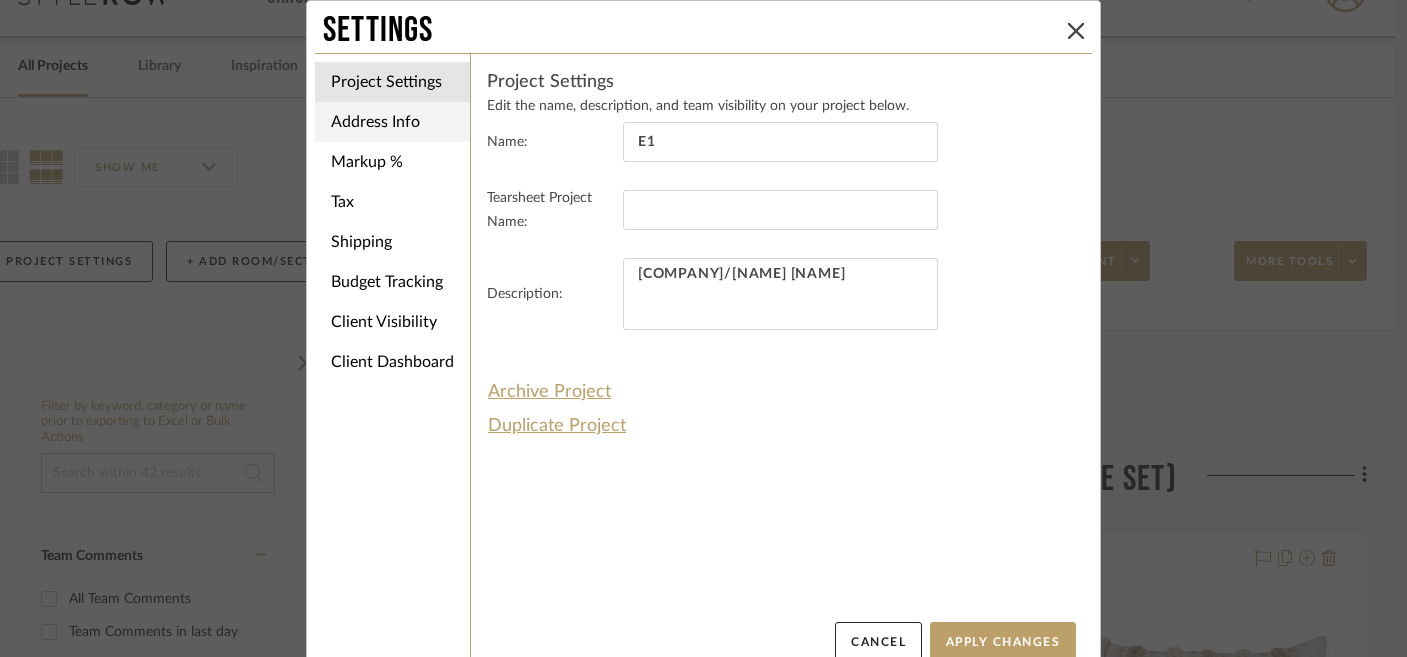 click on "Address Info" at bounding box center [392, 122] 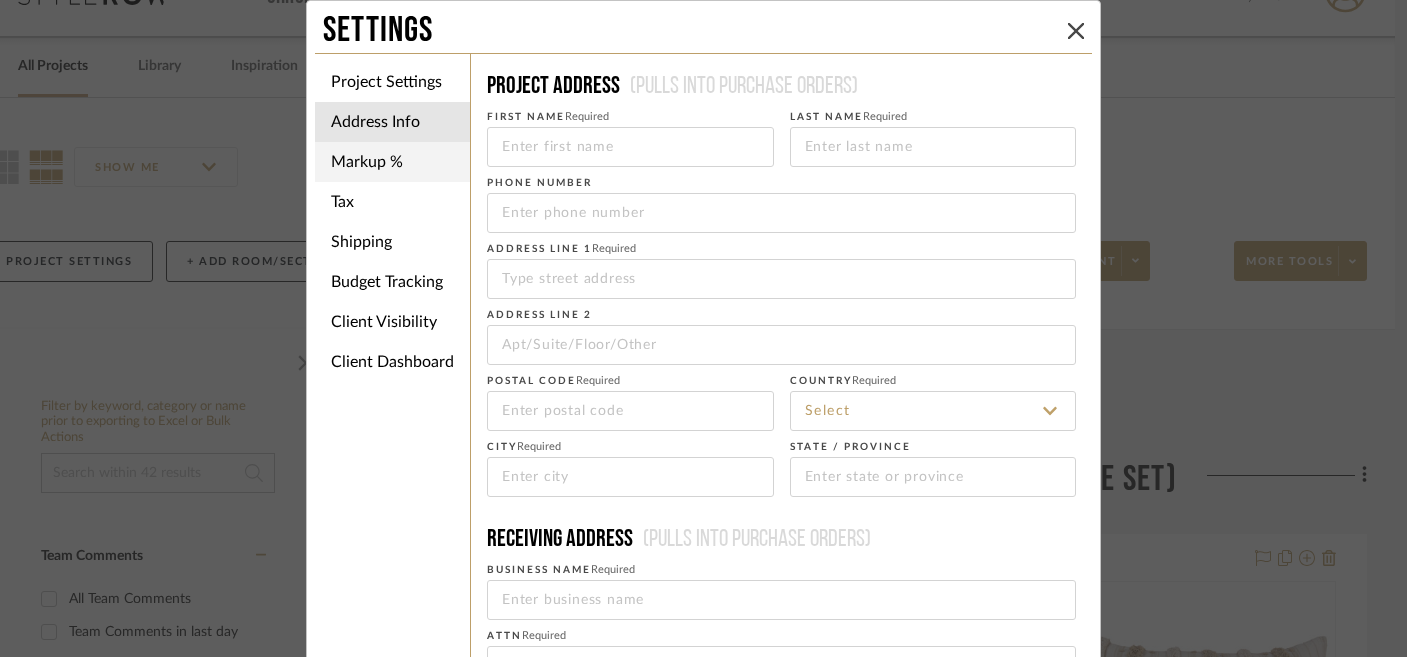 click on "Markup %" at bounding box center [392, 162] 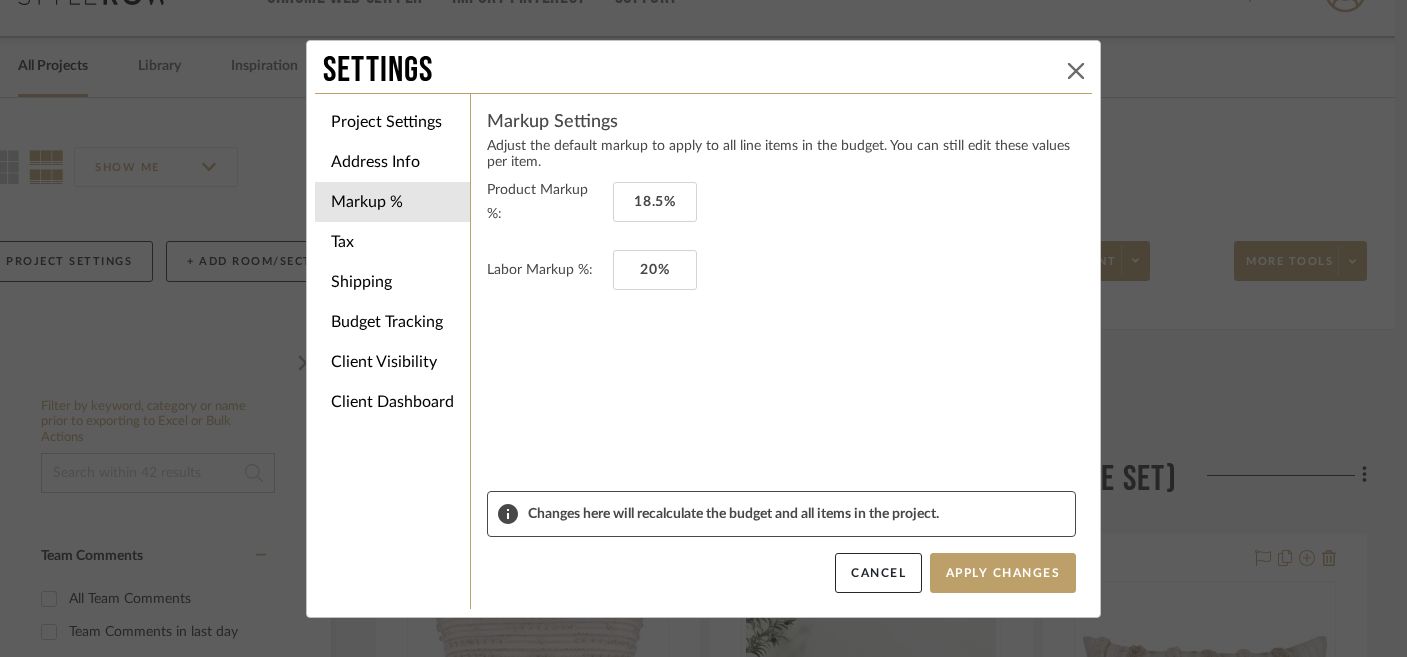 click 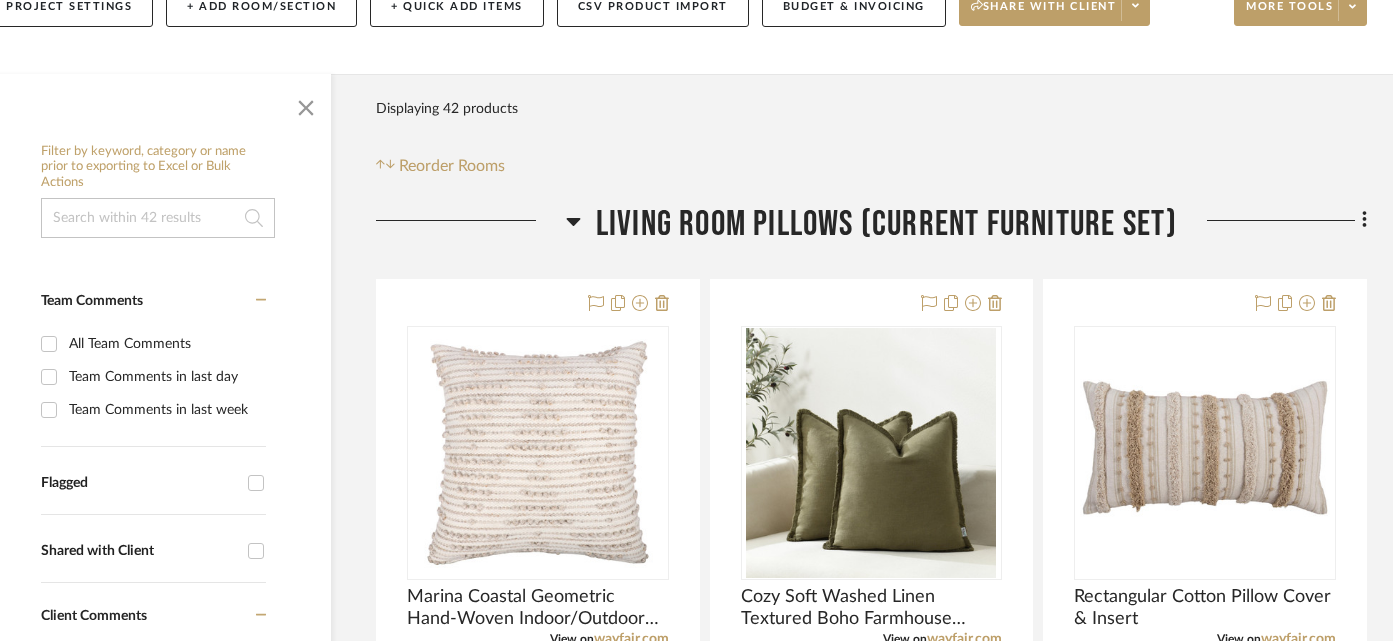 scroll, scrollTop: 334, scrollLeft: 45, axis: both 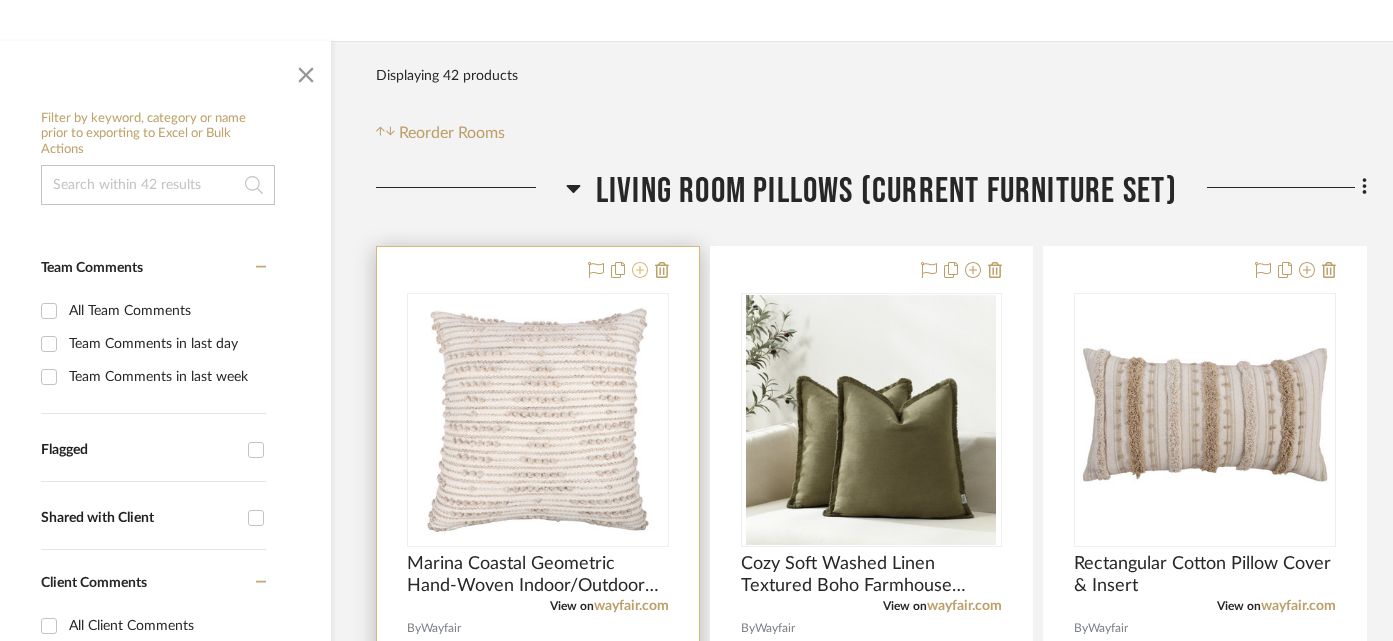 click 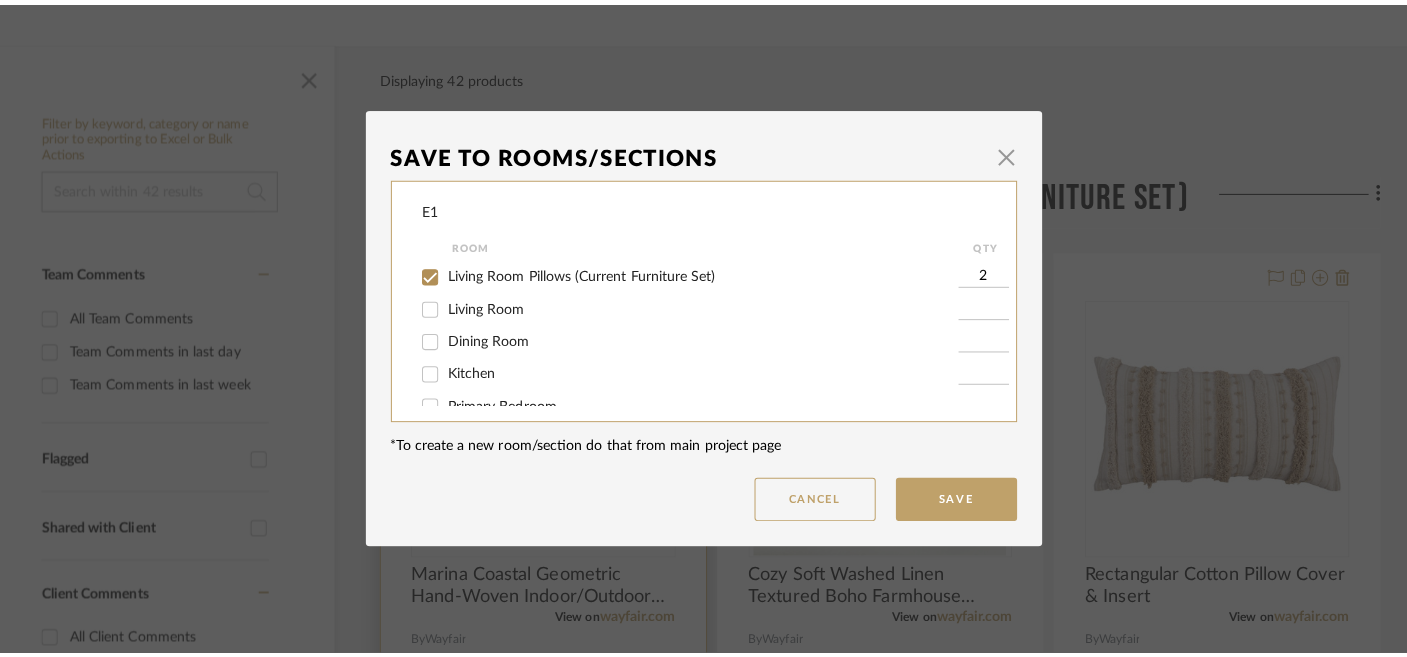 scroll, scrollTop: 0, scrollLeft: 0, axis: both 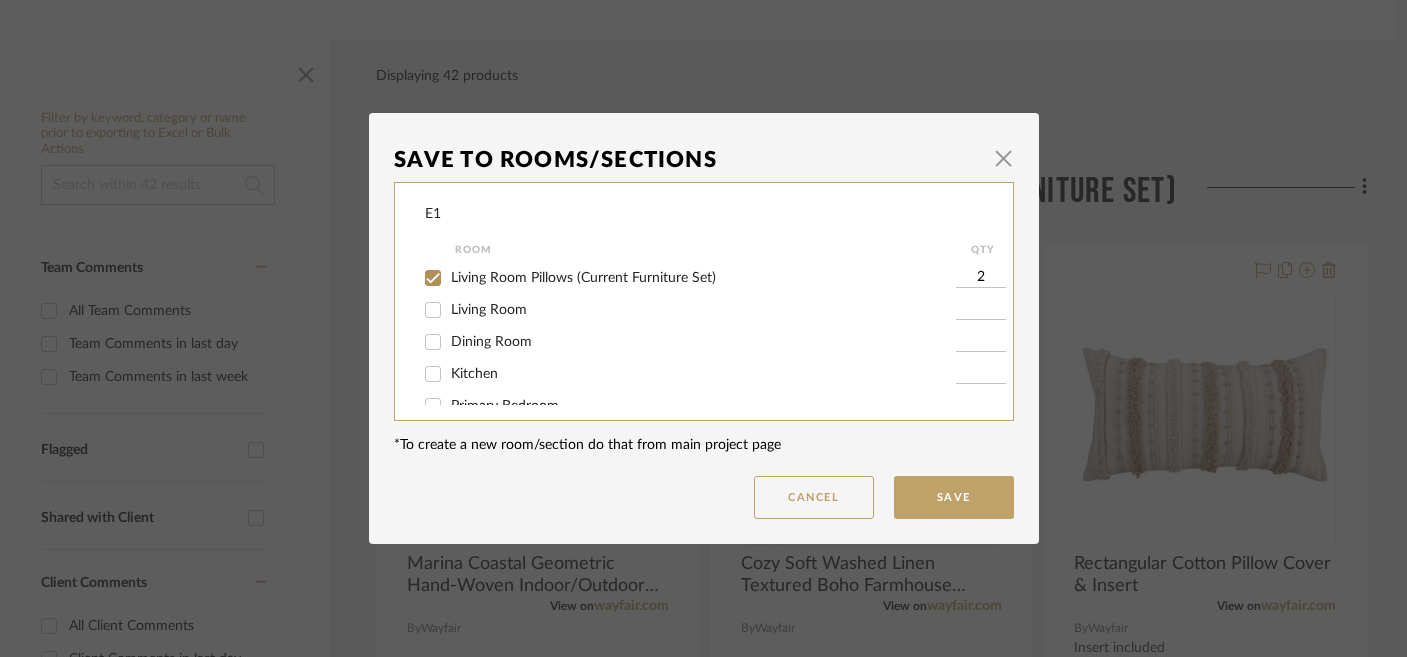 click on "Save To Rooms/Sections × E1 Room QTY Living Room Pillows (Current Furniture Set) 2 Living Room Dining Room Kitchen Primary Bedroom Guest Bedroom *To create a new room/section do that from main project page  Cancel  Save" at bounding box center (704, 328) 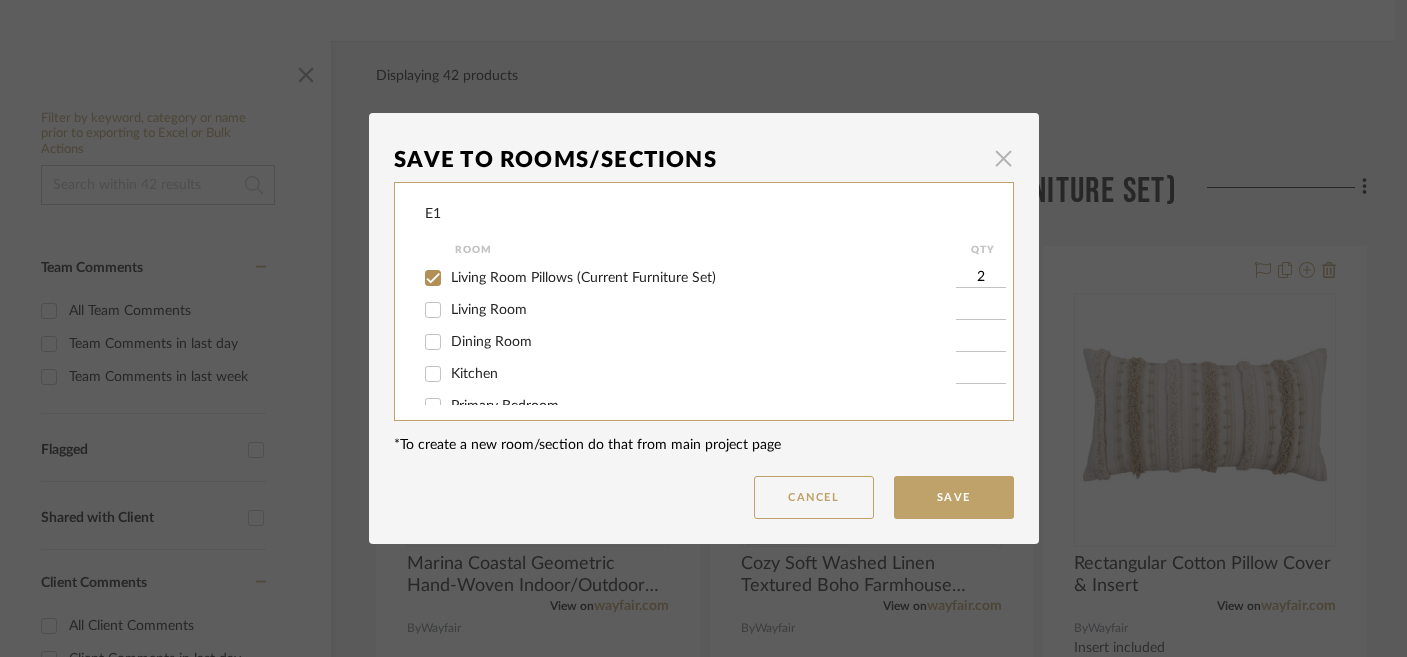 click at bounding box center (1004, 158) 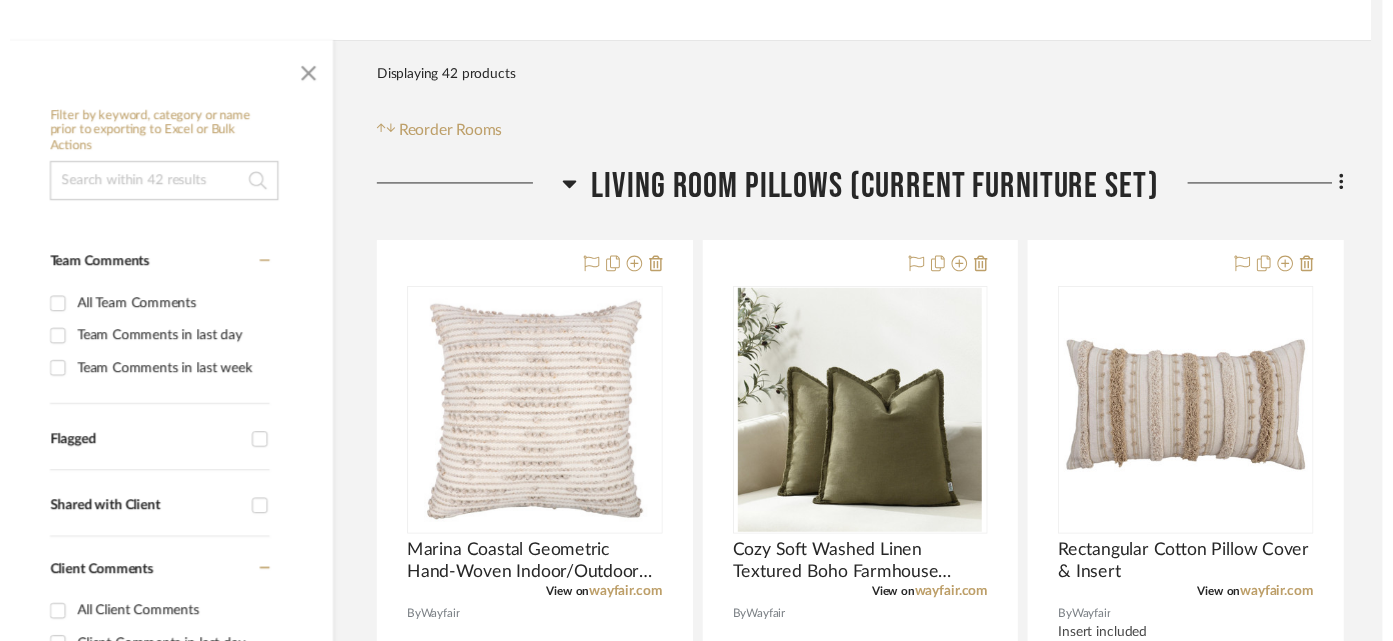 scroll, scrollTop: 334, scrollLeft: 45, axis: both 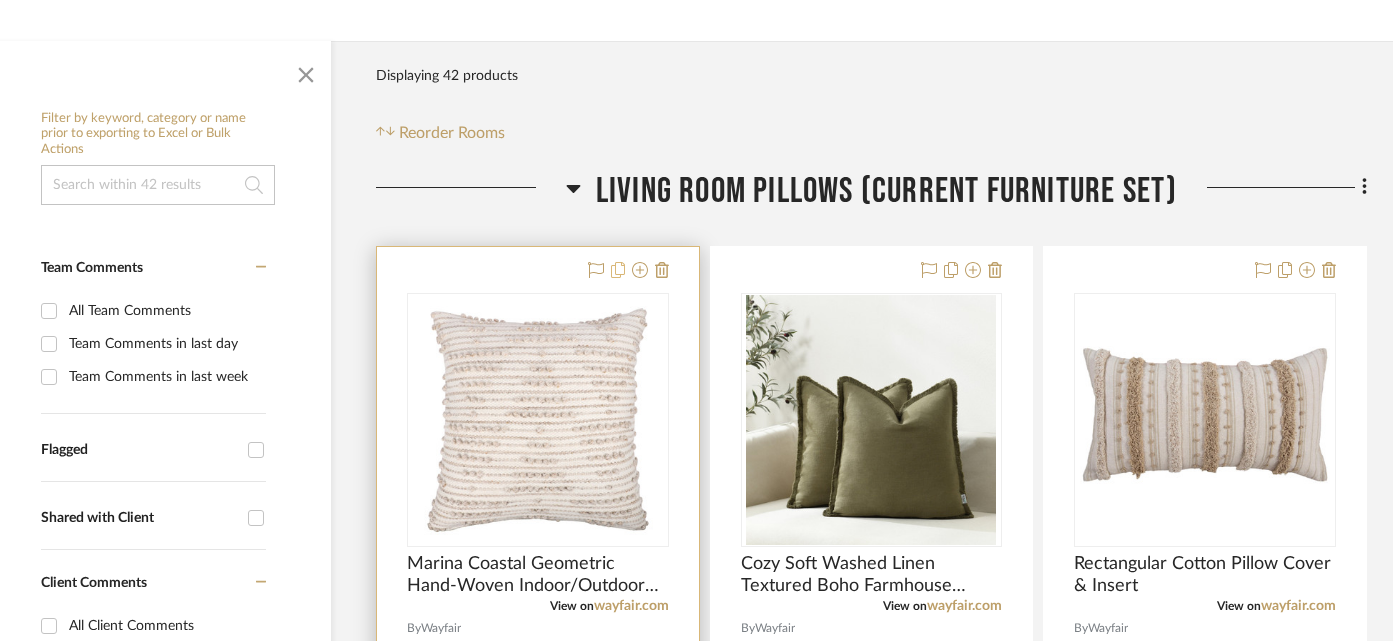 click 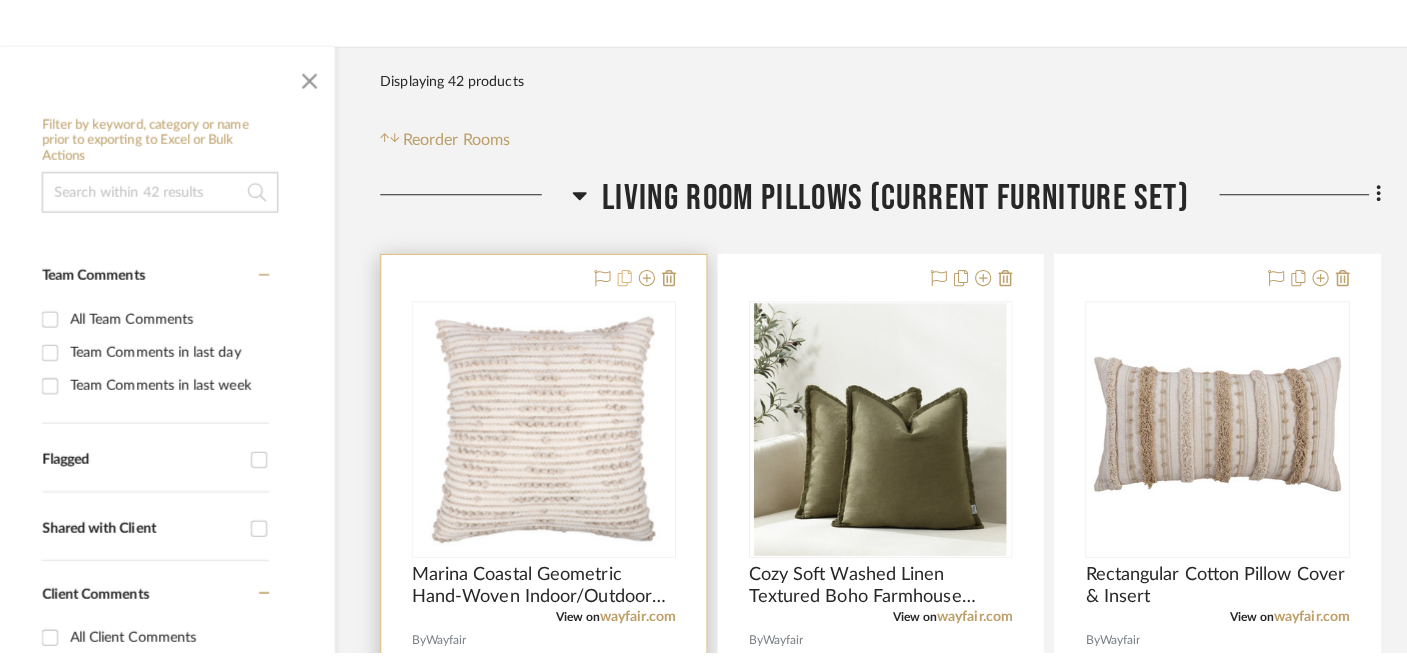 scroll, scrollTop: 0, scrollLeft: 0, axis: both 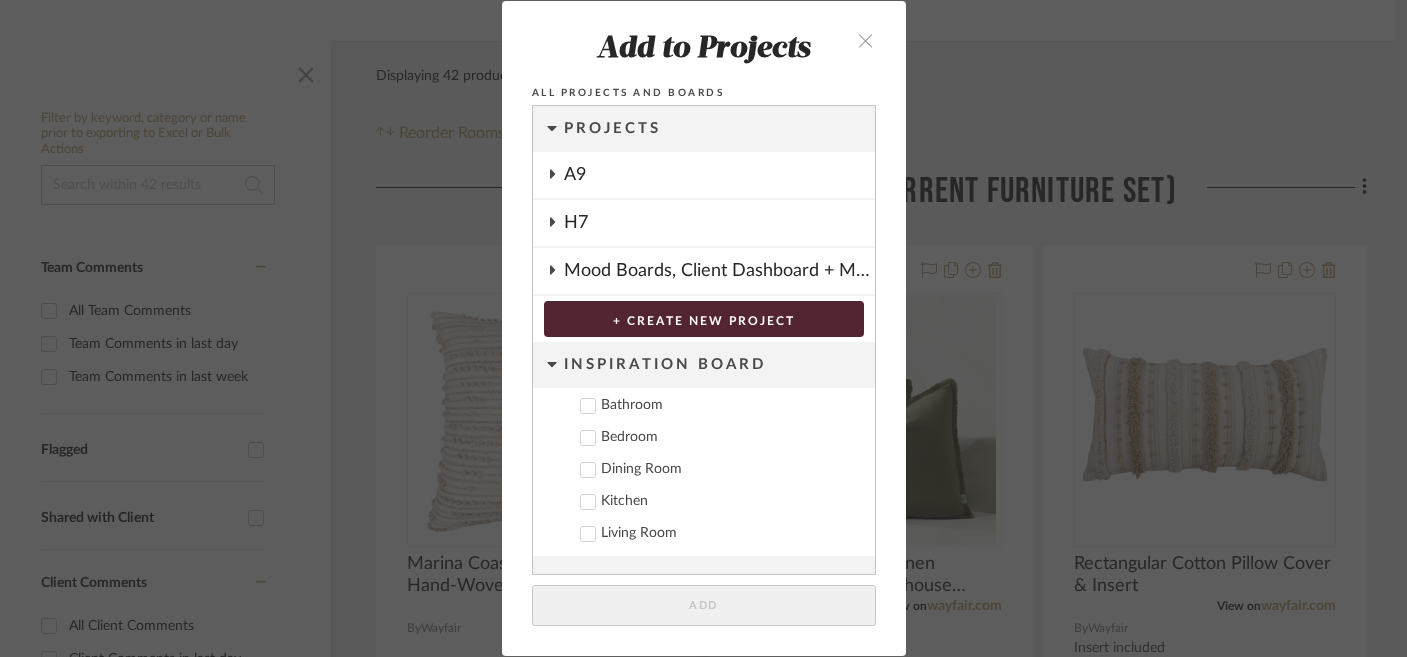 click at bounding box center (866, 40) 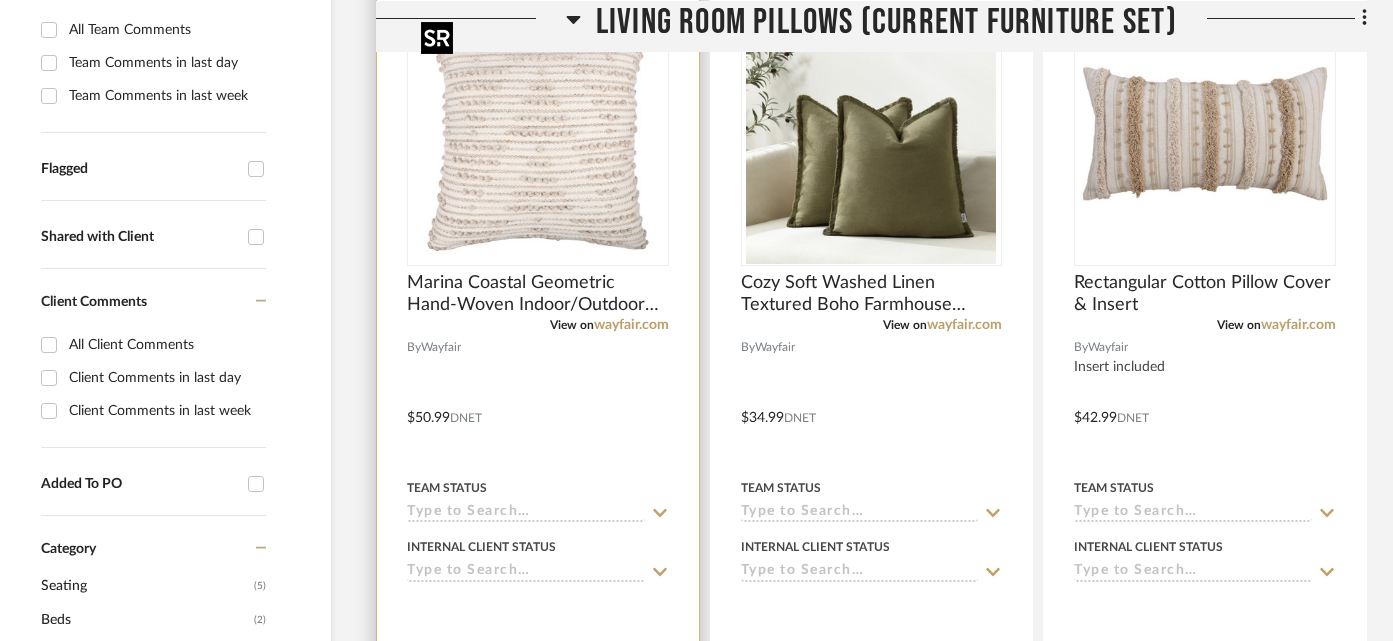 click at bounding box center [538, 139] 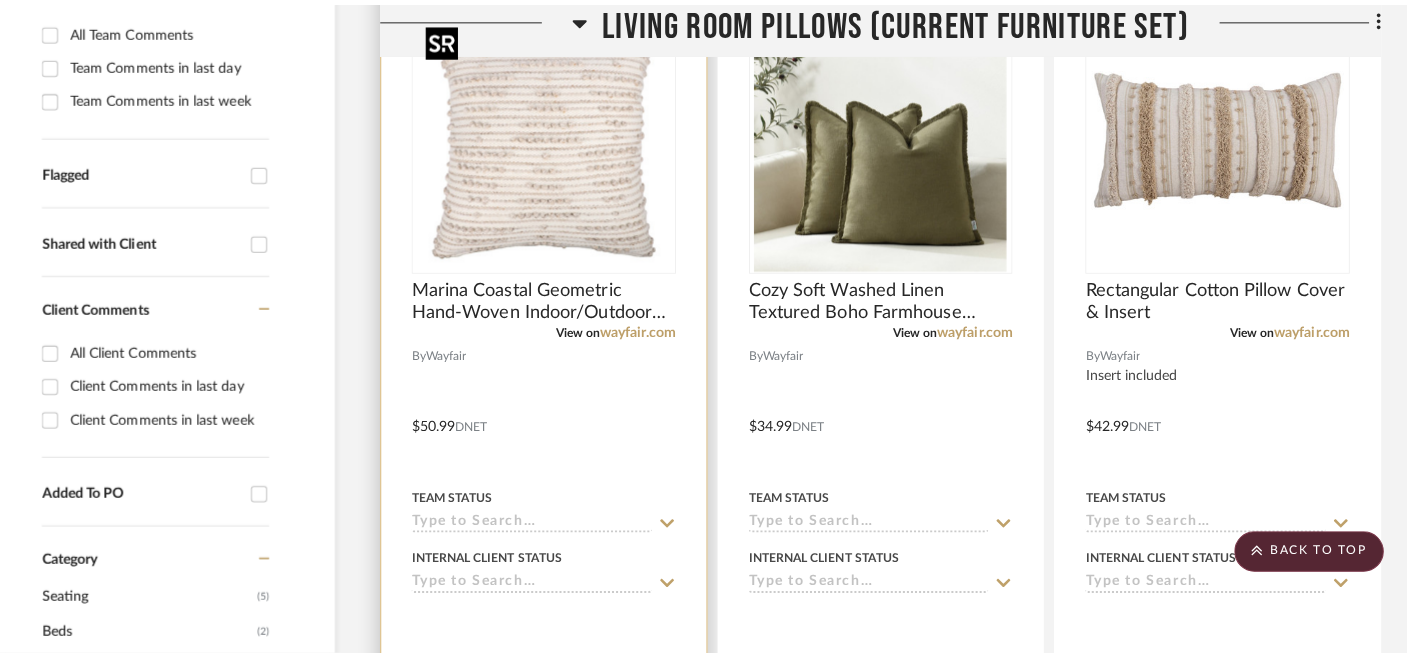 scroll, scrollTop: 0, scrollLeft: 0, axis: both 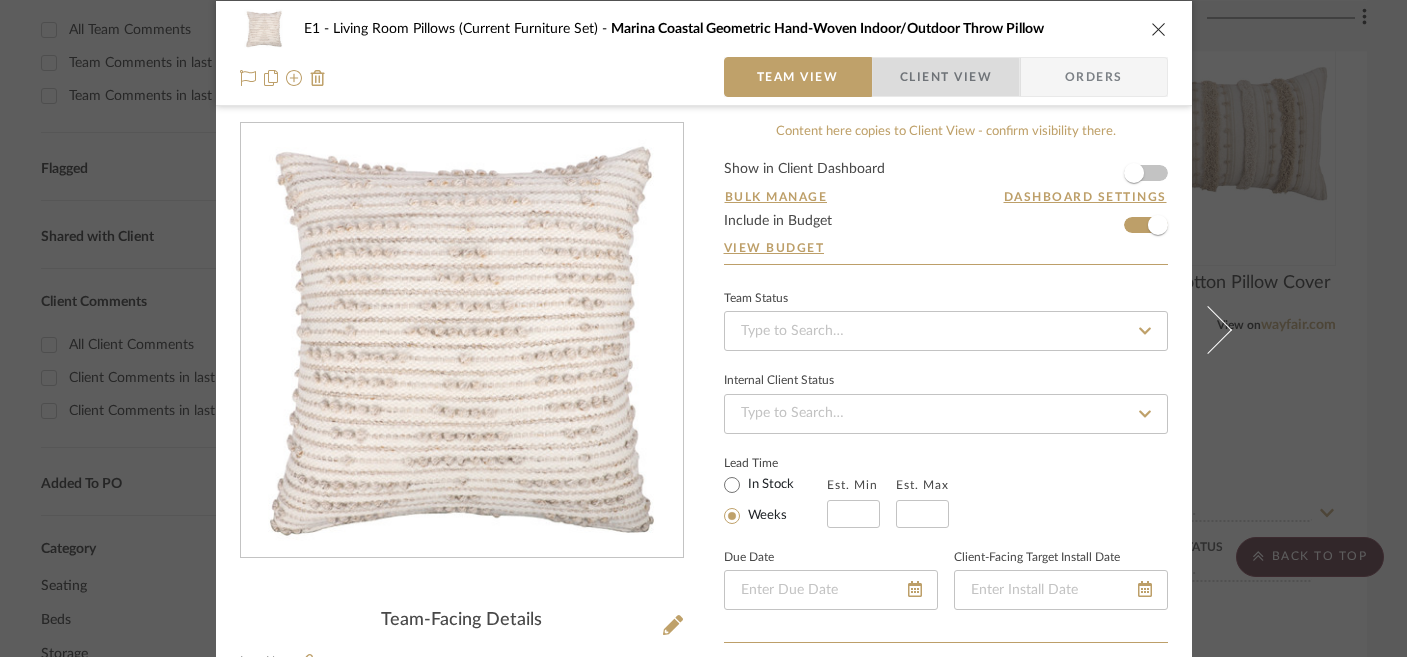 click on "Client View" at bounding box center (946, 77) 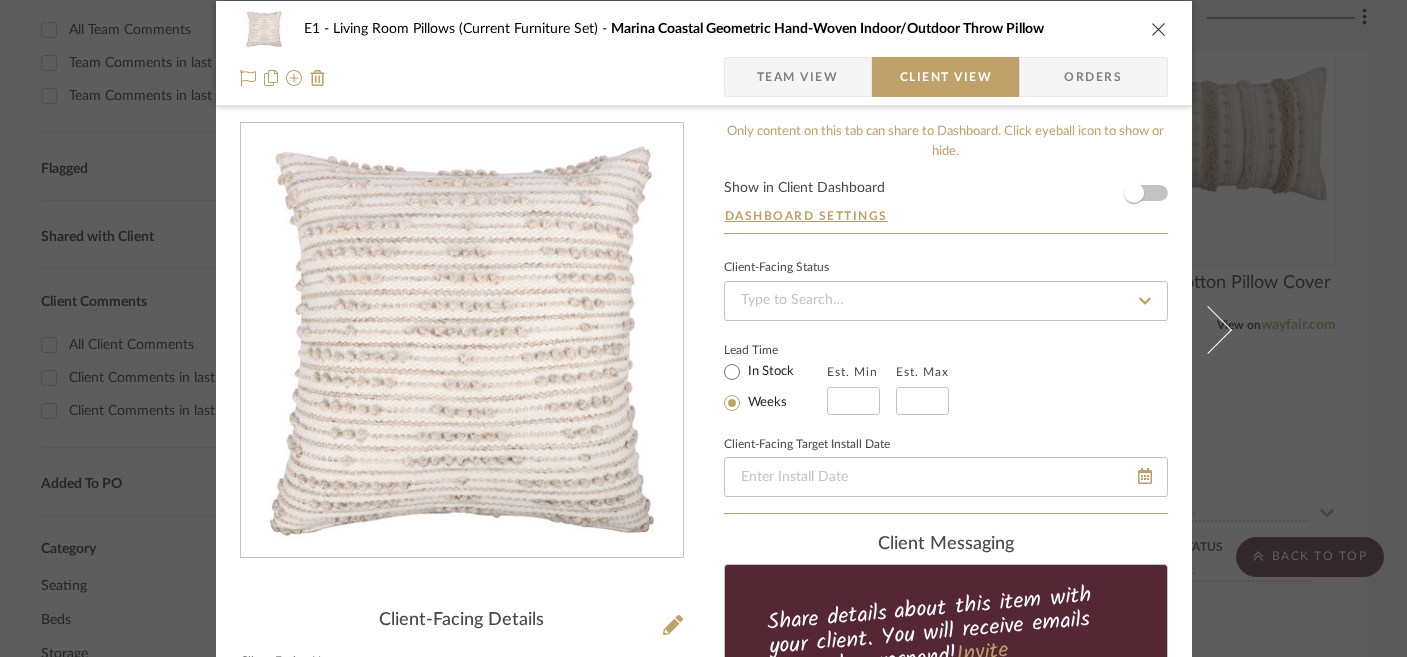 click on "Orders" at bounding box center [1093, 77] 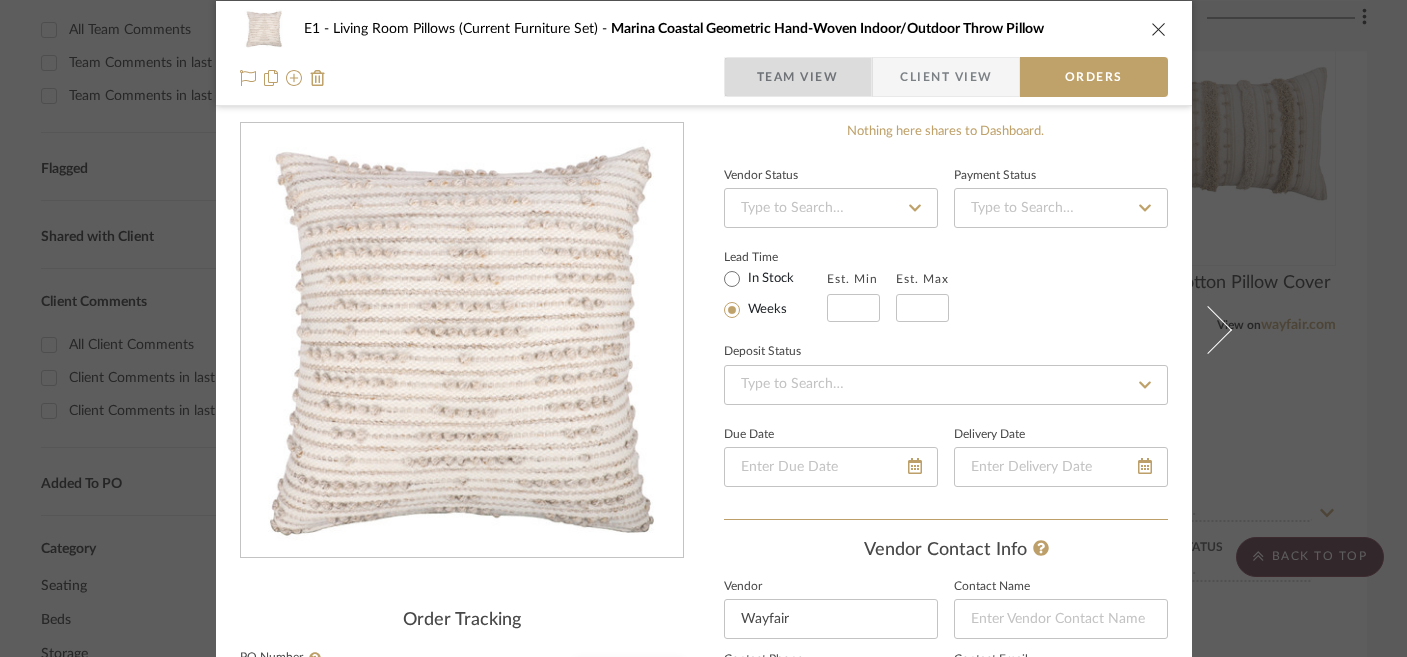click on "Team View" at bounding box center (798, 77) 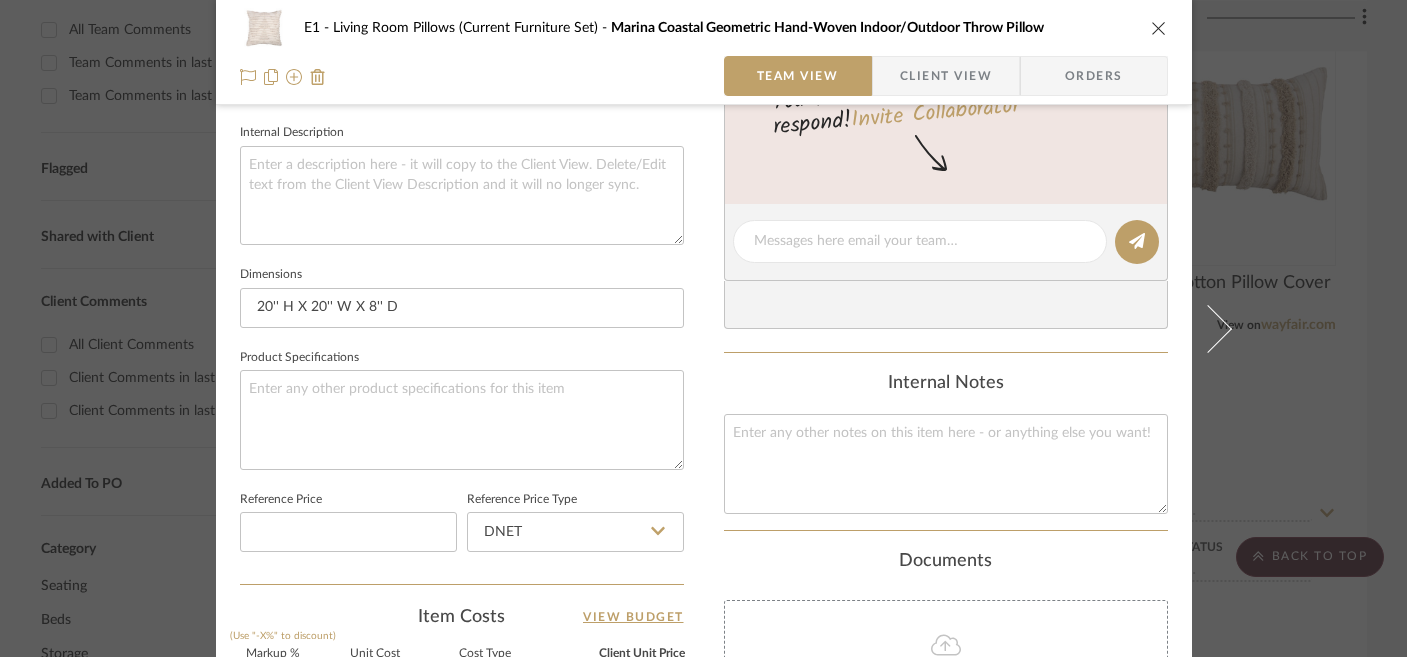 scroll, scrollTop: 693, scrollLeft: 0, axis: vertical 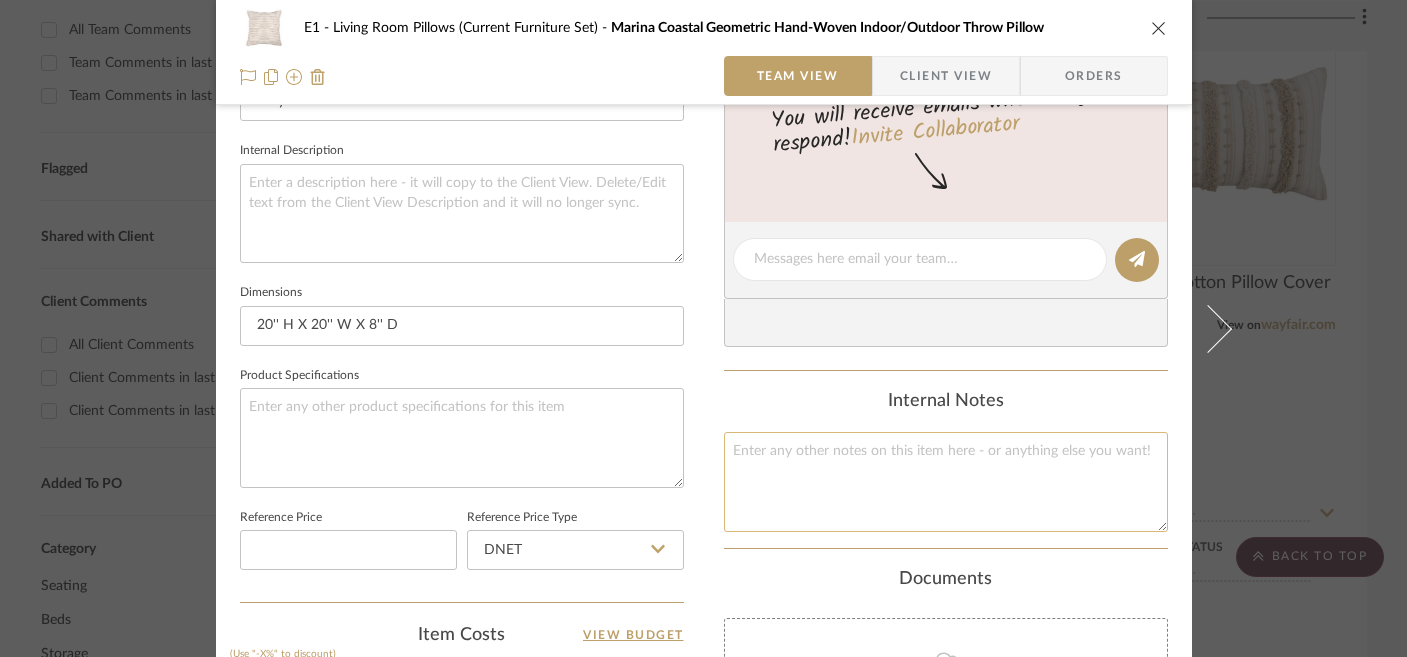 click 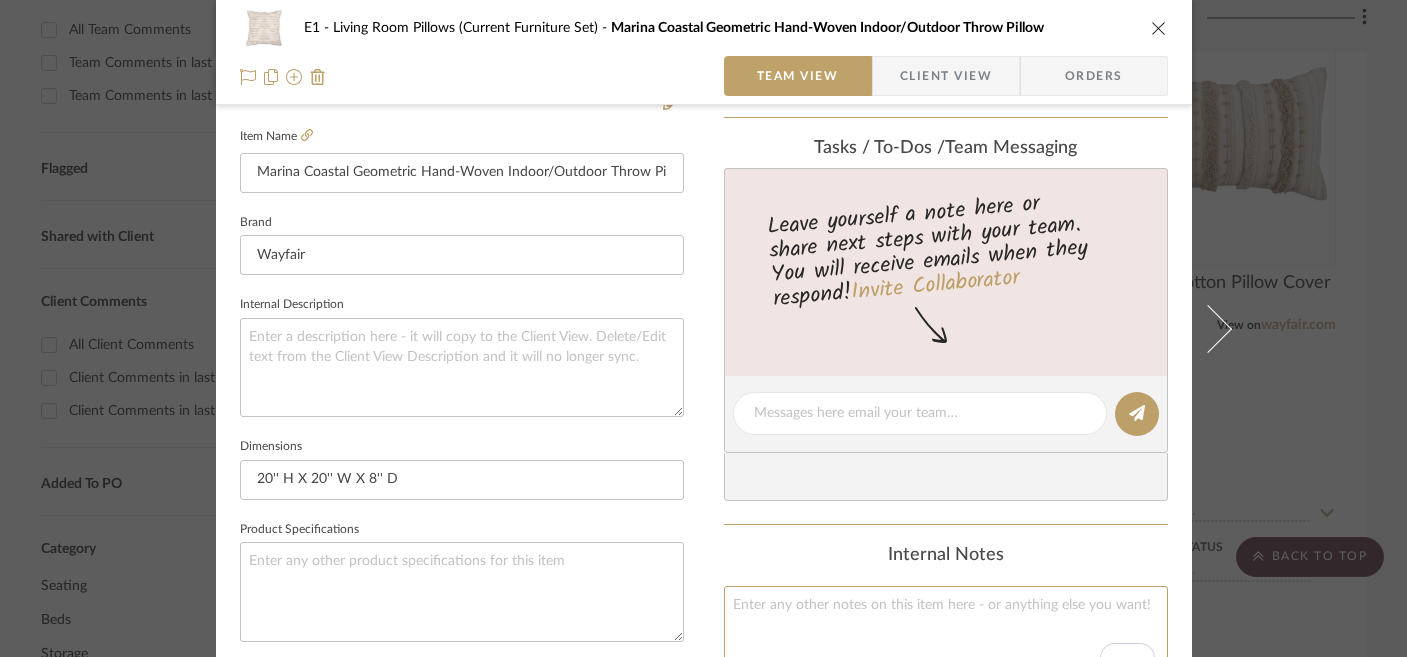 scroll, scrollTop: 501, scrollLeft: 0, axis: vertical 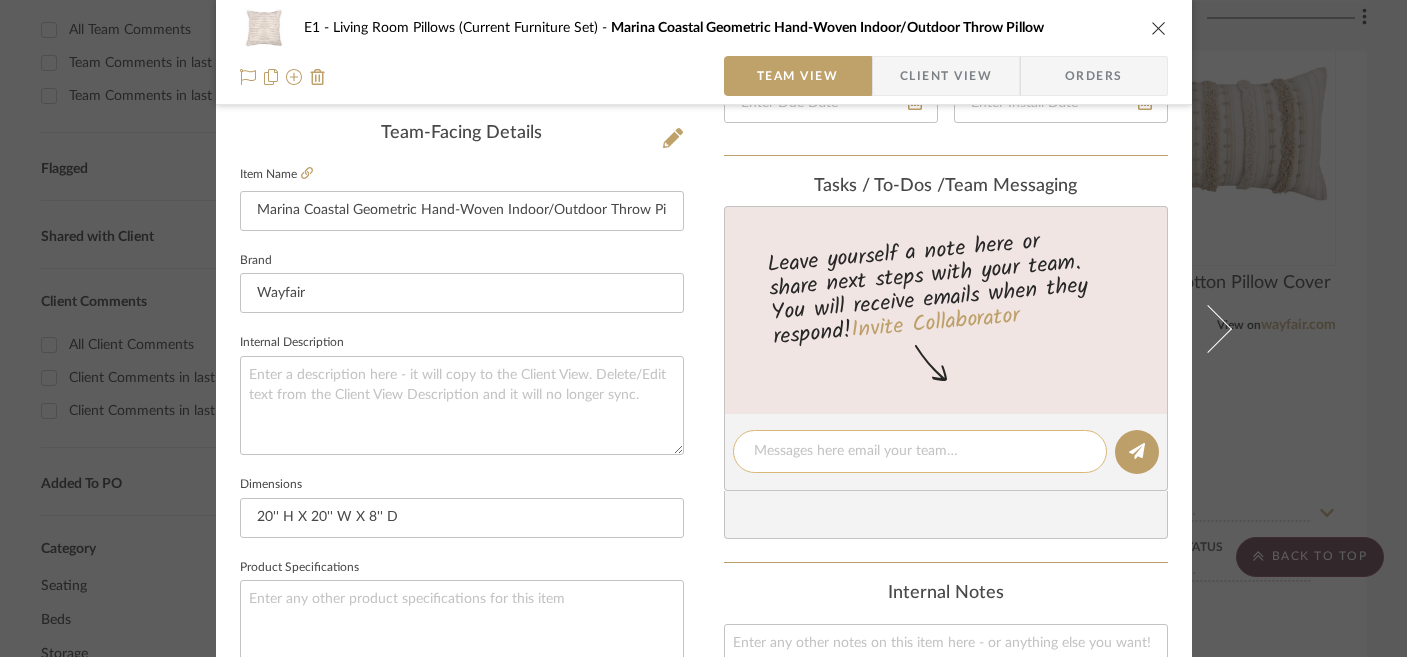 click 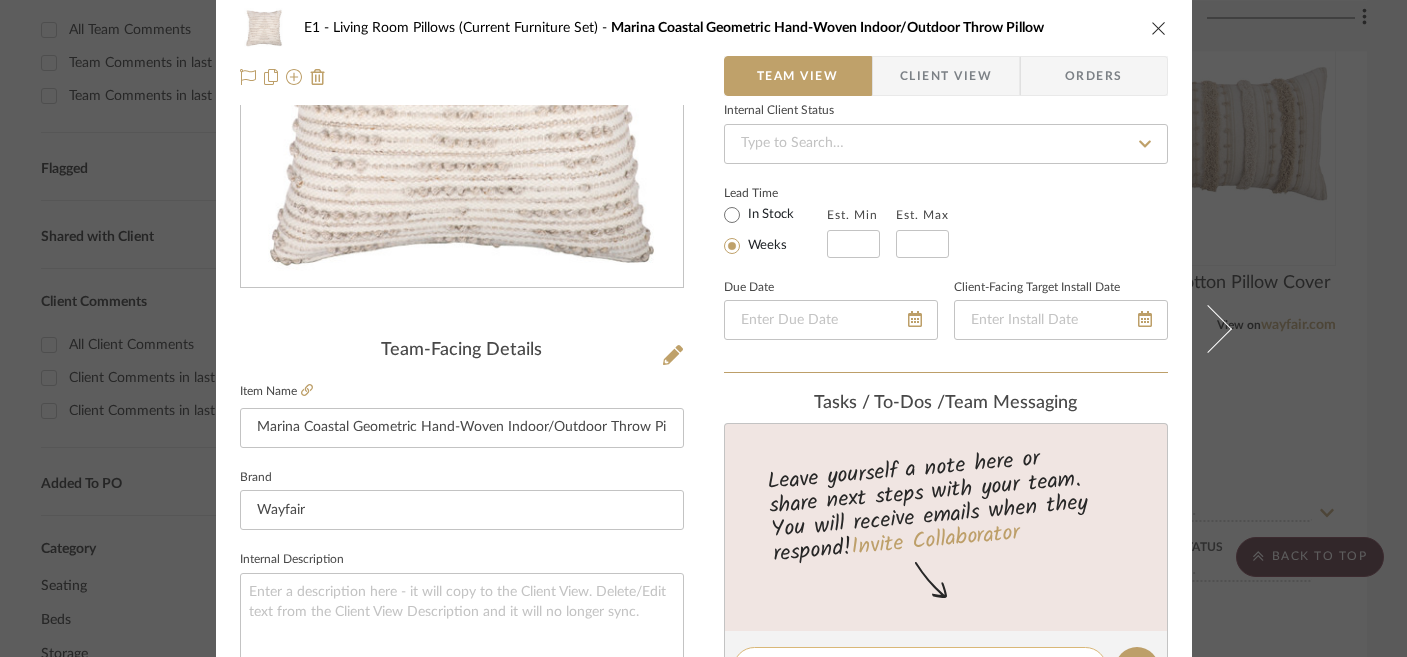 scroll, scrollTop: 0, scrollLeft: 0, axis: both 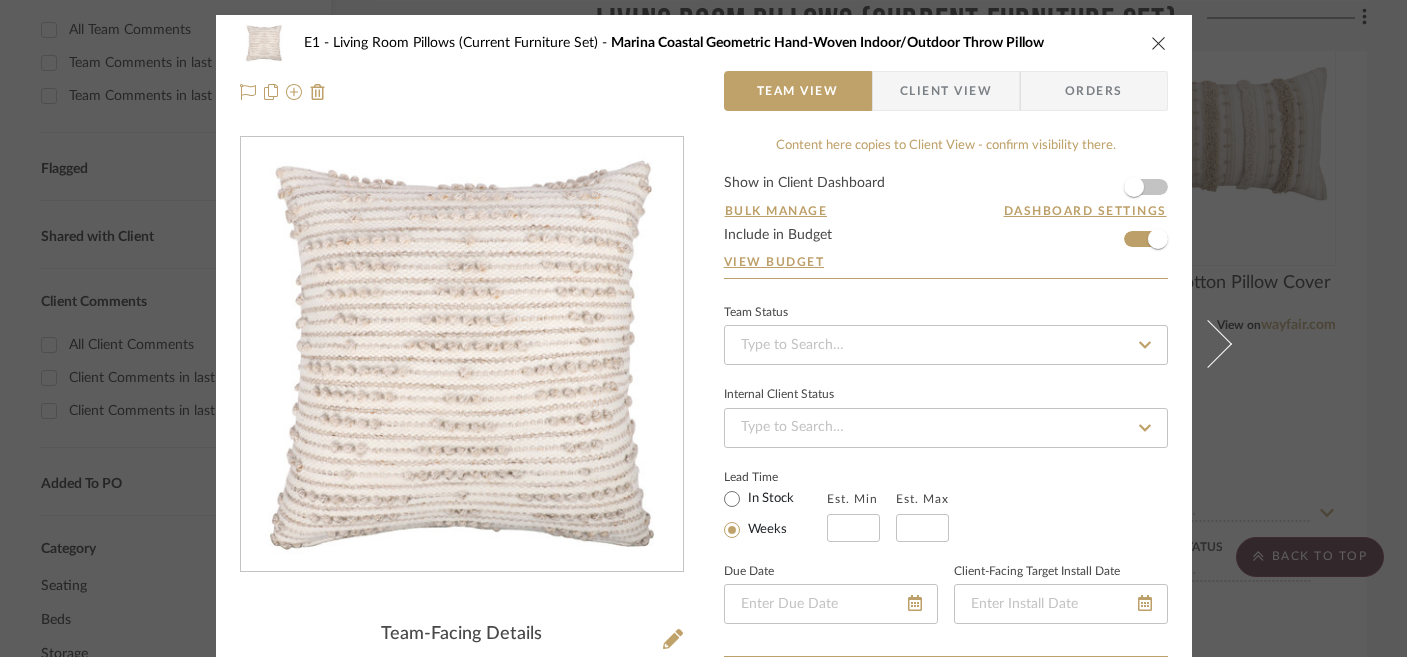 click at bounding box center [1159, 43] 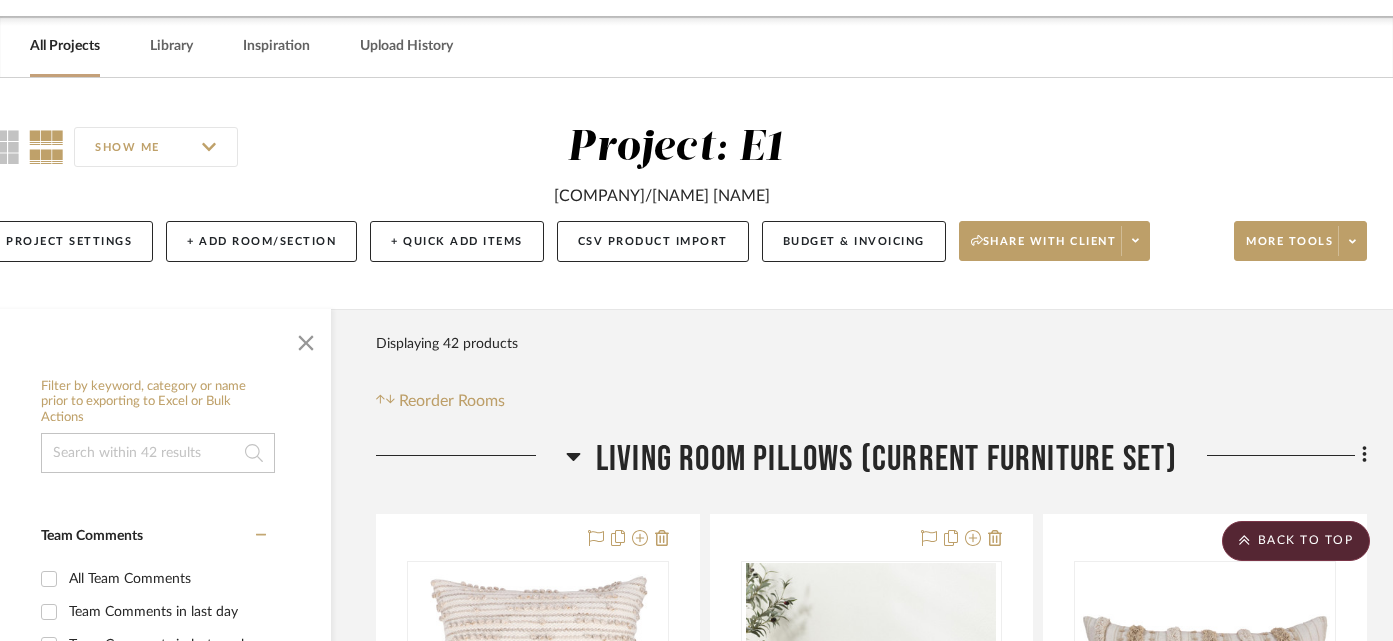 scroll, scrollTop: 0, scrollLeft: 45, axis: horizontal 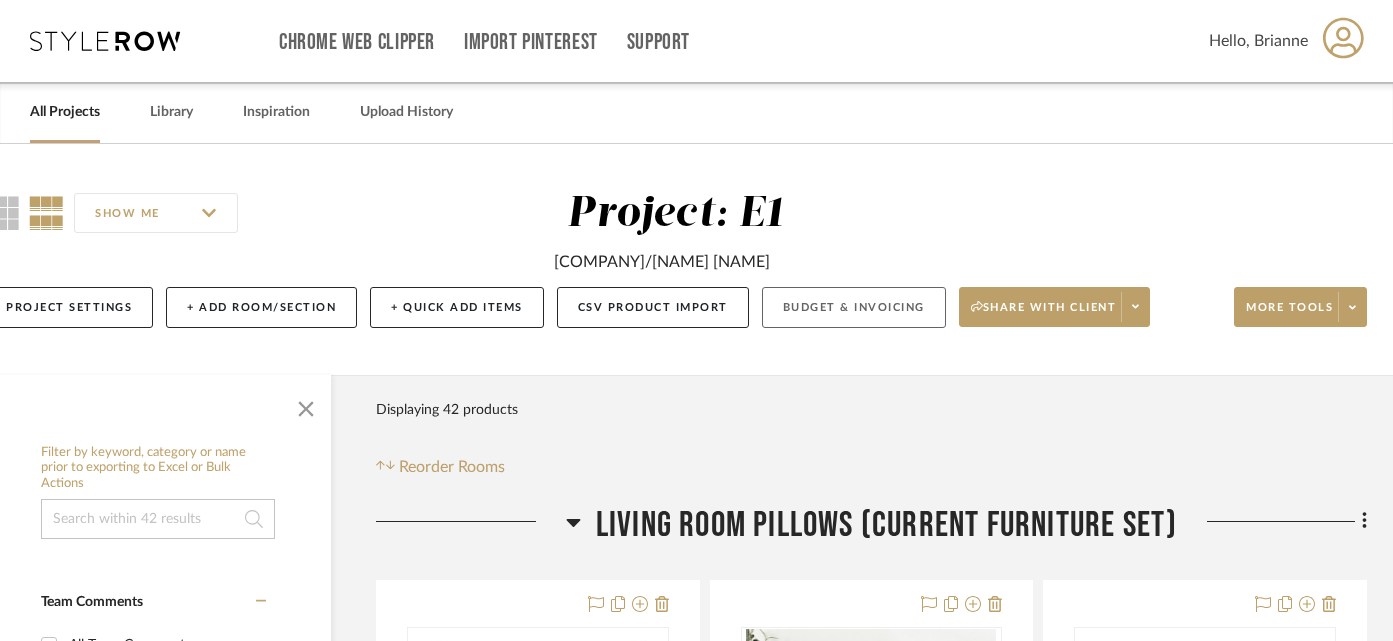 click on "Budget & Invoicing" 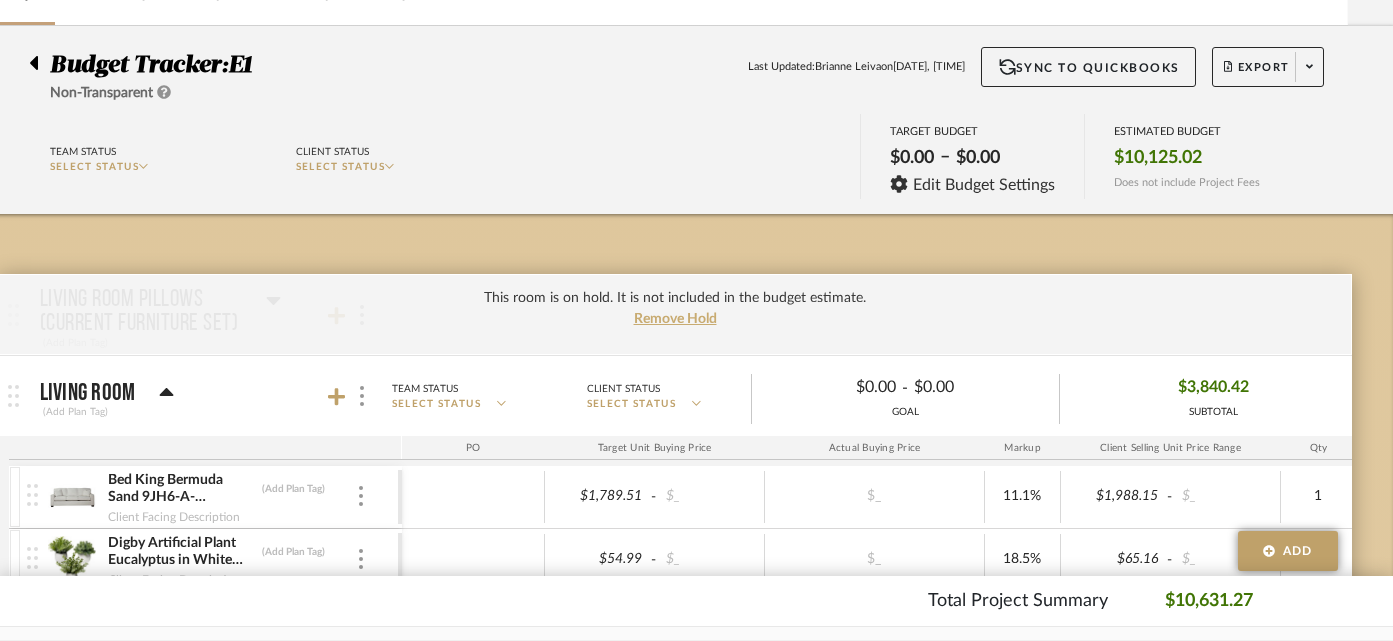 scroll, scrollTop: 108, scrollLeft: 45, axis: both 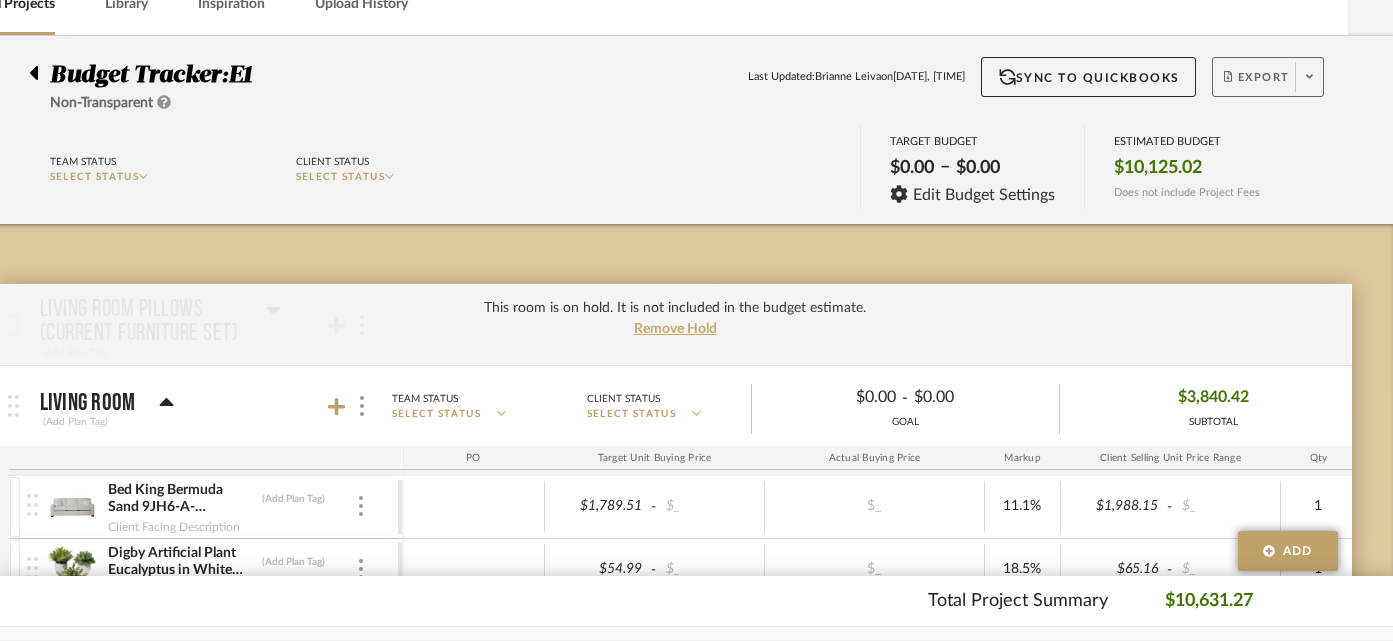 click 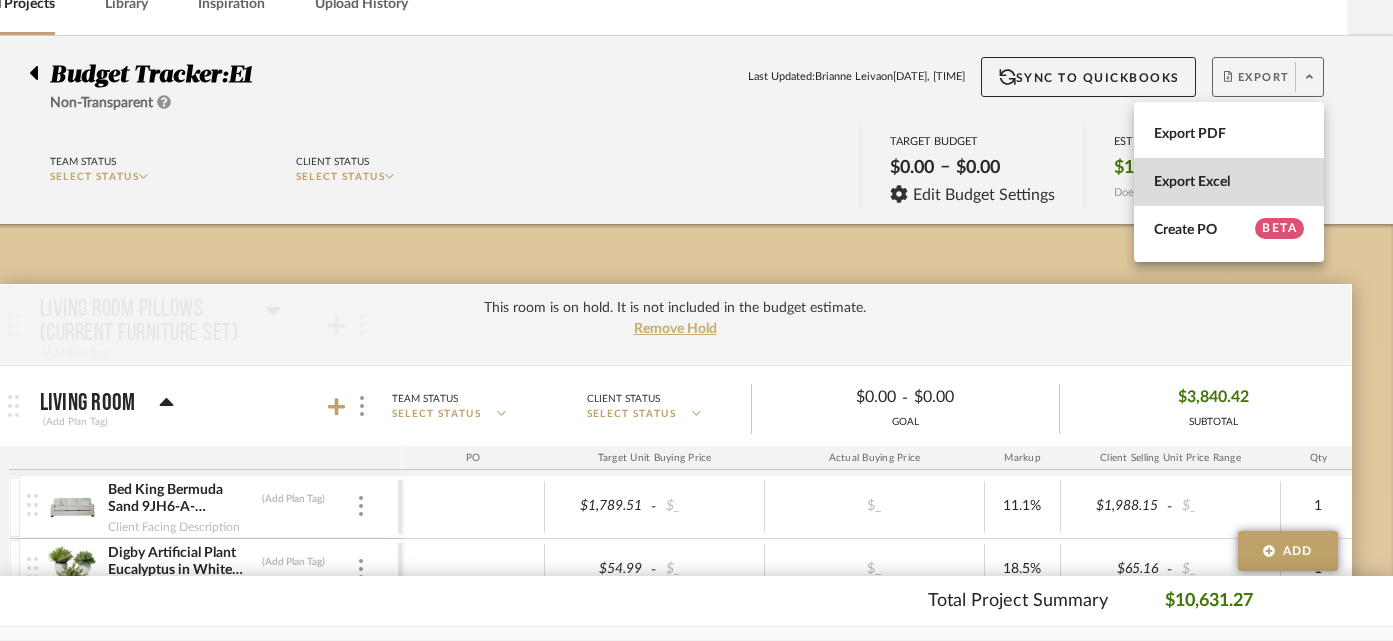 click on "Export Excel" at bounding box center (1229, 182) 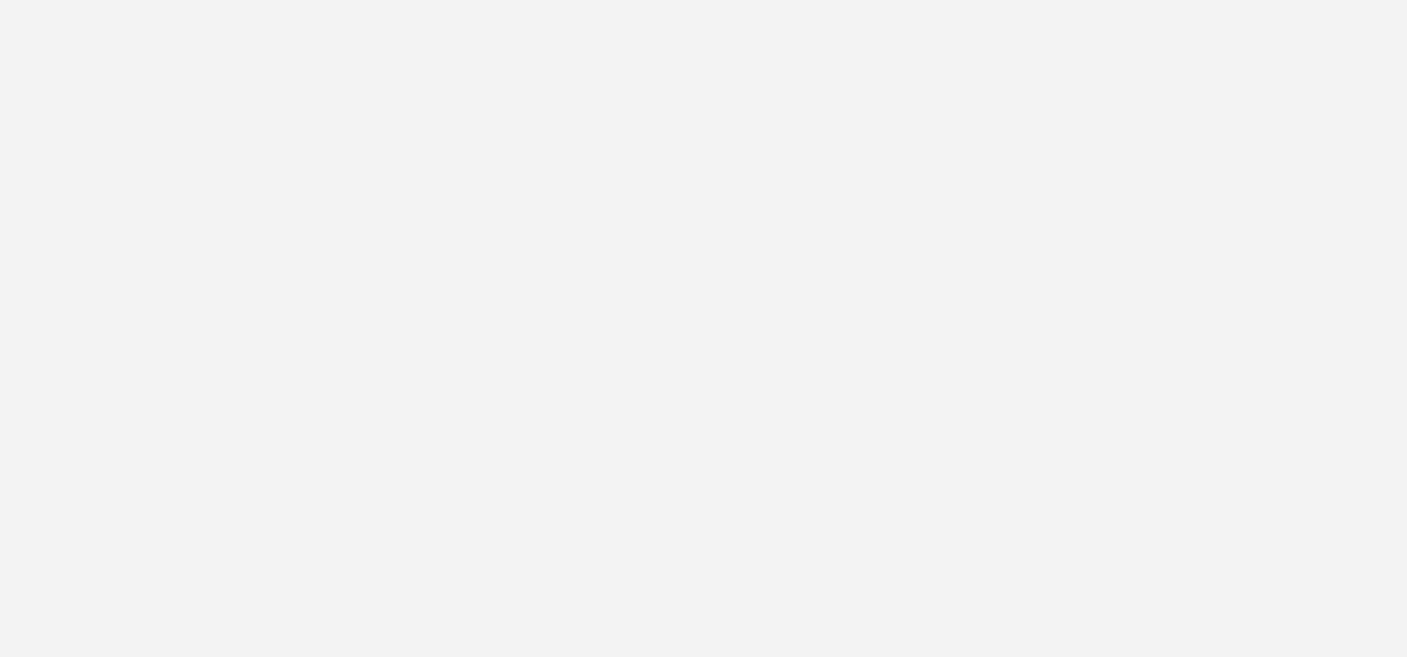 scroll, scrollTop: 0, scrollLeft: 0, axis: both 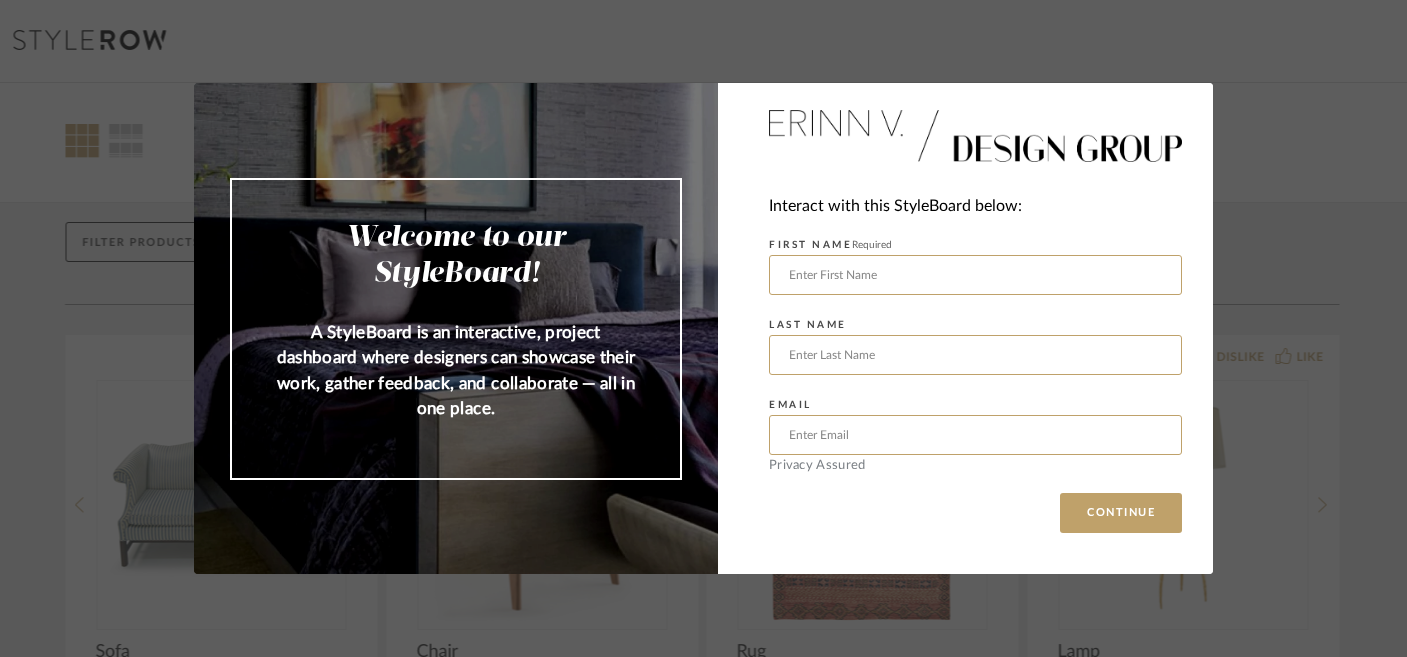 click on "Welcome to our StyleBoard! A StyleBoard is an interactive, project dashboard where designers can showcase their work, gather feedback, and collaborate — all in one place.  Interact with this StyleBoard below:   [FIRST]  Required  [LAST]   [EMAIL]  Privacy Assured CONTINUE" at bounding box center [703, 328] 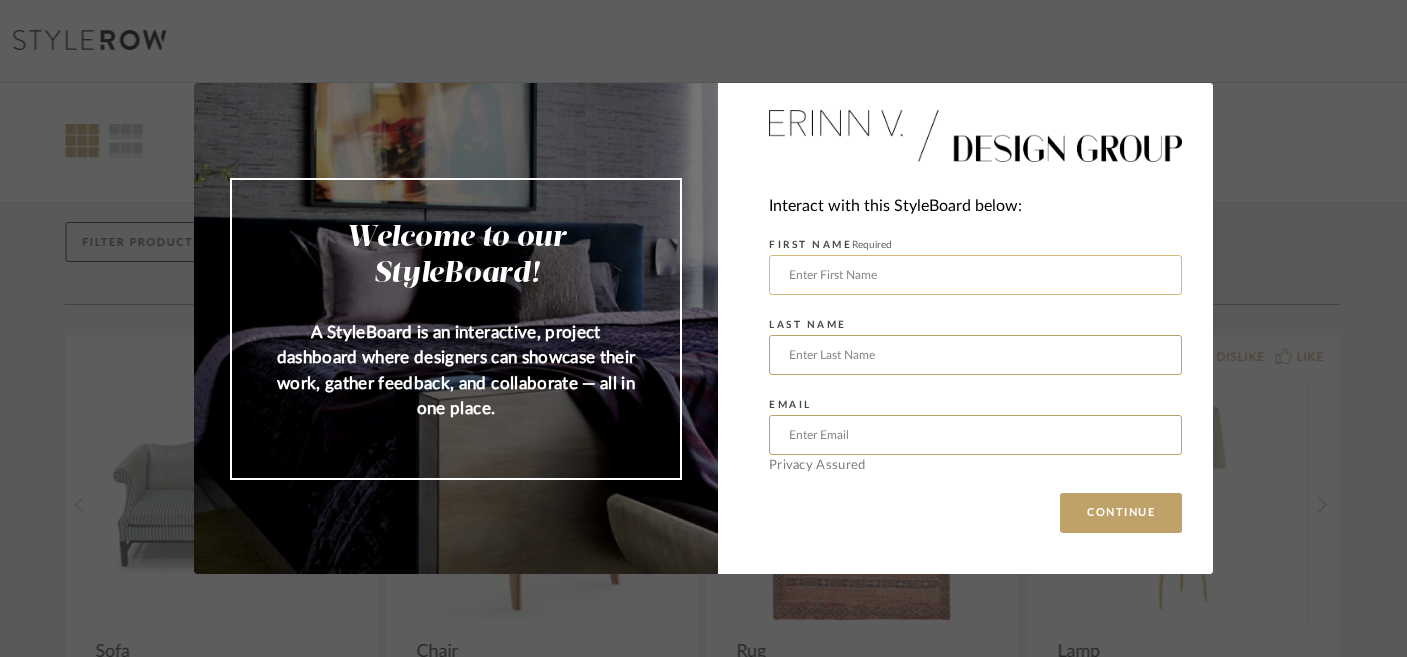 click at bounding box center (975, 275) 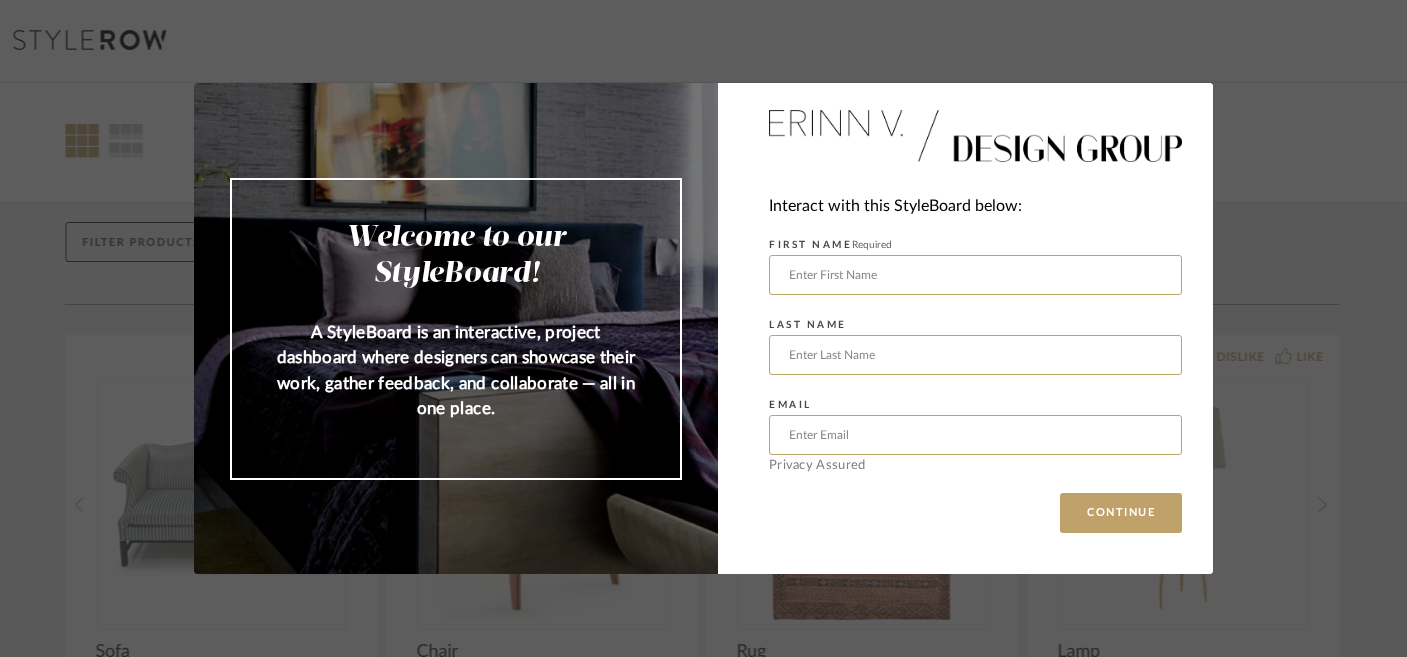 type on "[FIRST]" 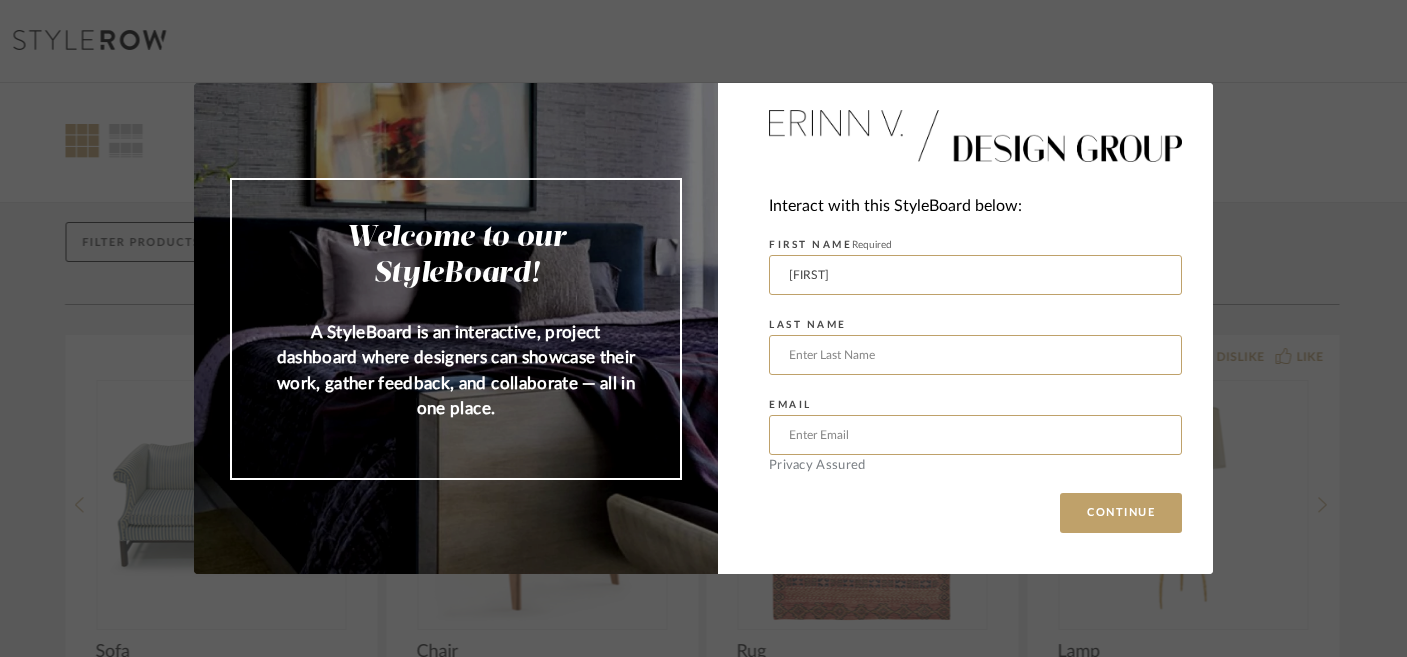type on "[LAST]" 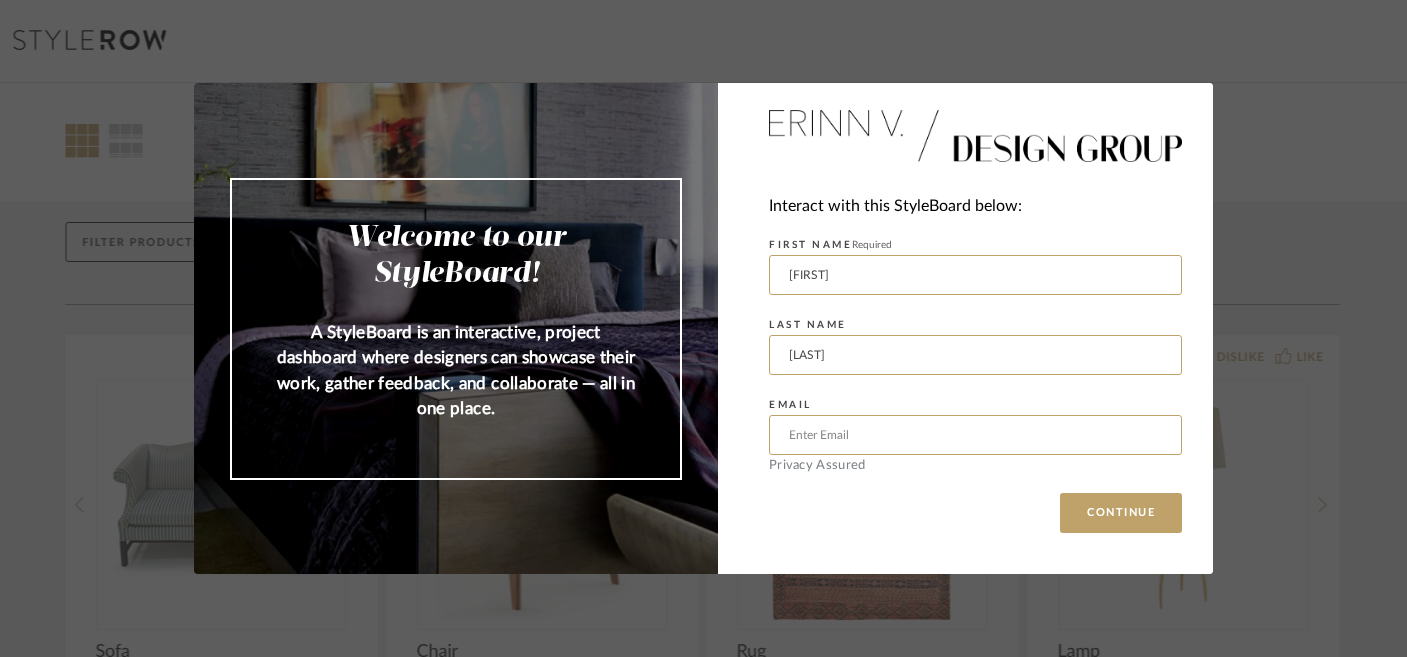 type on "[EMAIL]" 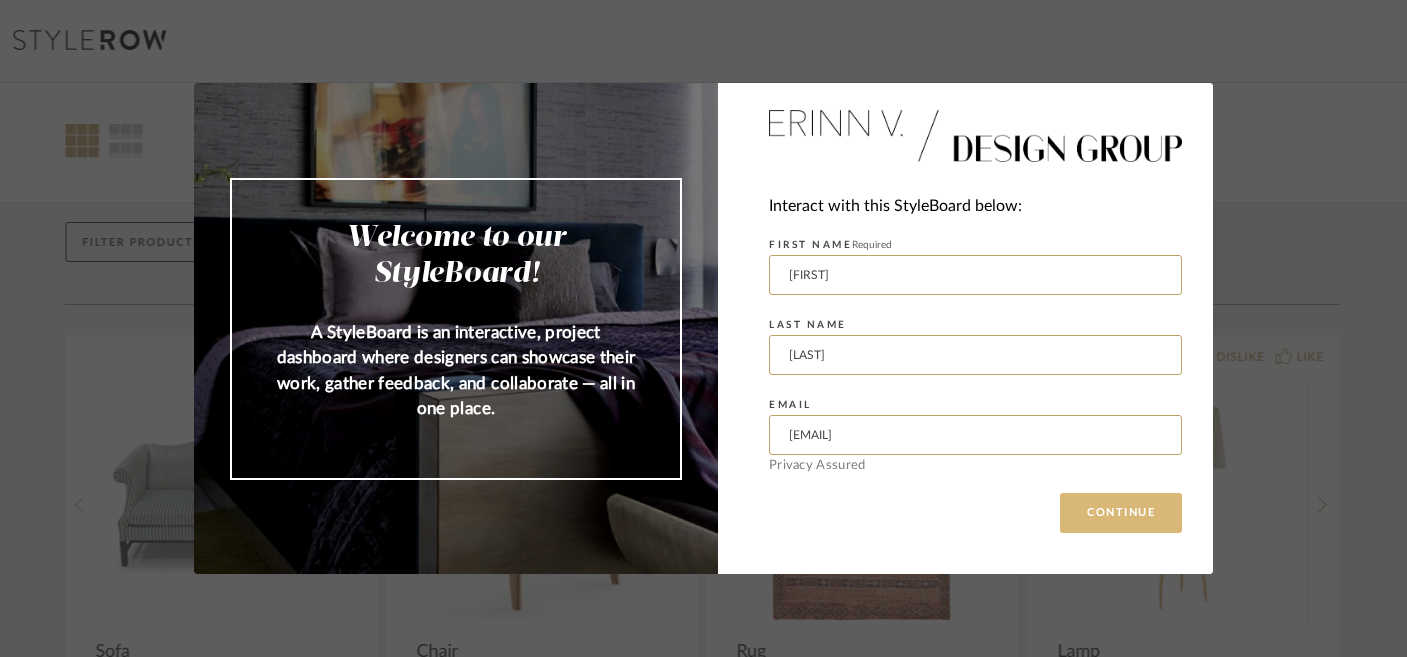 click on "CONTINUE" at bounding box center (1121, 513) 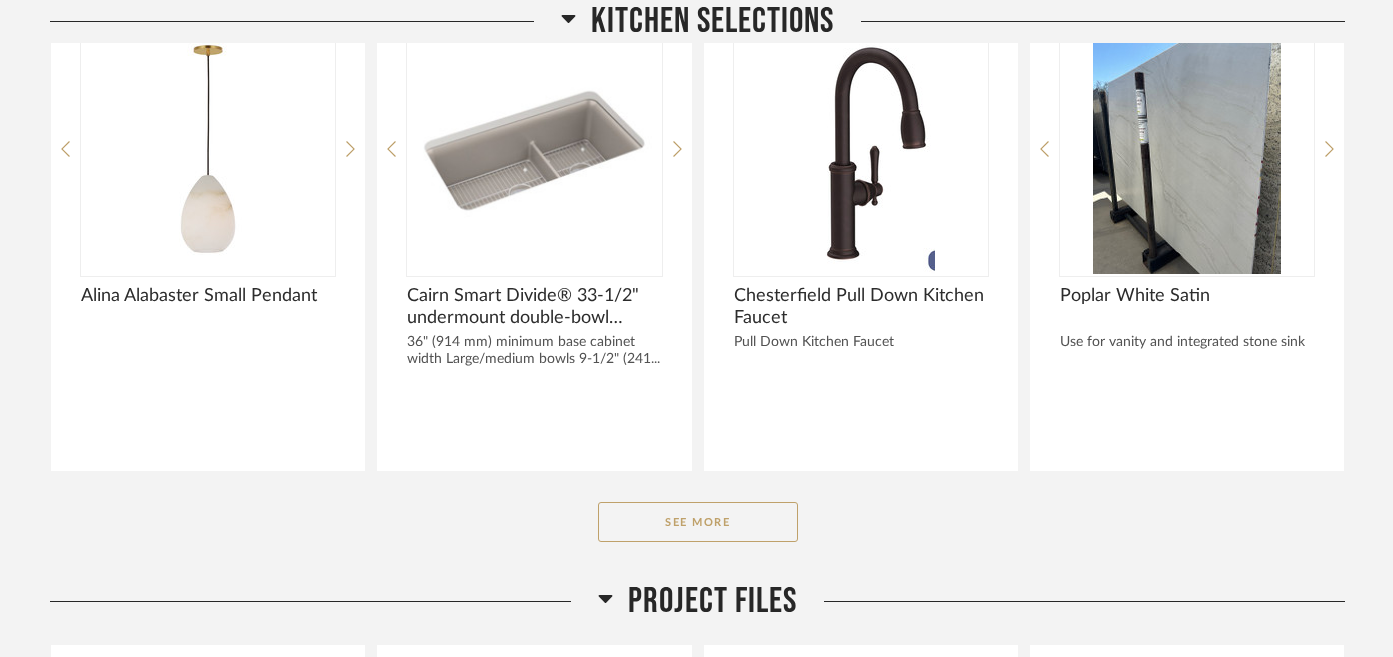 scroll, scrollTop: 1015, scrollLeft: 0, axis: vertical 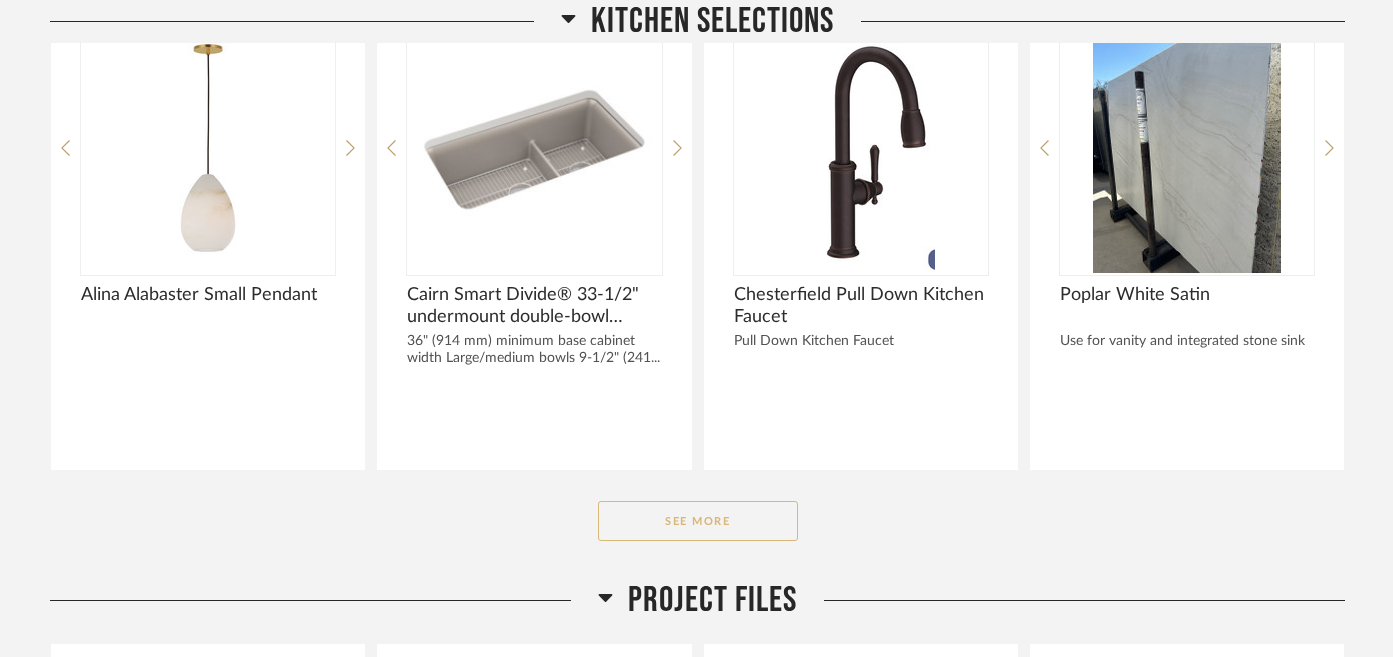 click on "See More" 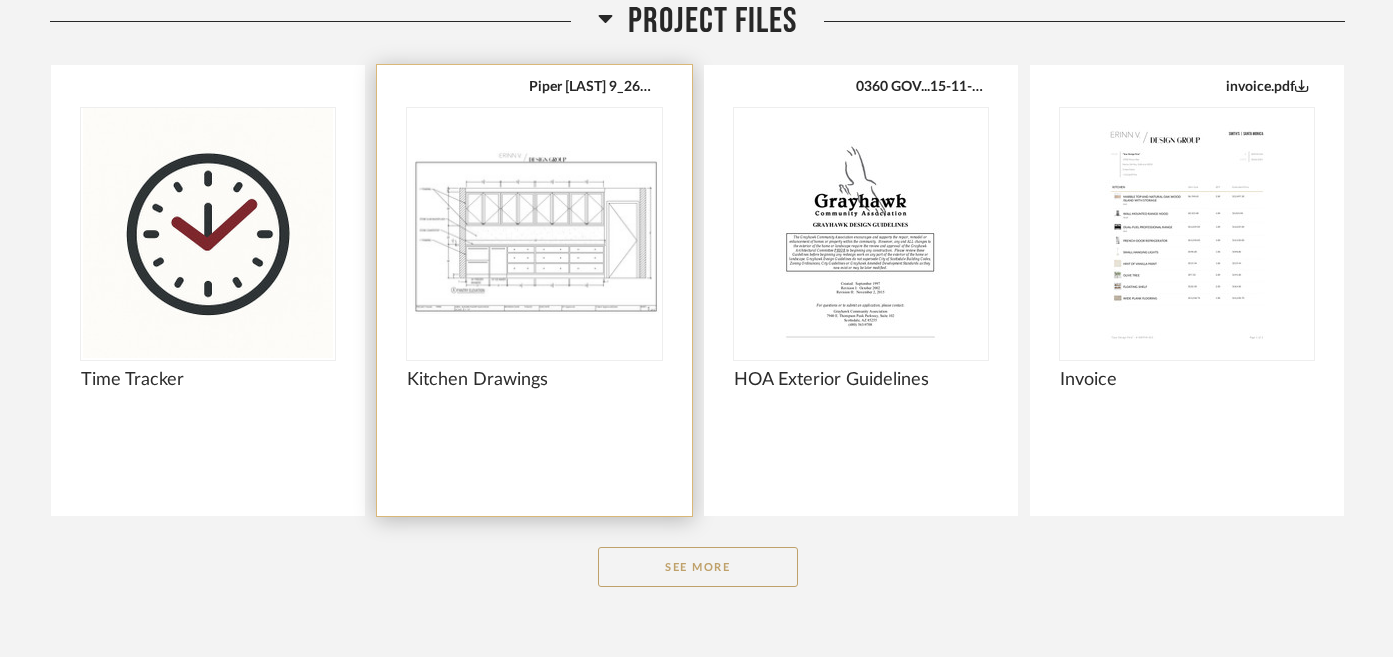 scroll, scrollTop: 2083, scrollLeft: 0, axis: vertical 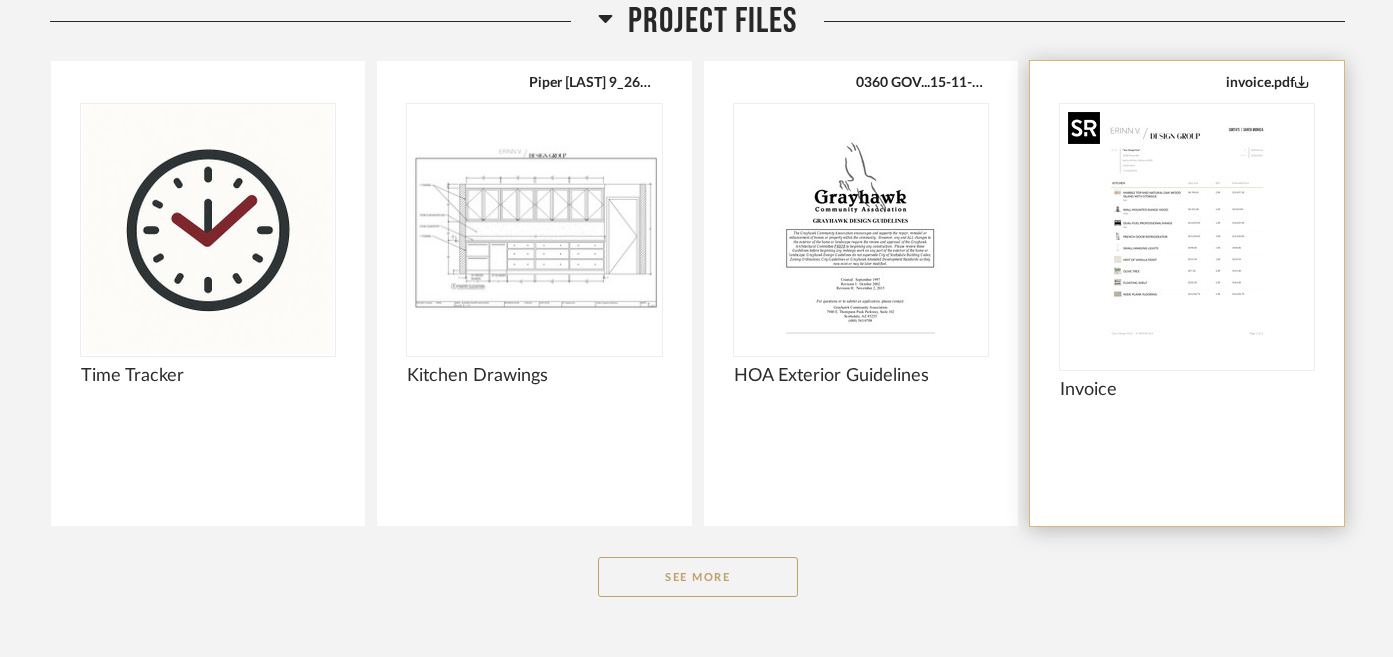 click at bounding box center (1187, 229) 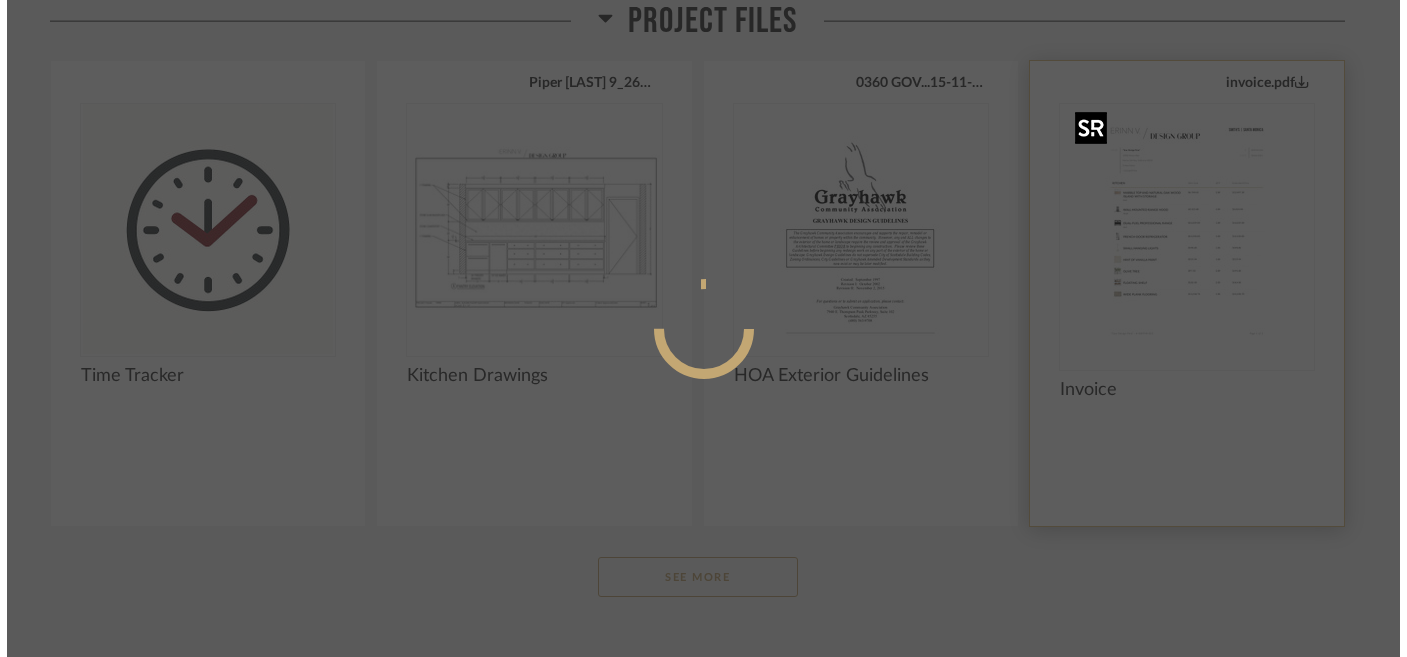 scroll, scrollTop: 0, scrollLeft: 0, axis: both 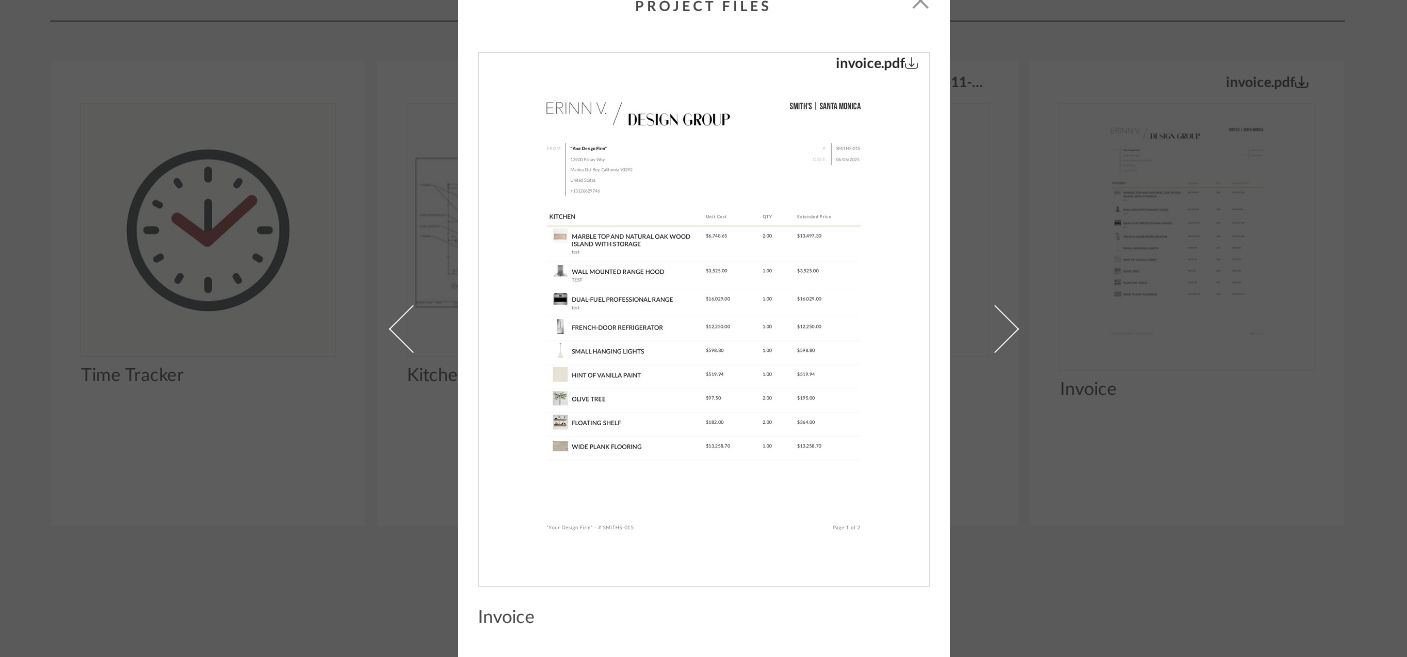 click on "×  invoice.pdf  Invoice" at bounding box center [703, 328] 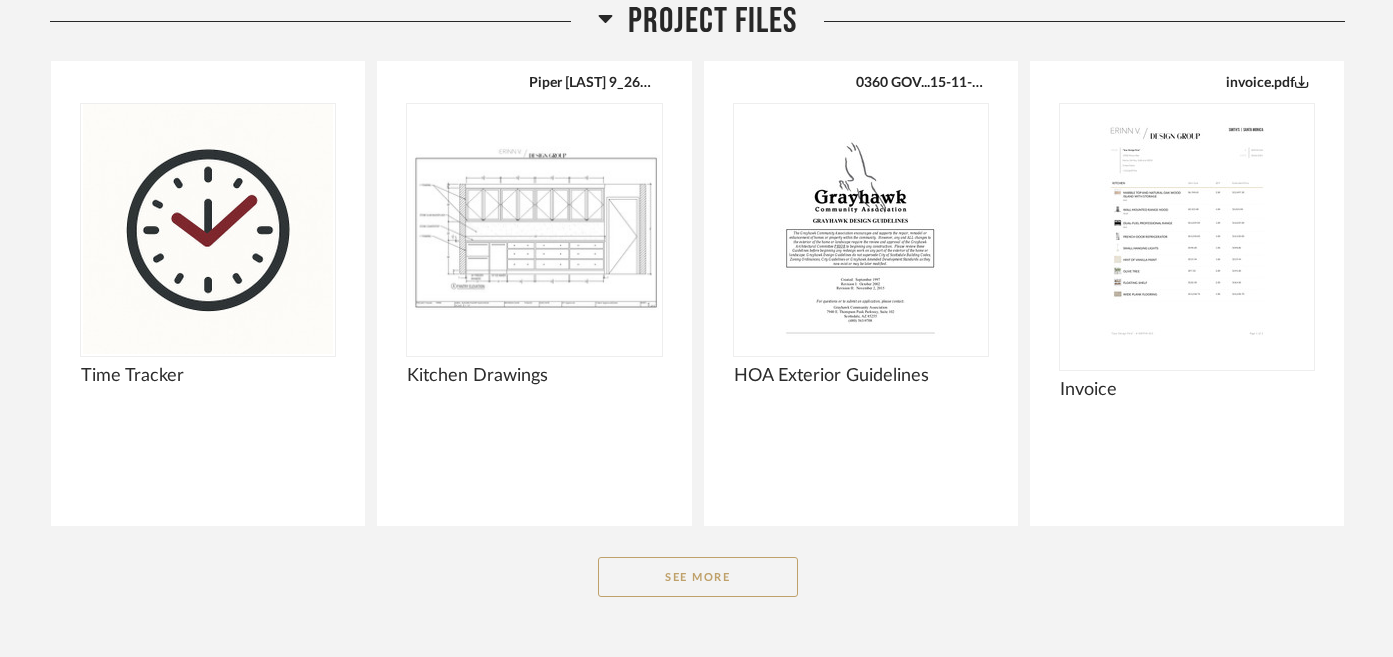 scroll, scrollTop: 2192, scrollLeft: 0, axis: vertical 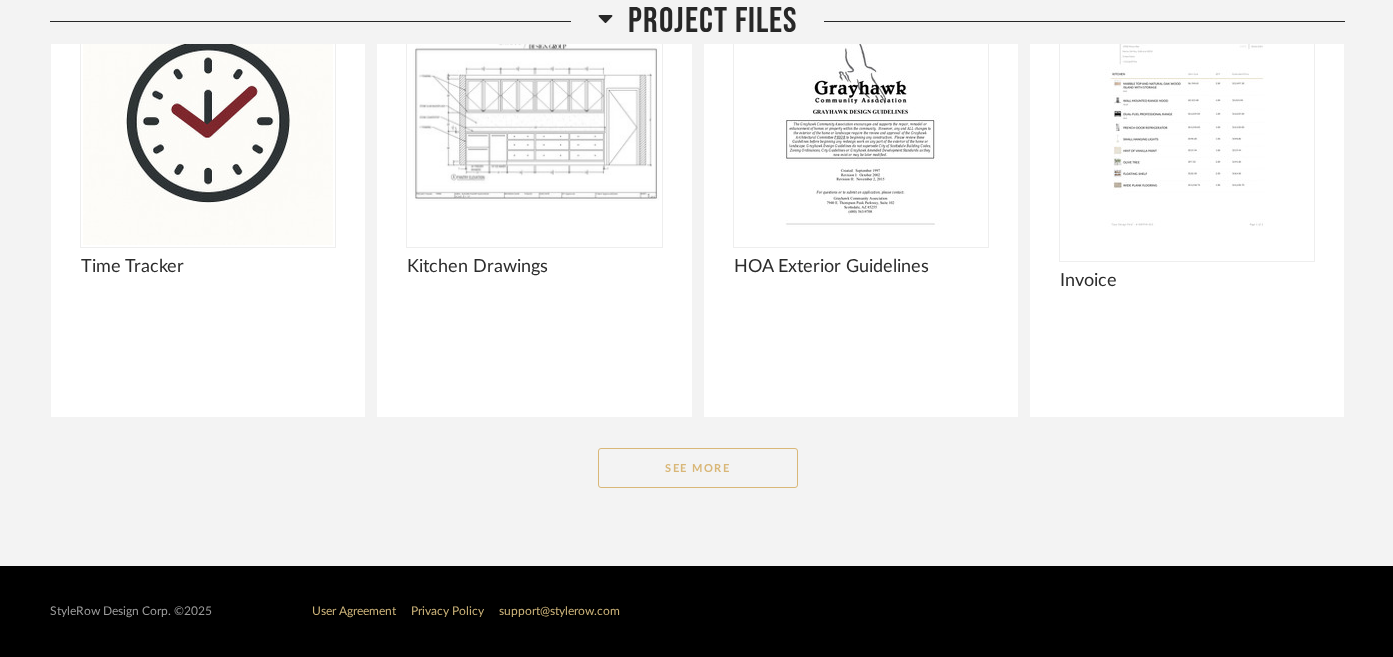click on "See More" 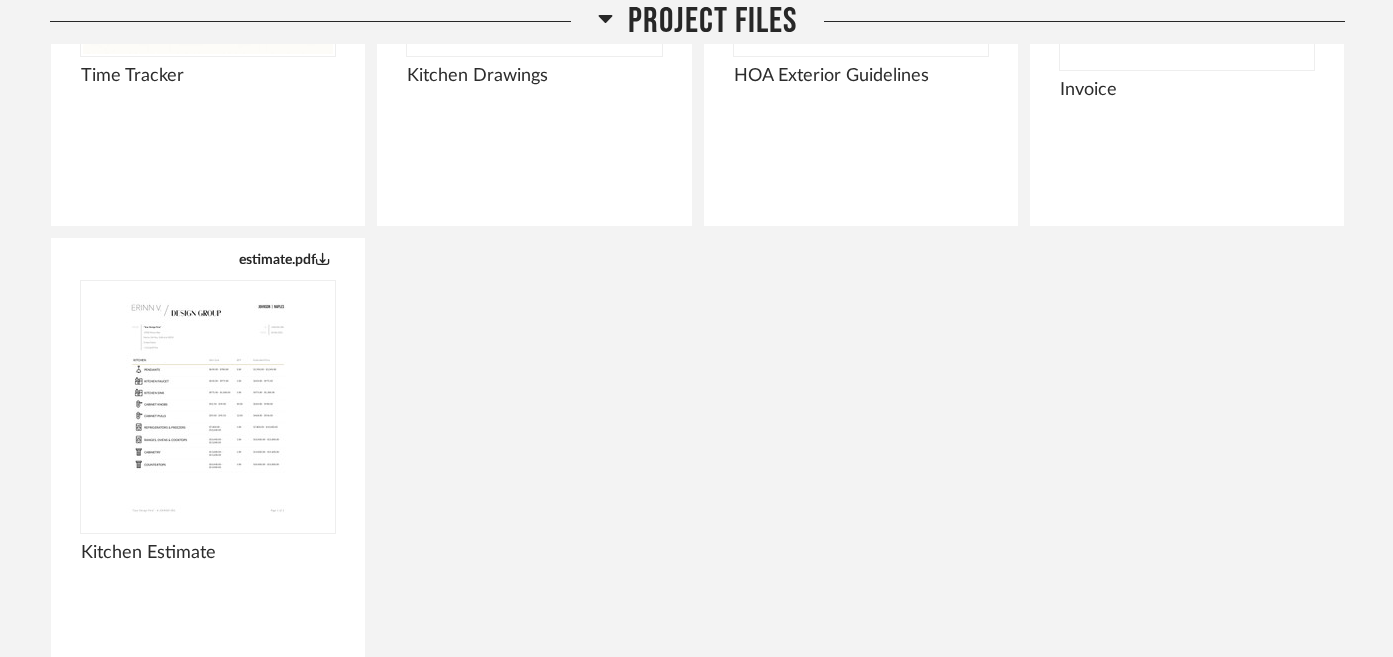 scroll, scrollTop: 2398, scrollLeft: 0, axis: vertical 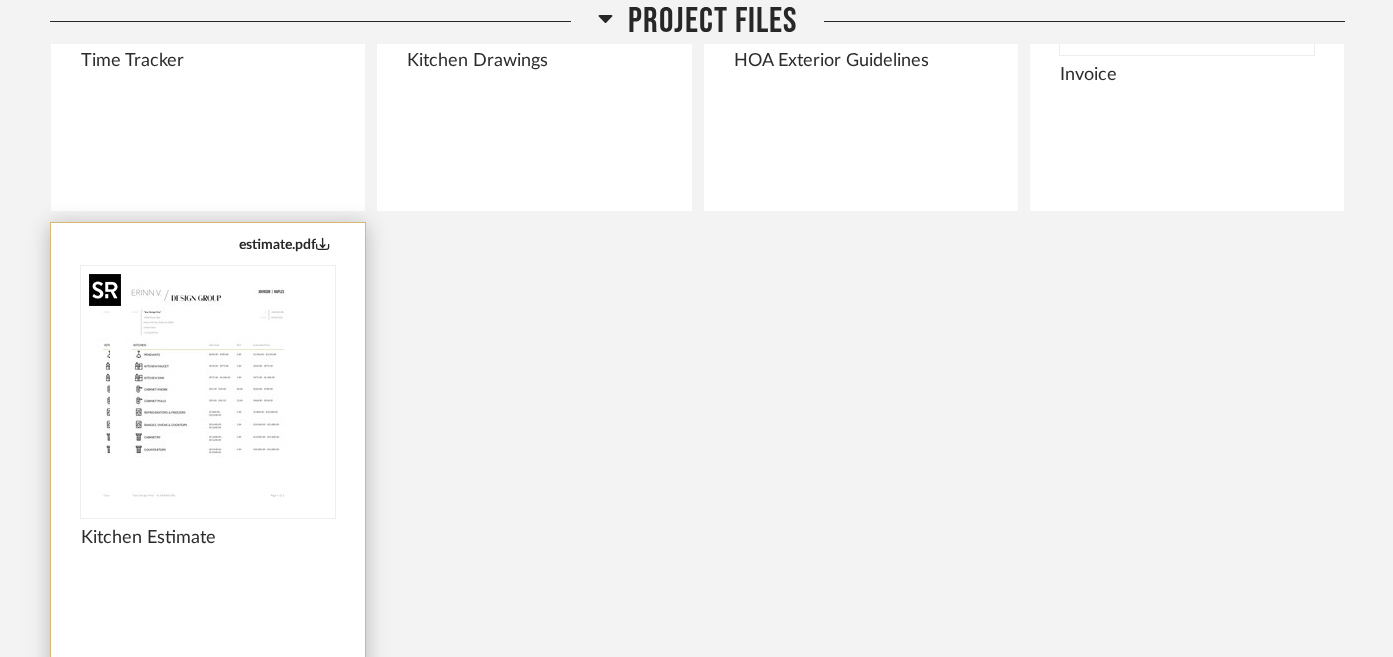 click 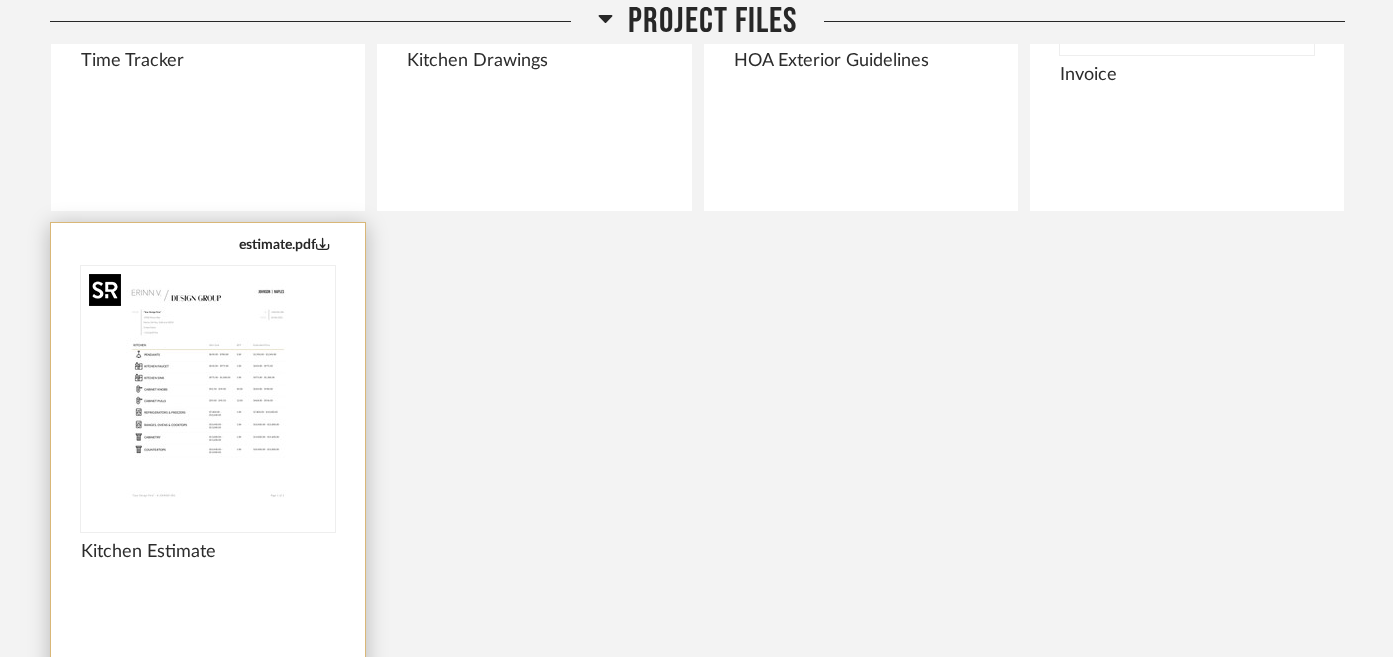 click at bounding box center (208, 391) 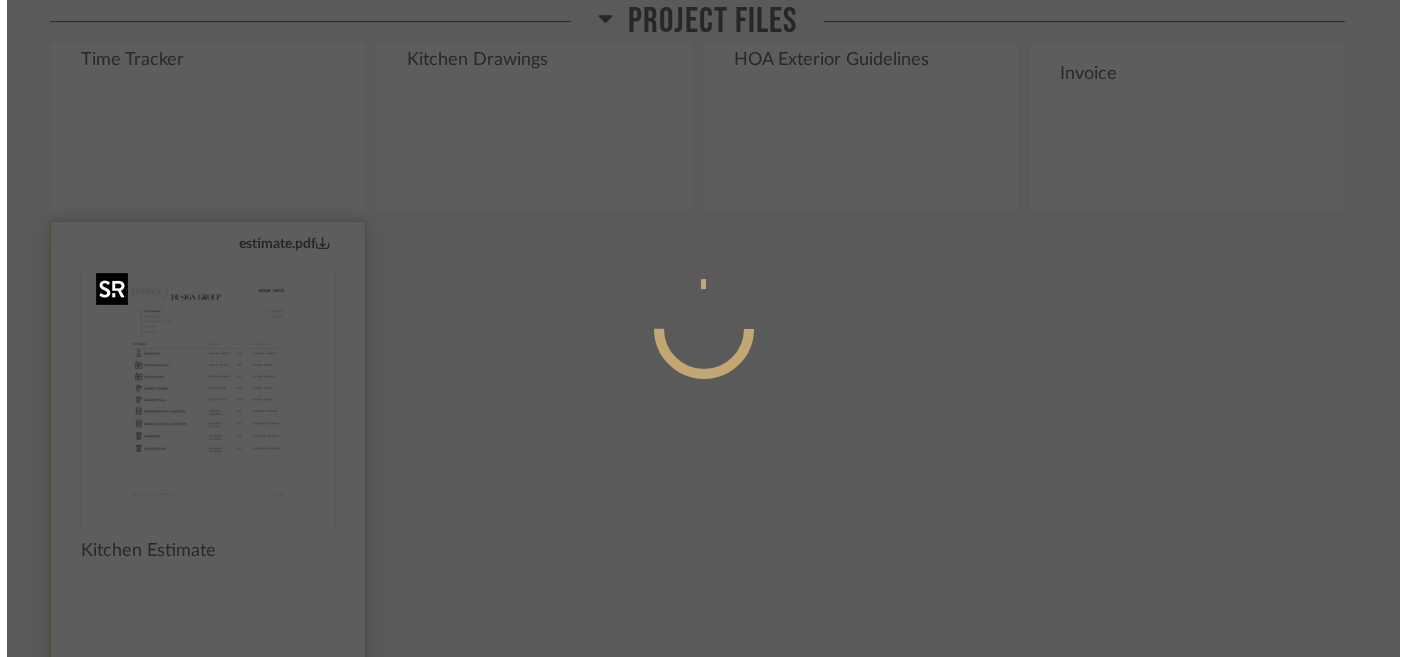 scroll, scrollTop: 0, scrollLeft: 0, axis: both 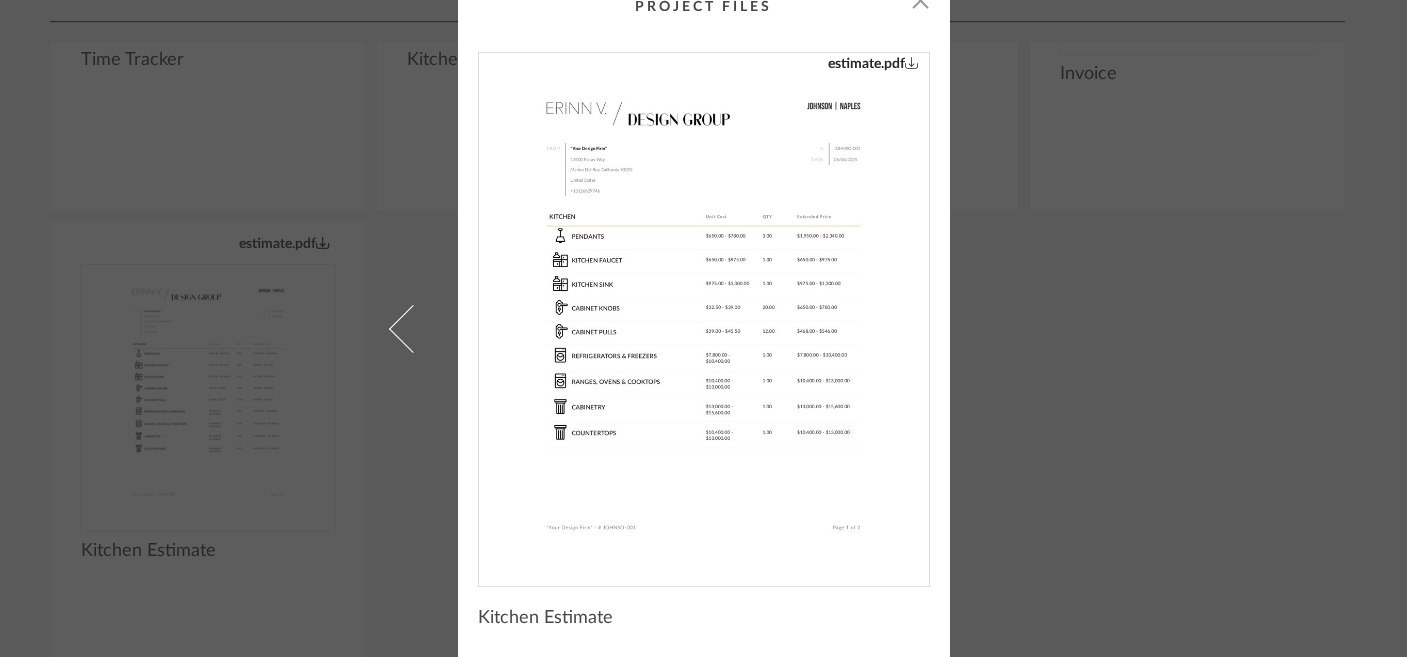 click on "×  estimate.pdf  Kitchen Estimate" at bounding box center (704, 318) 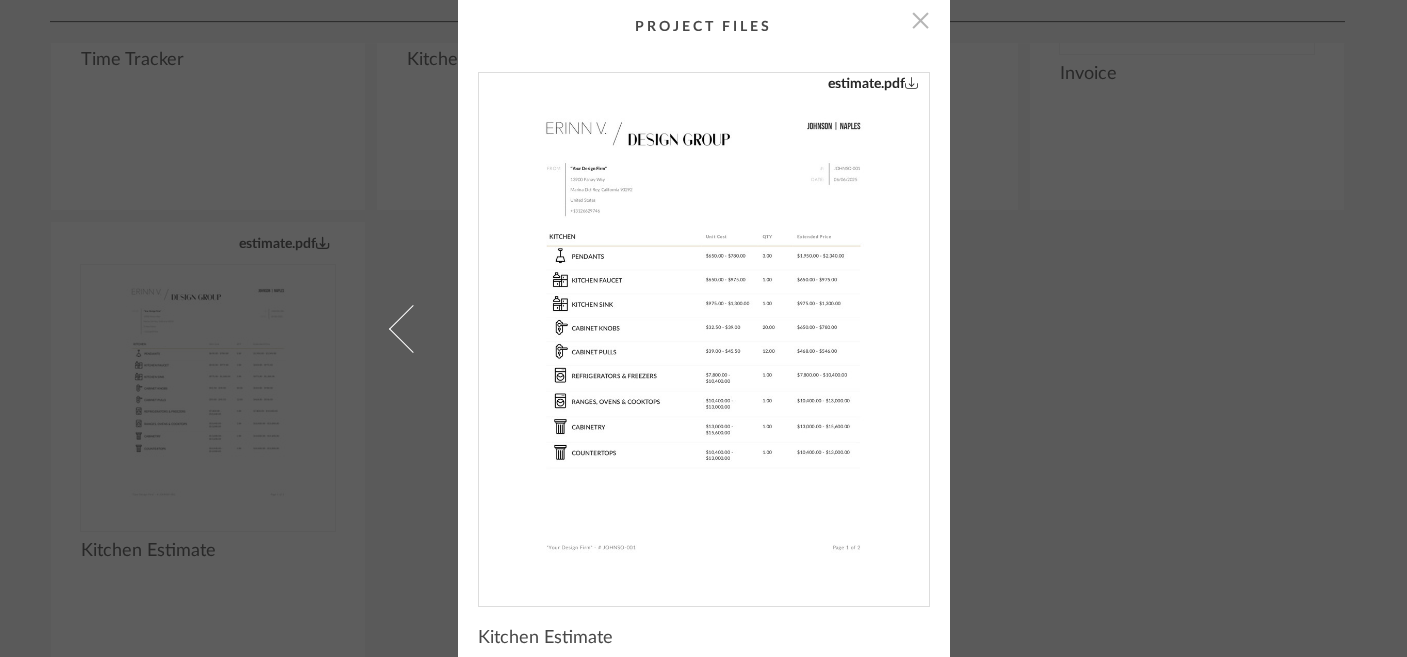 click at bounding box center [921, 20] 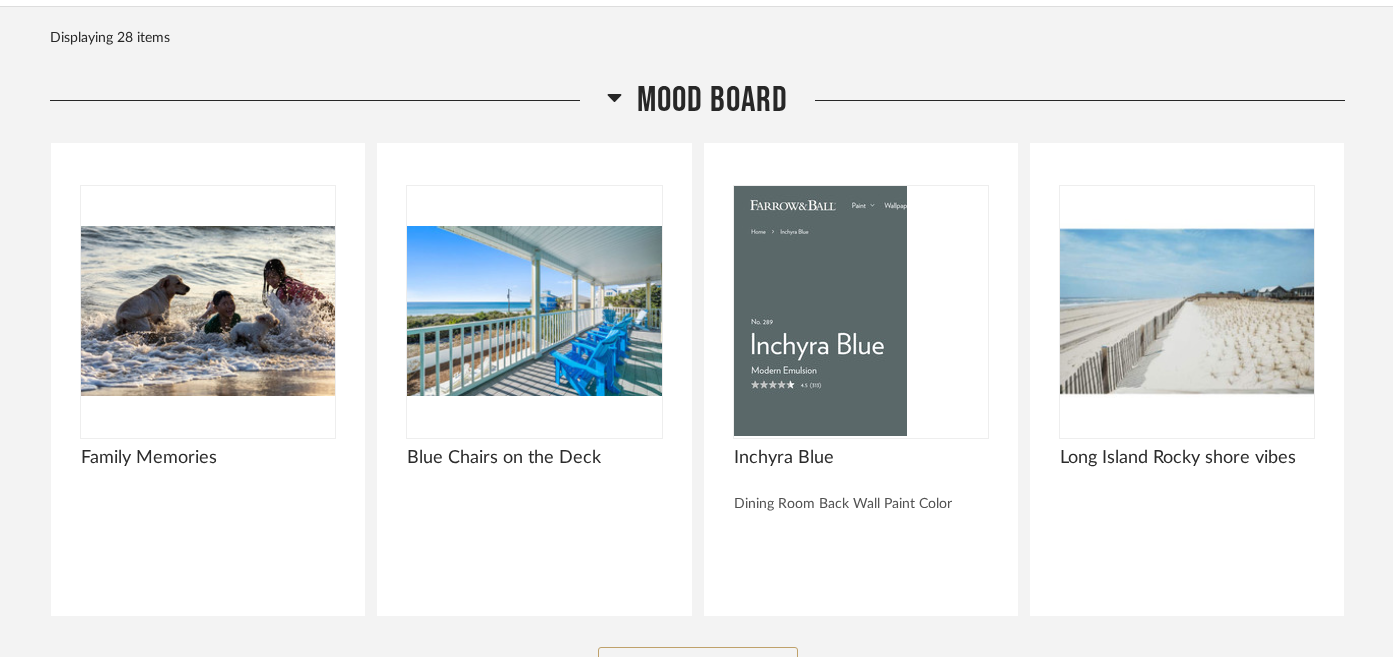 scroll, scrollTop: 0, scrollLeft: 0, axis: both 